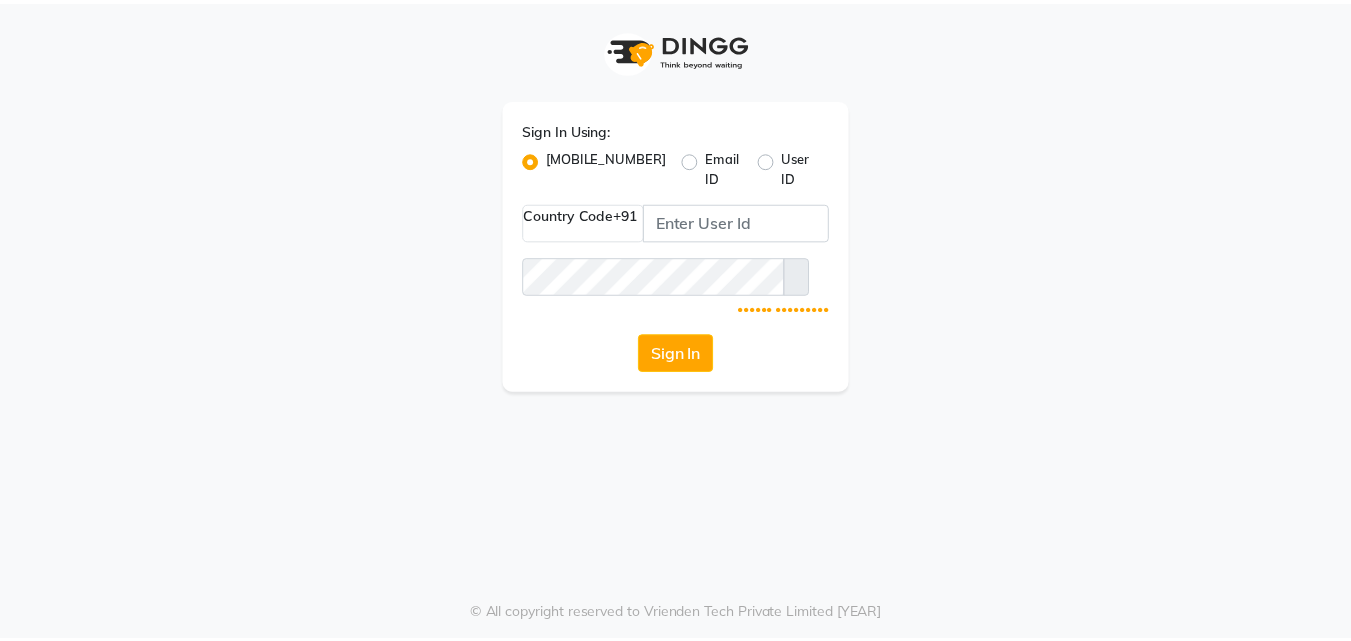 scroll, scrollTop: 0, scrollLeft: 0, axis: both 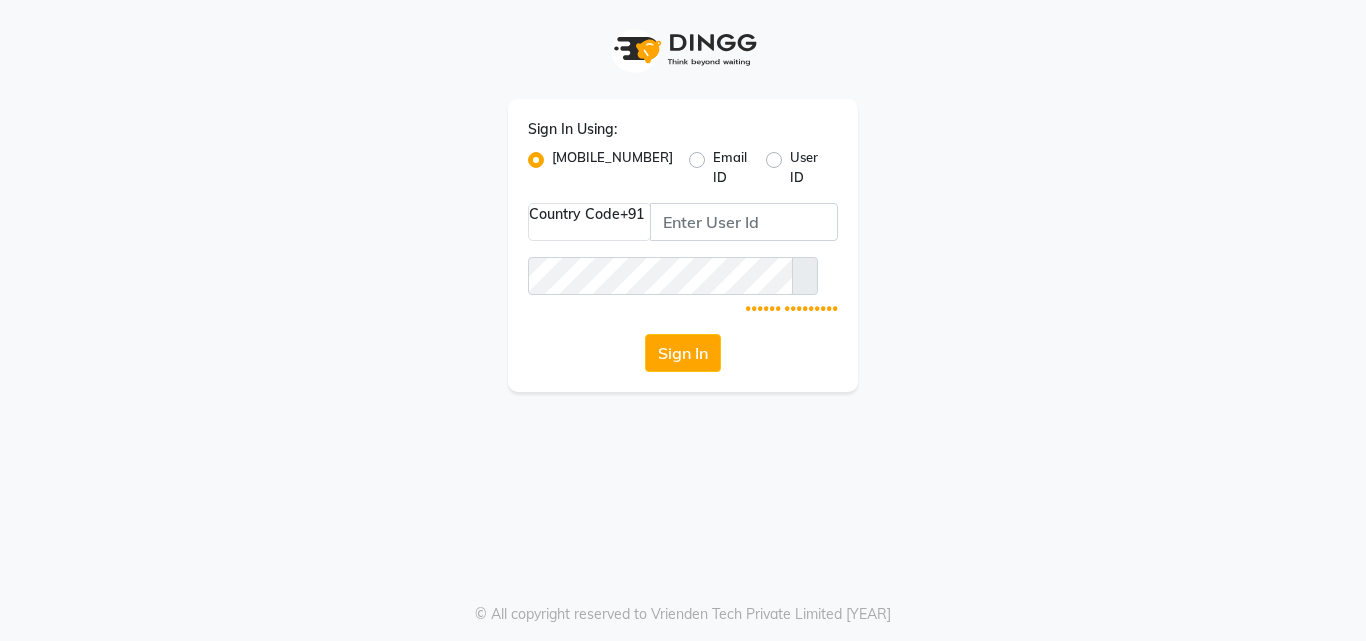 drag, startPoint x: 0, startPoint y: 0, endPoint x: 297, endPoint y: 210, distance: 363.74304 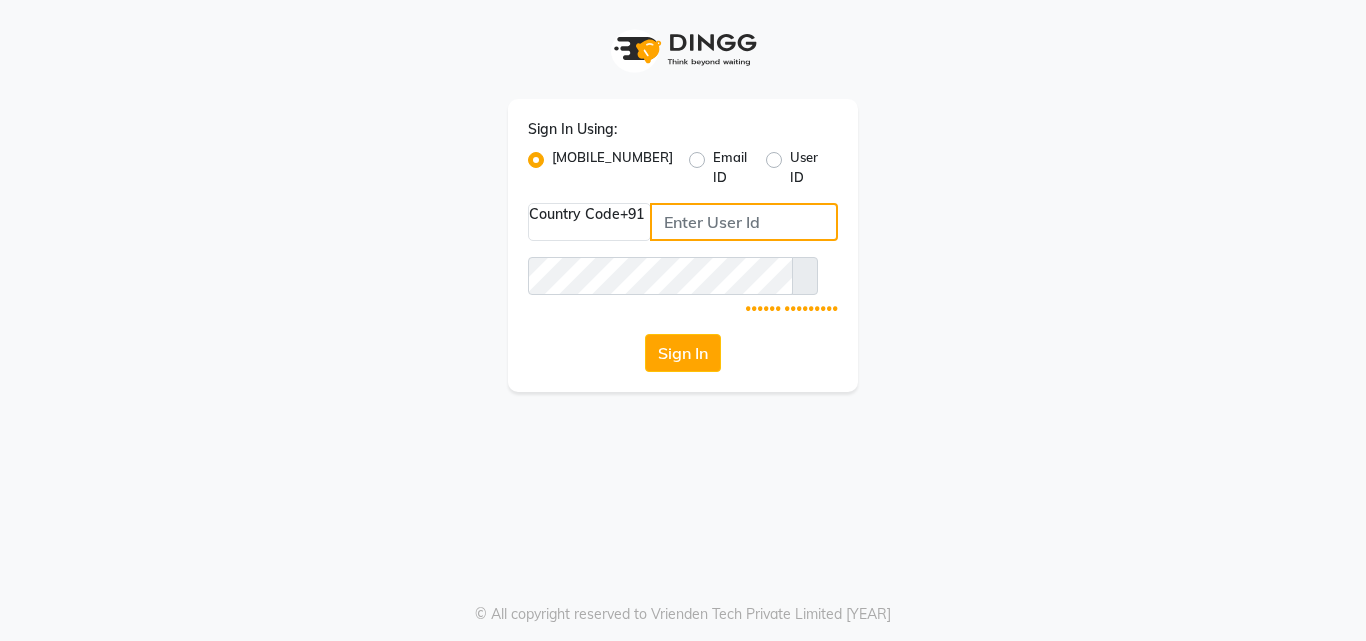 click at bounding box center (744, 222) 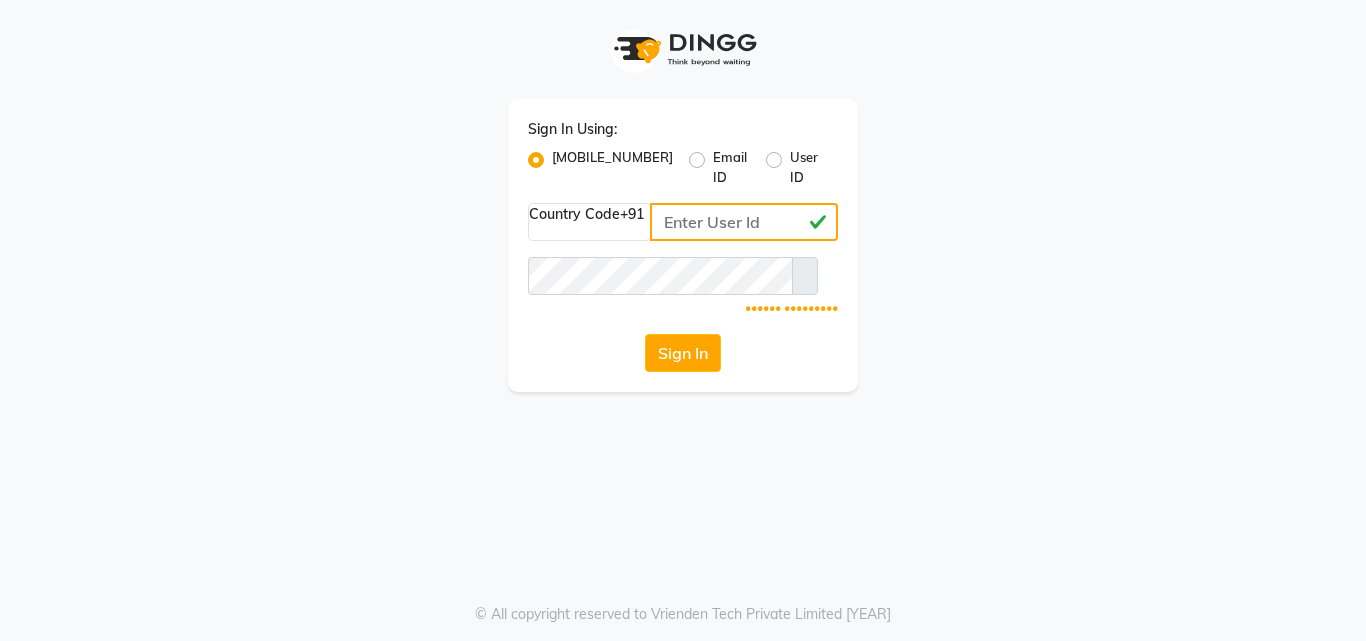 type on "[PHONE]" 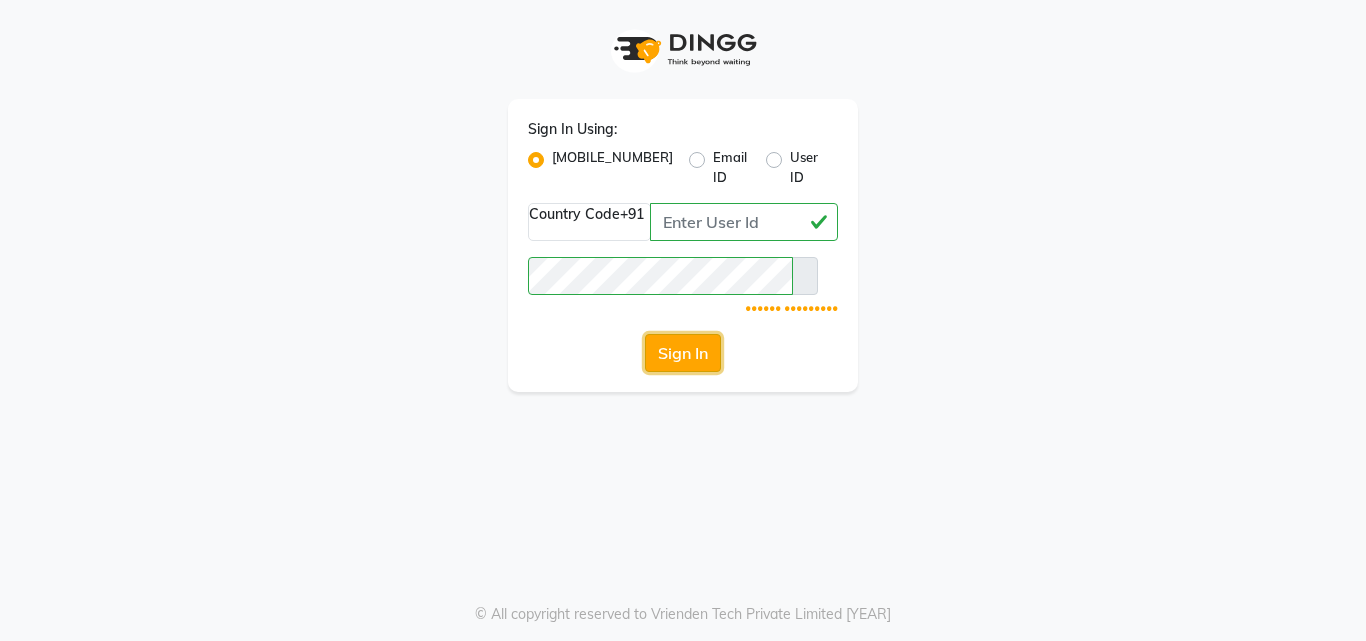 click on "Sign In" at bounding box center (683, 353) 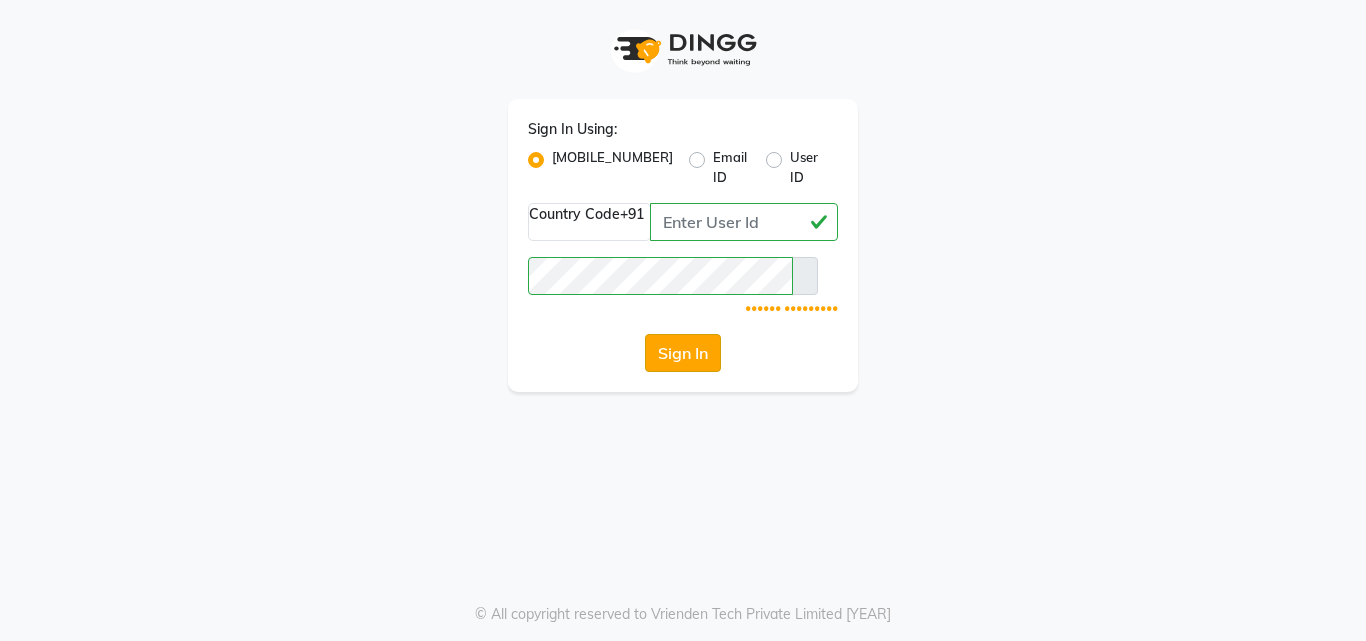 click on "Sign In" at bounding box center [683, 353] 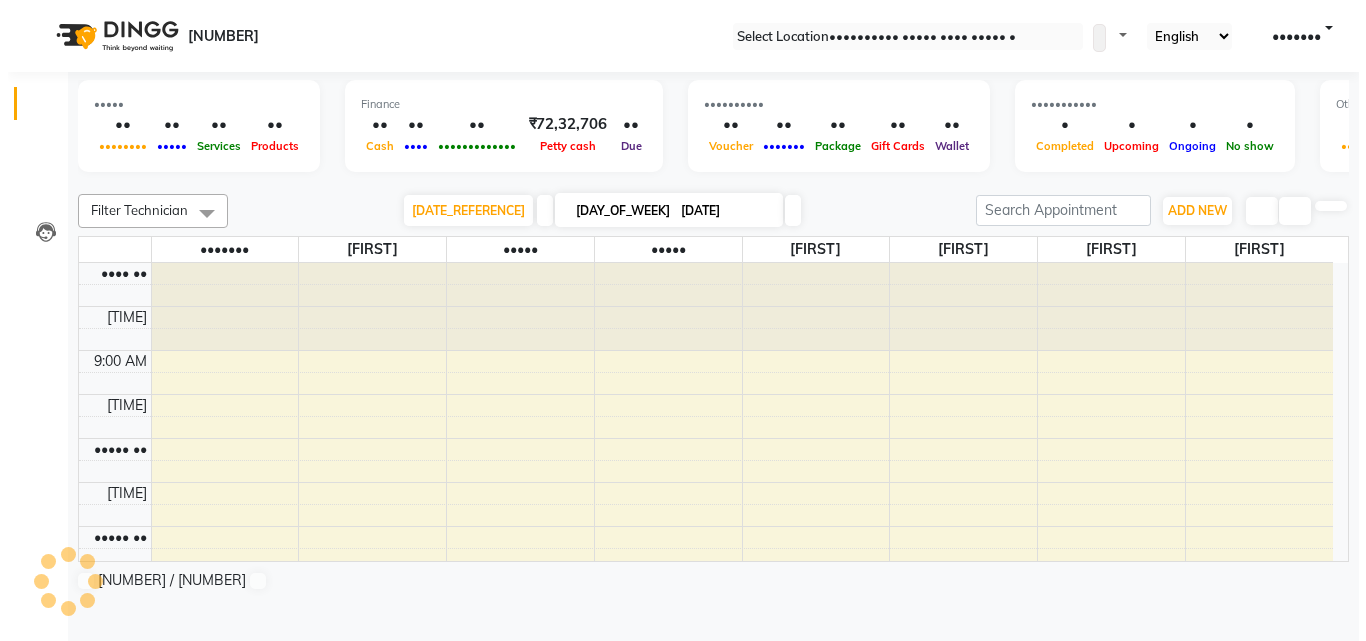 scroll, scrollTop: 0, scrollLeft: 0, axis: both 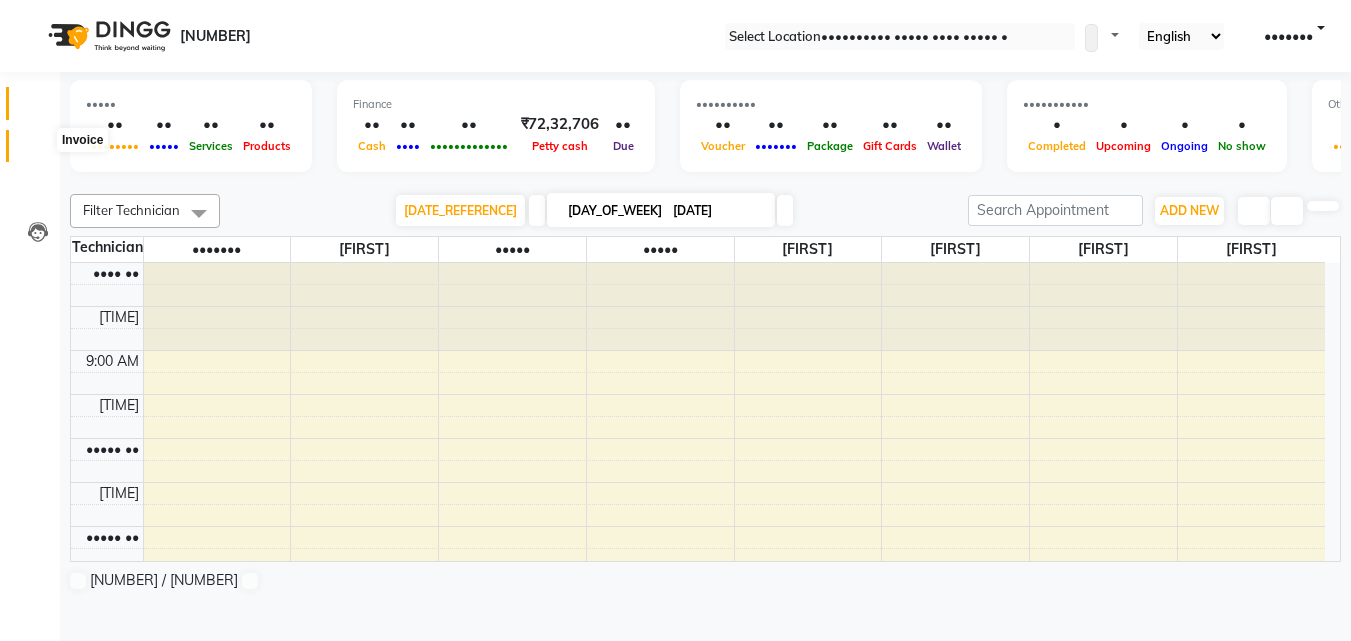 click at bounding box center [38, 151] 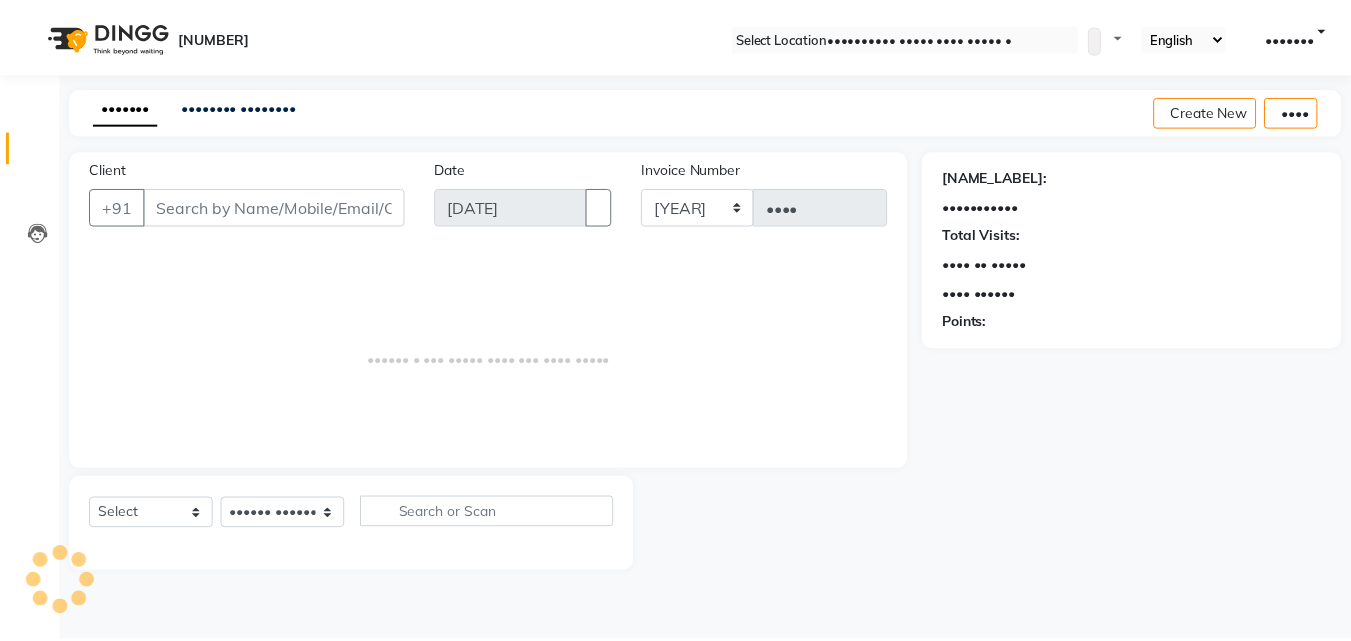 scroll, scrollTop: 0, scrollLeft: 0, axis: both 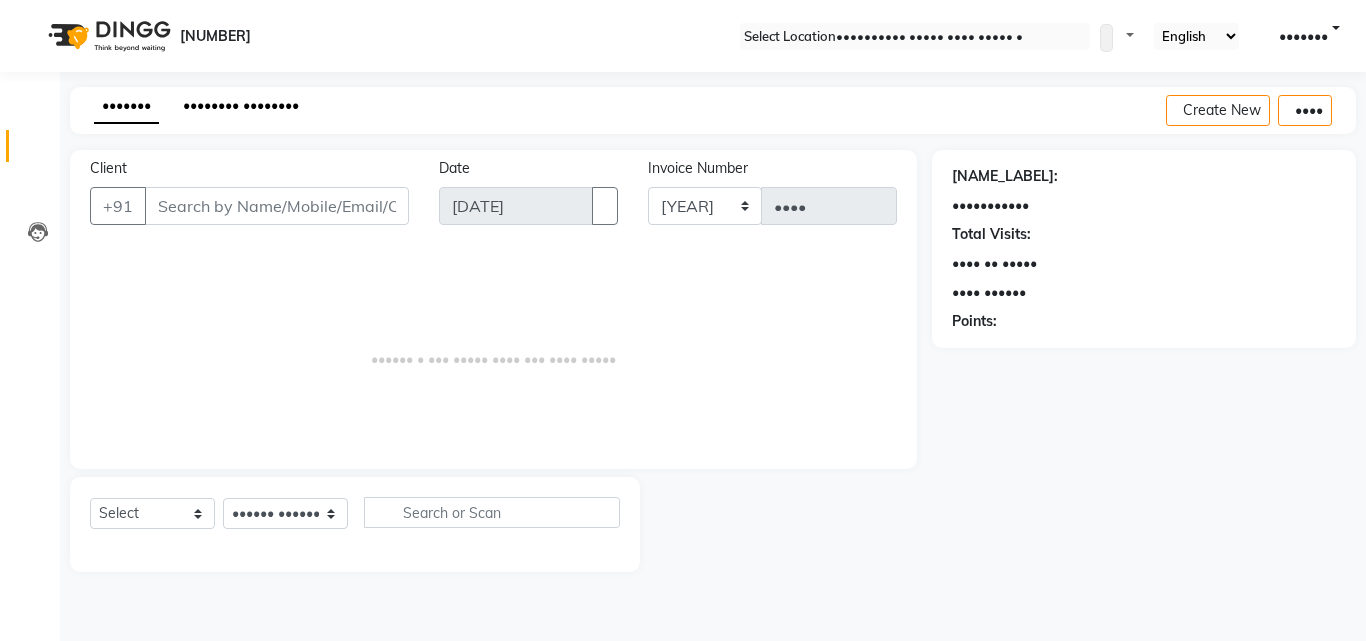 click on "•••••••• ••••••••" at bounding box center [241, 105] 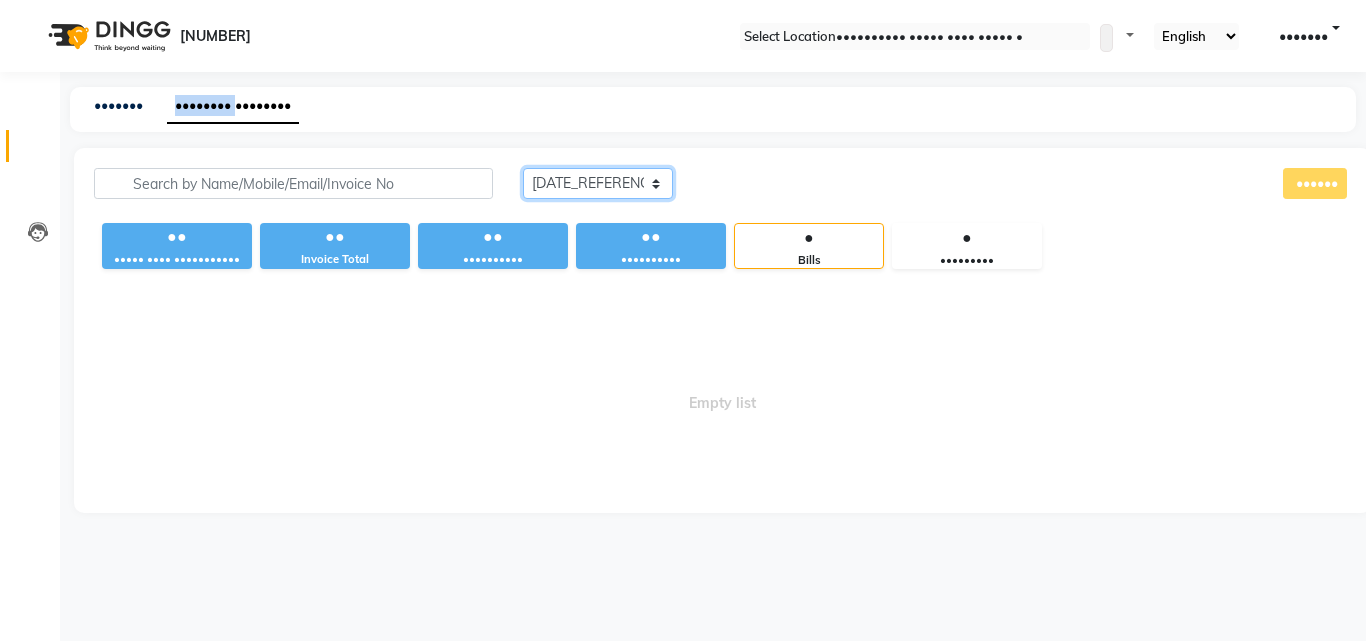 click on "Today Yesterday Custom Range" at bounding box center (598, 183) 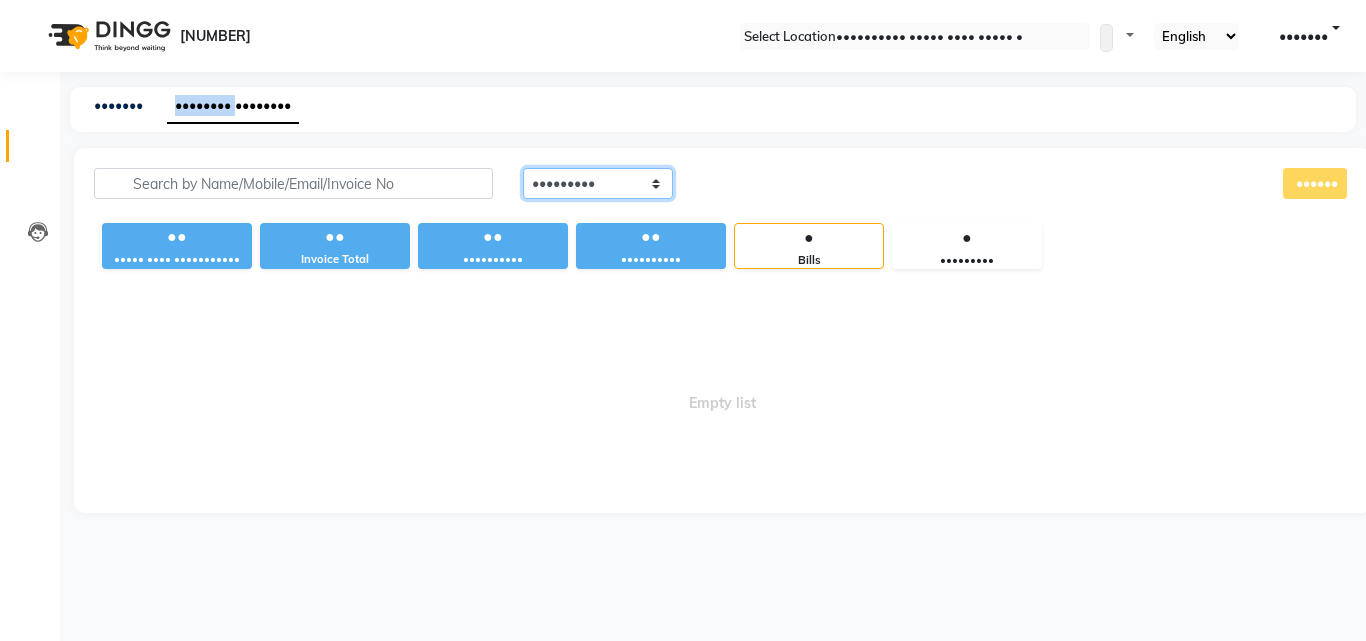 click on "Today Yesterday Custom Range" at bounding box center [598, 183] 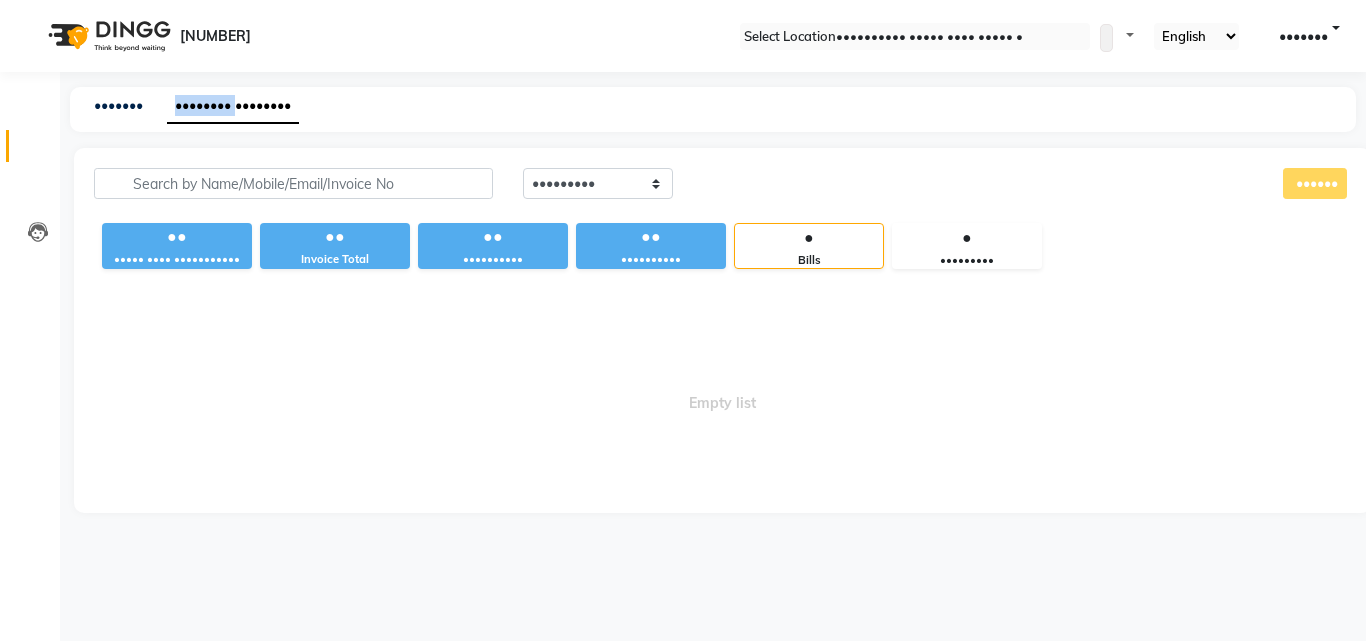 click on "••" at bounding box center [177, 237] 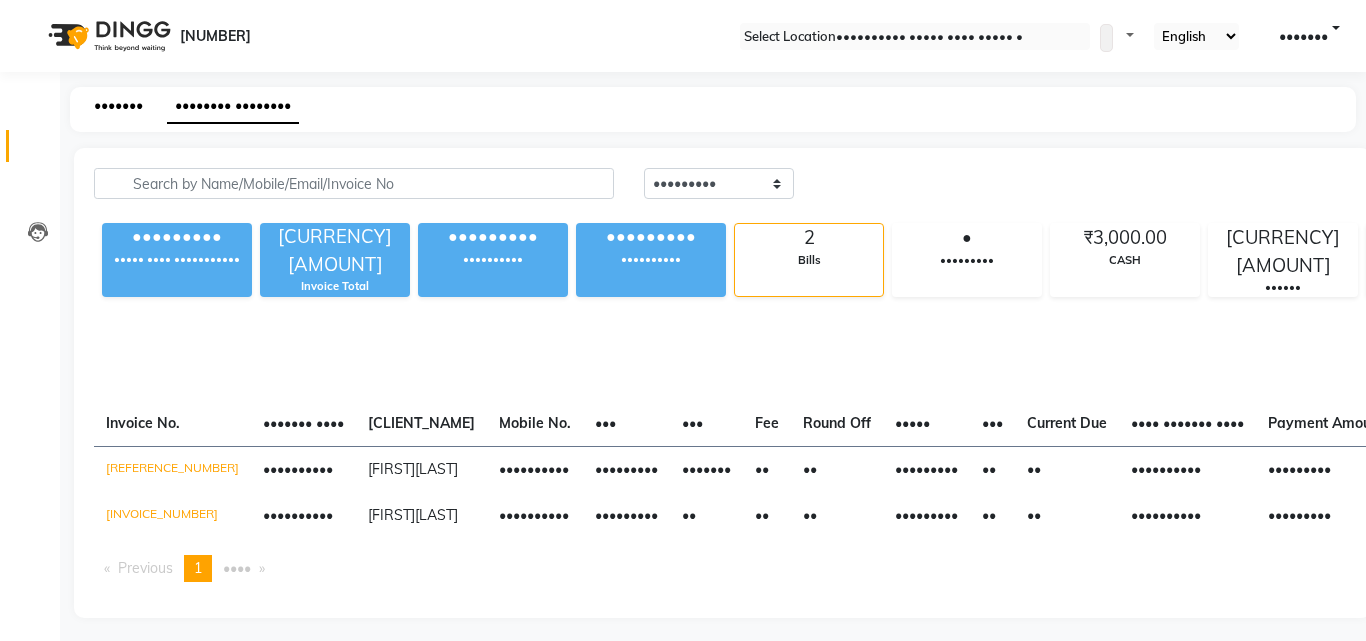 click on "•••••••" at bounding box center [118, 105] 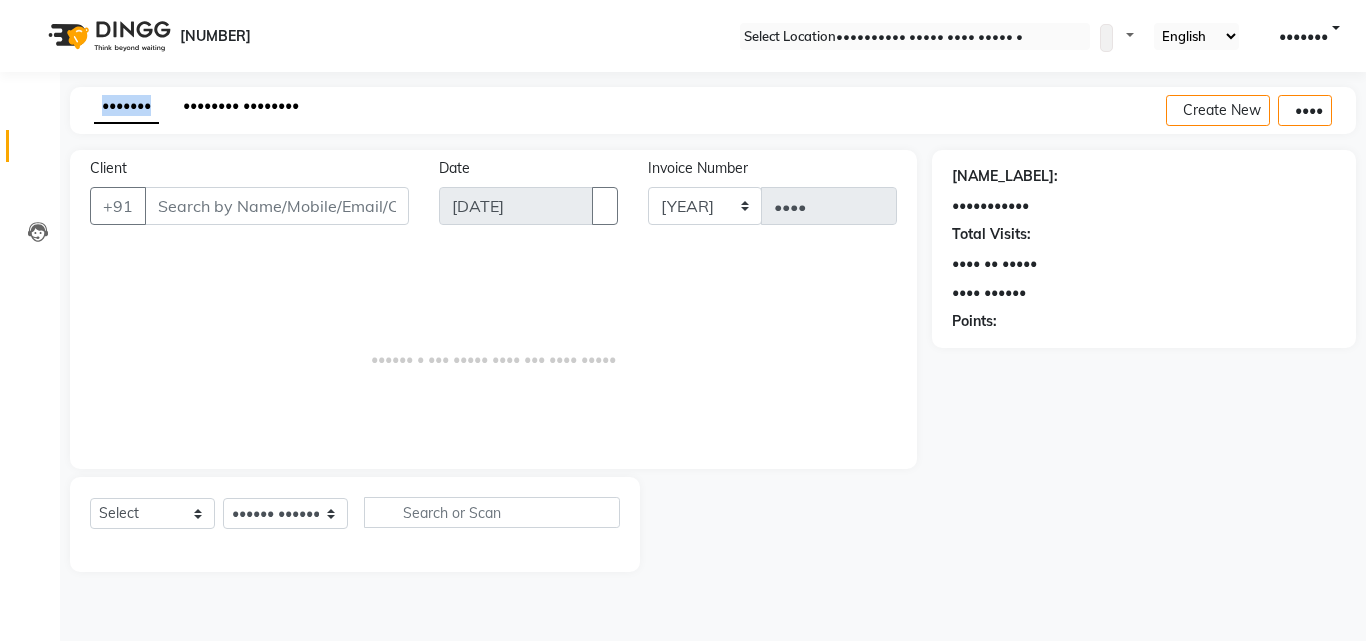 click on "•••••••• ••••••••" at bounding box center [241, 105] 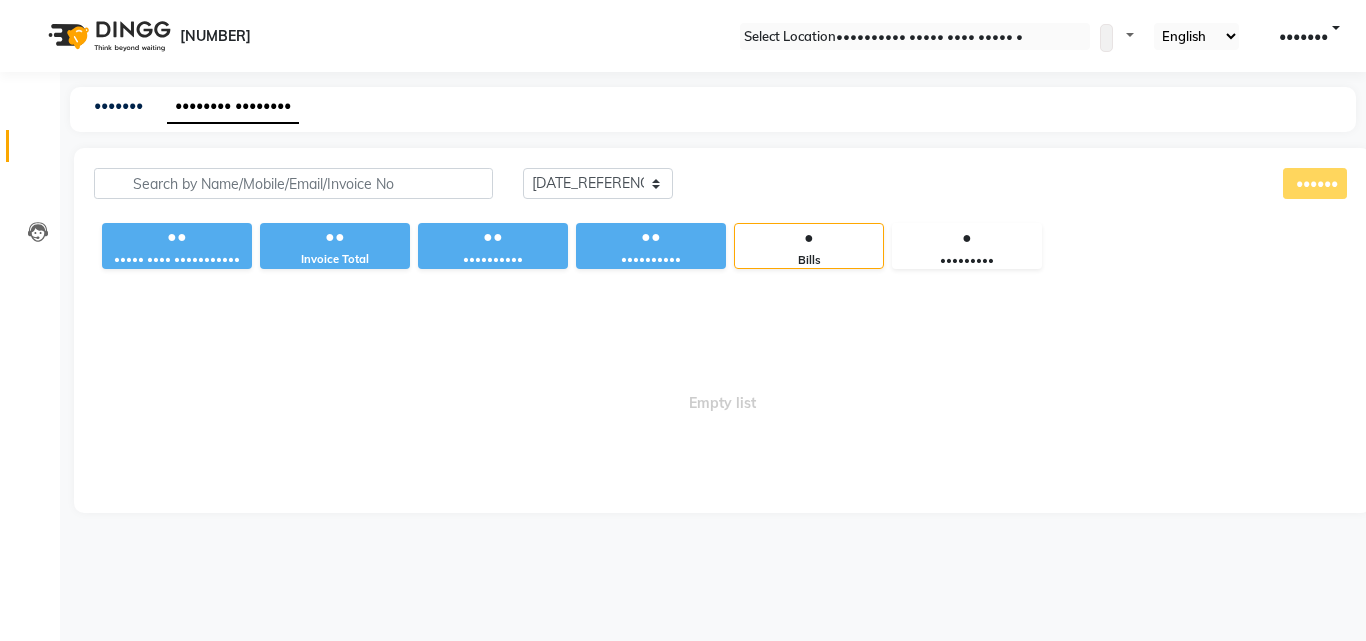 click on "INVOICE PREVIOUS INVOICES" at bounding box center (701, 105) 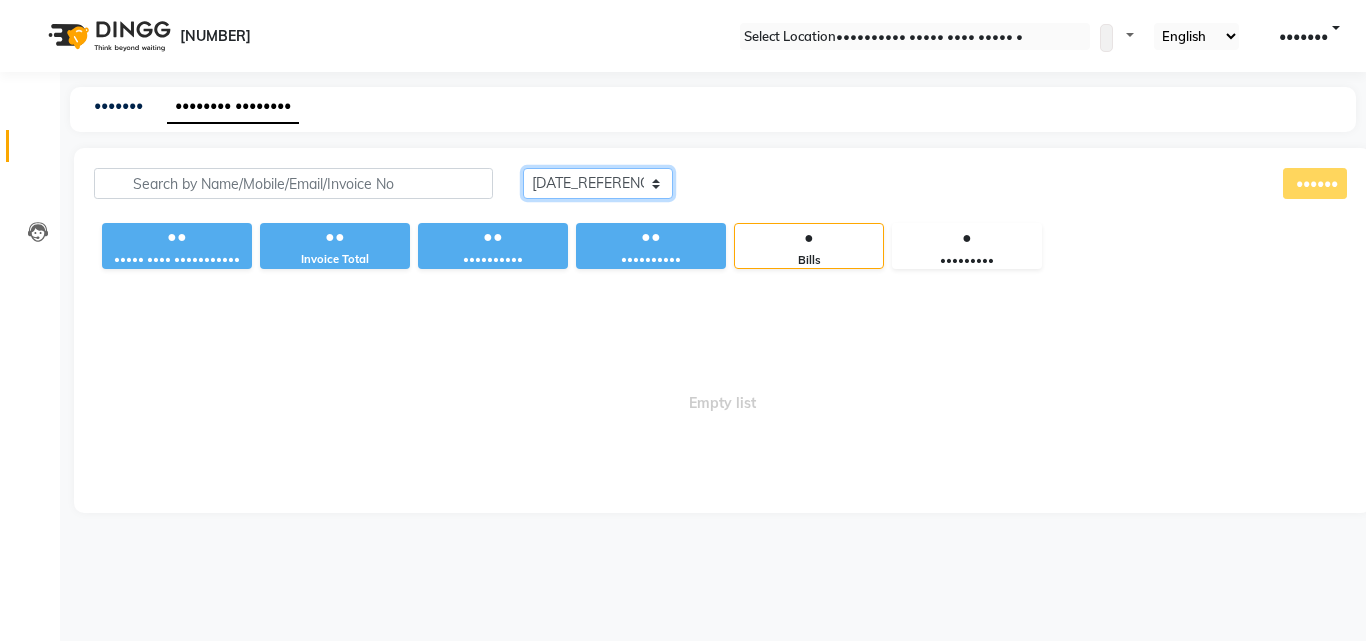 click on "Today Yesterday Custom Range" at bounding box center [598, 183] 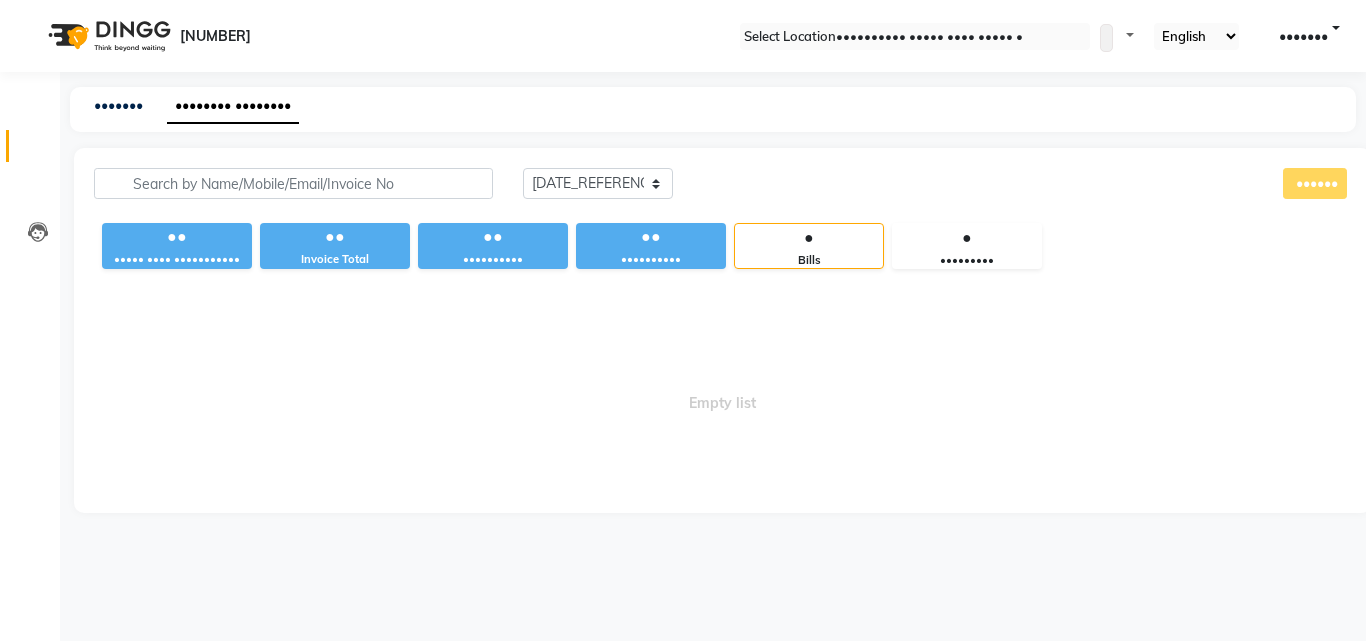 click on "Today Yesterday Custom Range Export ₹0 Value (Ex. Redemption) ₹0 Invoice Total ₹0 Collection ₹0 Redemption 0 Bills 0 Cancelled Empty list" at bounding box center (722, 330) 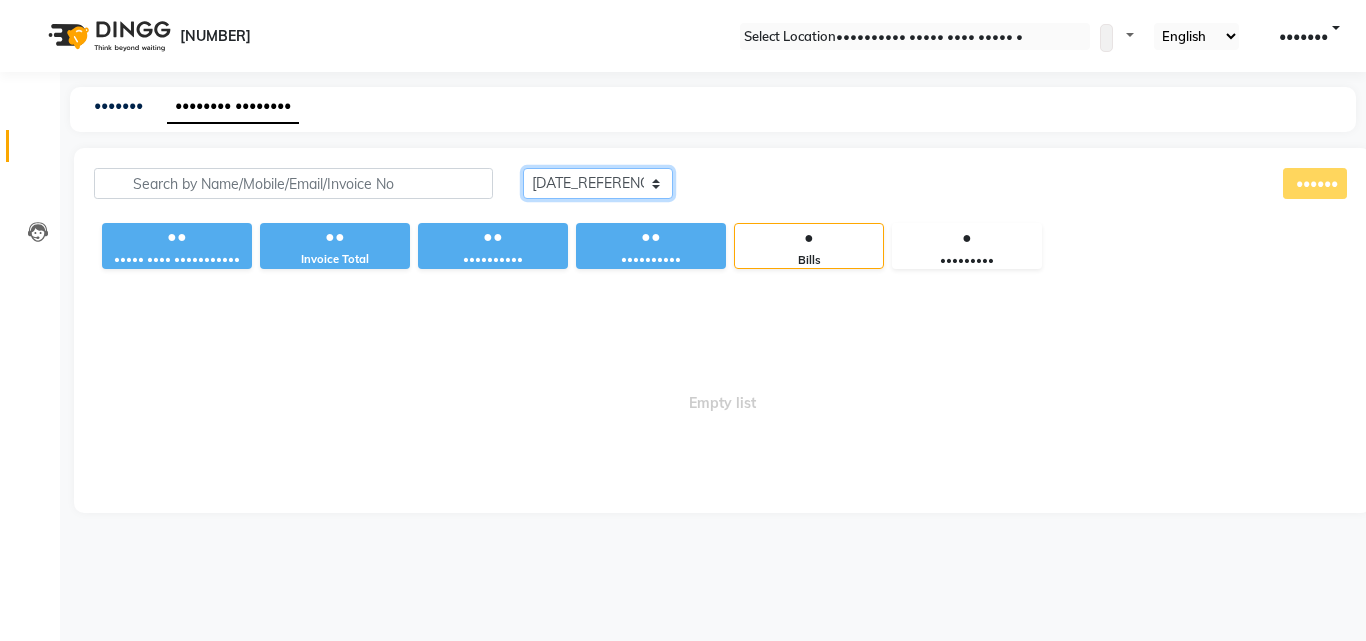 click on "Today Yesterday Custom Range" at bounding box center [598, 183] 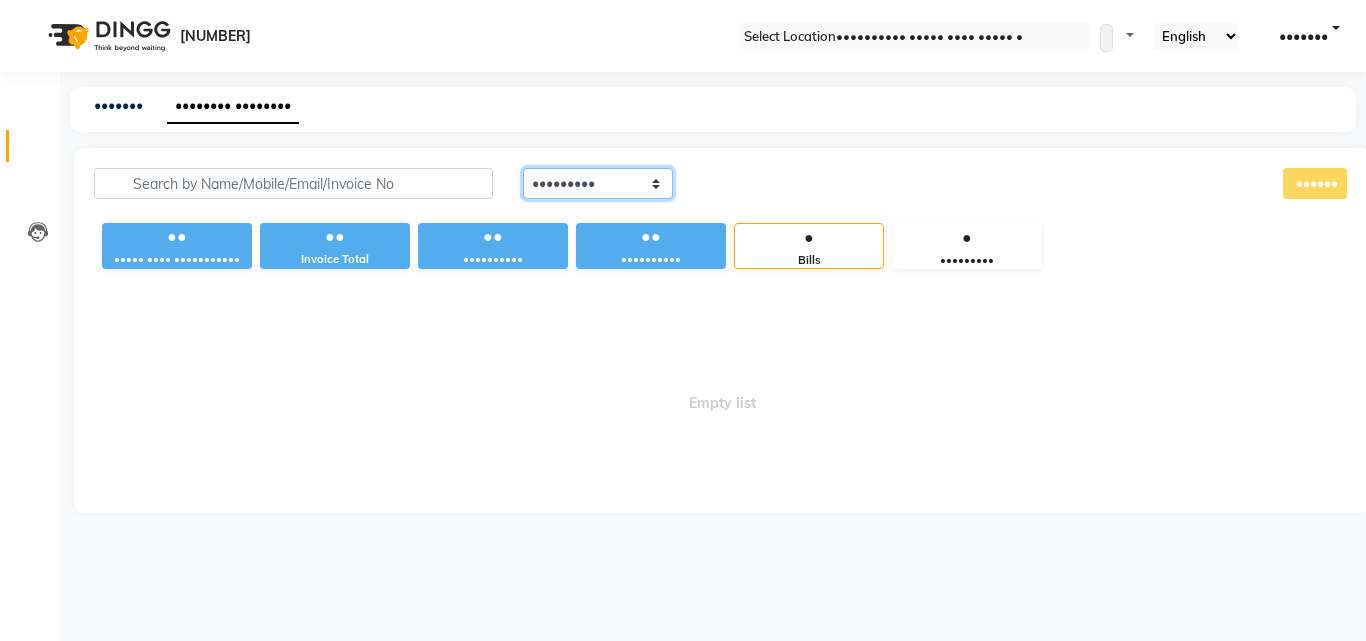 click on "Today Yesterday Custom Range" at bounding box center (598, 183) 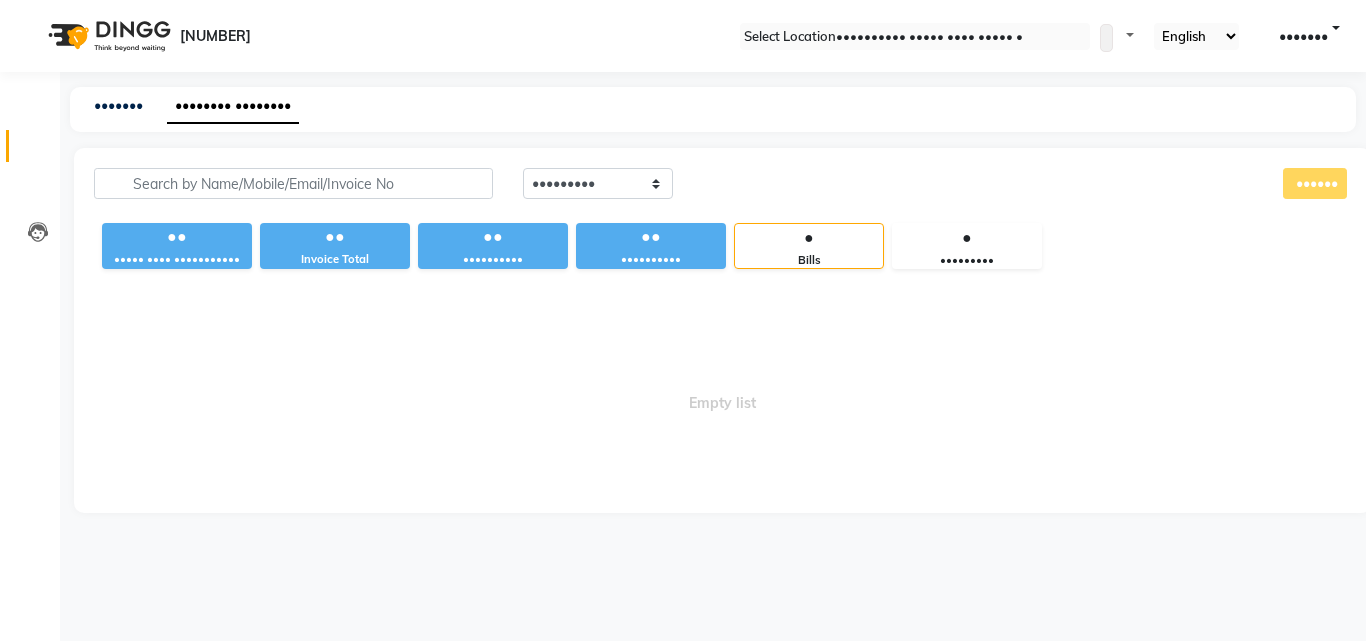 click on "••" at bounding box center [651, 237] 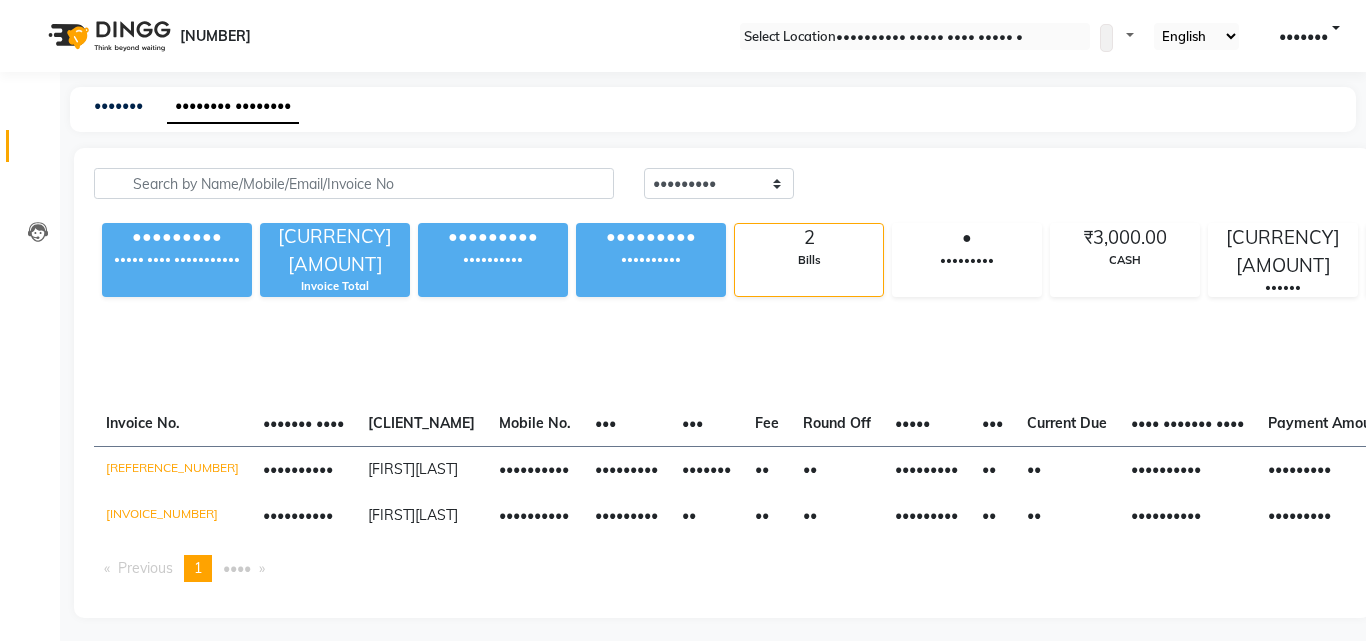 click on "₹5,000.00 Value (Ex. Redemption) ₹6,500.00 Invoice Total  ₹5,000.00 Collection ₹1,500.00 Redemption 2 Bills 0 Cancelled ₹3,000.00 CASH ₹2,000.00 ONLINE ₹1,500.00 Prepaid" at bounding box center (903, 256) 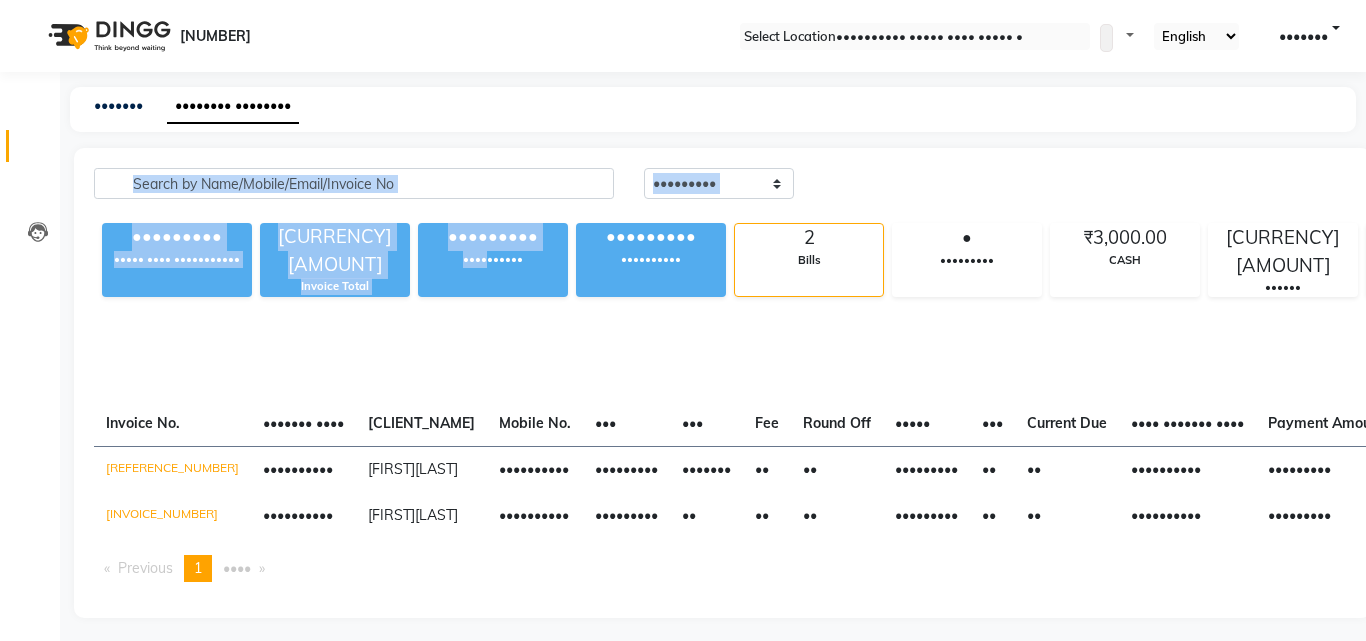 click on "••••• ••••••••• •••••• ••••• •••••• ••••••••• ••••• •••• ••••••••••• ••••••••• ••••••• •••••  ••••••••• •••••••••• ••••••••• •••••••••• • ••••• • ••••••••• ••••••••• •••• ••••••••• •••••• ••••••••• •••••••" at bounding box center [903, 272] 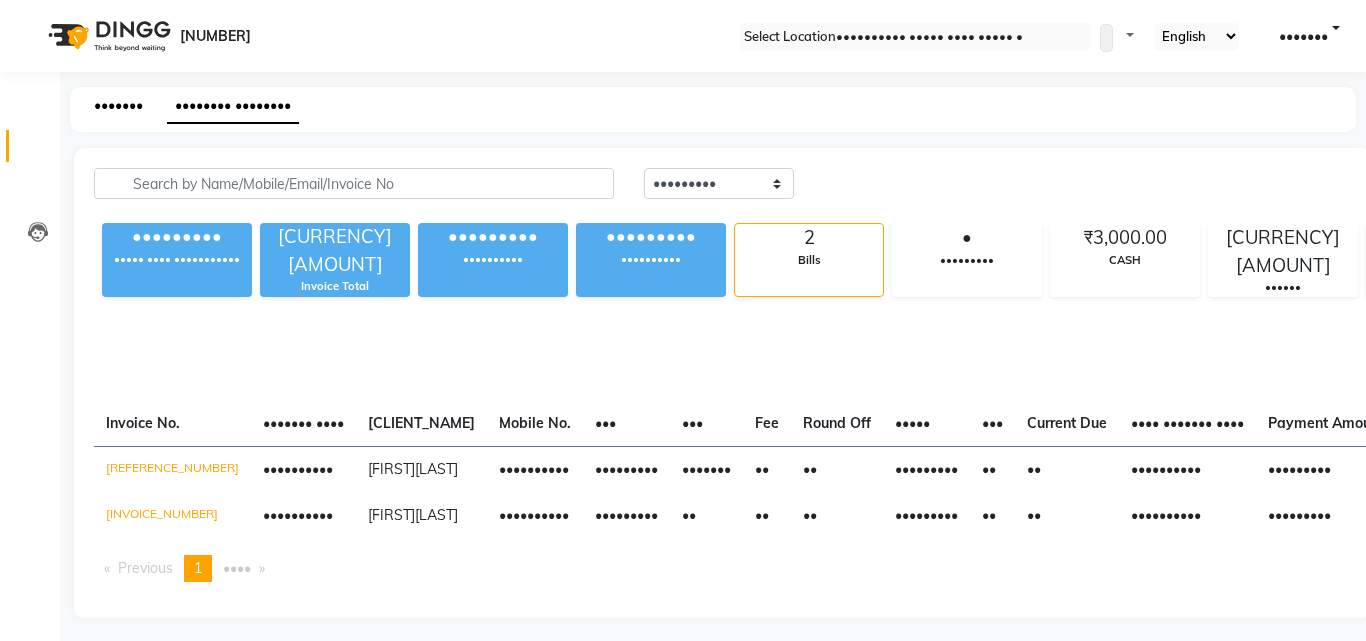 click on "•••••••" at bounding box center (118, 105) 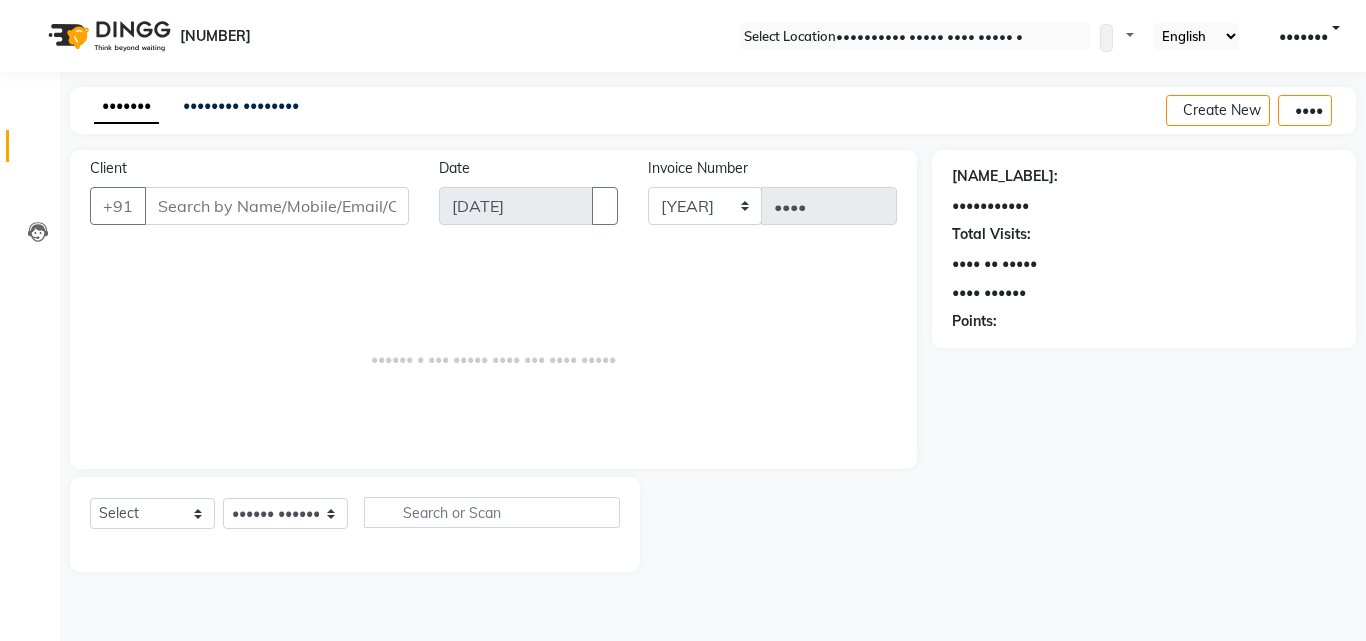 click on "Client" at bounding box center [277, 206] 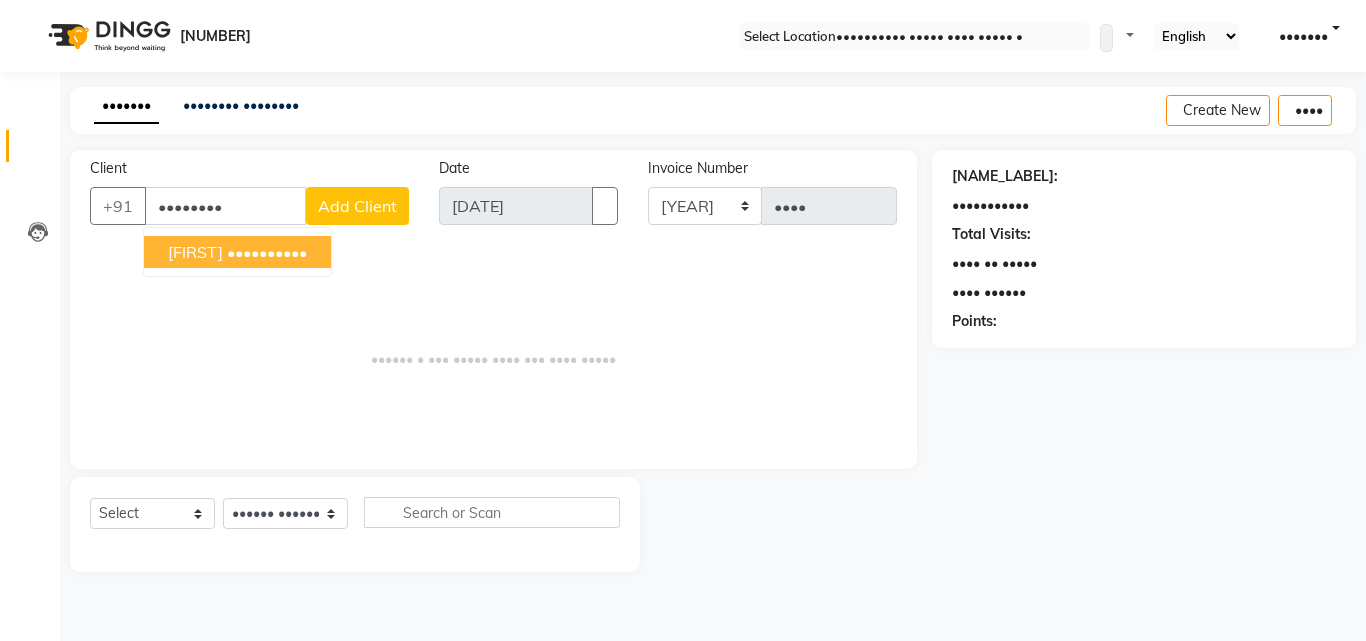 click on "[FIRST] [PHONE]" at bounding box center (237, 252) 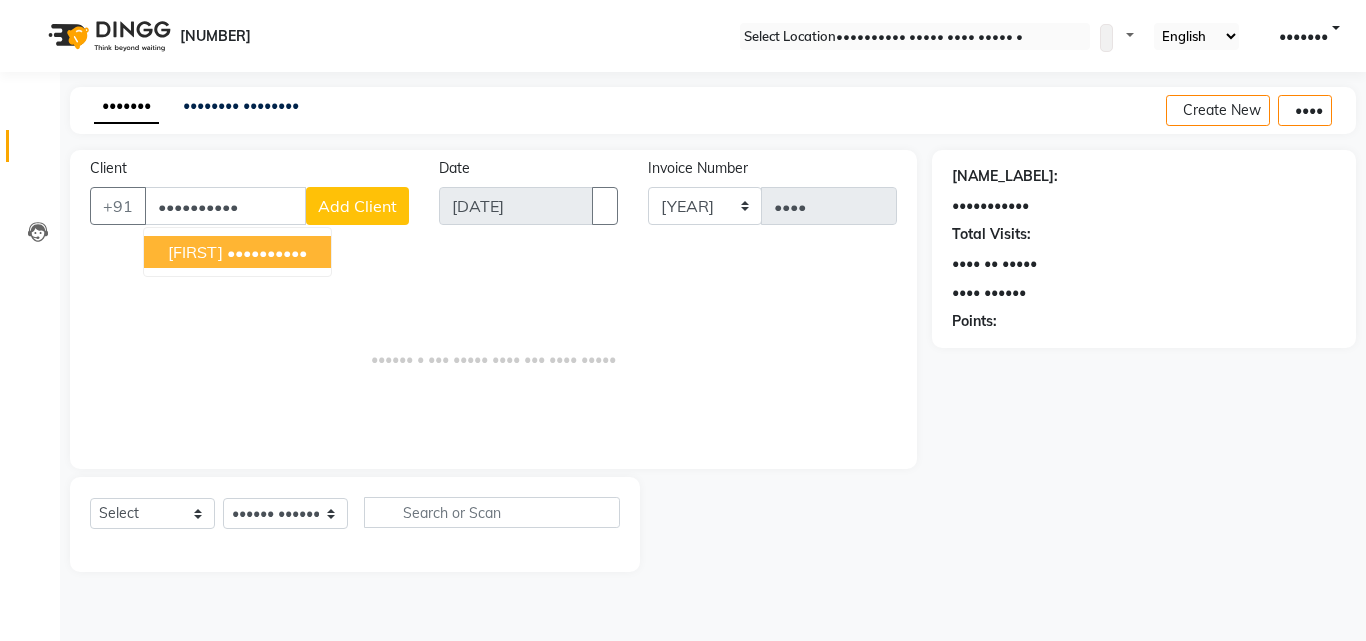 click on "•••••• • ••• ••••• •••• ••• •••• •••••" at bounding box center [493, 349] 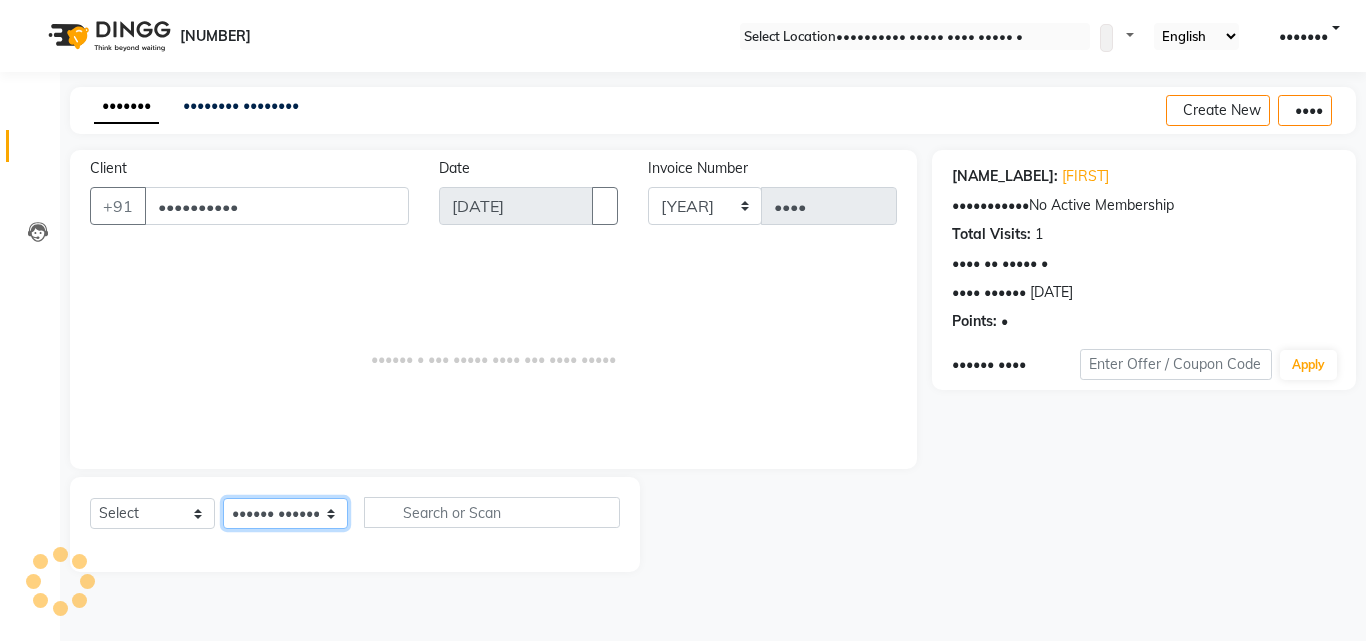 click on "Select Technician [FIRST] [FIRST] [FIRST] [FIRST] [FIRST] [FIRST] [FIRST]" at bounding box center [285, 513] 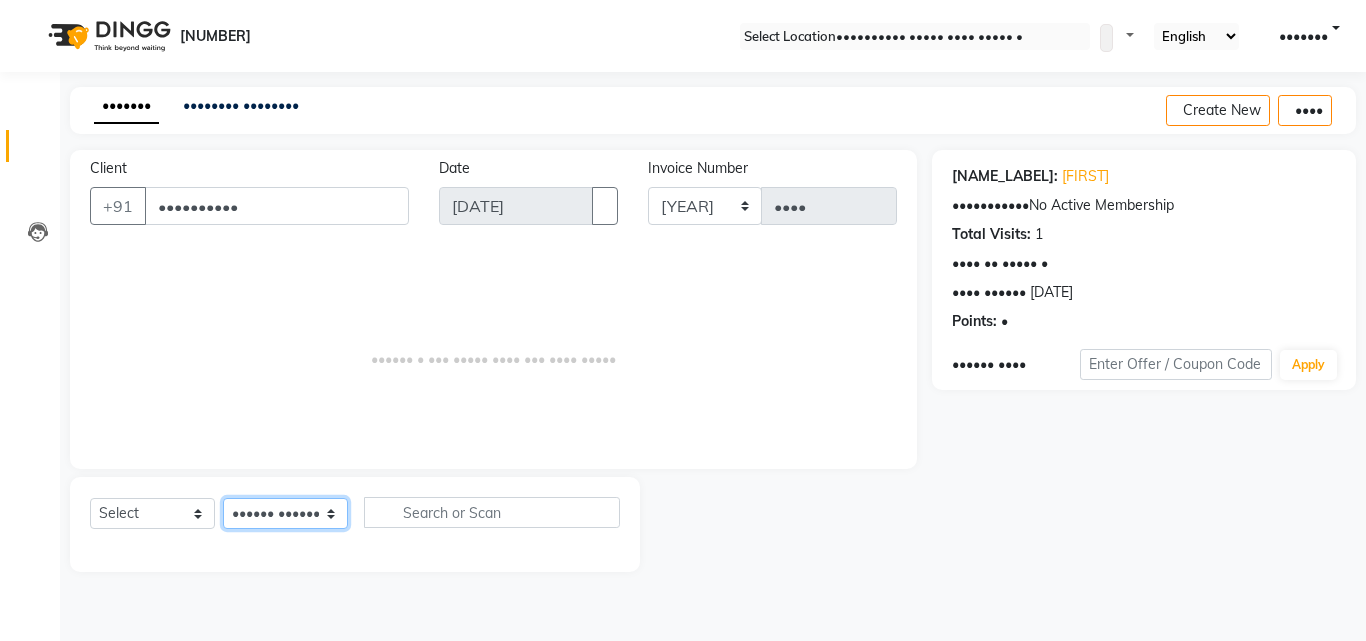 click on "Select Technician [FIRST] [FIRST] [FIRST] [FIRST] [FIRST] [FIRST] [FIRST]" at bounding box center [285, 513] 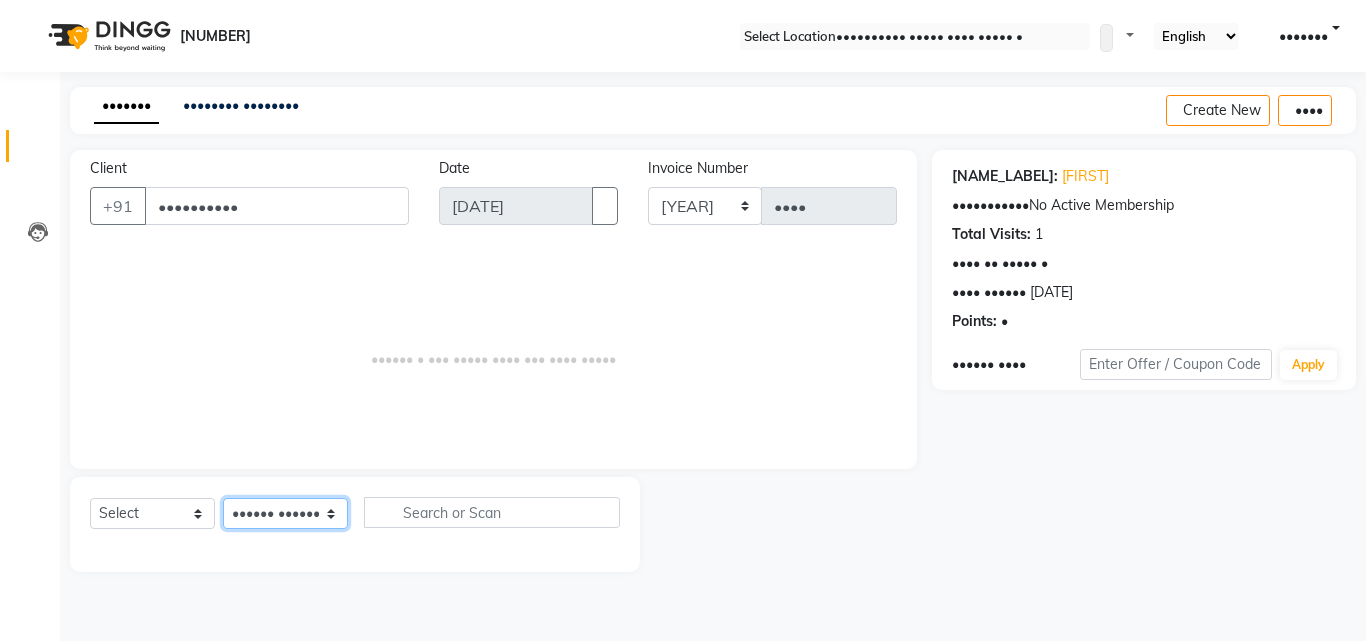 select on "[PHONE]" 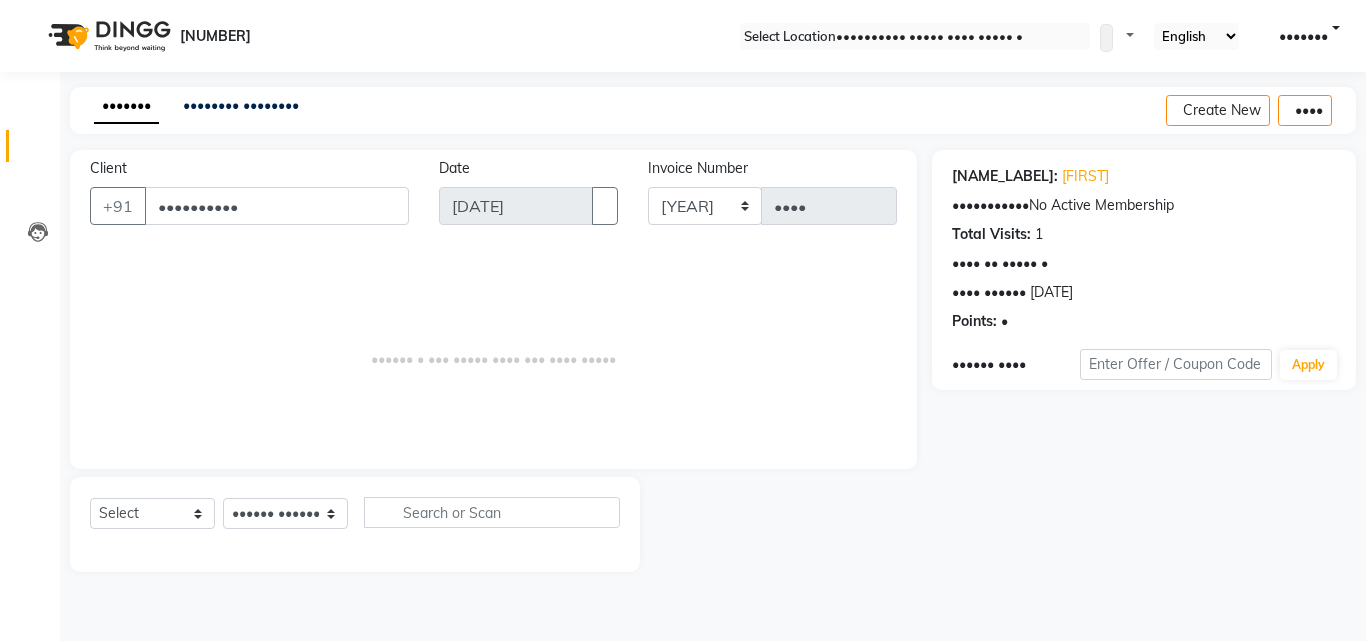 drag, startPoint x: 349, startPoint y: 382, endPoint x: 323, endPoint y: 431, distance: 55.470715 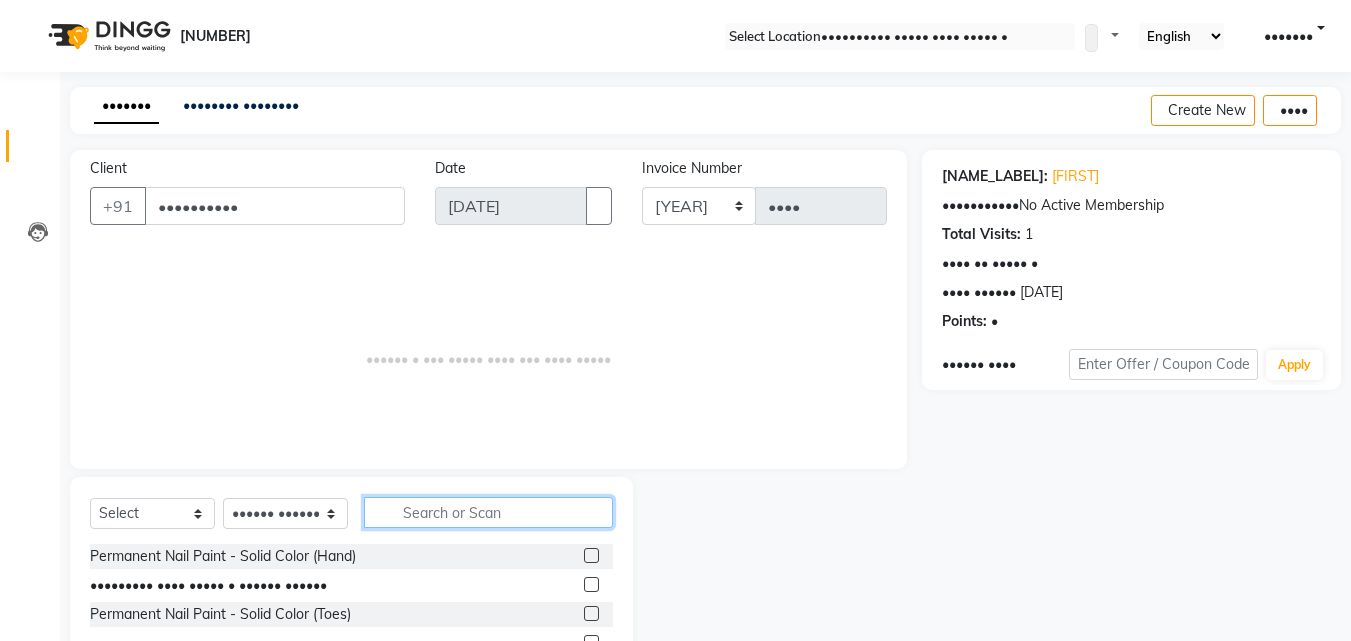 click at bounding box center [488, 512] 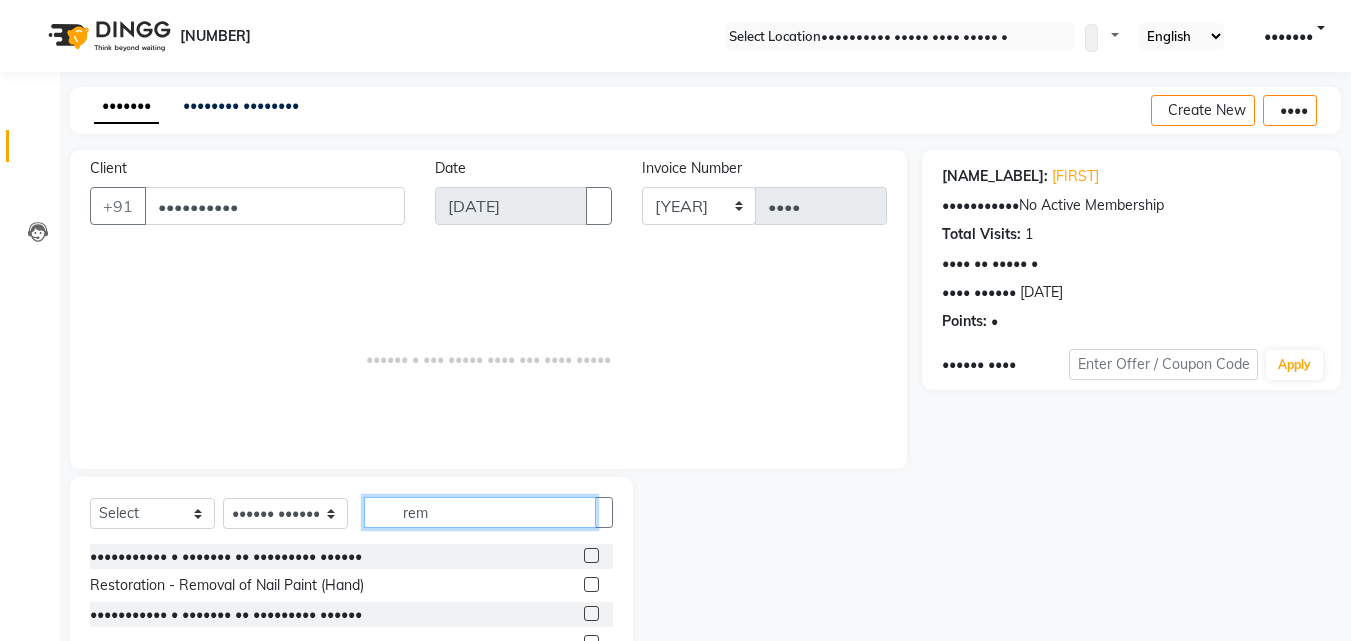 type on "rem" 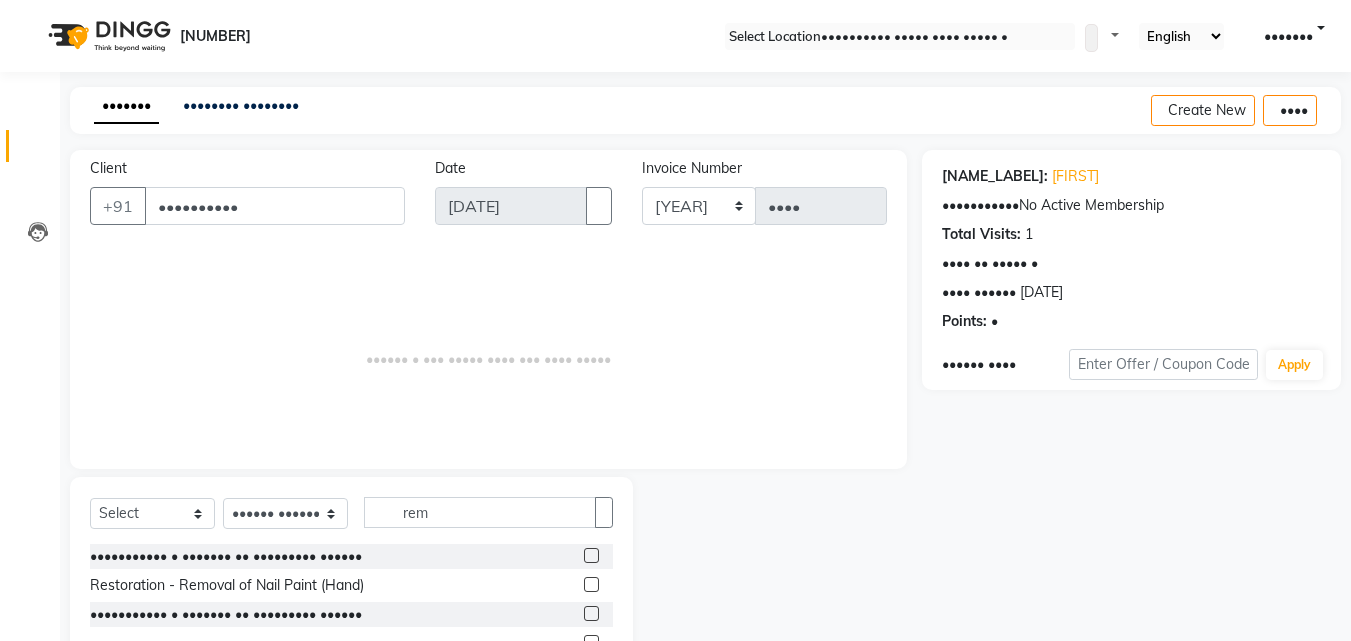 click at bounding box center (591, 584) 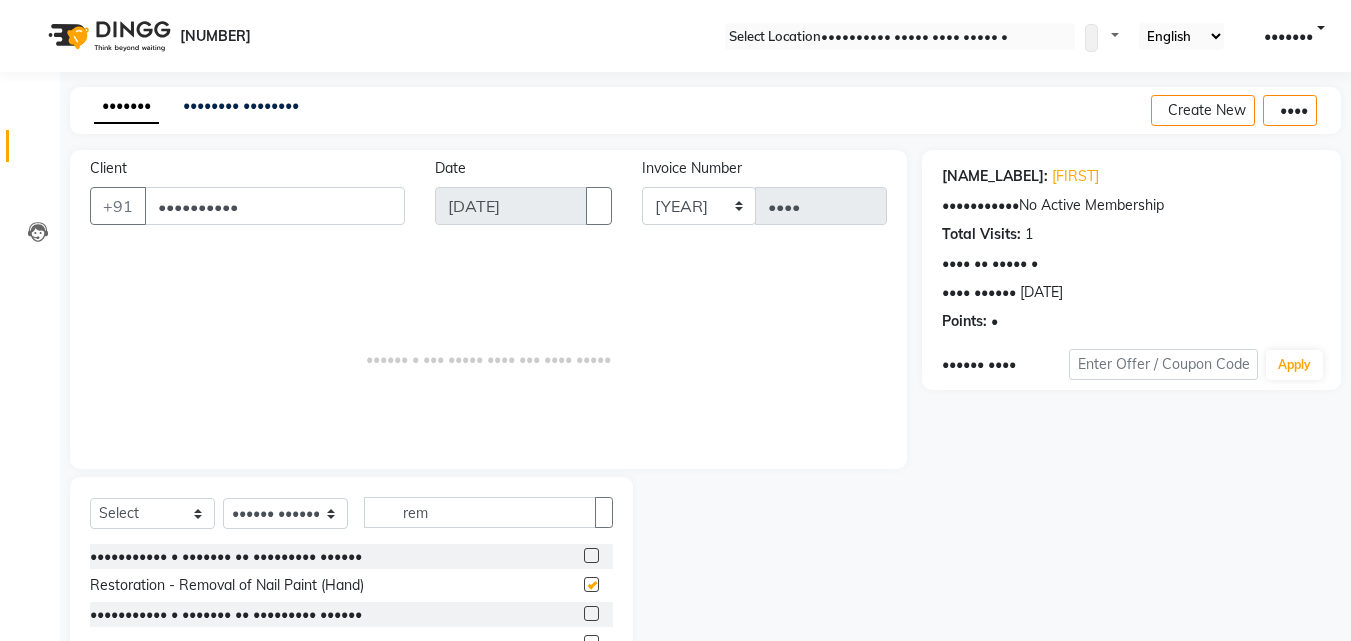 click at bounding box center [591, 584] 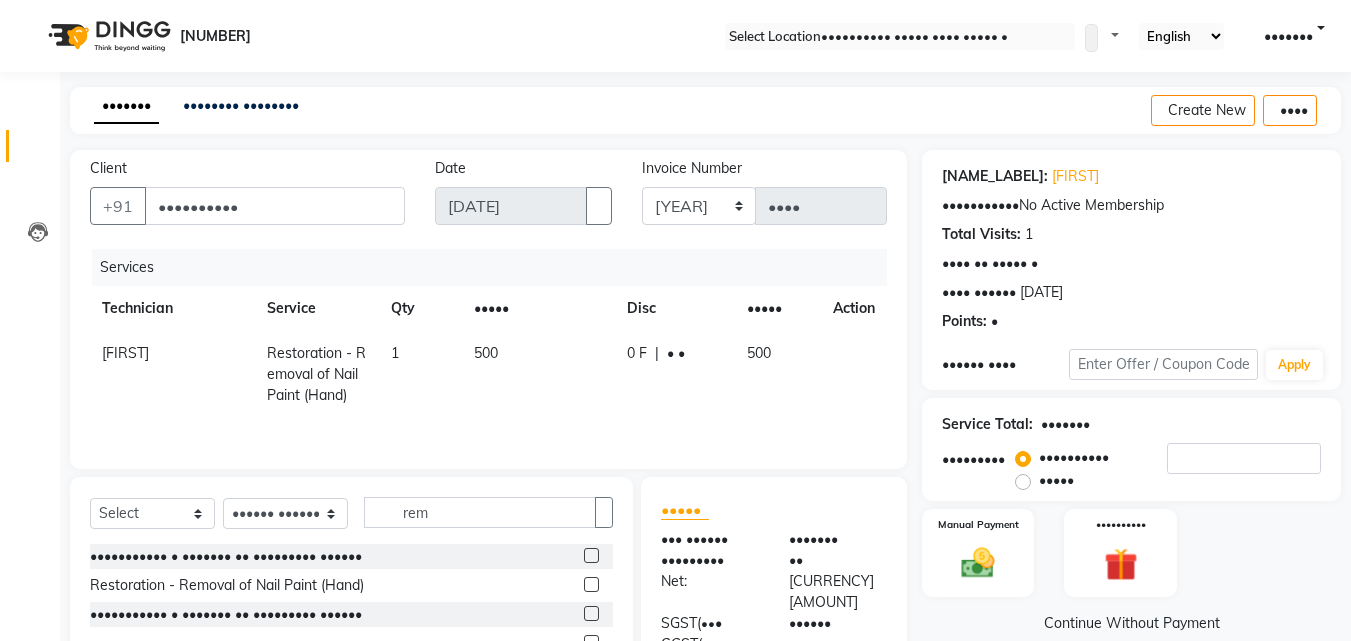 click on "500" at bounding box center (538, 374) 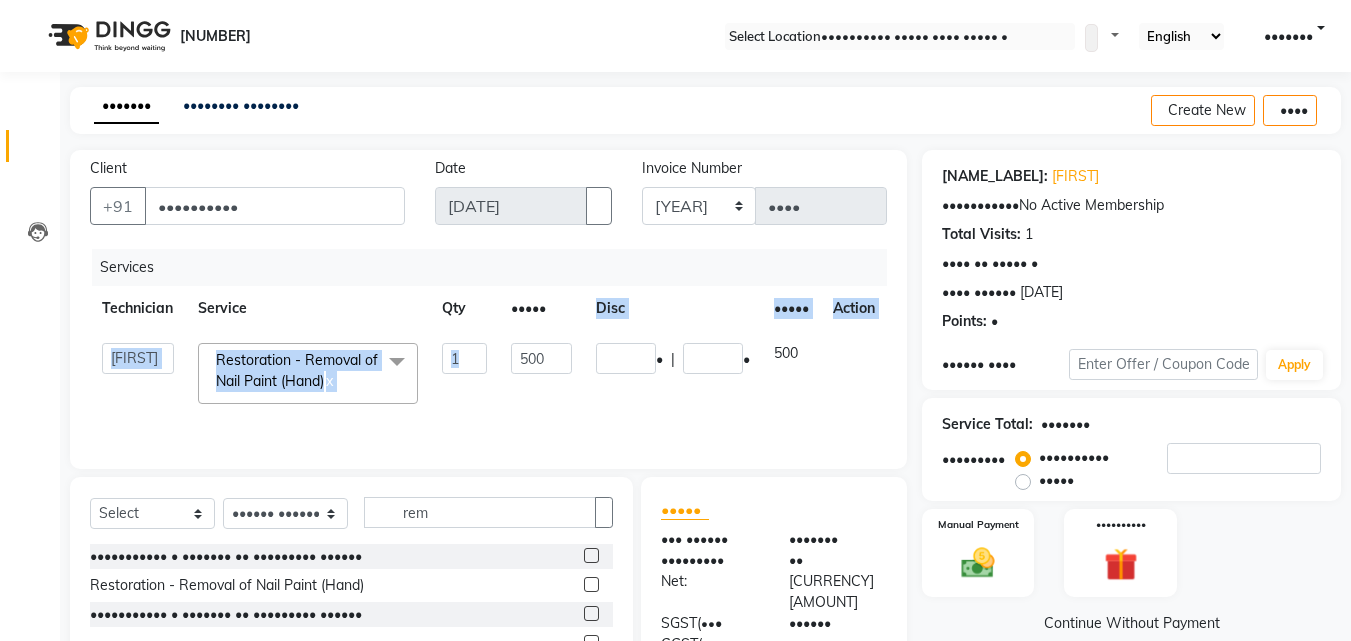 drag, startPoint x: 603, startPoint y: 326, endPoint x: 580, endPoint y: 358, distance: 39.40812 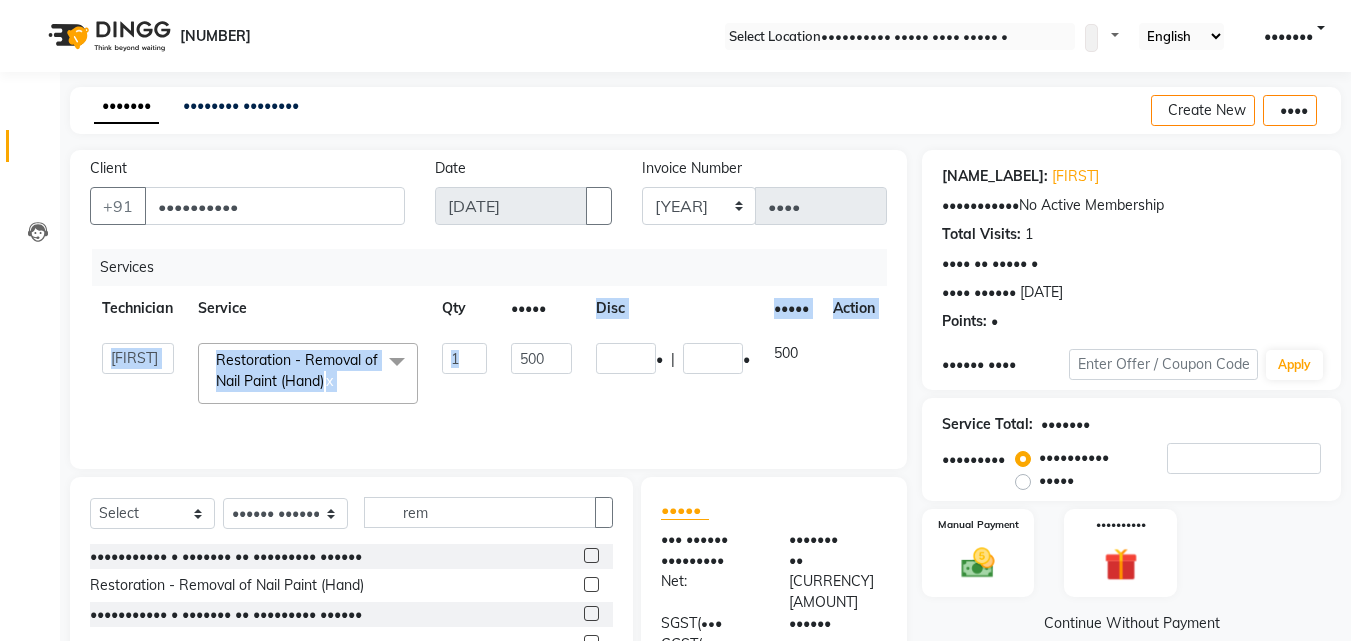click on "Disc Total Action Jaspreet Kaur Manager PRAMOD Pummy SAGAR shaan Sumit Varun Restoration - Removal of Nail Paint (Hand) x Permanent Nail Paint - Solid Color (Hand) Permanent Nail Paint - French (Hand) Permanent Nail Paint - Solid Color (Toes) Permanent Nail Paint - French (Toes) Oil product Restoration - Gel (Hand) Restoration - Tip Replacement (Hand) Restoration - Touch -up (Hand) Restoration - Gel Color Changes (Hand) Restoration - Removal of Extension (Hand) Restoration - Removal of Nail Paint (Hand) Restoration - Gel (Toes) Restoration - Tip Replacement (Toes) Restoration - Touch -up (Toes) Restoration - Gel Color Changes (Toes) Restoration - Removal of Extension (Toes) Restoration - Removal of Nail Paint (Toes) Pedicure - Classic Pedicure - Deluxe Pedicure - Premium Pedicure - Platinum Manicure - Classic Manicure - Deluxe Manicure - Premium Eyelash Refil - Classic Eyelash Refil - Hybrid Eyelash Refil - Volume Eyelash Refil - Mega Volume Nail course Basic" at bounding box center [488, 351] 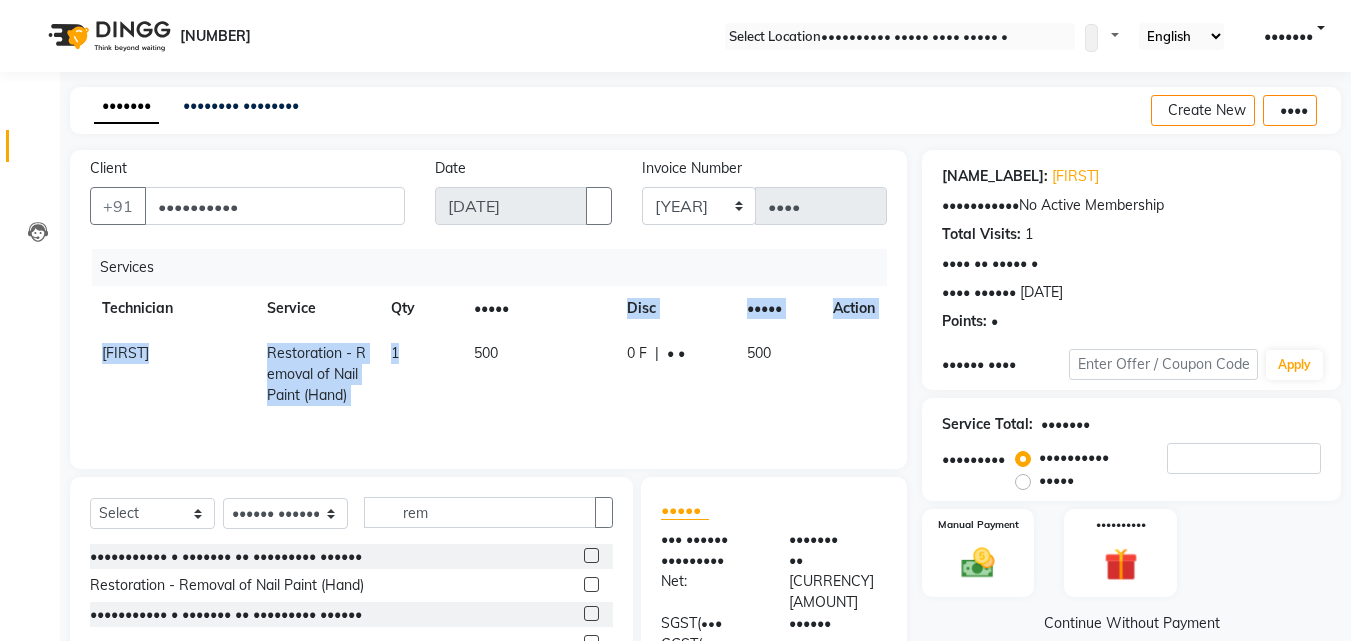 click on "500" at bounding box center (538, 374) 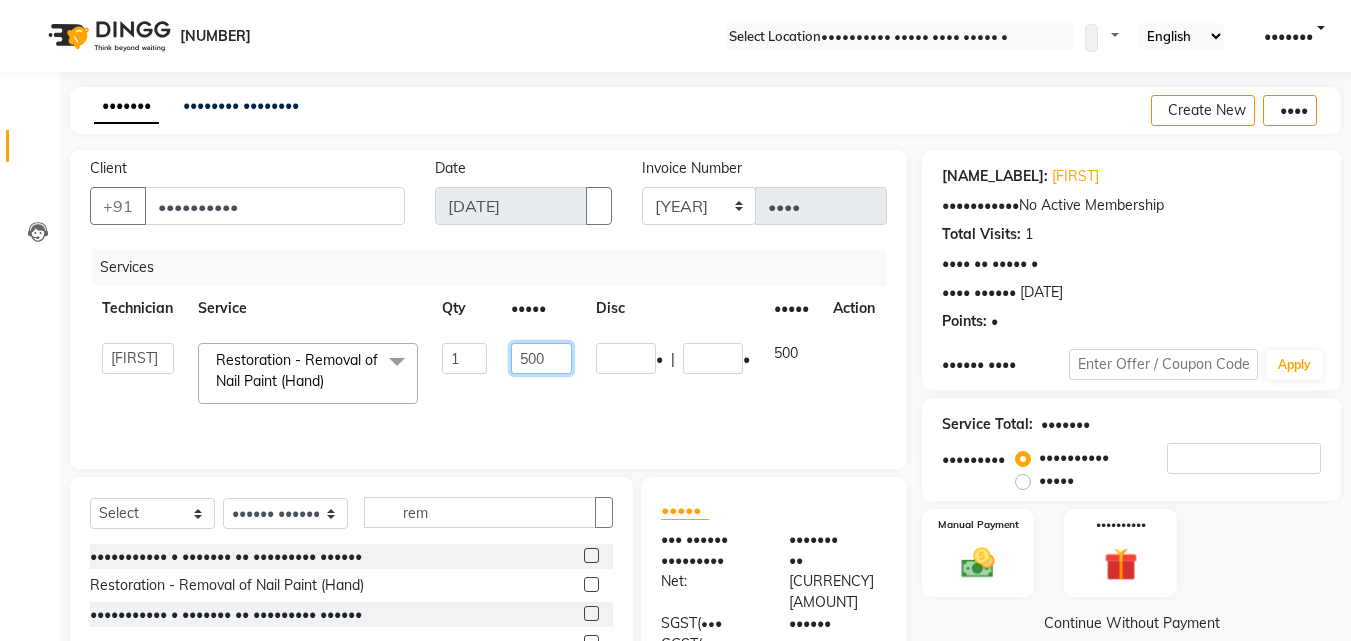click on "500" at bounding box center (464, 358) 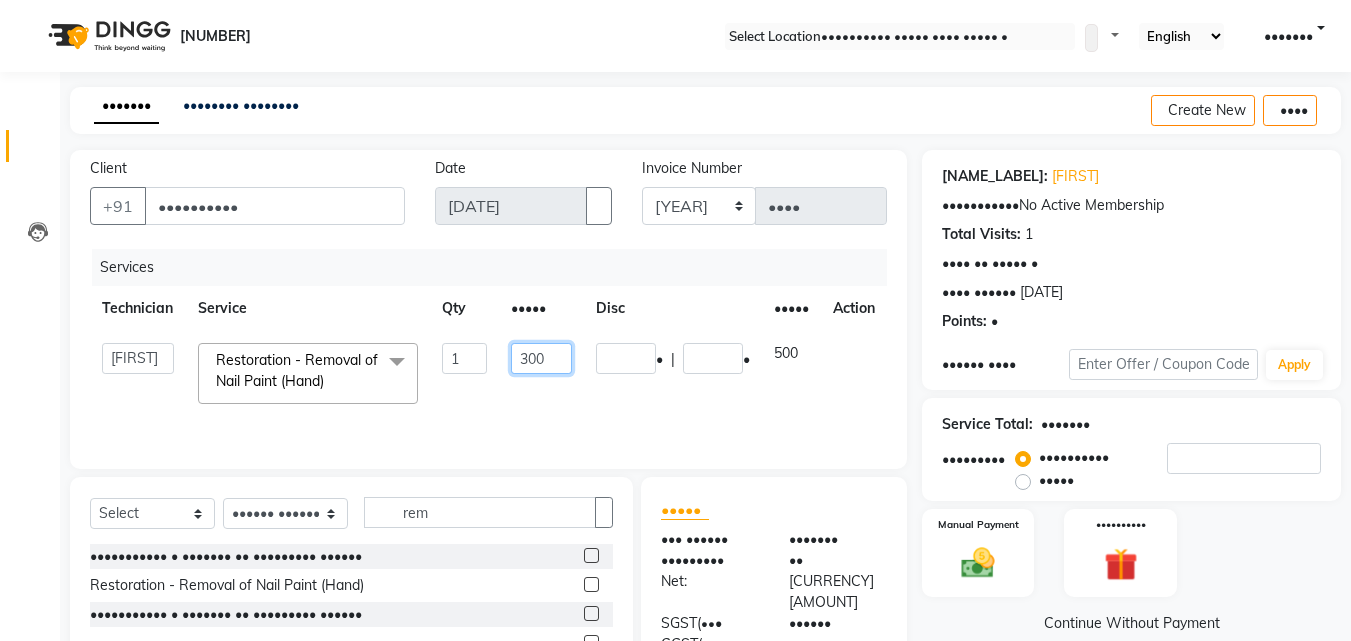 scroll, scrollTop: 100, scrollLeft: 0, axis: vertical 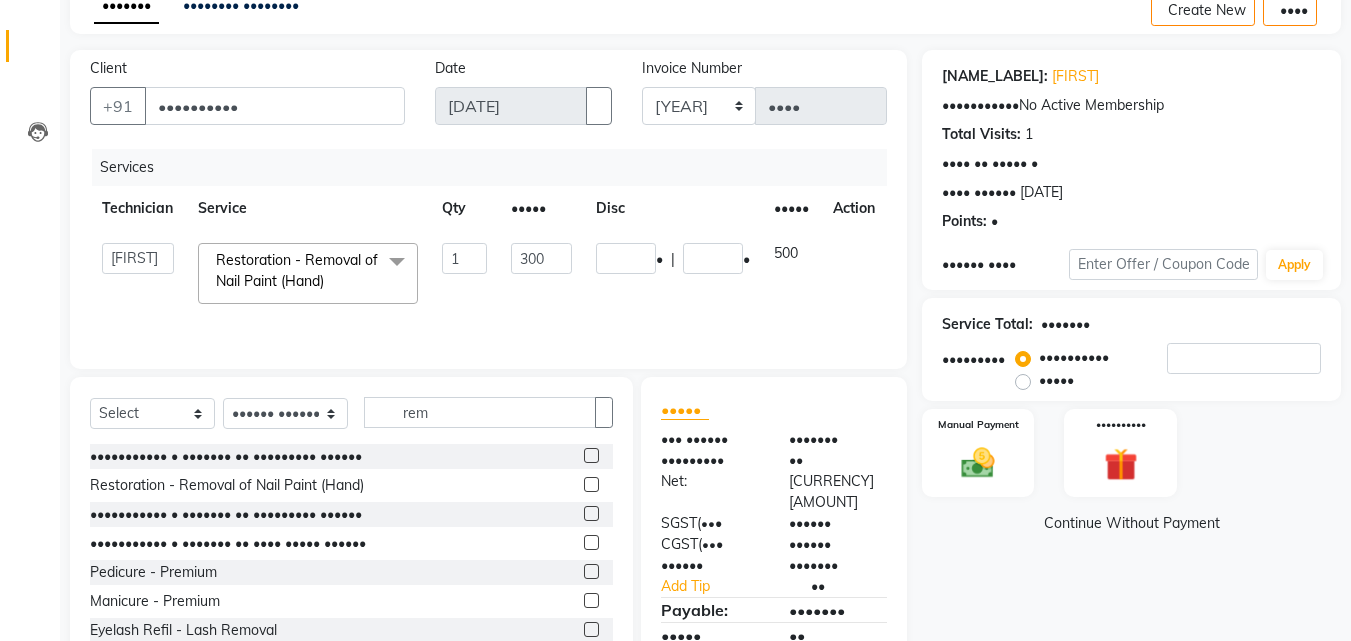 click on "•••••••••• ••••••• ••• ••••• •••• ••••• ••••••" at bounding box center [488, 208] 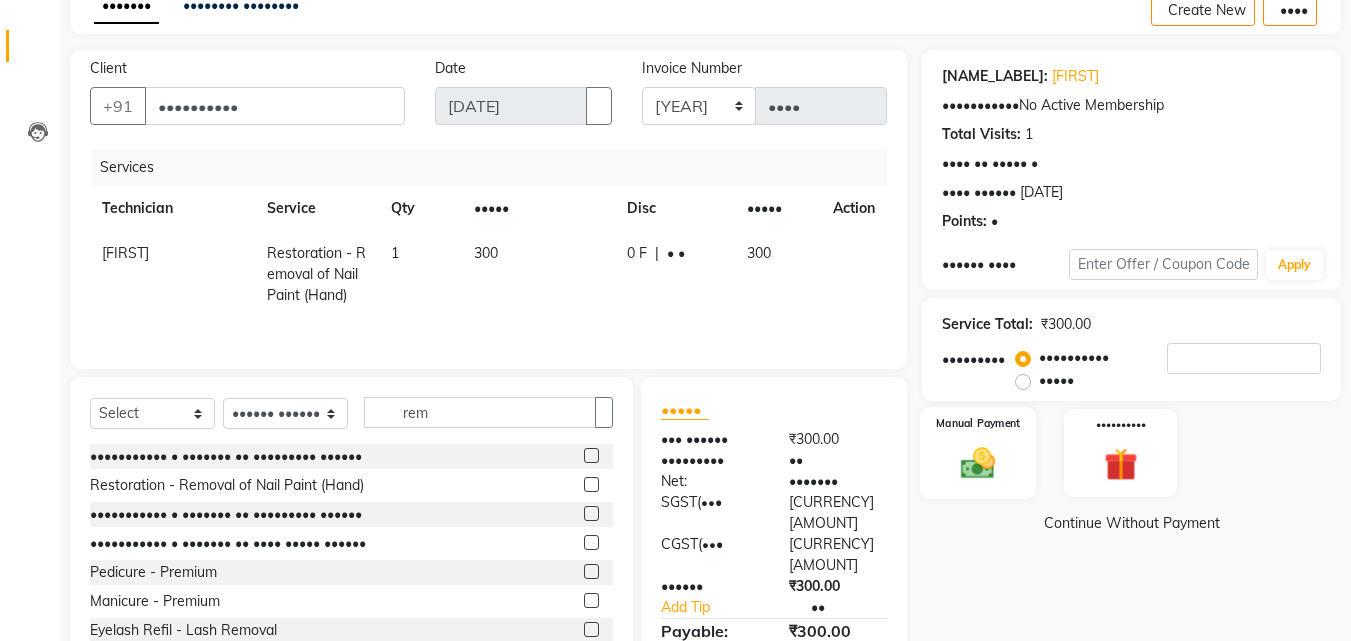 click on "Manual Payment" at bounding box center [978, 423] 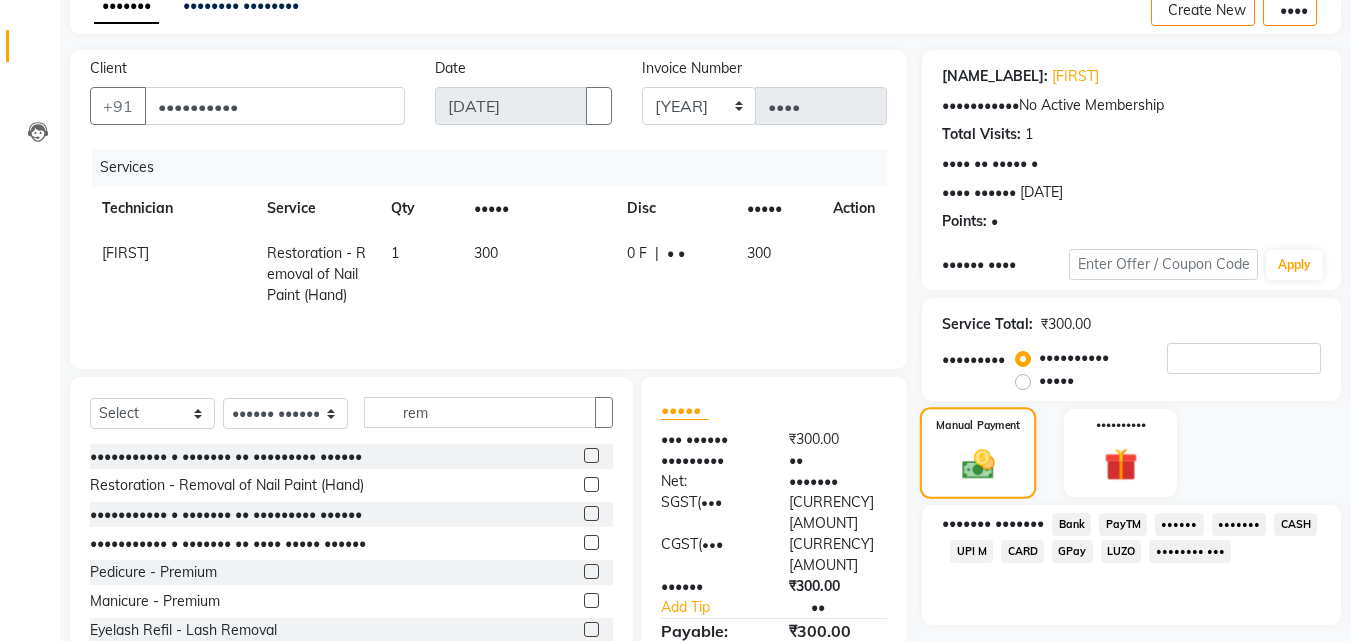 scroll, scrollTop: 162, scrollLeft: 0, axis: vertical 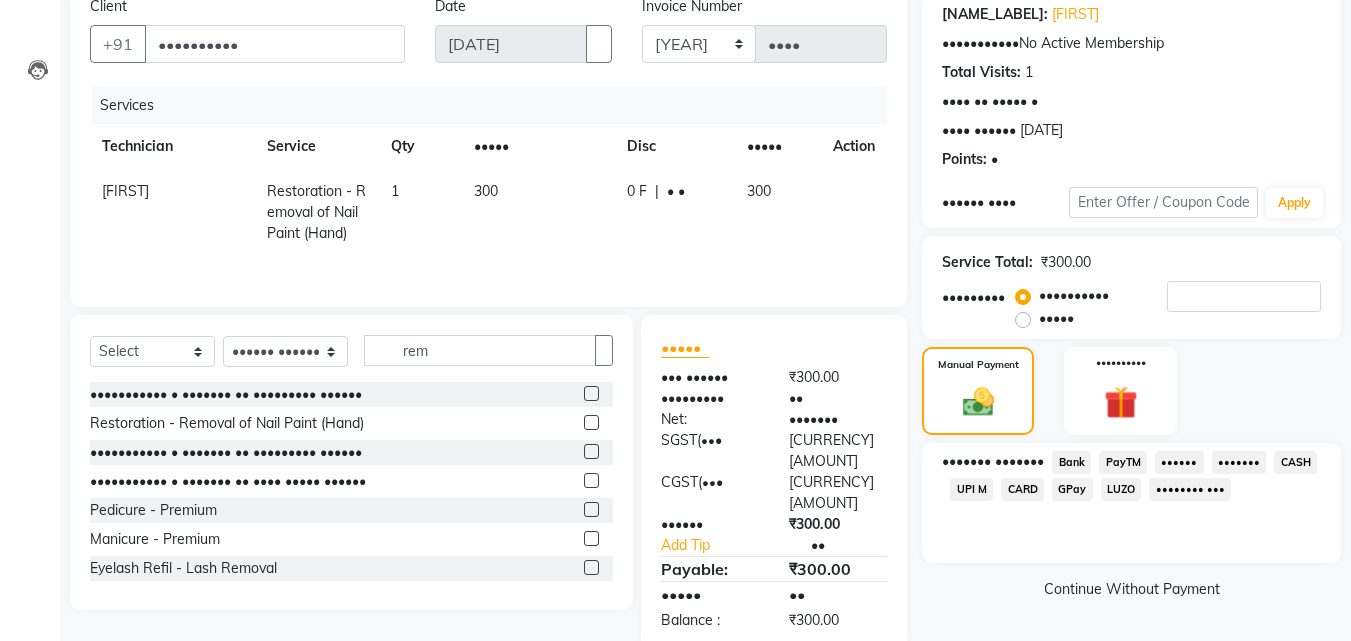 click on "••••••" at bounding box center (1071, 462) 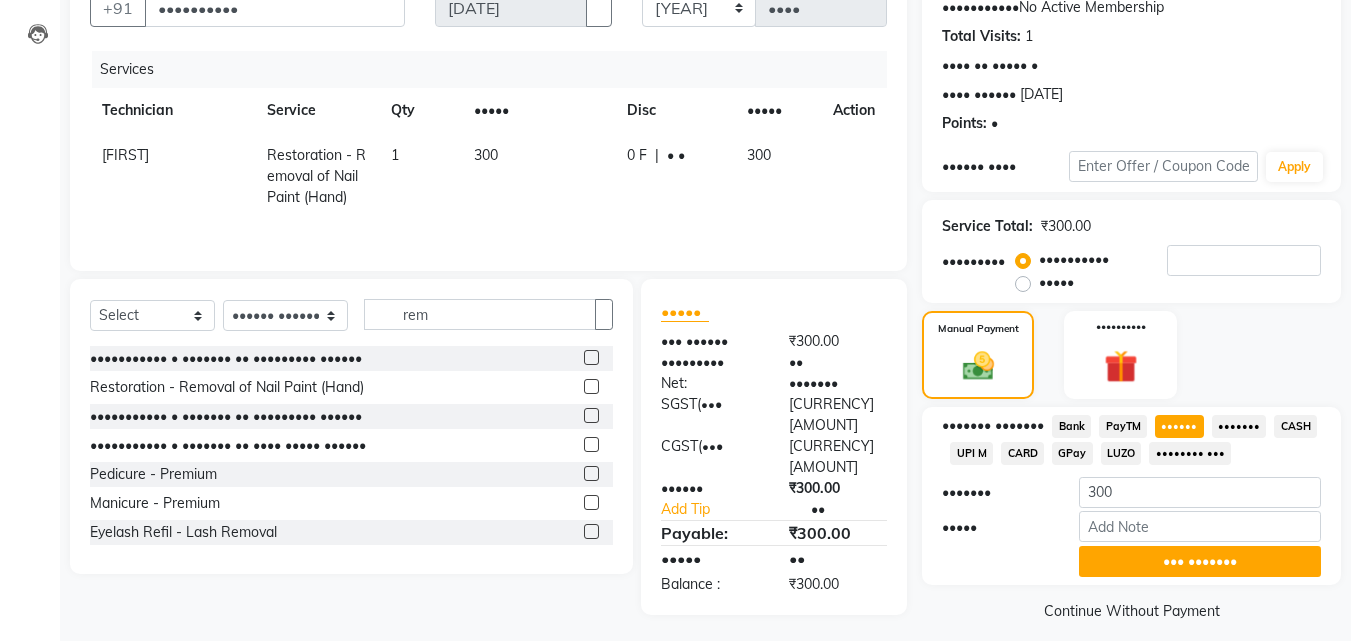 scroll, scrollTop: 218, scrollLeft: 0, axis: vertical 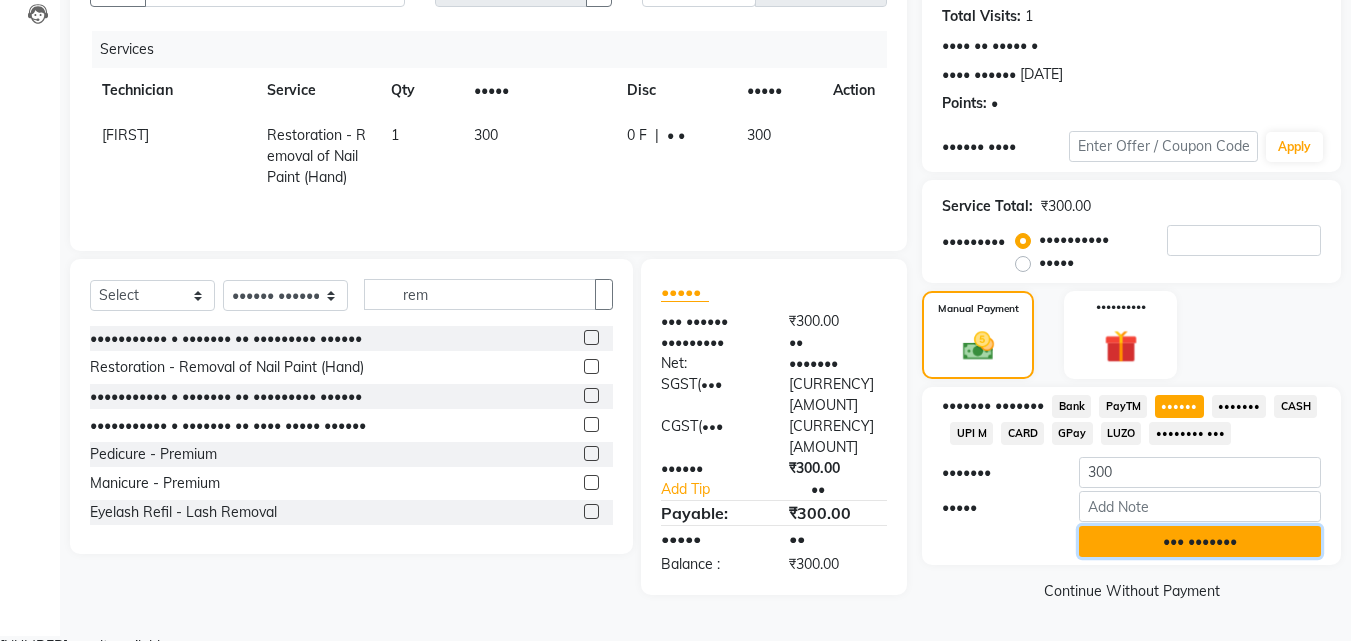 click on "••• •••••••" at bounding box center [1200, 541] 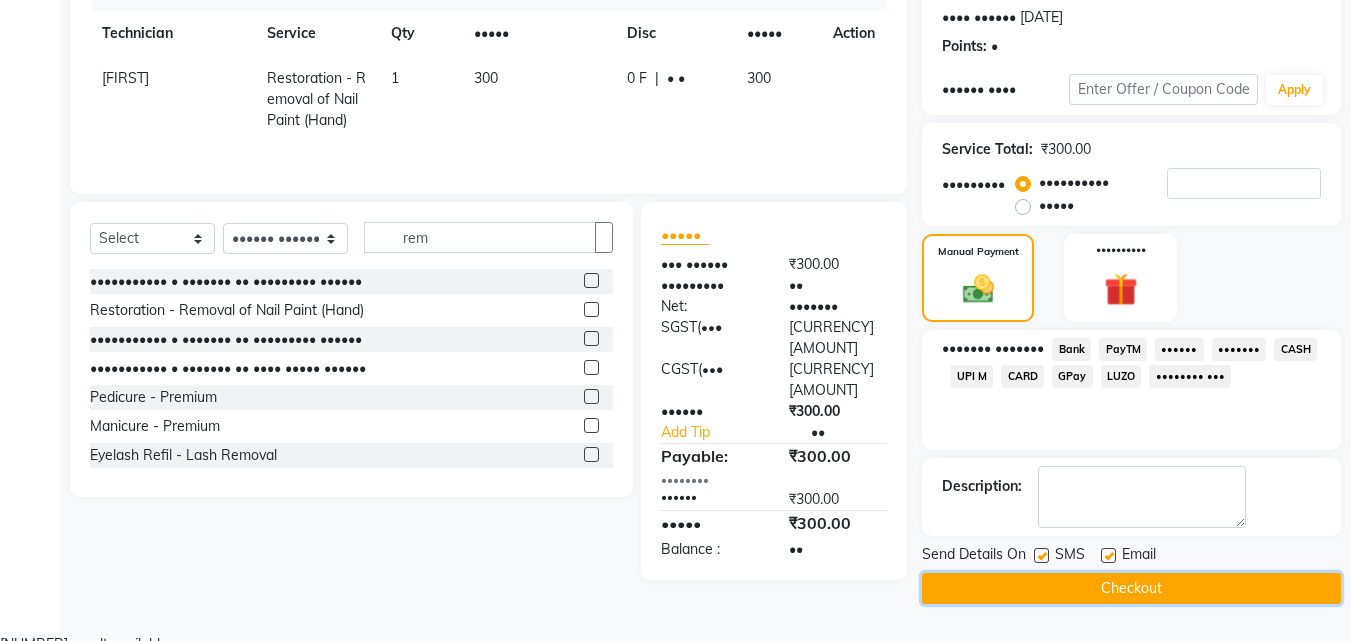 click on "Checkout" at bounding box center [1131, 588] 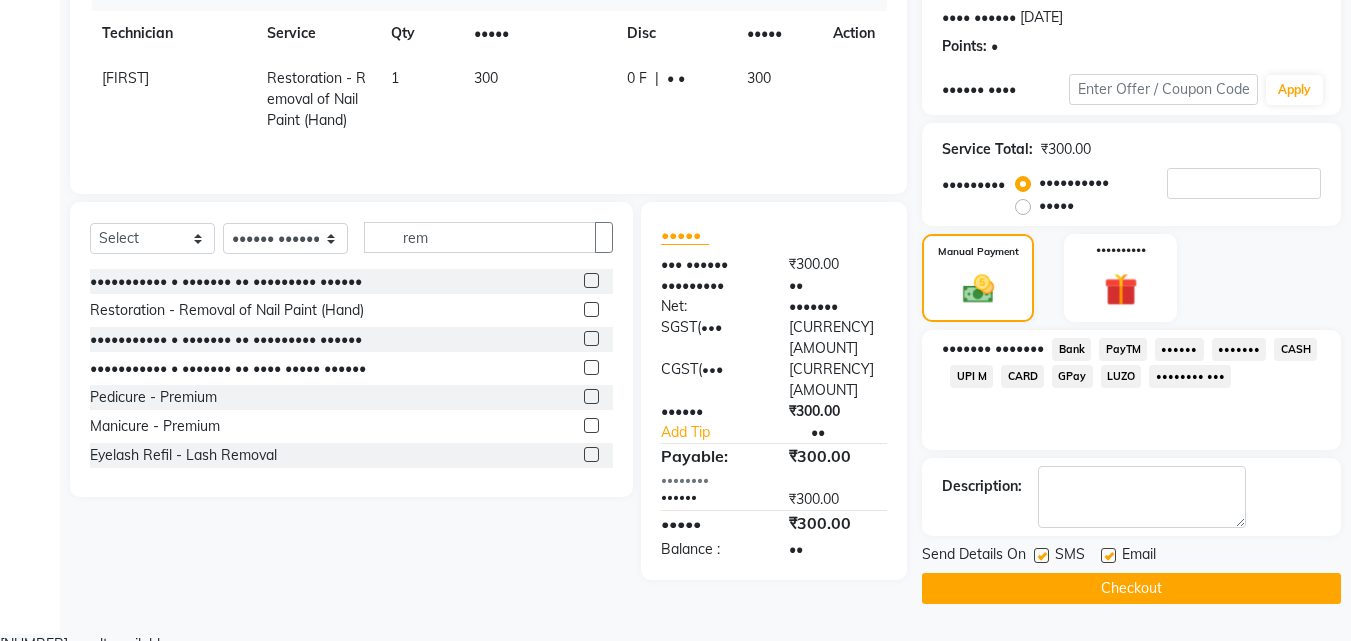 click on "Checkout" at bounding box center [1131, 588] 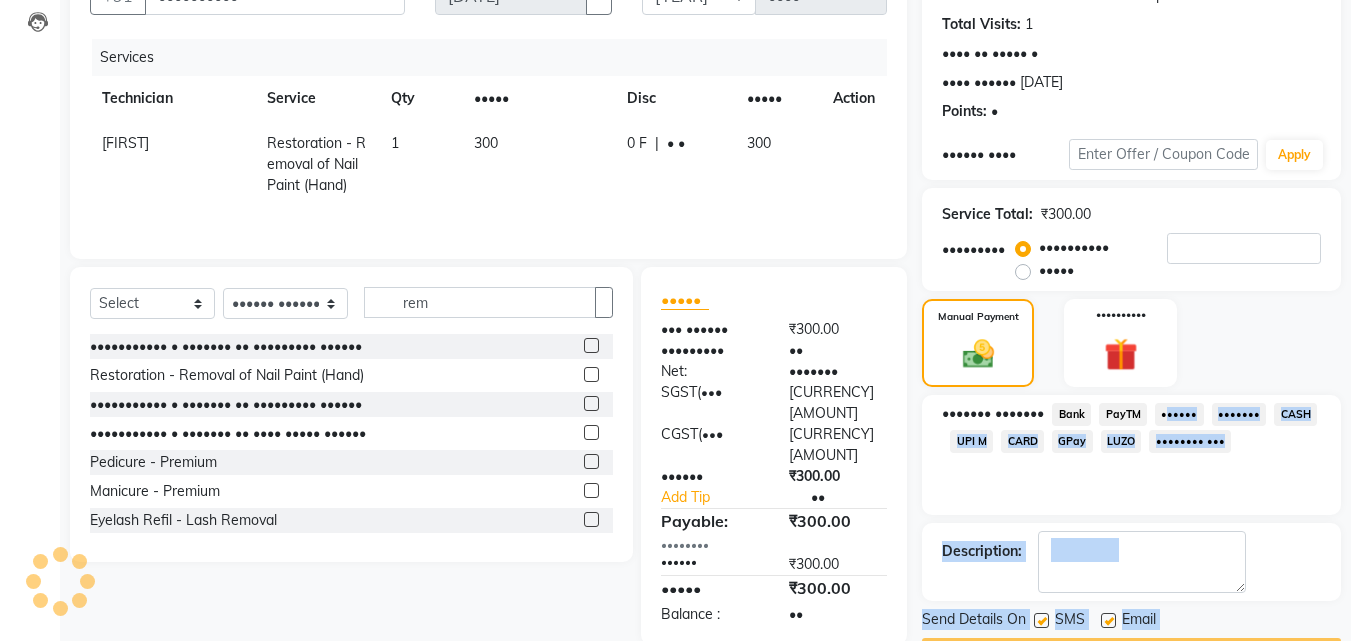scroll, scrollTop: 175, scrollLeft: 0, axis: vertical 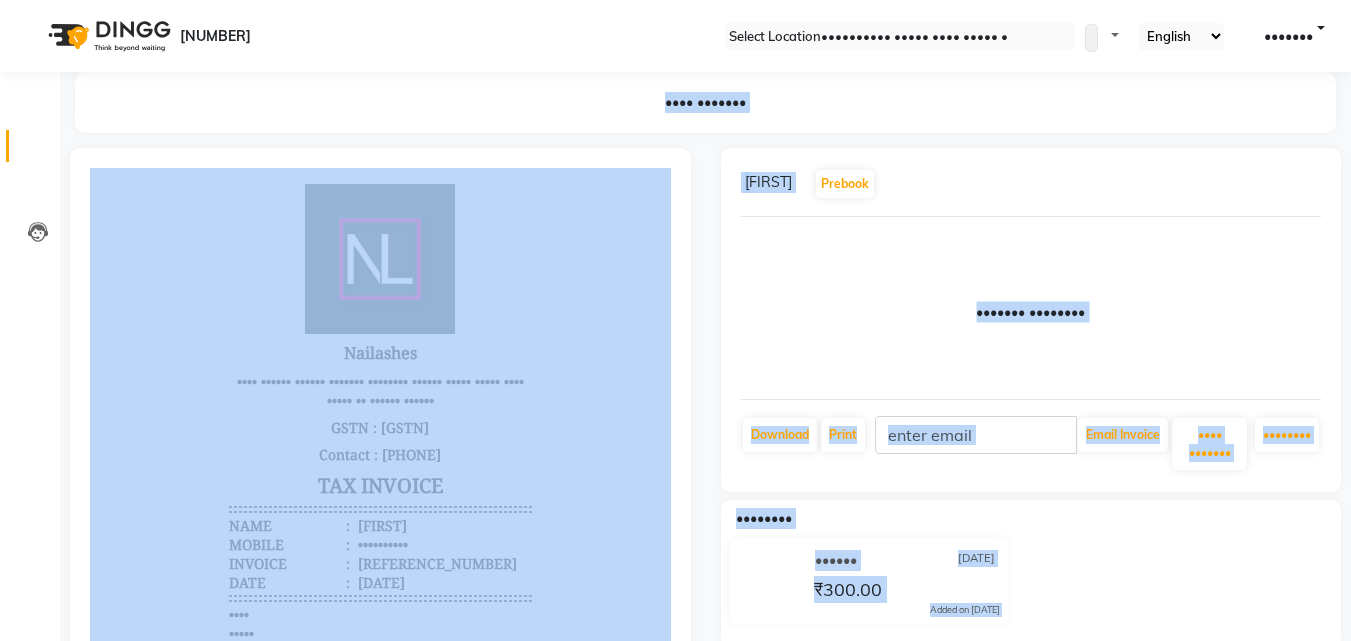 click on "Invoice" at bounding box center [30, 146] 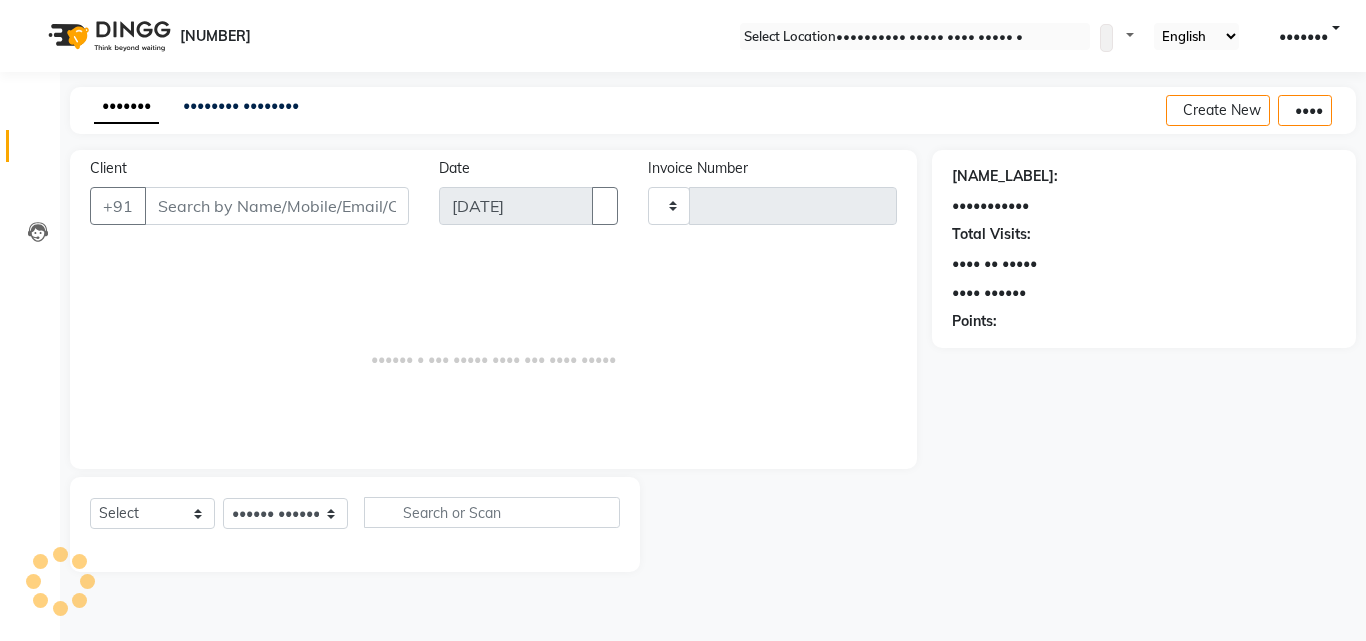 drag, startPoint x: 147, startPoint y: 179, endPoint x: 178, endPoint y: 238, distance: 66.64833 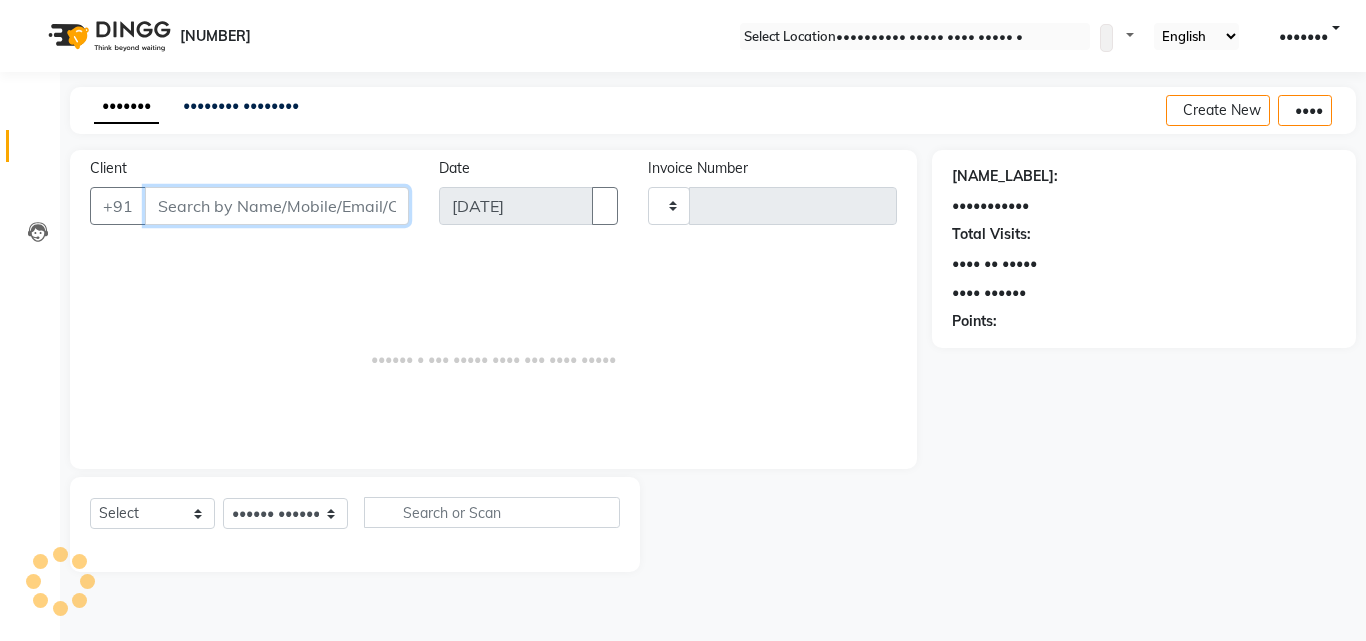 click on "Client" at bounding box center (277, 206) 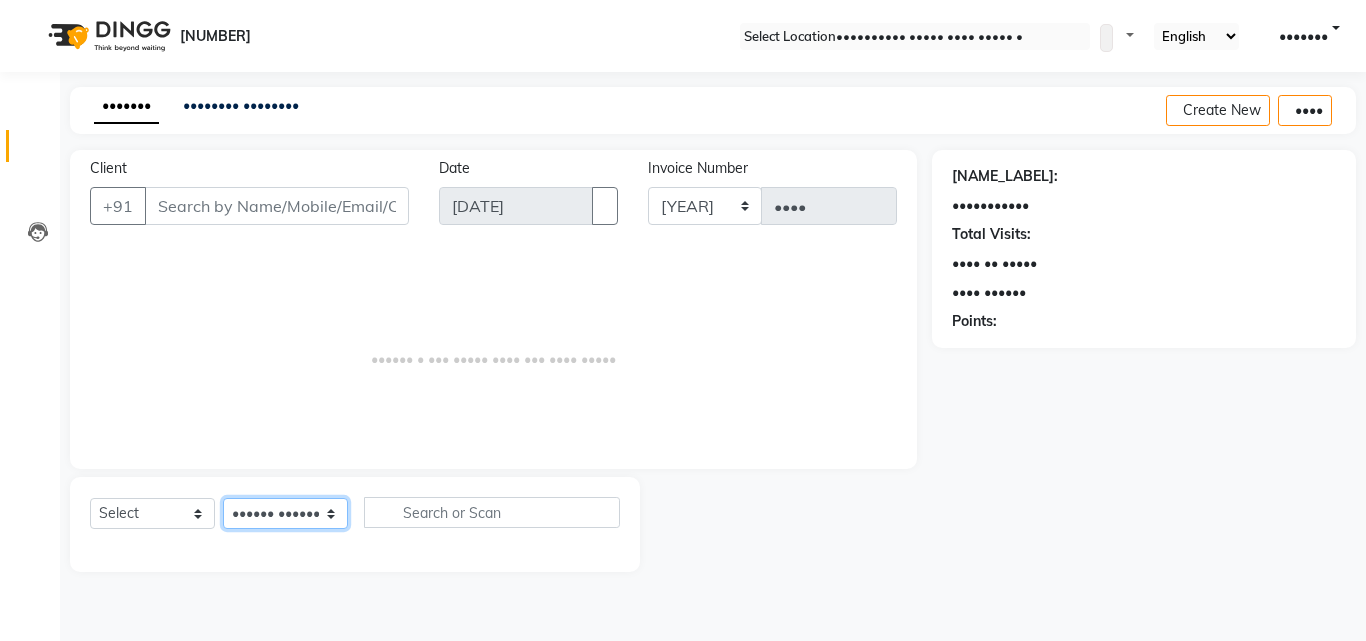 click on "Select Technician [FIRST] [FIRST] [FIRST] [FIRST] [FIRST] [FIRST] [FIRST]" at bounding box center (285, 513) 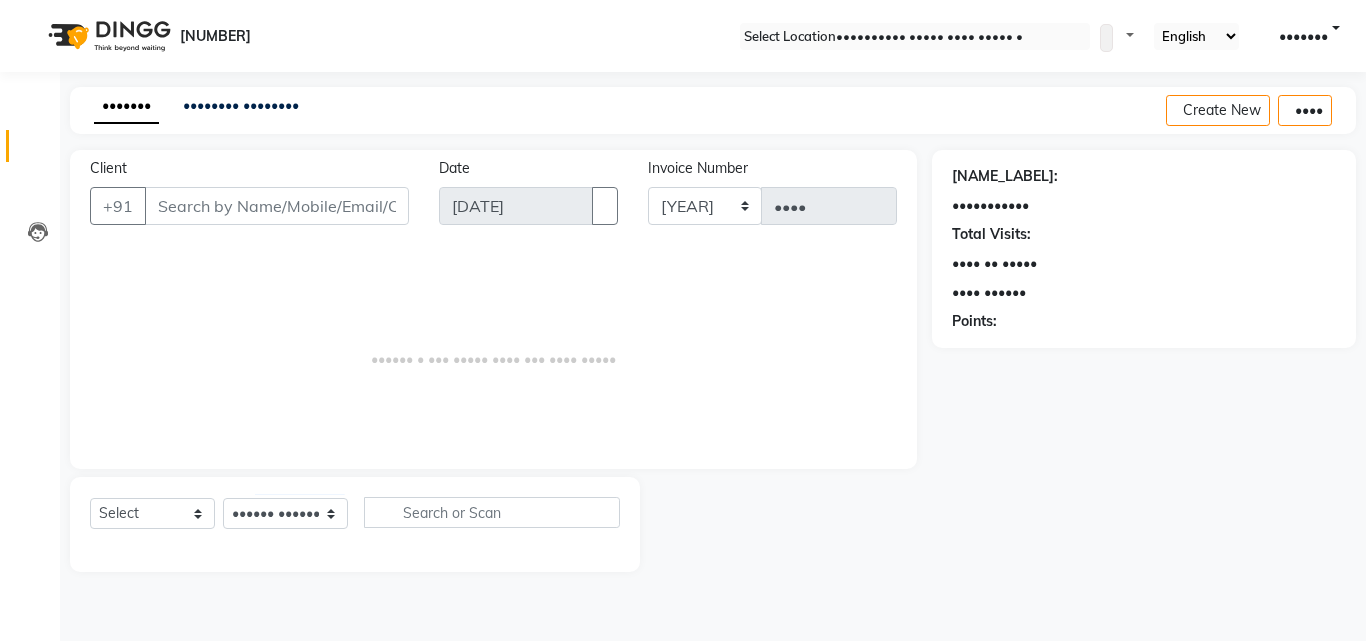 click on "Select Service Product Membership Package Voucher Prepaid Gift Card Select Technician Jaspreet Kaur Manager PRAMOD Pummy SAGAR shaan Sumit Varun" at bounding box center [355, 524] 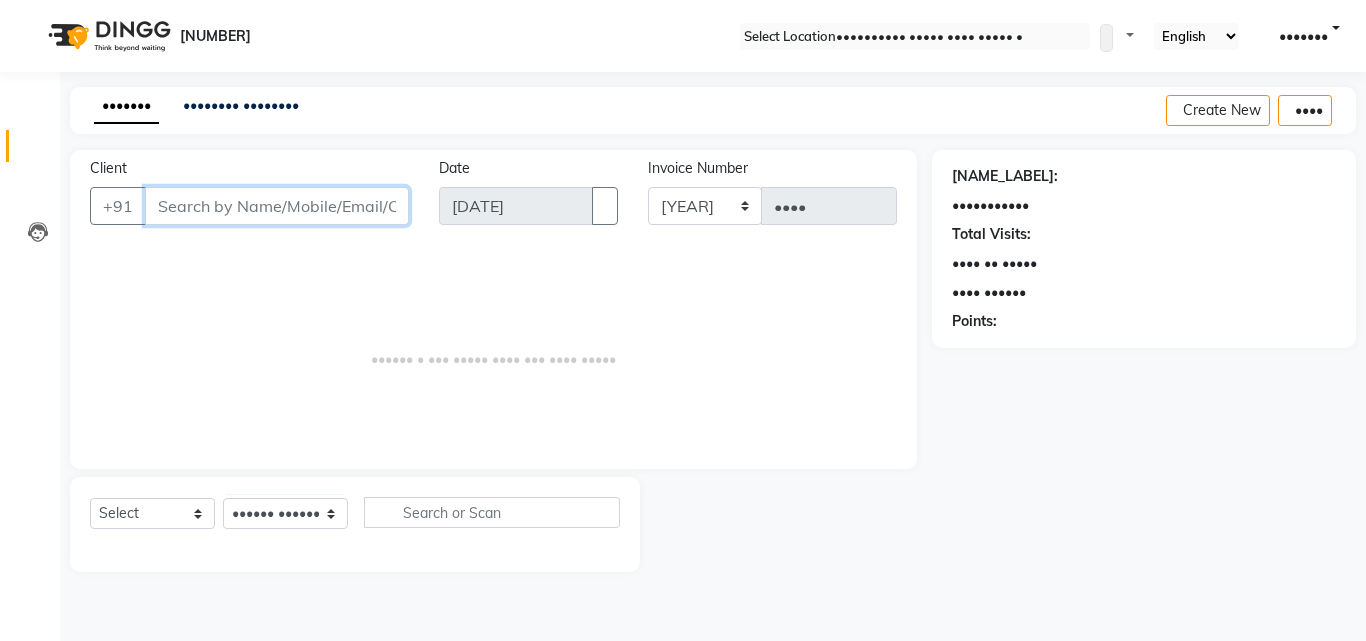 click on "Client" at bounding box center [277, 206] 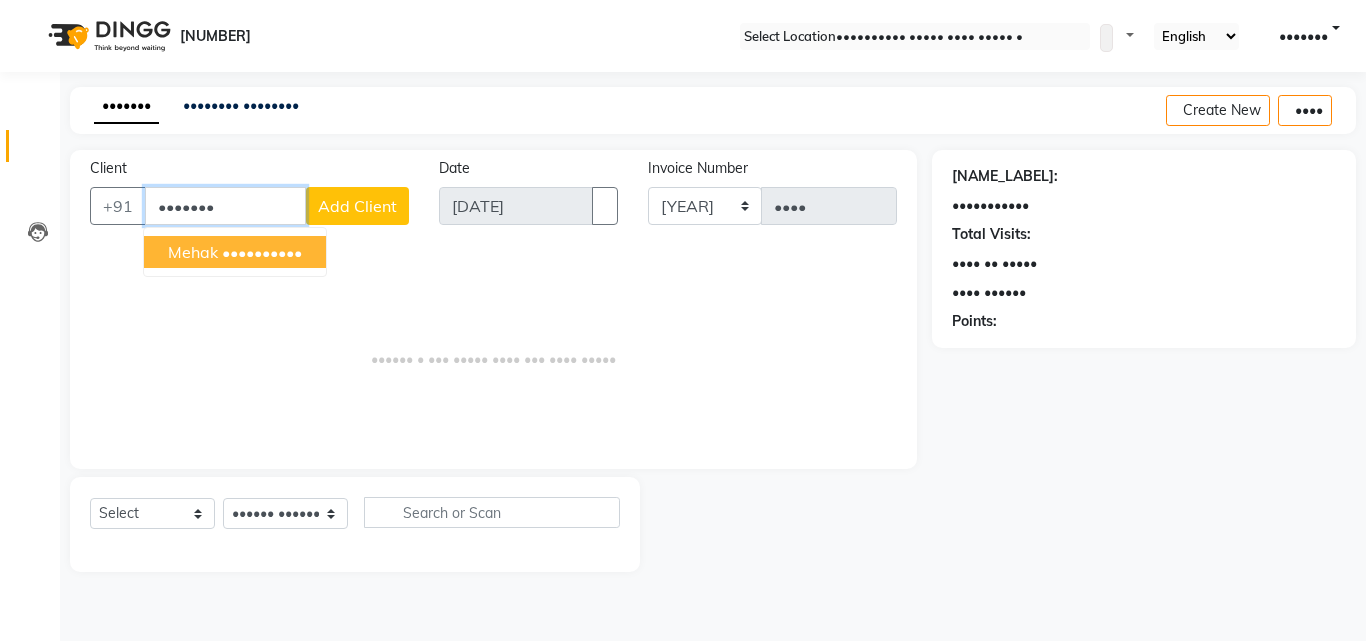 click on "[FIRST] [PHONE]" at bounding box center [235, 252] 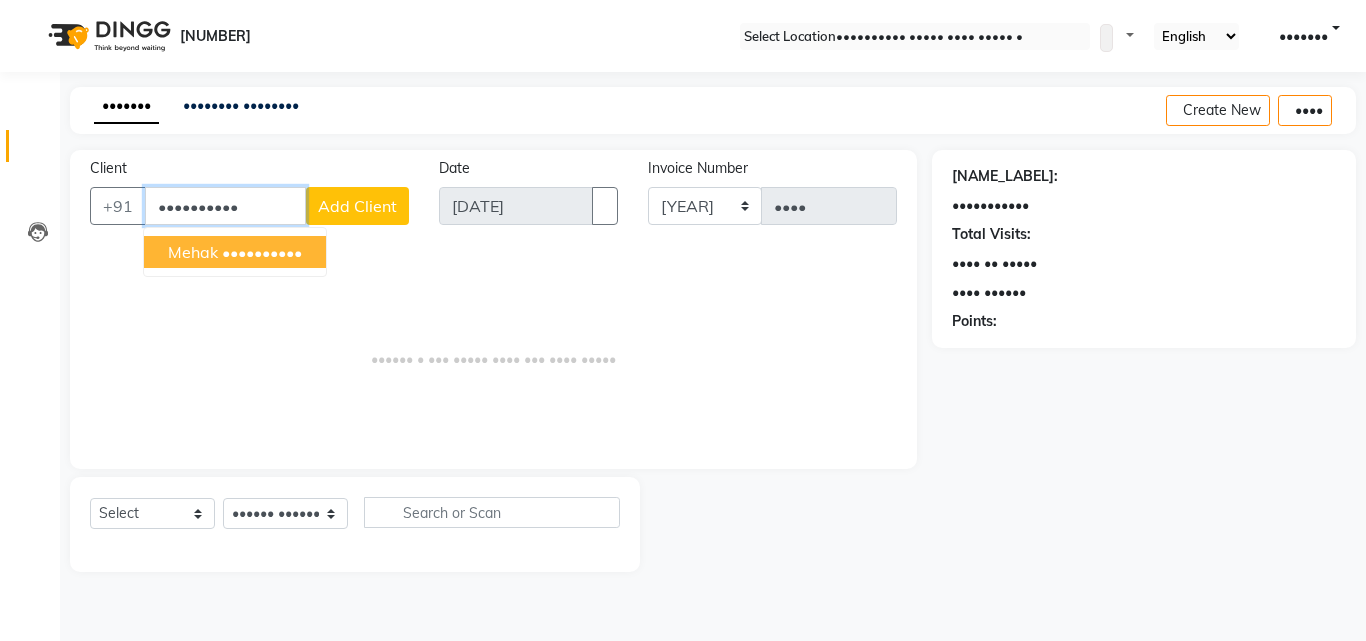 type on "••••••••••" 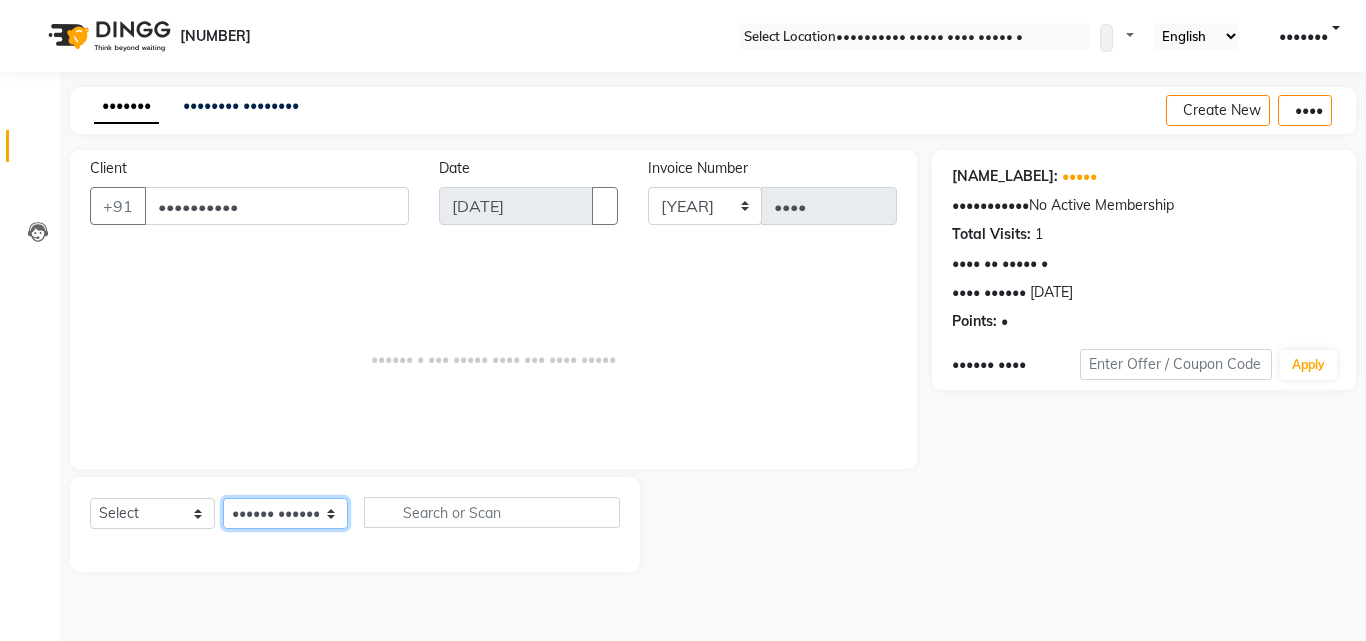 click on "Select Technician [FIRST] [FIRST] [FIRST] [FIRST] [FIRST] [FIRST] [FIRST]" at bounding box center [285, 513] 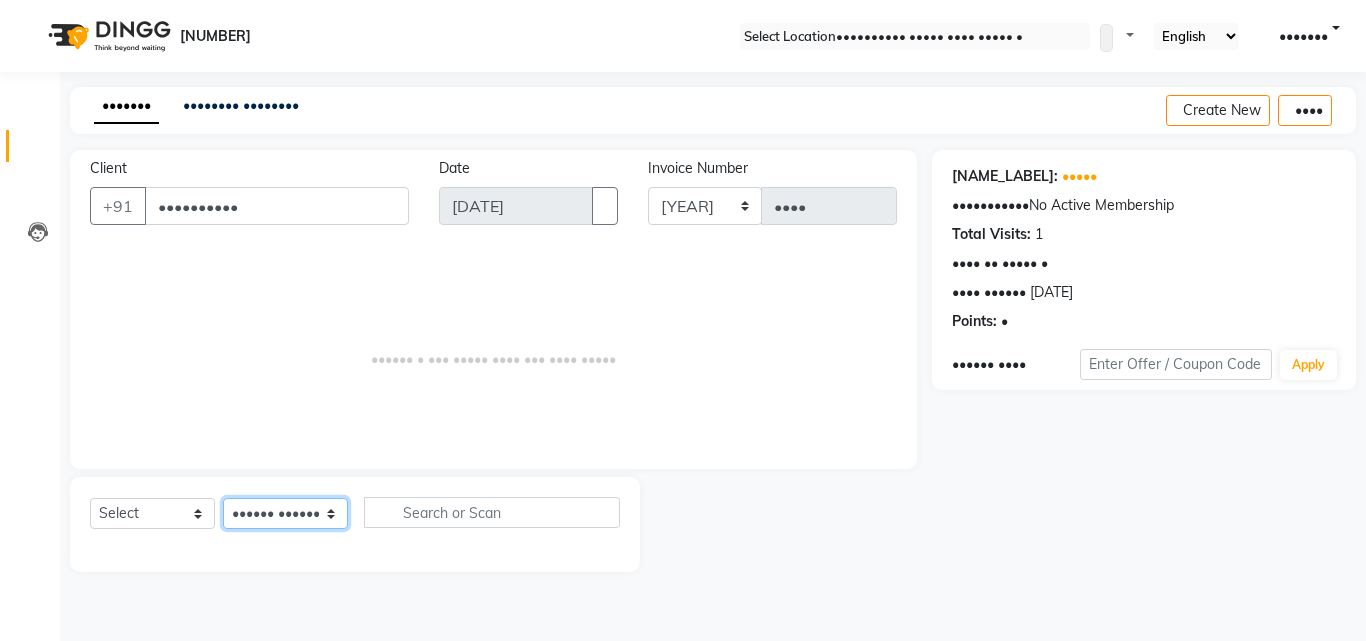 click on "Select Technician [FIRST] [FIRST] [FIRST] [FIRST] [FIRST] [FIRST] [FIRST]" at bounding box center (285, 513) 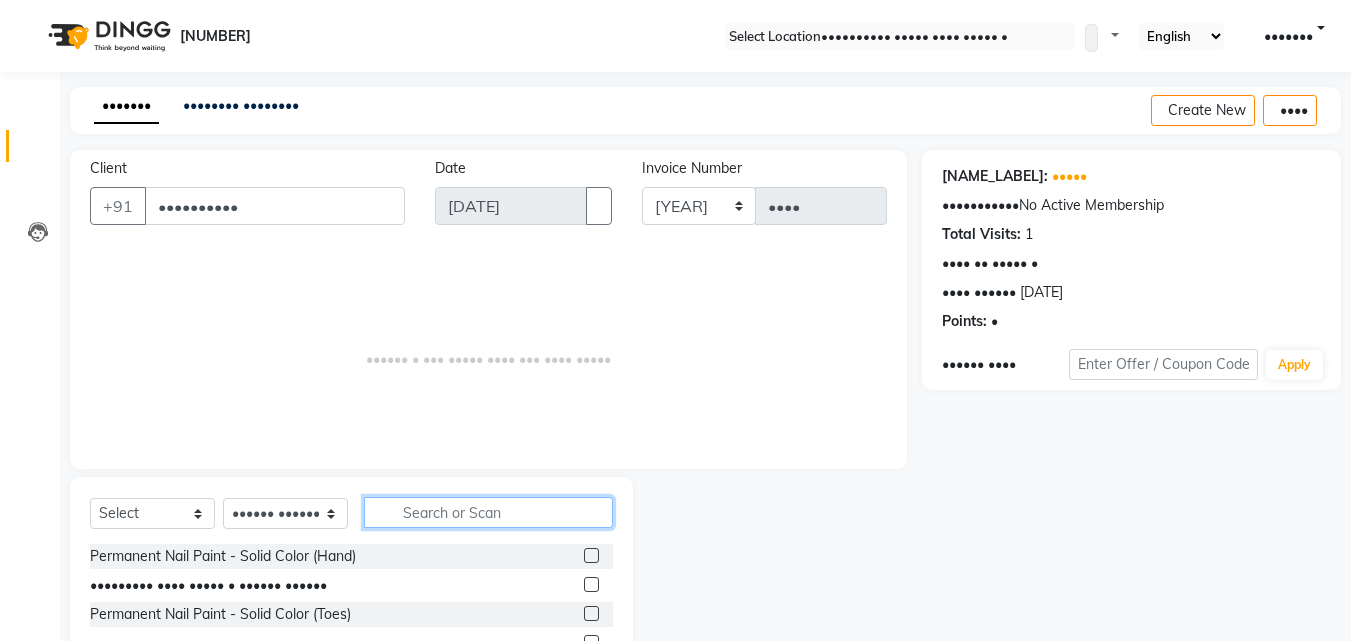 click at bounding box center [488, 512] 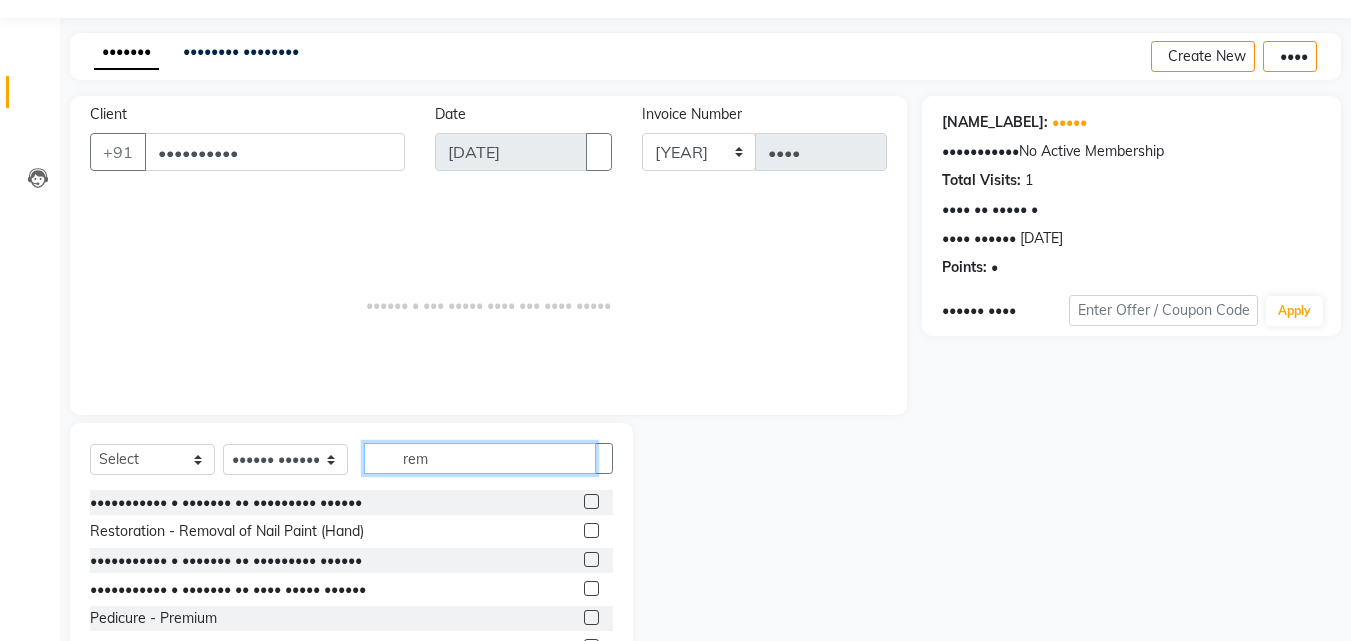 scroll, scrollTop: 100, scrollLeft: 0, axis: vertical 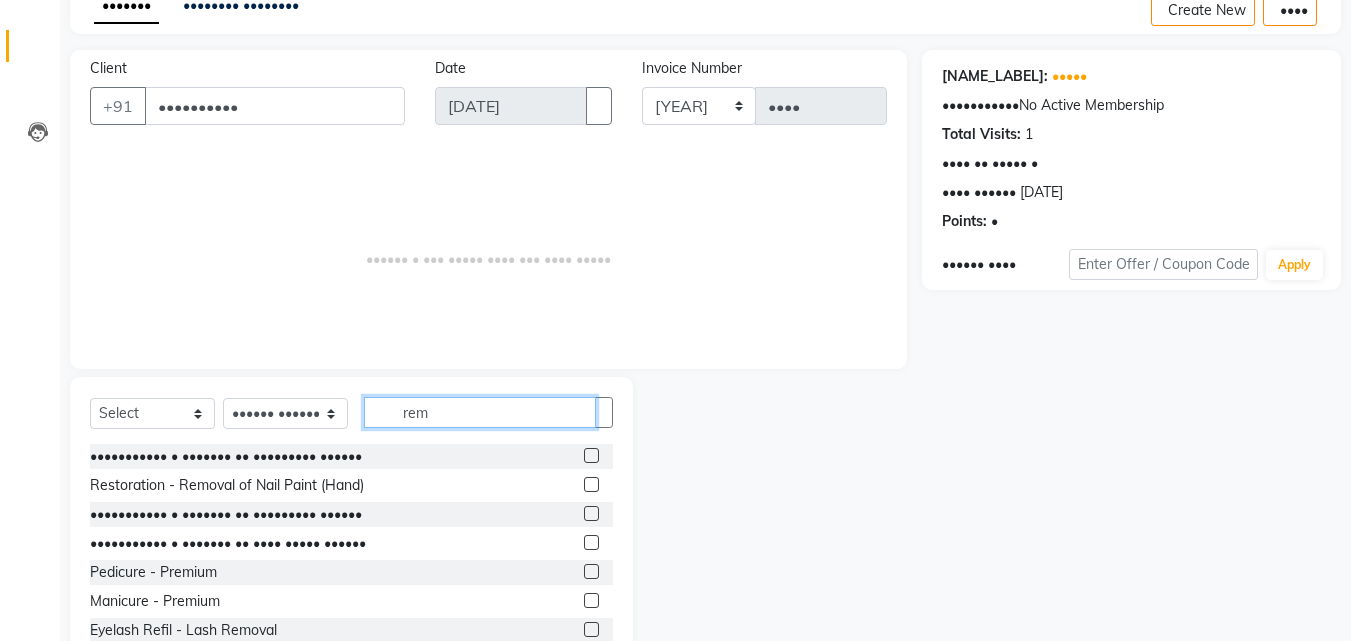 type on "rem" 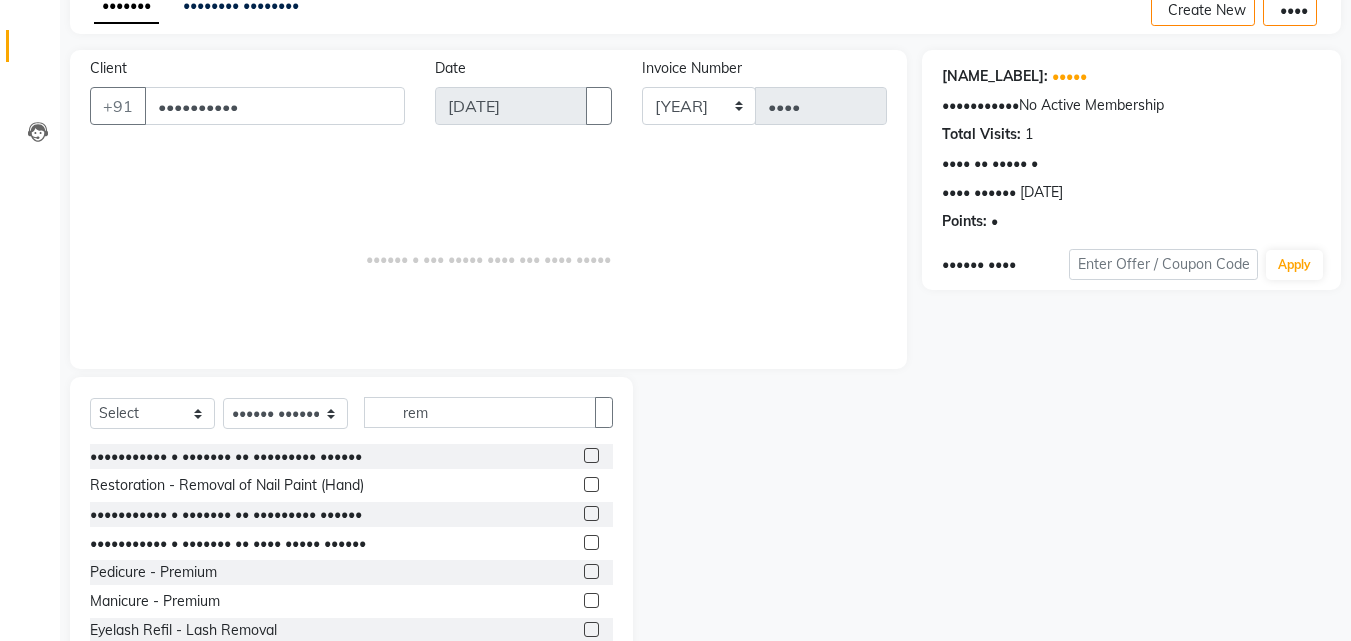 click at bounding box center [591, 455] 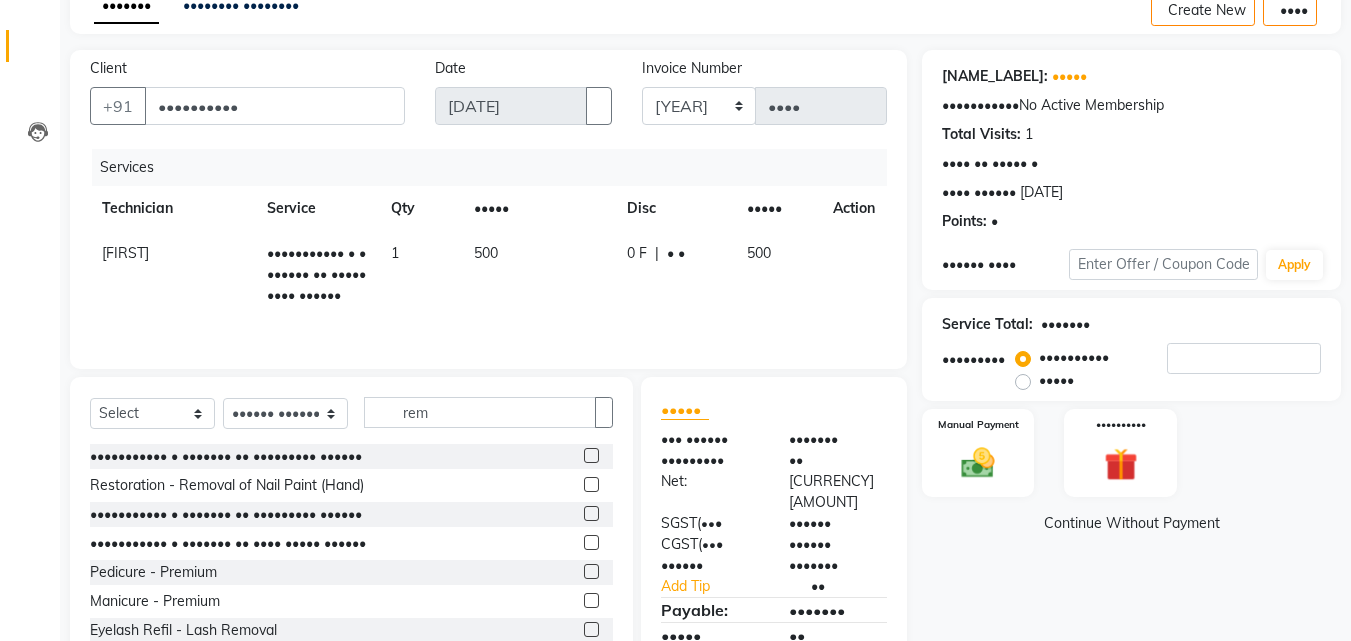 click on "500" at bounding box center (538, 274) 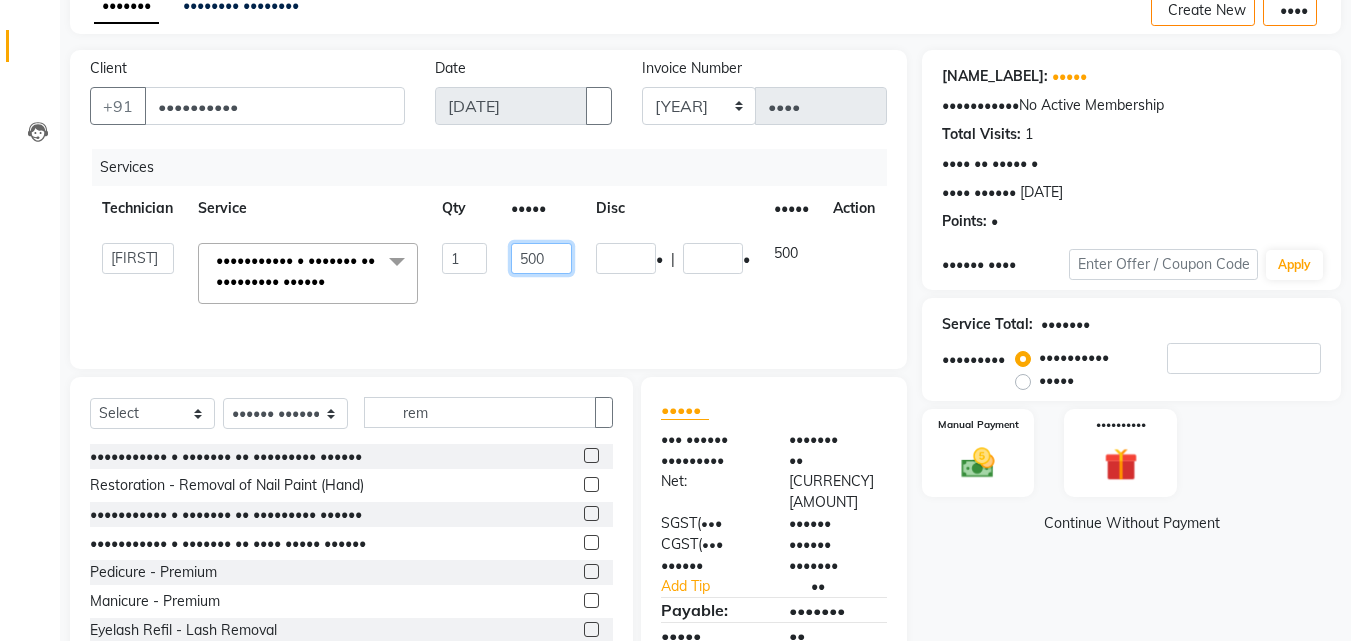 click on "500" at bounding box center [464, 258] 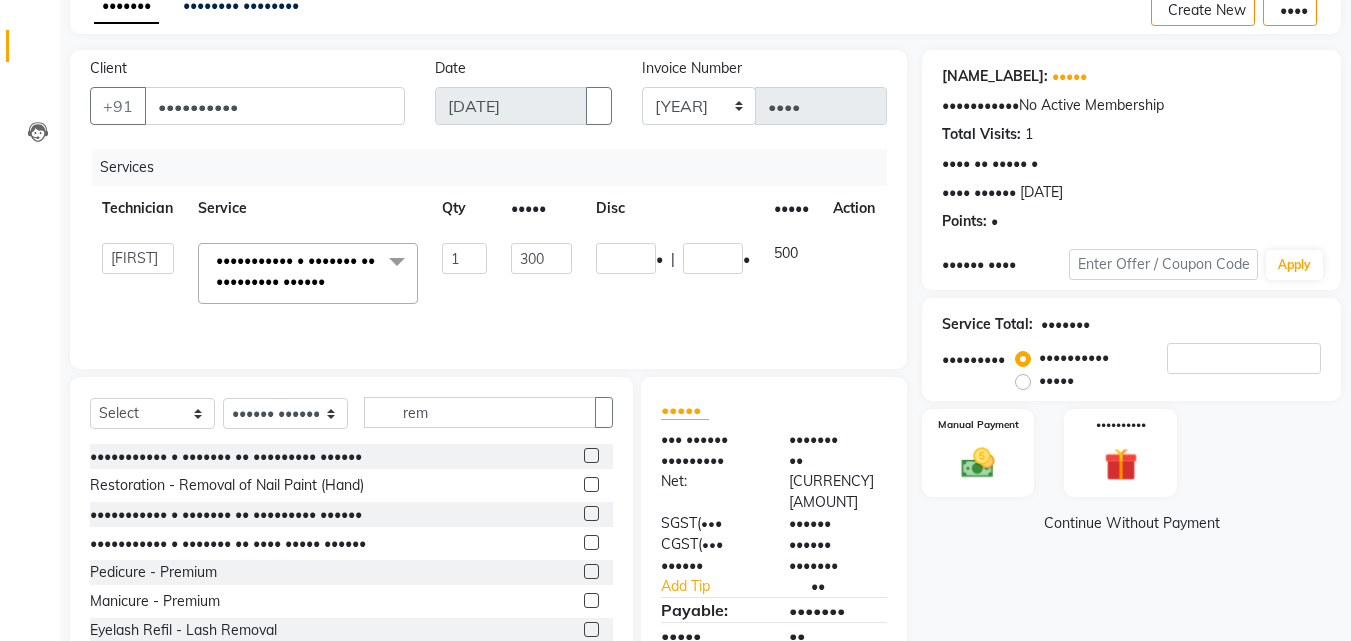 click on "300" at bounding box center [541, 273] 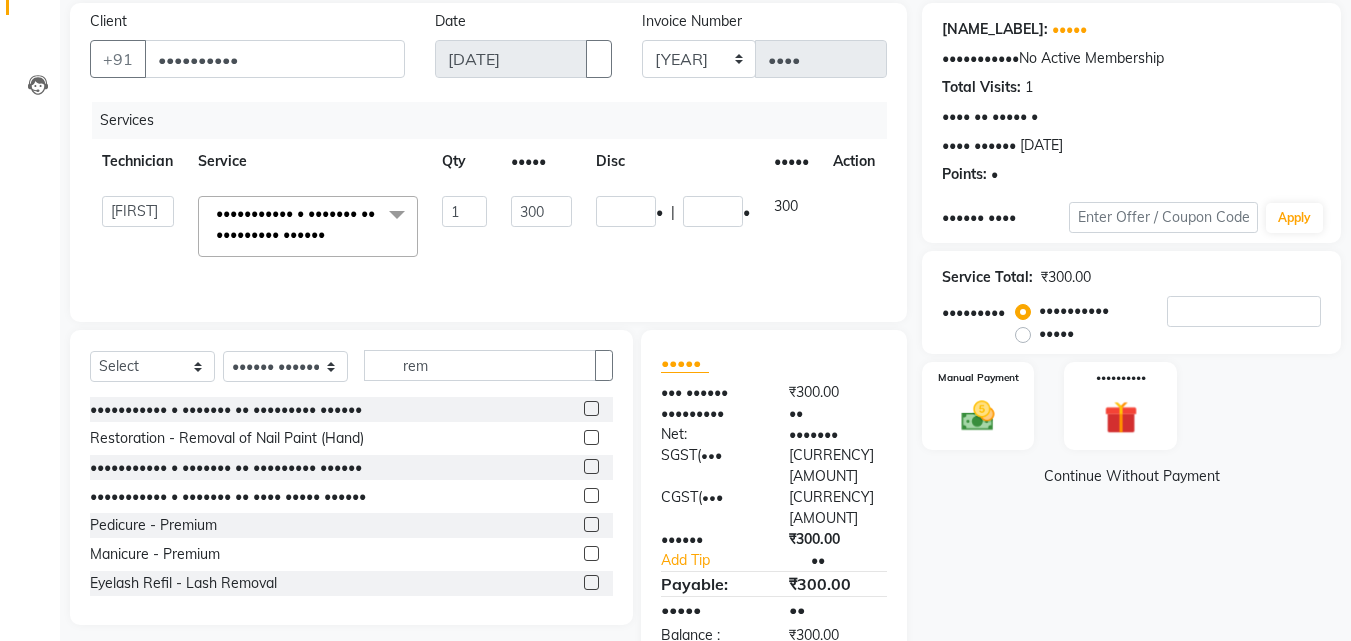 scroll, scrollTop: 160, scrollLeft: 0, axis: vertical 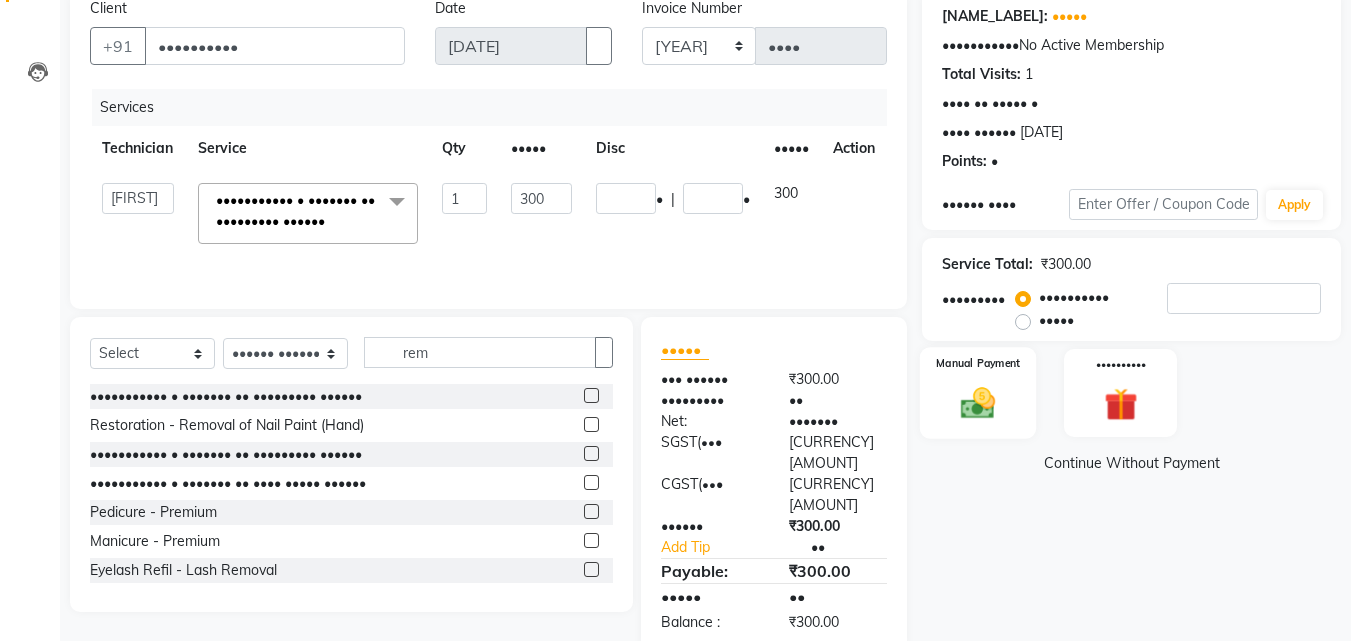 click on "Manual Payment" at bounding box center (978, 393) 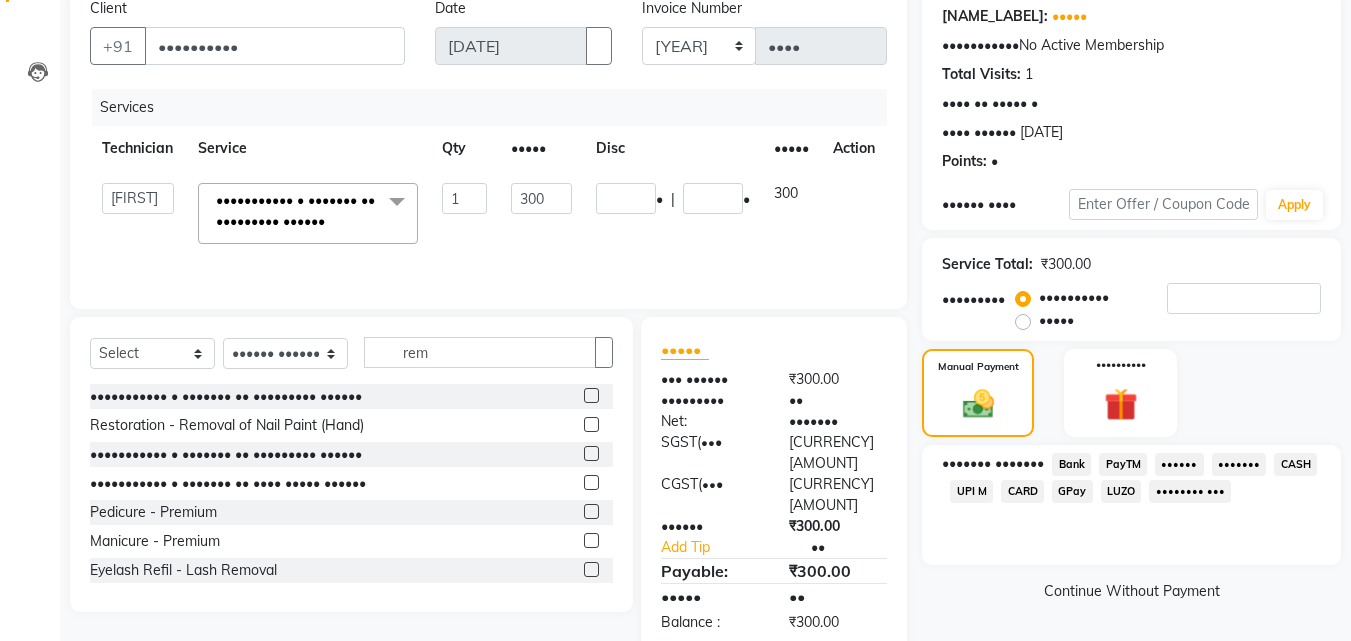 click on "CASH" at bounding box center (1071, 464) 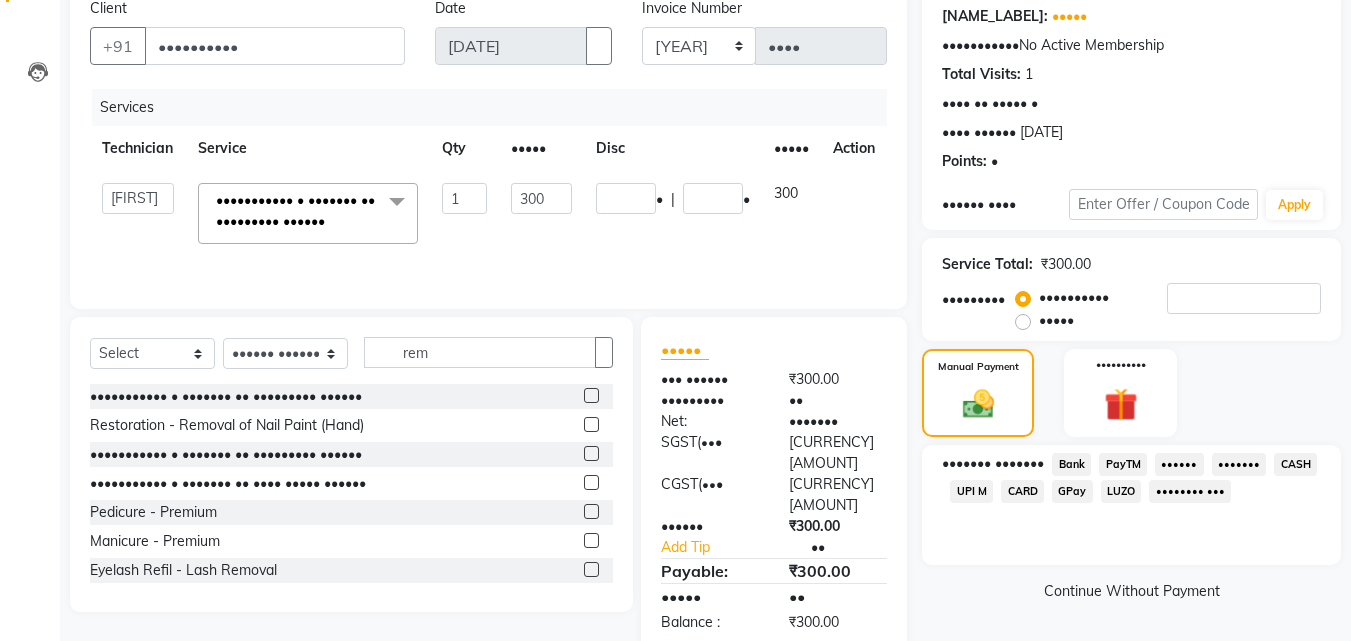 click on "CASH" at bounding box center (1071, 464) 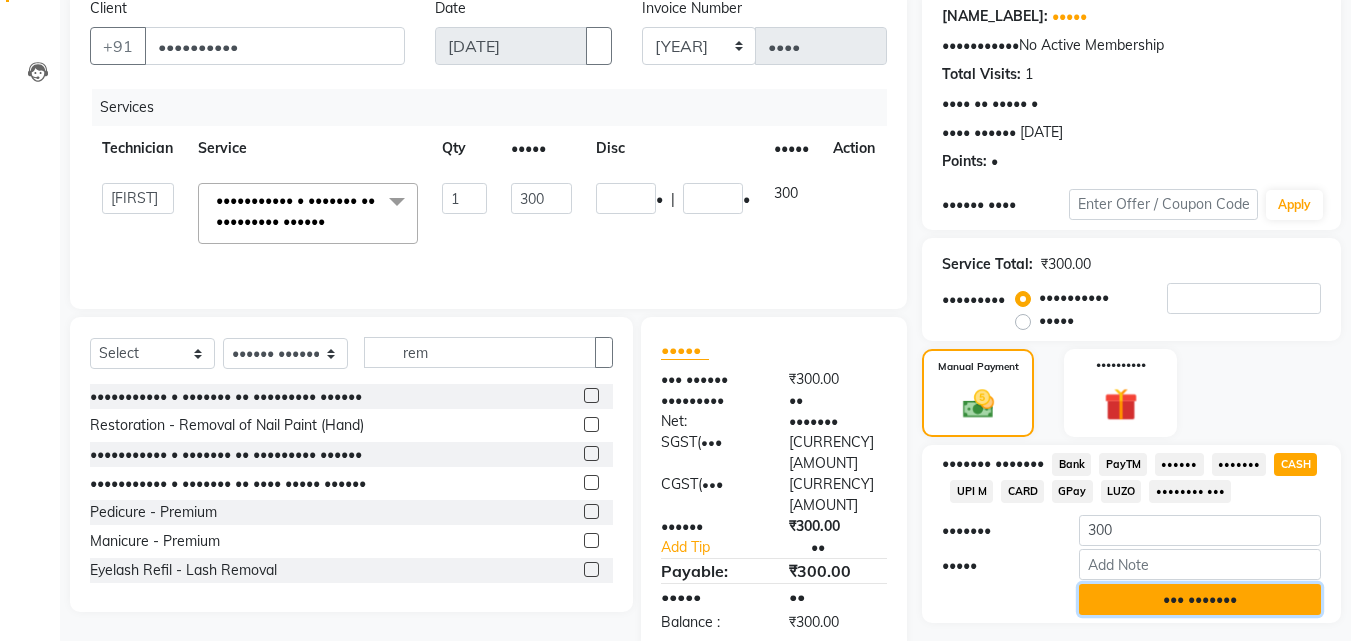 click on "••• •••••••" at bounding box center [1200, 599] 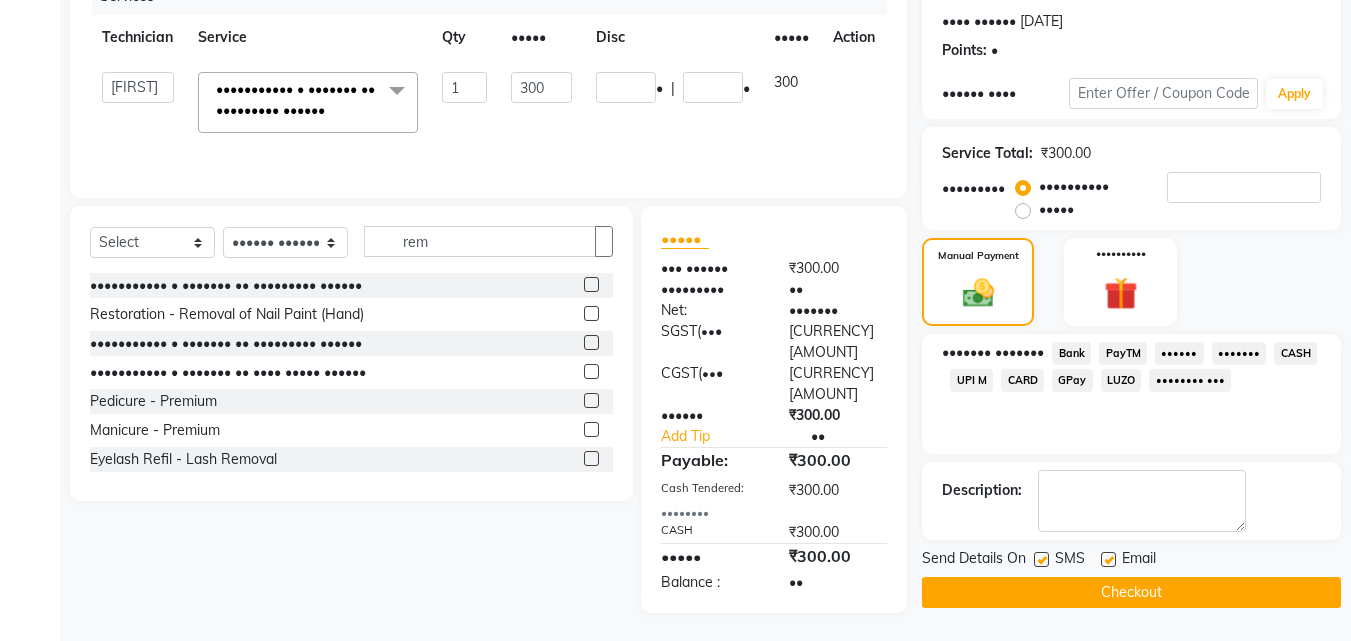 scroll, scrollTop: 275, scrollLeft: 0, axis: vertical 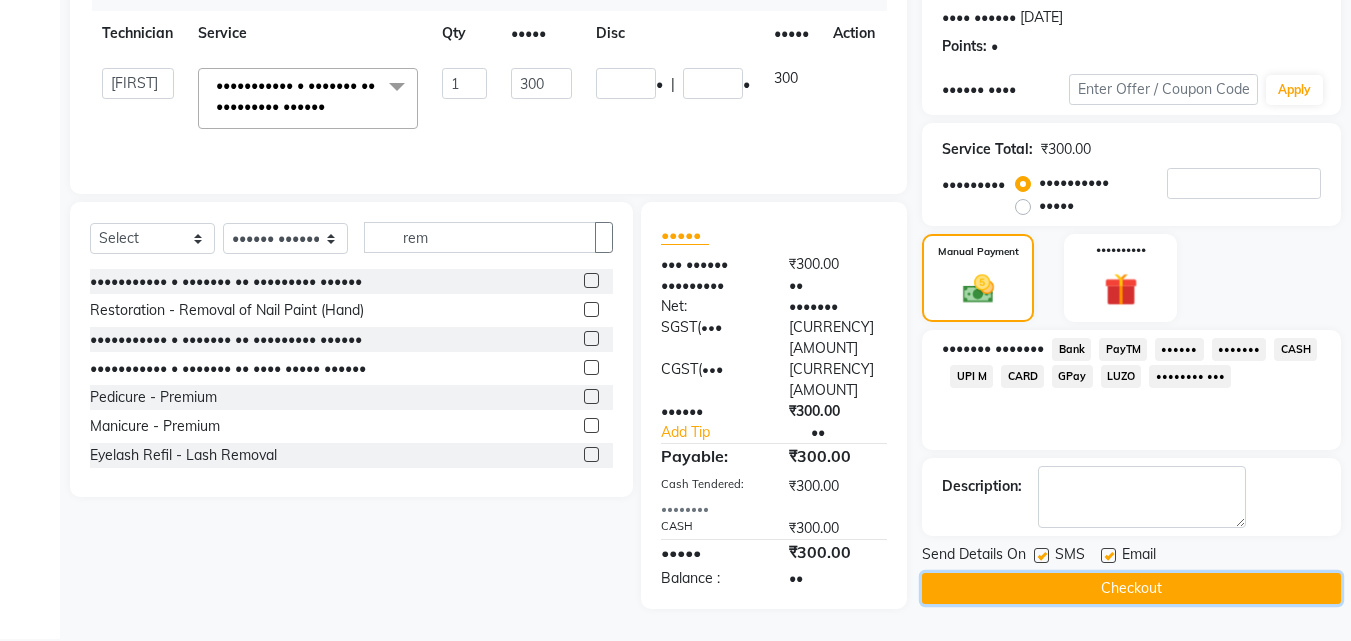 click on "Checkout" at bounding box center [1131, 588] 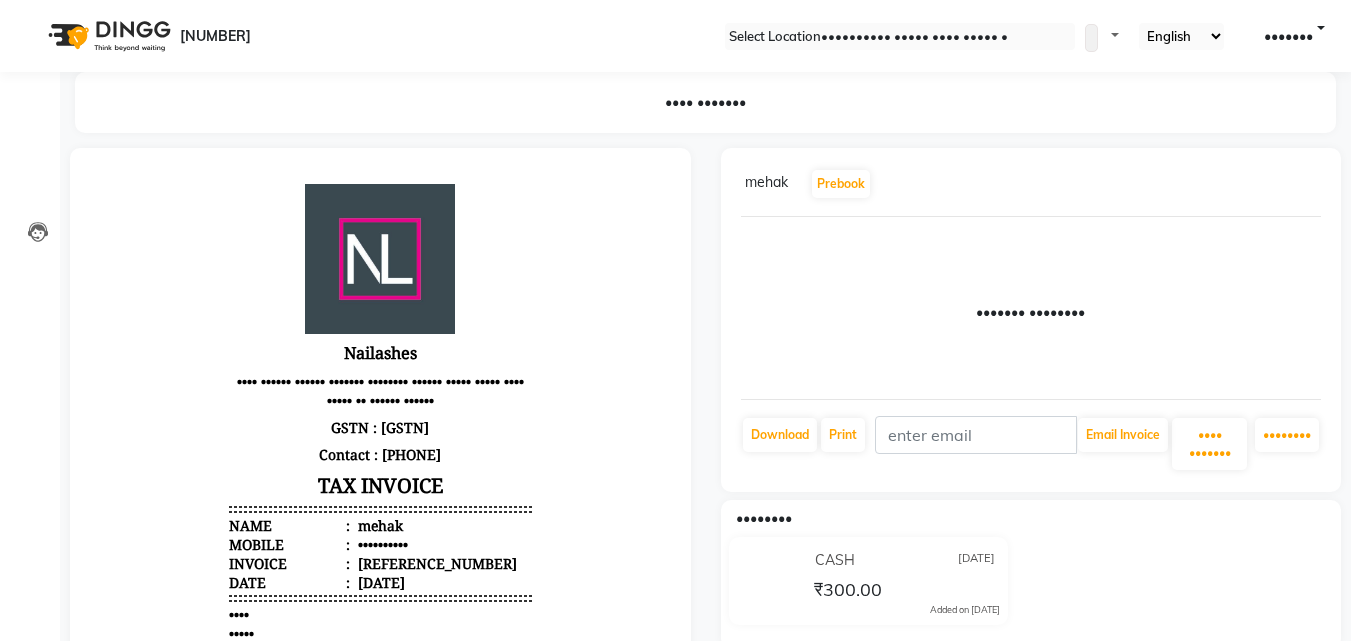 scroll, scrollTop: 0, scrollLeft: 0, axis: both 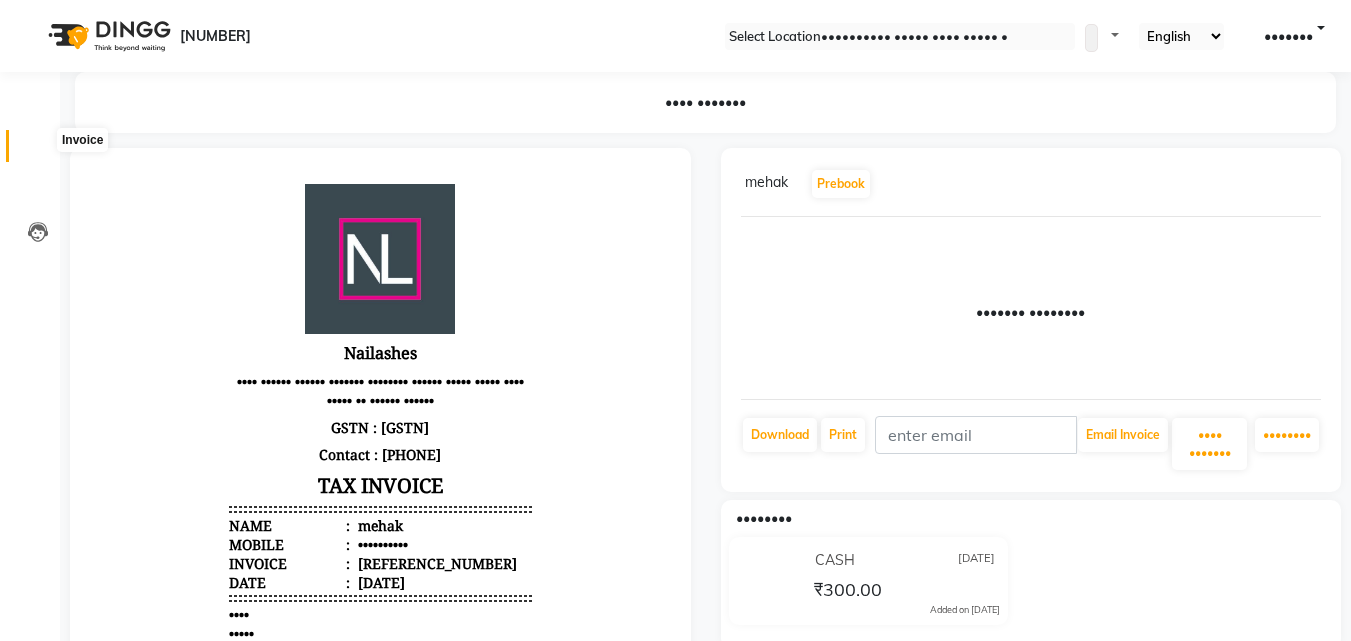 click at bounding box center [37, 151] 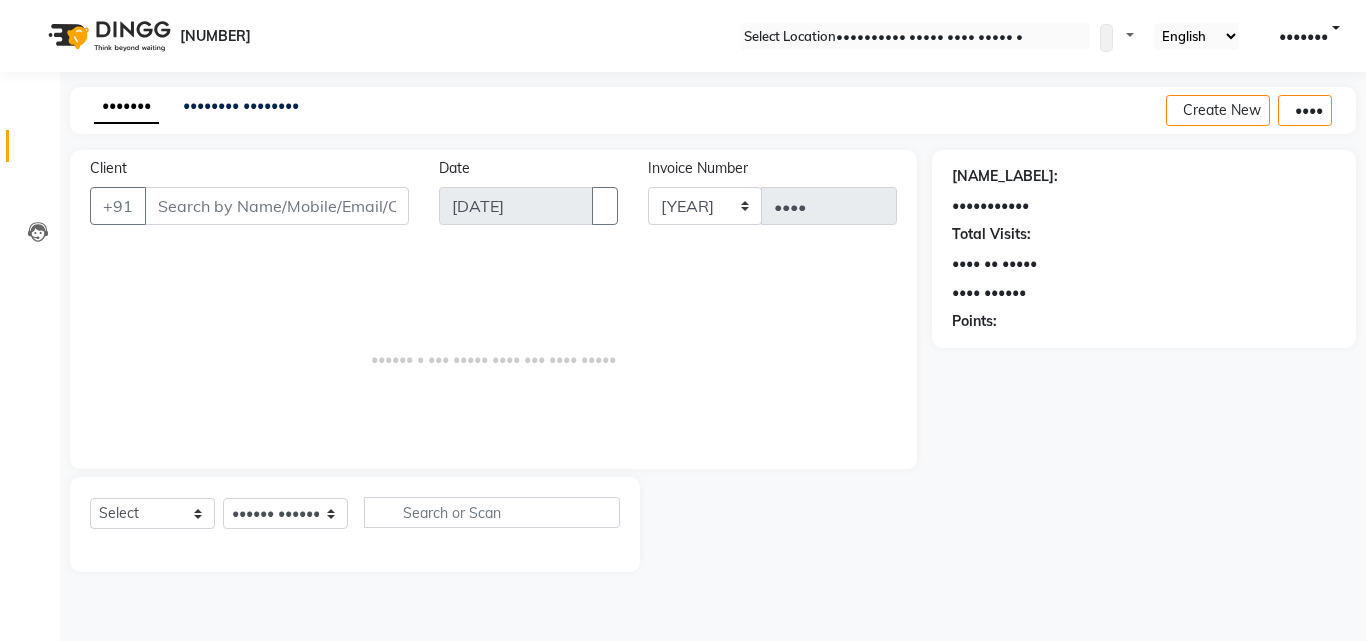 click on "Client" at bounding box center [277, 206] 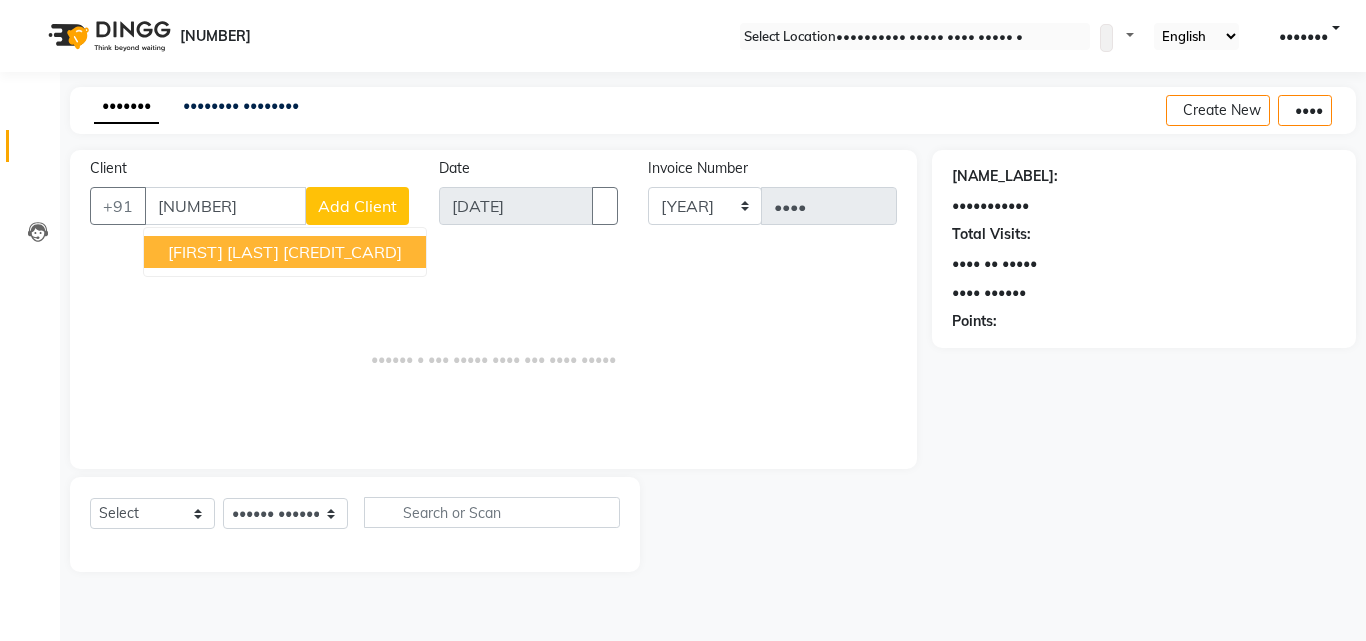click on "[FIRST] [LAST]" at bounding box center (223, 252) 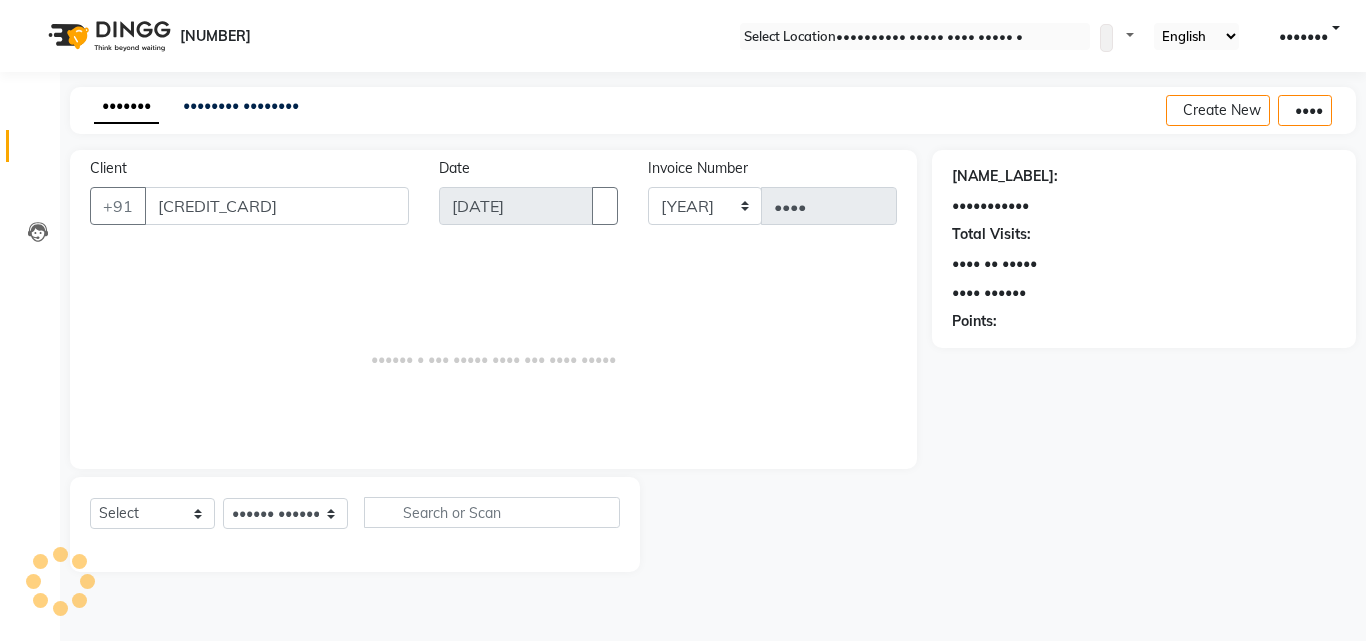 type on "[CREDIT_CARD]" 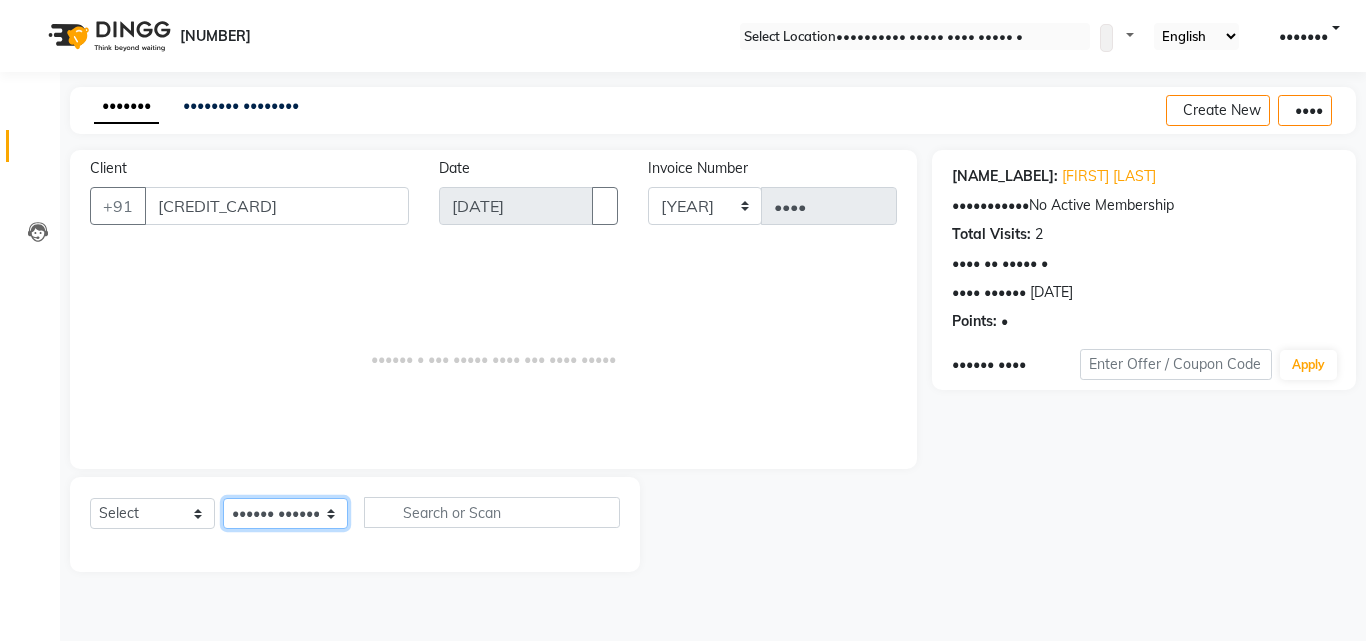 click on "Select Technician [FIRST] [FIRST] [FIRST] [FIRST] [FIRST] [FIRST] [FIRST]" at bounding box center [285, 513] 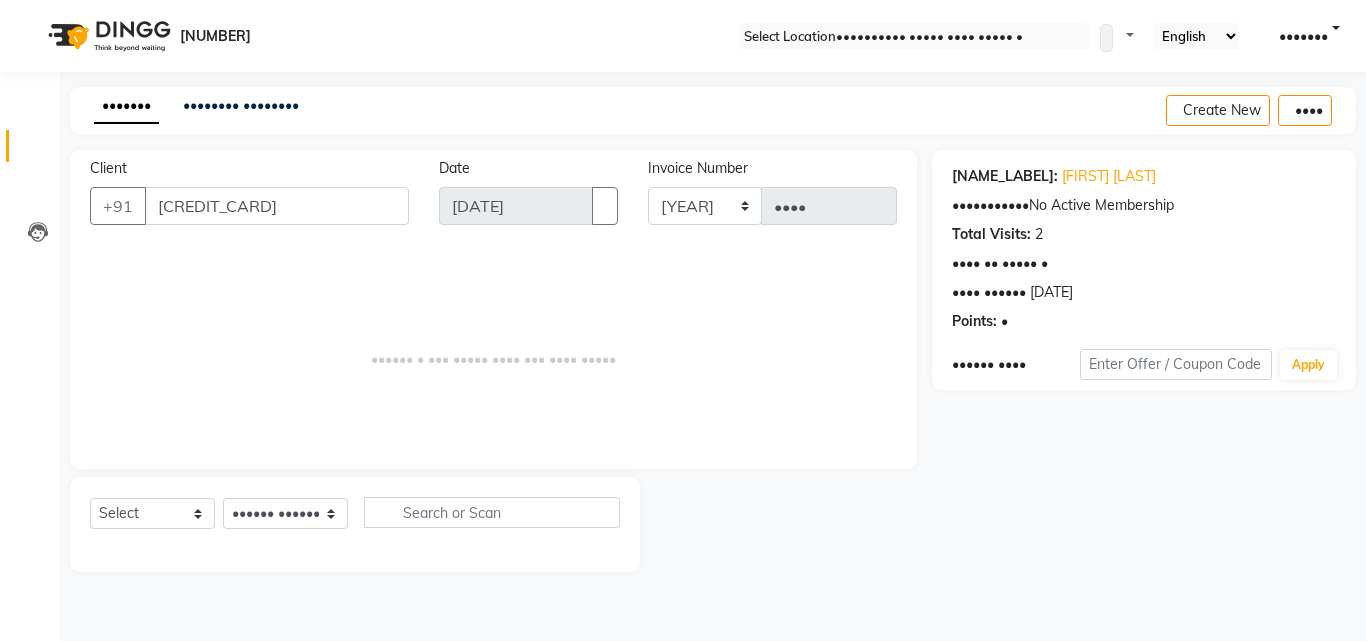 click on "•••••• • ••• ••••• •••• ••• •••• •••••" at bounding box center [493, 349] 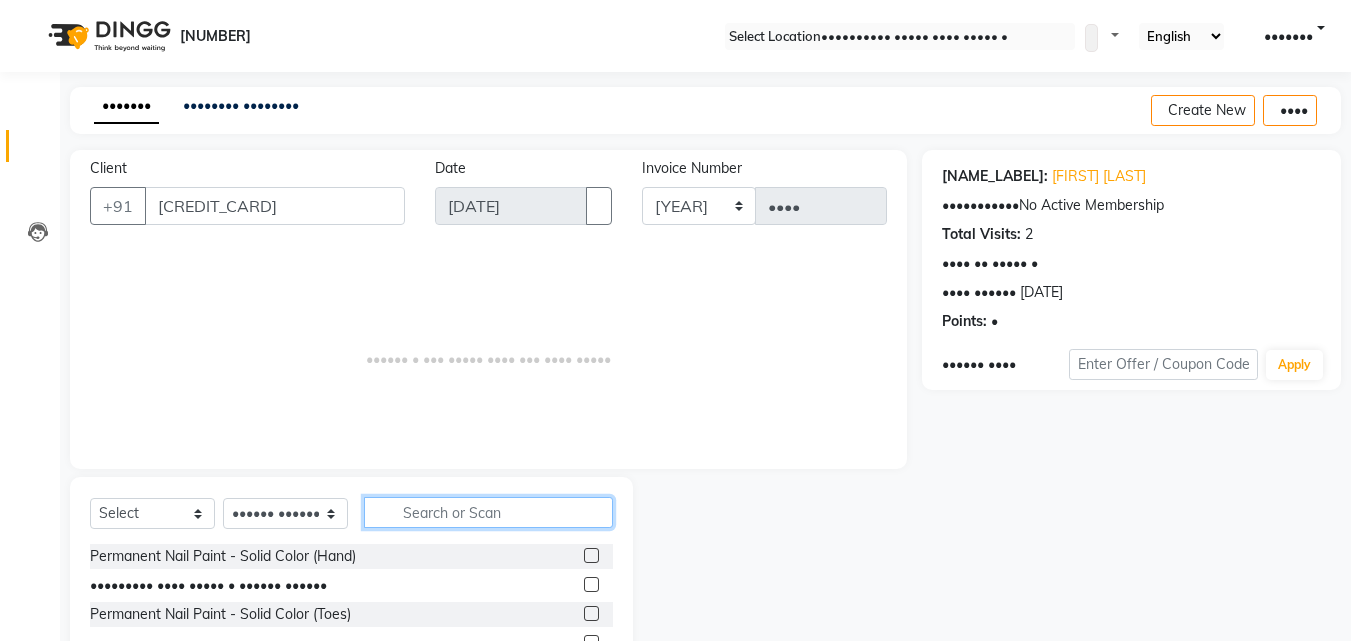 click at bounding box center (488, 512) 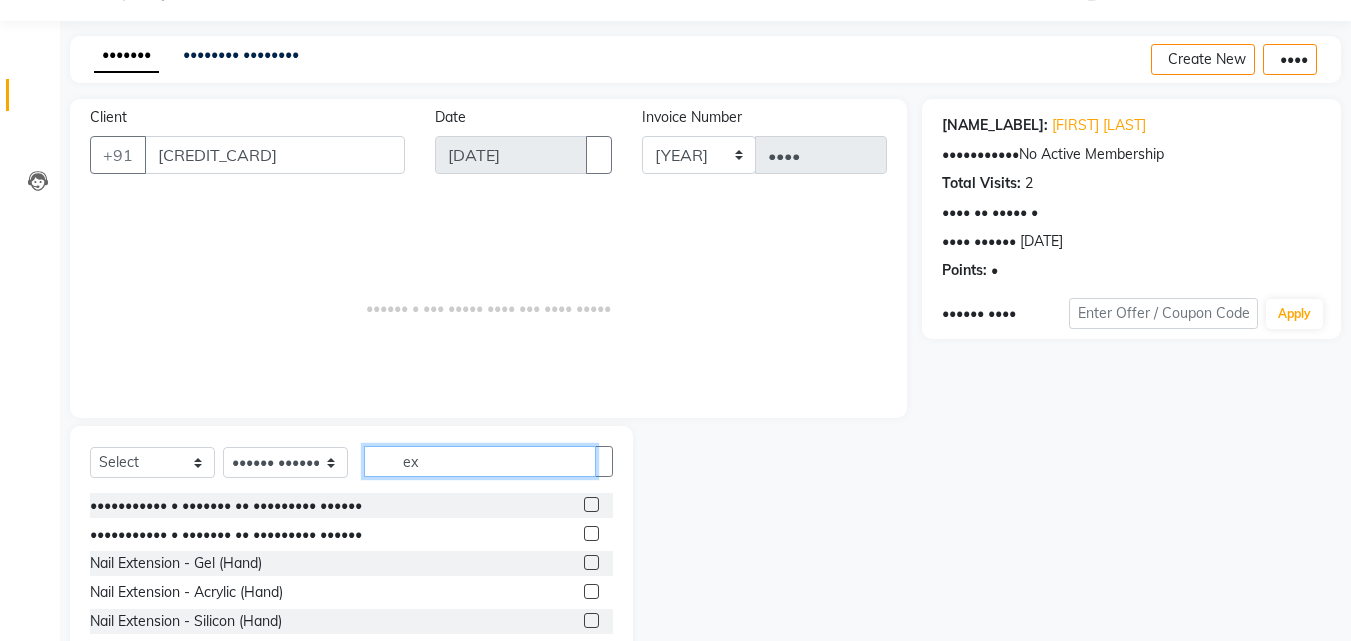 scroll, scrollTop: 100, scrollLeft: 0, axis: vertical 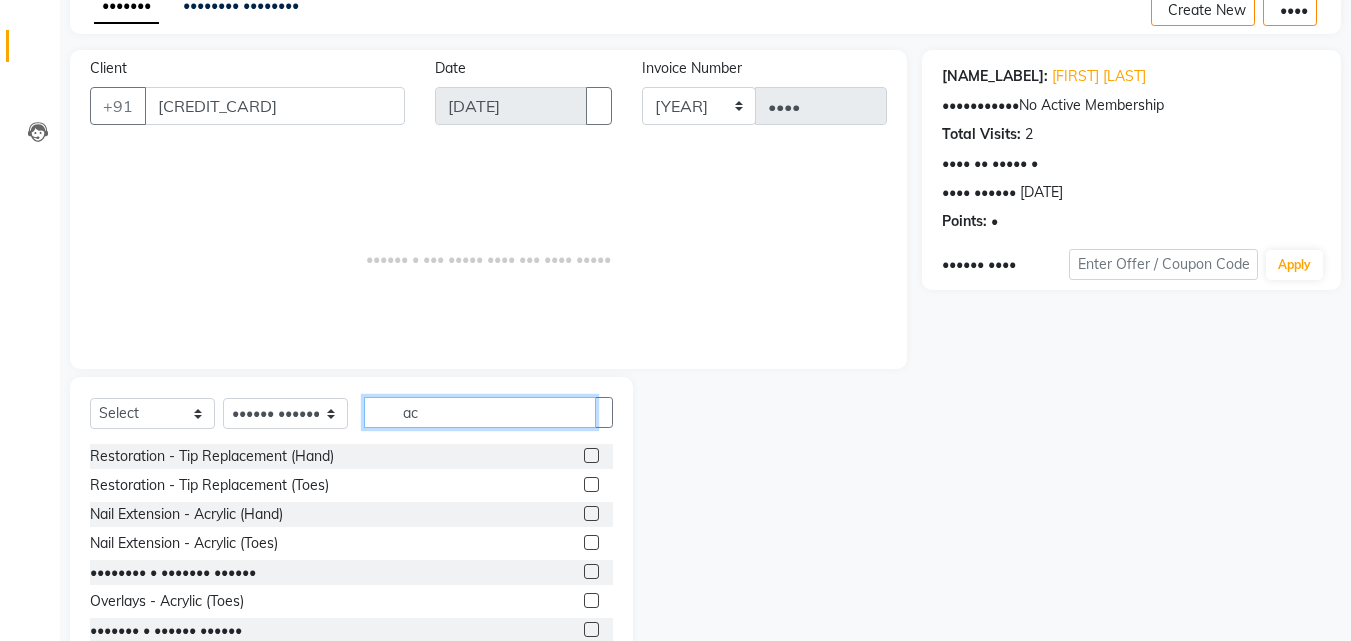 type on "ac" 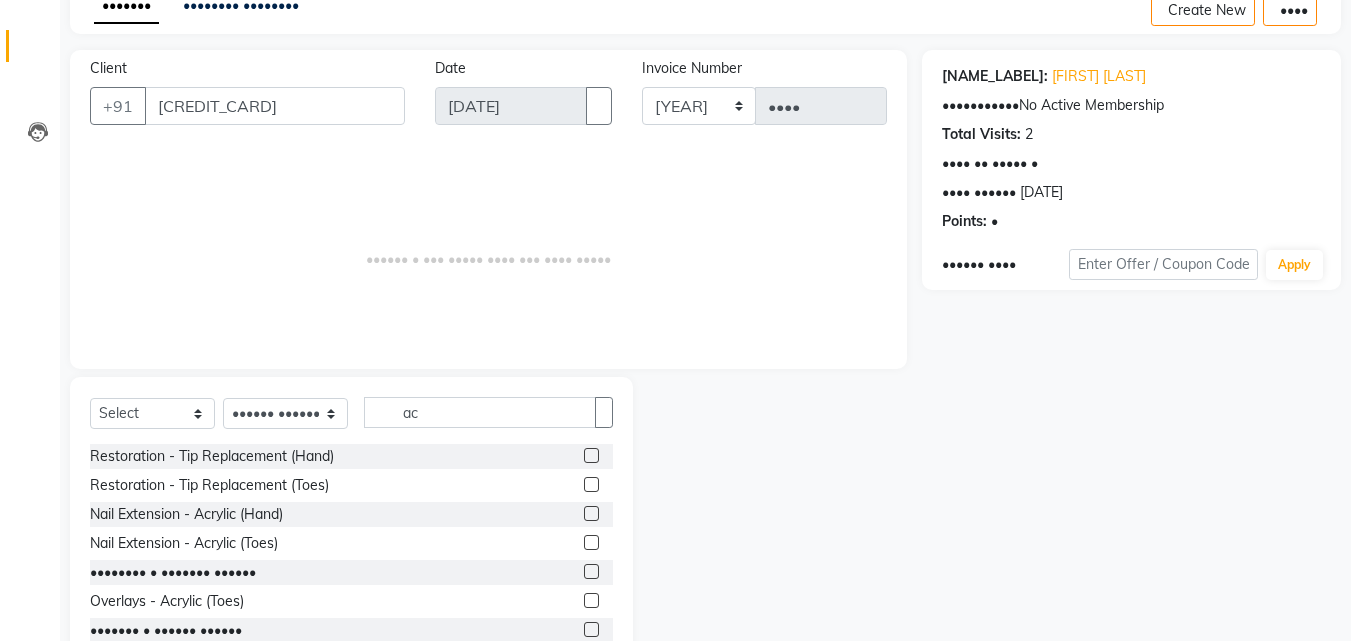 click at bounding box center (591, 513) 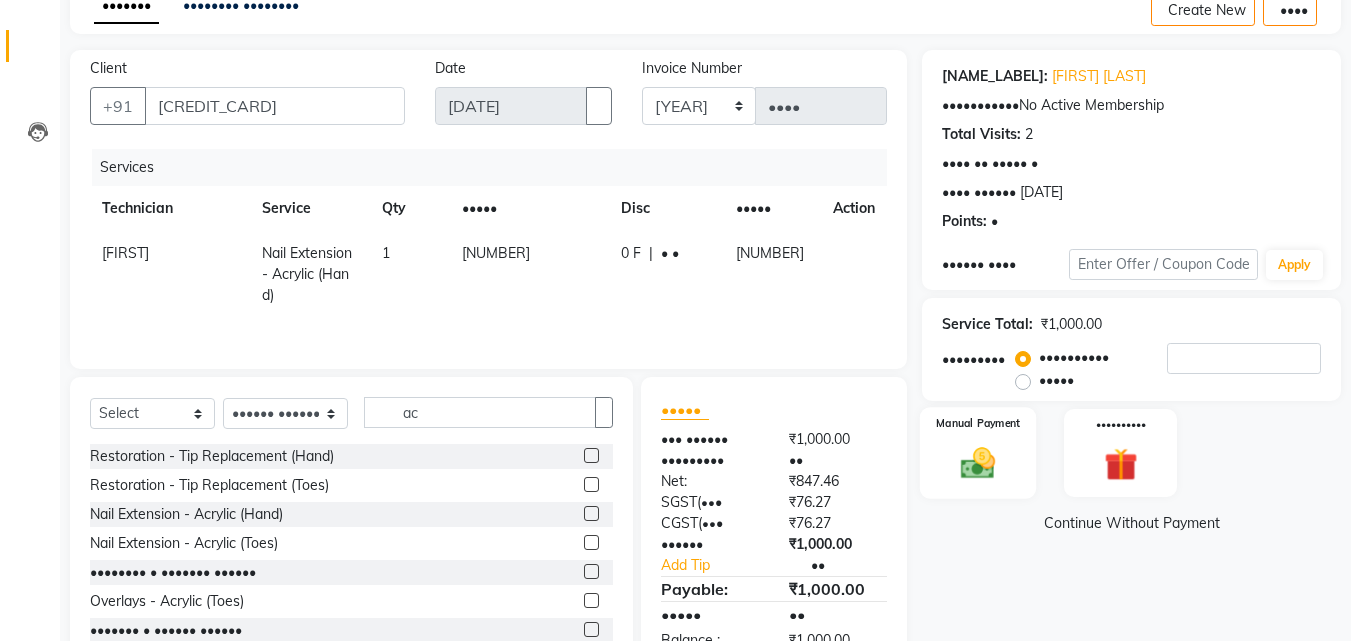 click at bounding box center [978, 463] 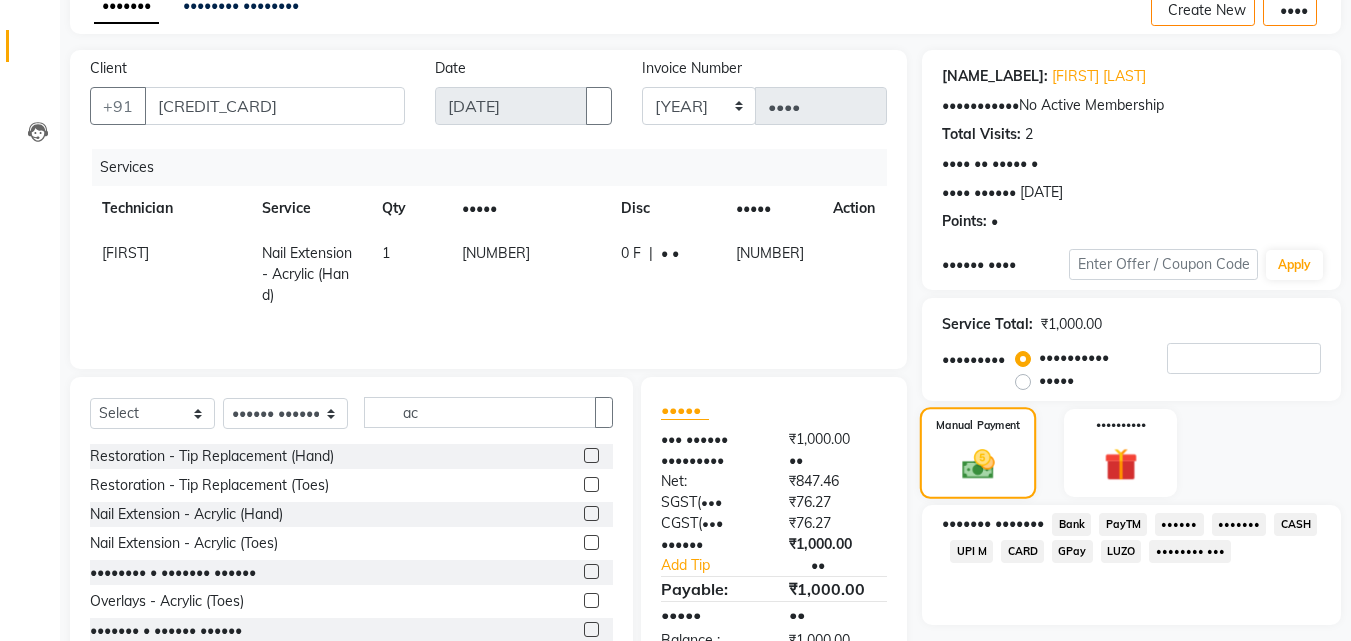 click at bounding box center [978, 464] 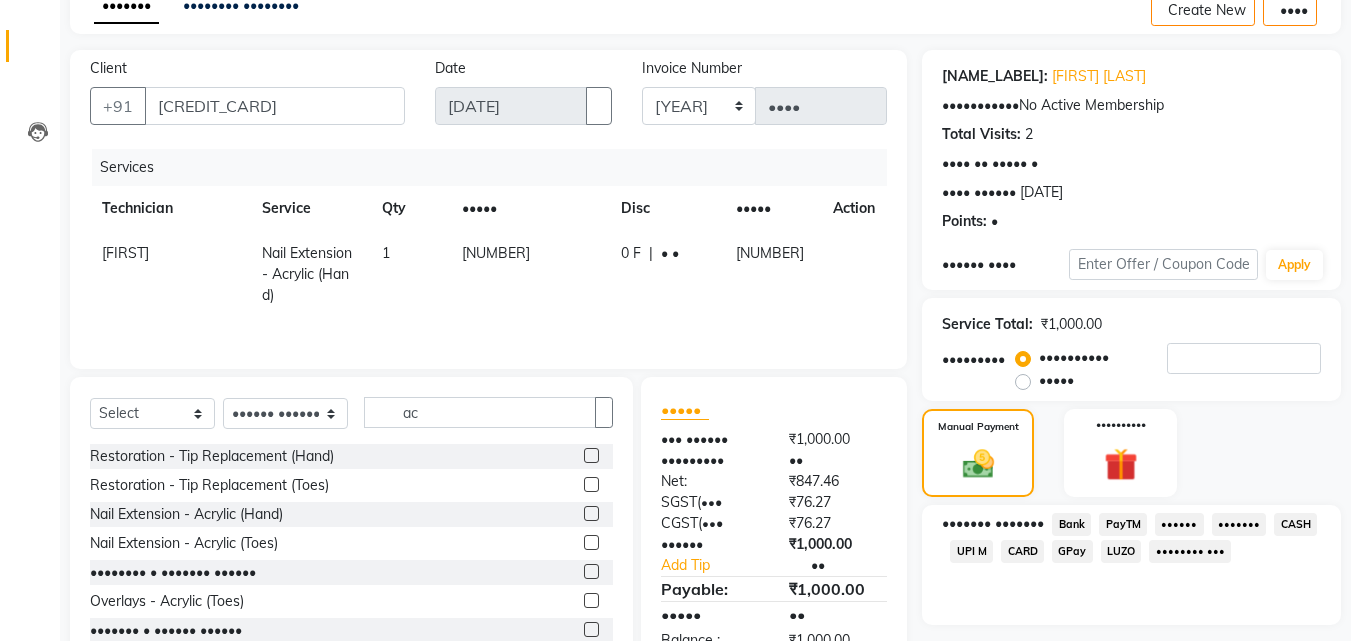 click on "CASH" at bounding box center [1071, 524] 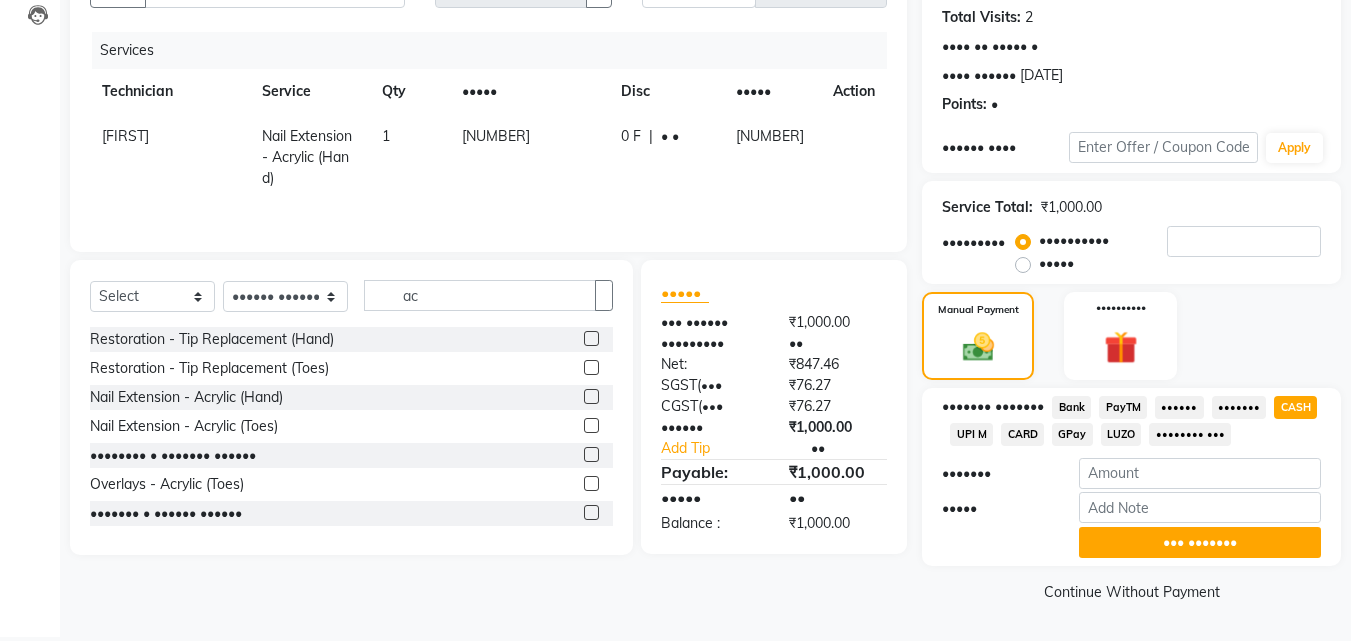 scroll, scrollTop: 218, scrollLeft: 0, axis: vertical 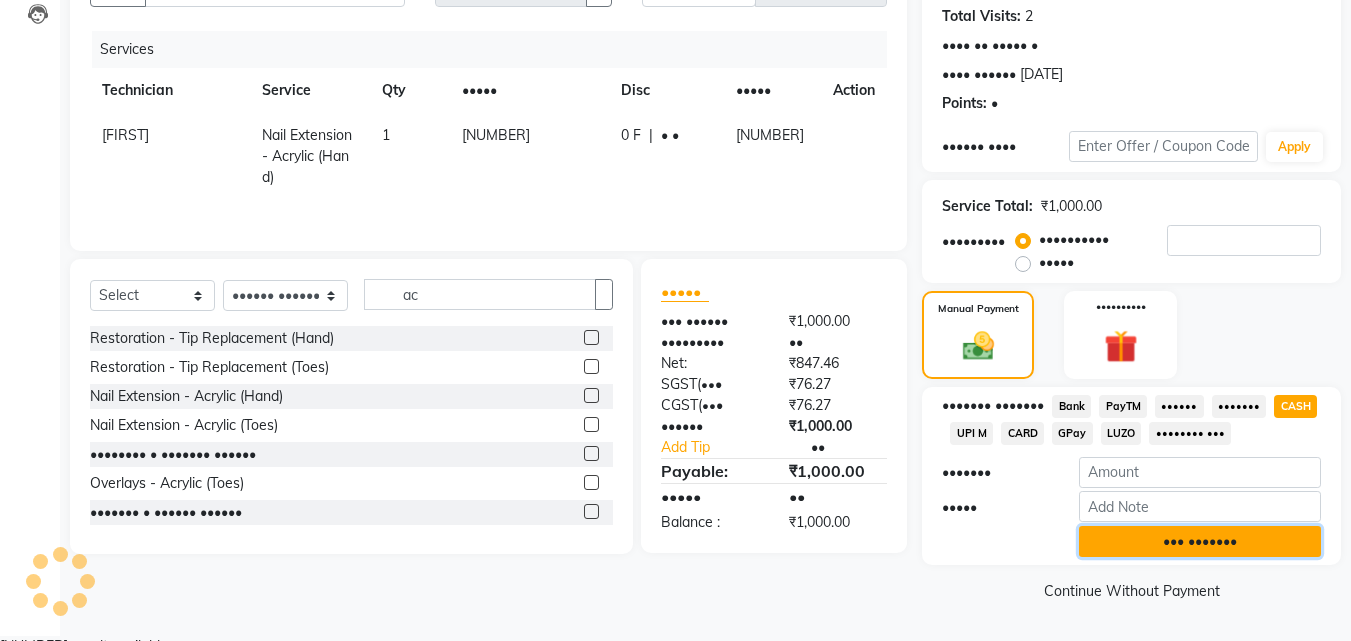 click on "••• •••••••" at bounding box center (1200, 541) 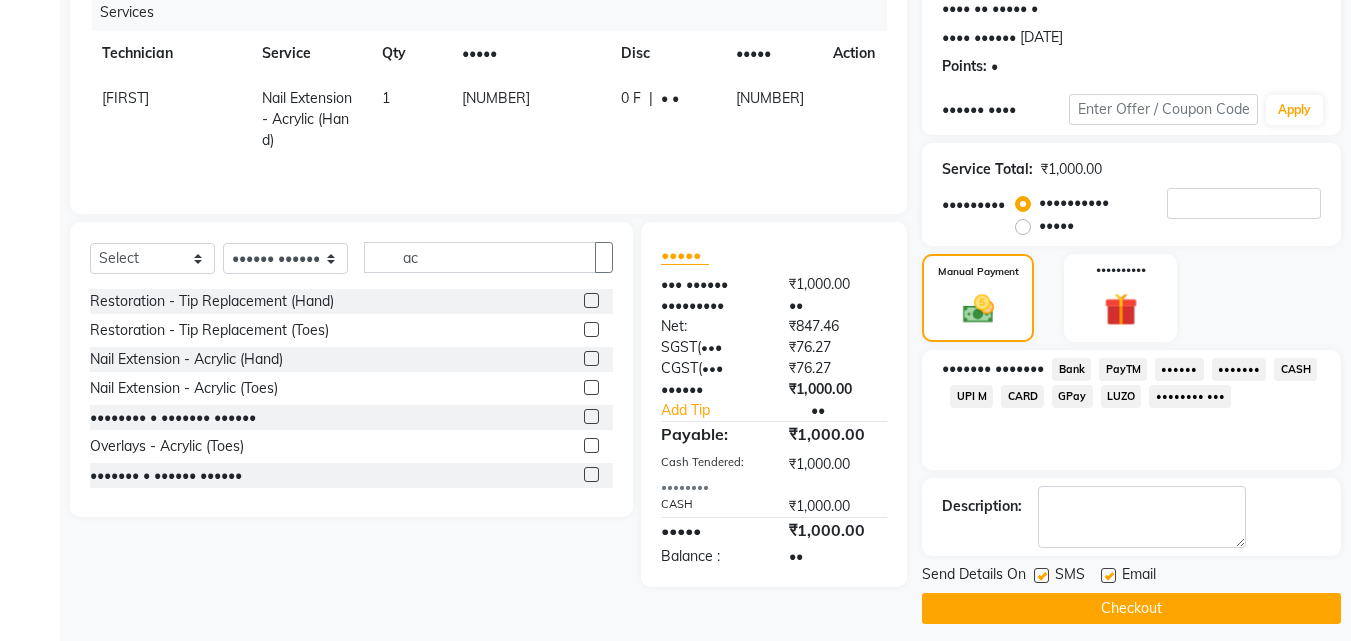 scroll, scrollTop: 275, scrollLeft: 0, axis: vertical 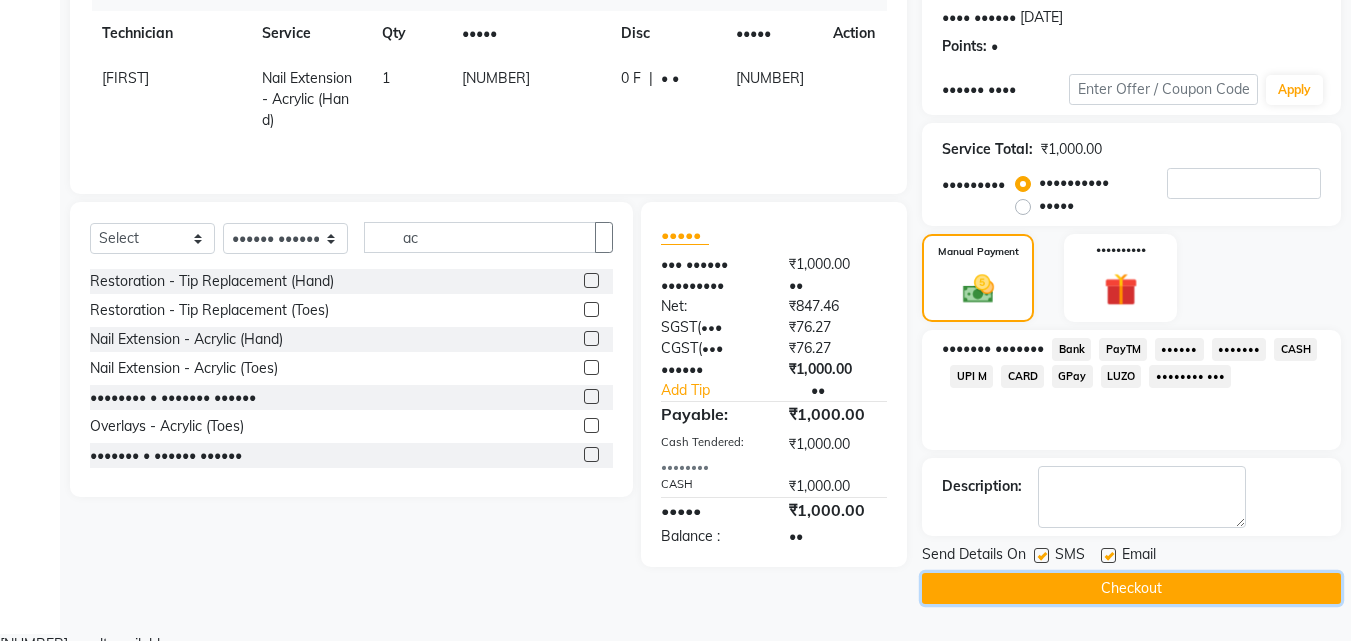 click on "Checkout" at bounding box center (1131, 588) 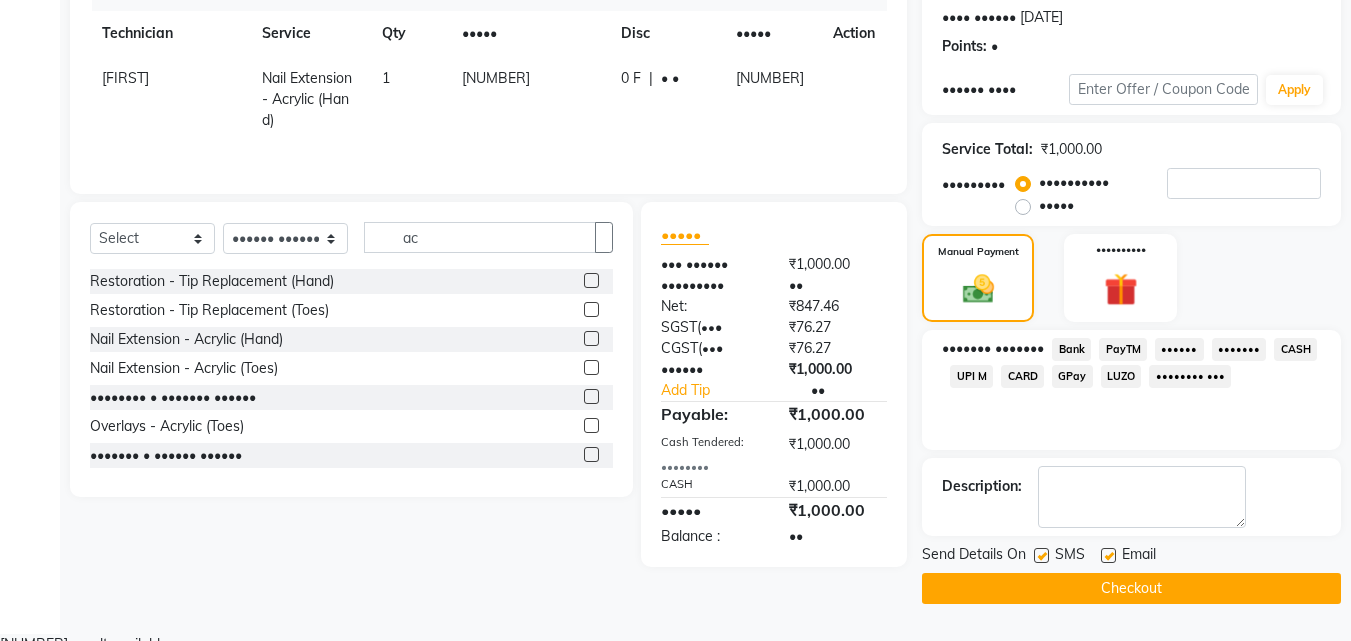 click on "Checkout" at bounding box center (1131, 588) 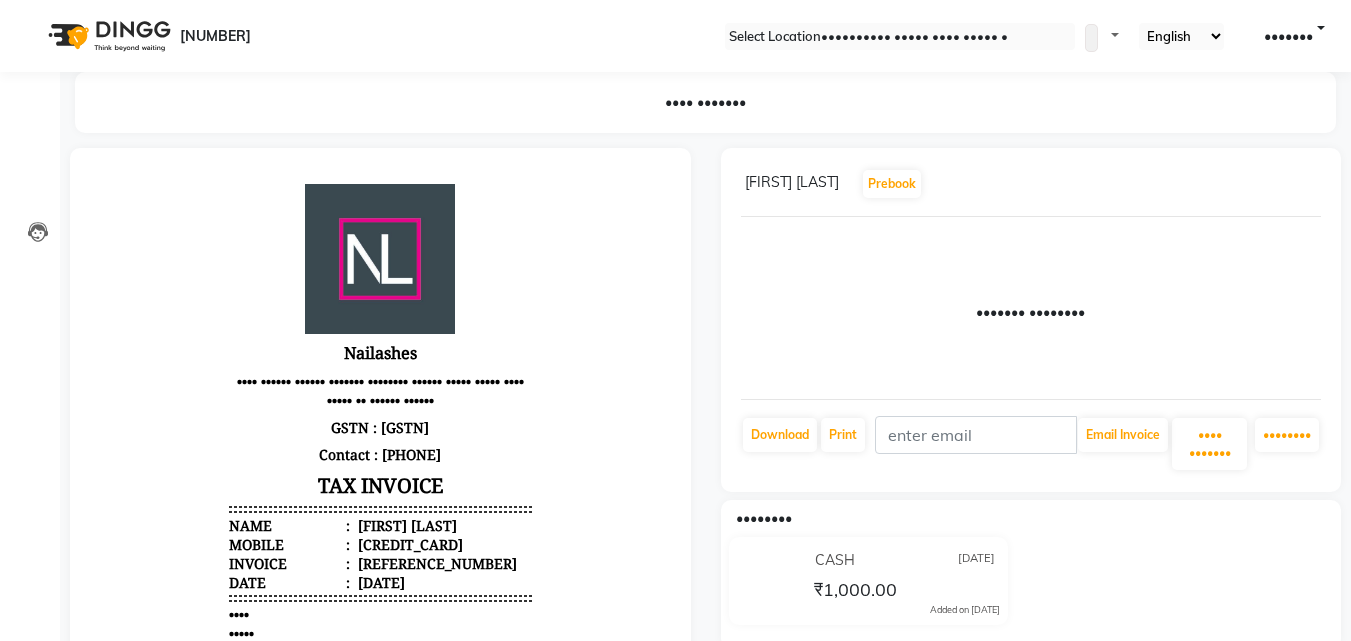 scroll, scrollTop: 0, scrollLeft: 0, axis: both 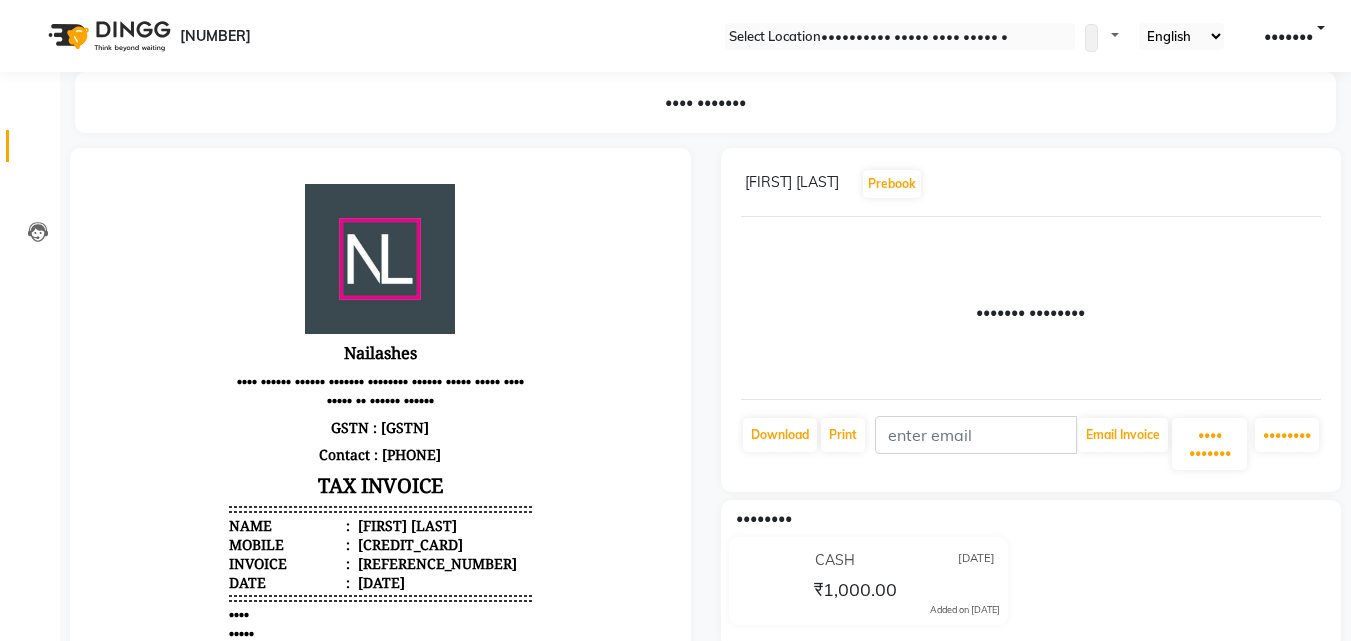drag, startPoint x: 43, startPoint y: 123, endPoint x: 43, endPoint y: 138, distance: 15 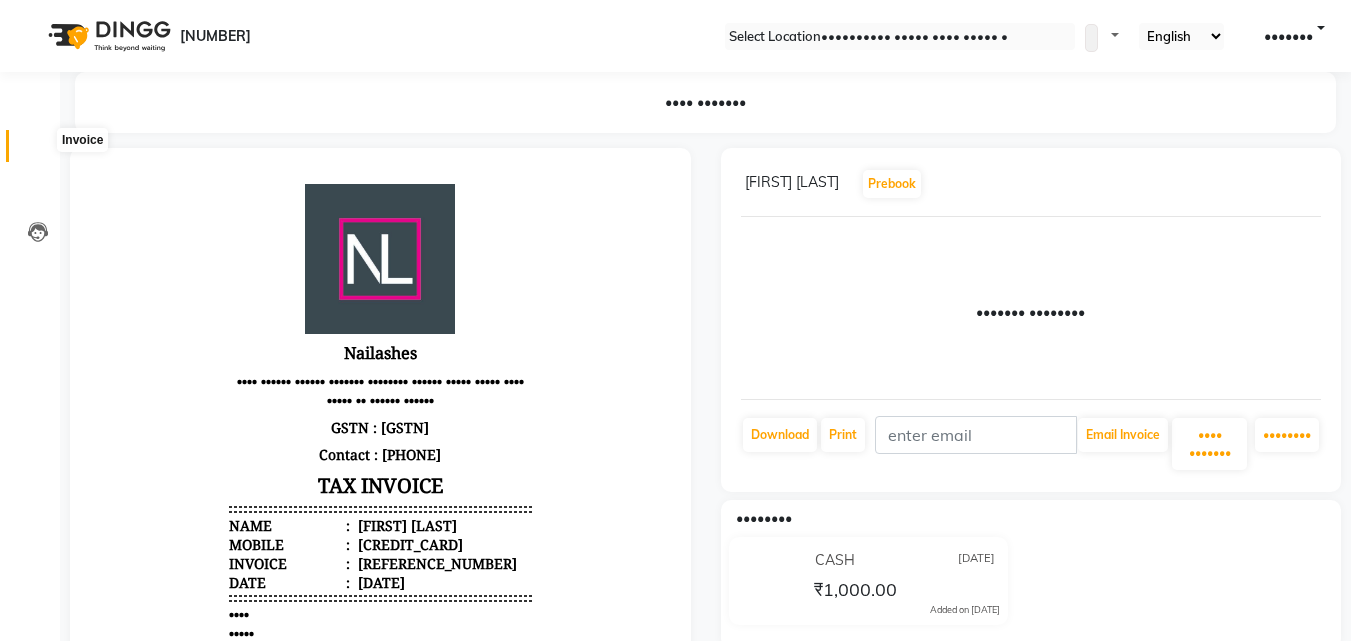 click at bounding box center (37, 151) 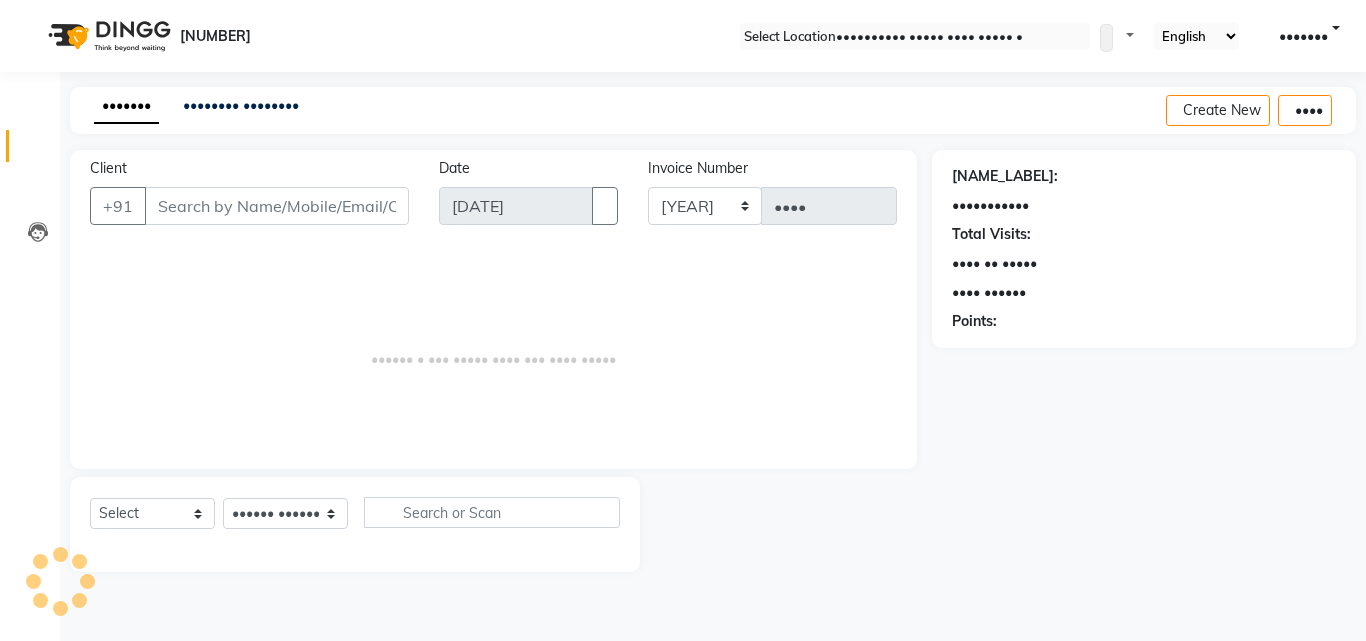 click on "Client" at bounding box center (277, 206) 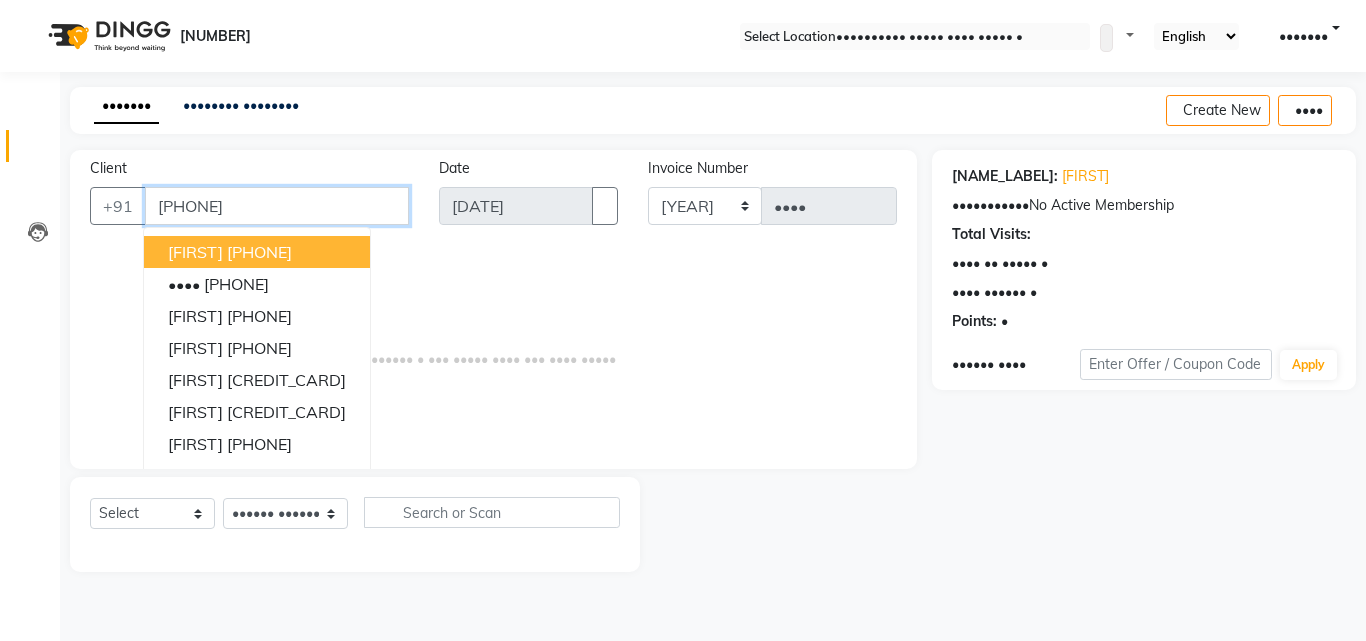 click on "[PHONE]" at bounding box center [277, 206] 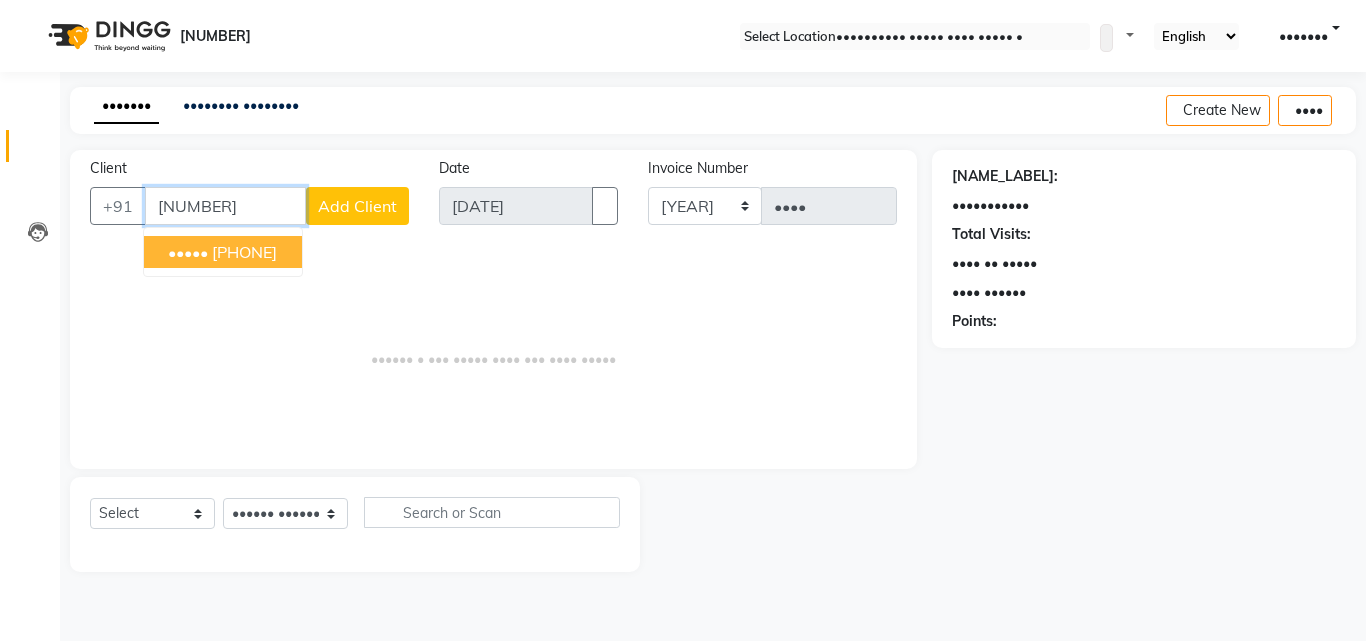 click on "•••••" at bounding box center (188, 252) 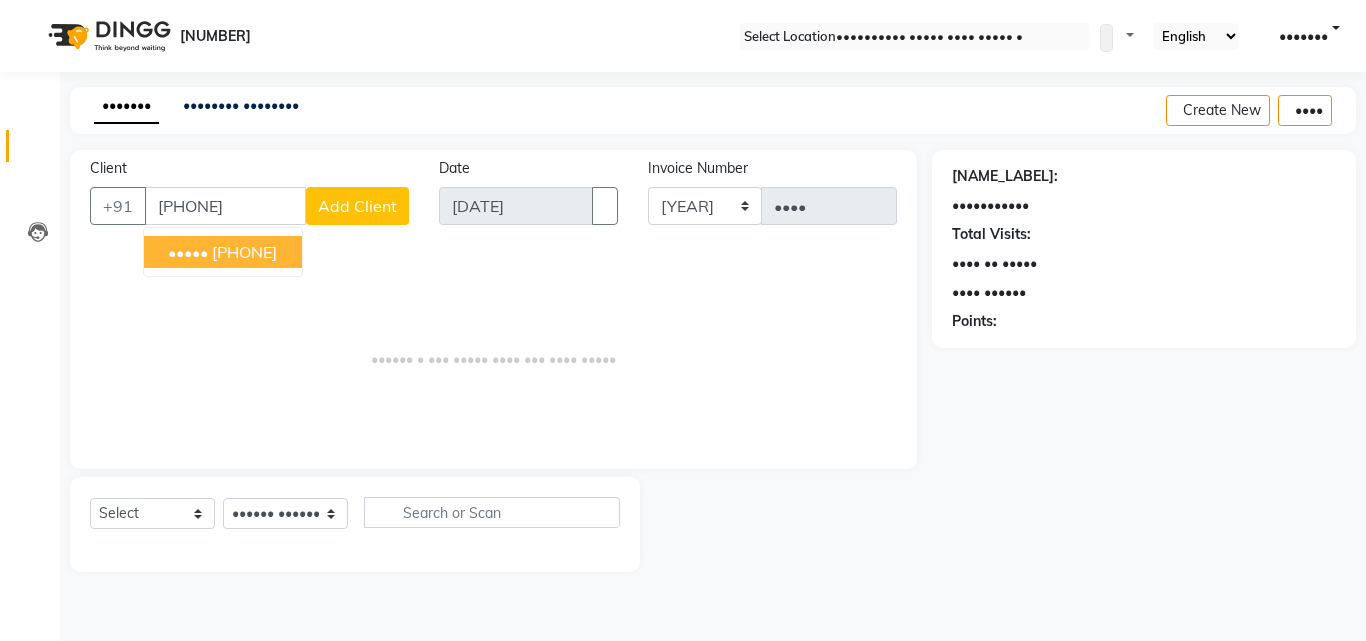 click on "•••••• • ••• ••••• •••• ••• •••• •••••" at bounding box center (493, 349) 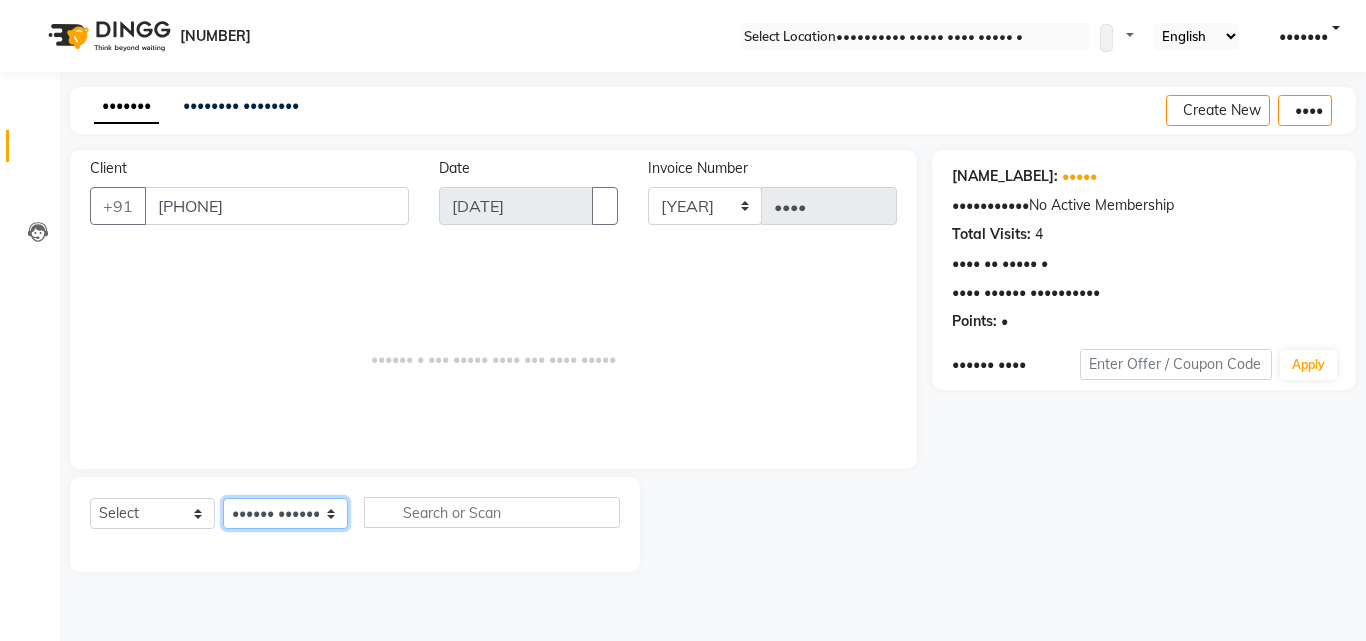 click on "Select Technician [FIRST] [FIRST] [FIRST] [FIRST] [FIRST] [FIRST] [FIRST]" at bounding box center [285, 513] 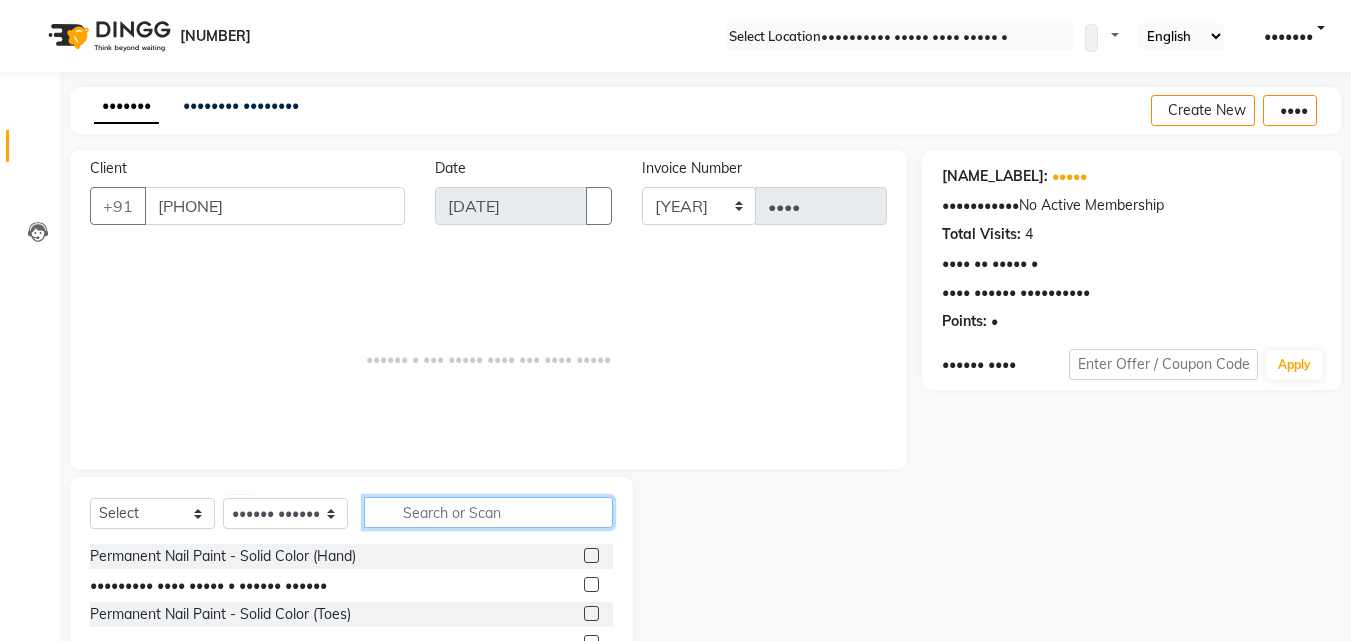 click at bounding box center [488, 512] 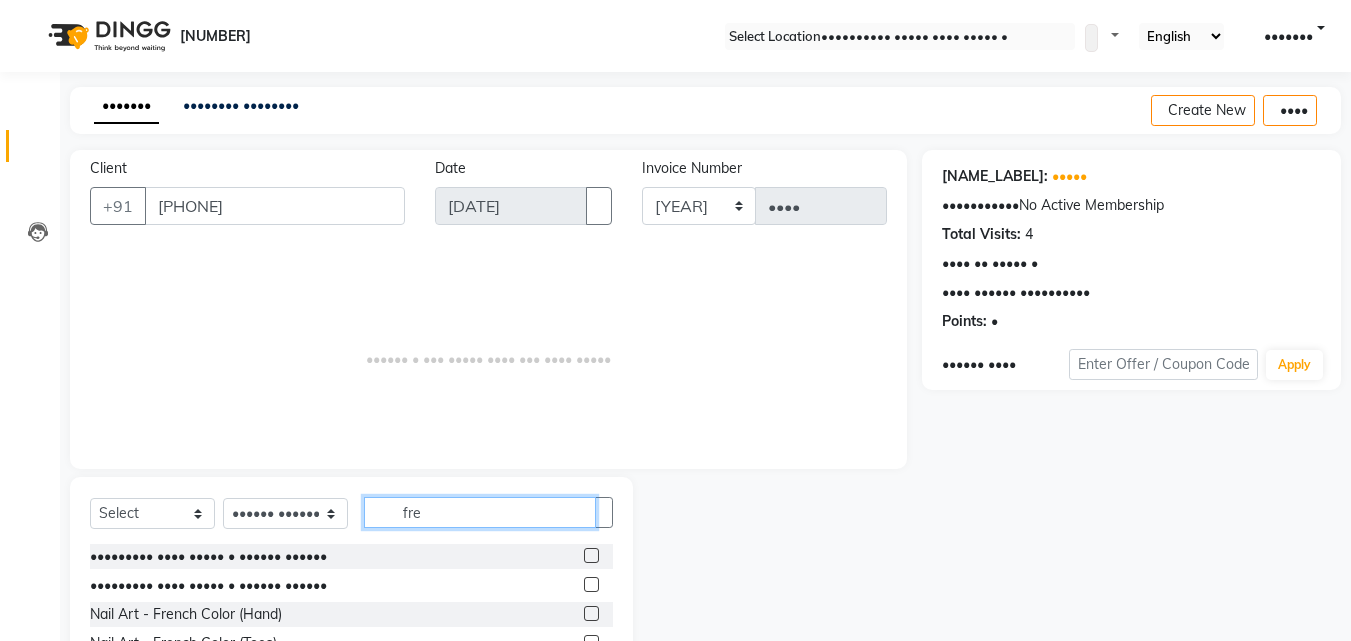 type on "fre" 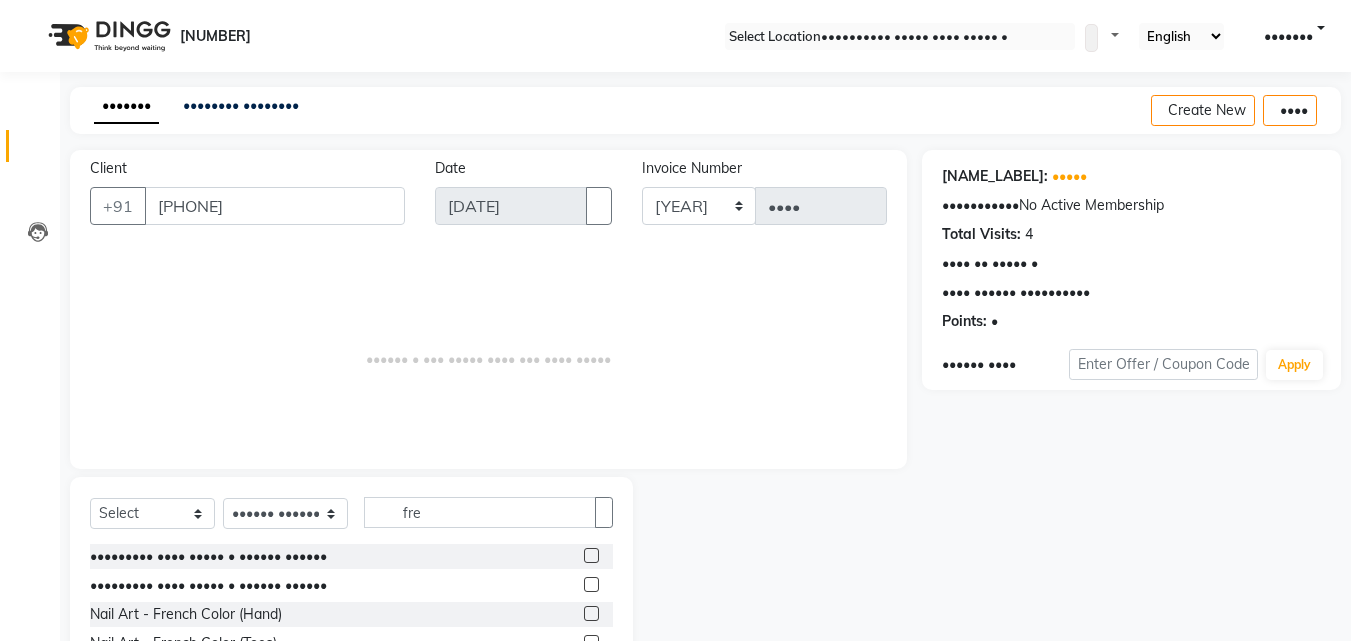 click at bounding box center [591, 555] 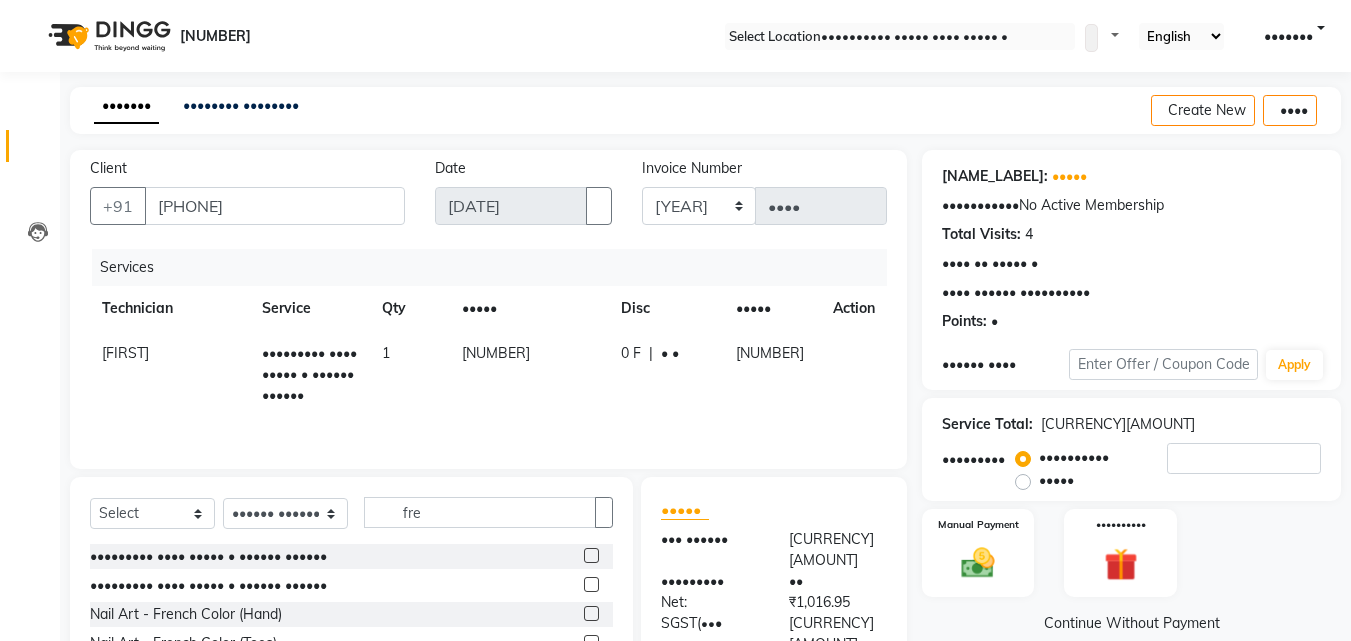 click on "1" at bounding box center (410, 374) 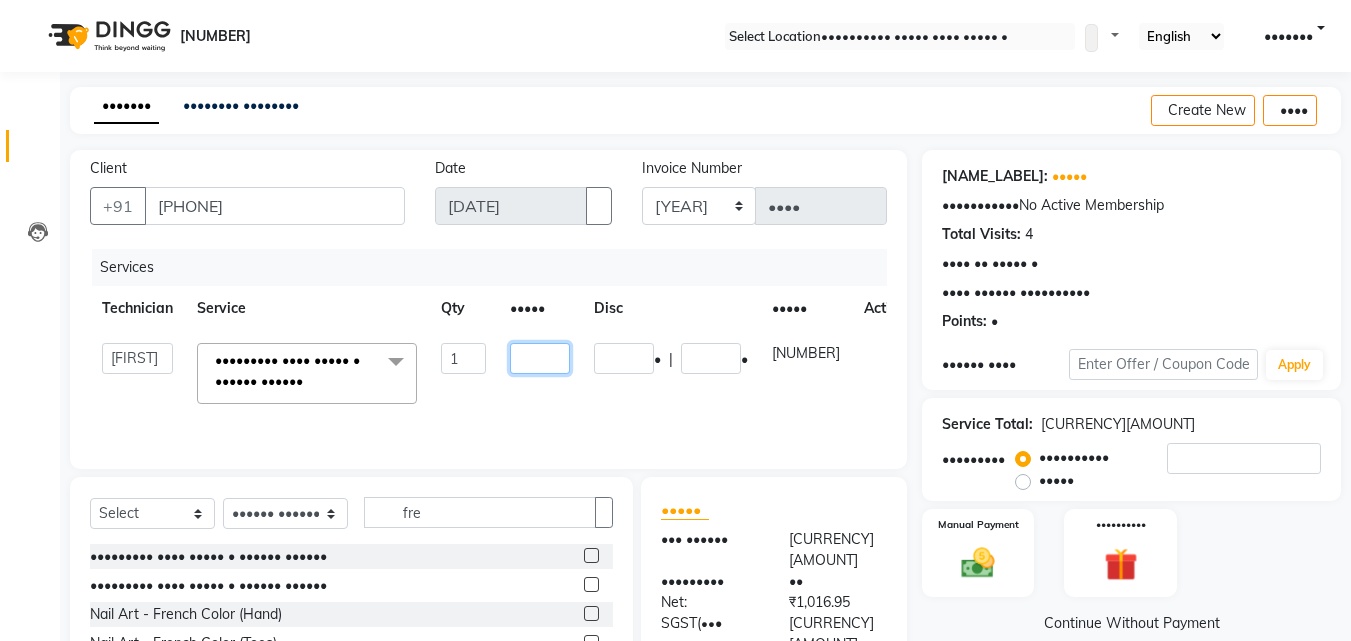 click on "[NUMBER]" at bounding box center (540, 373) 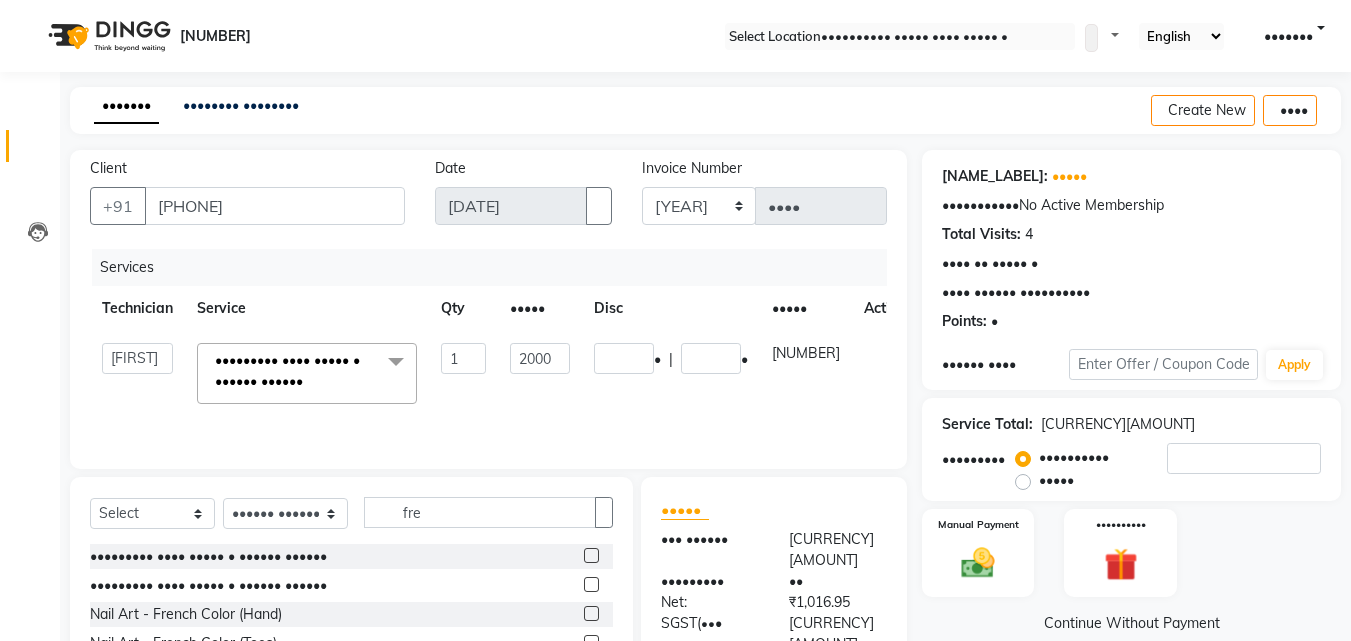 click on "[FIRST] [LAST] Manager [FIRST] [FIRST] [FIRST] [FIRST] [FIRST] Permanent Nail Paint - French (Hand) x Permanent Nail Paint - Solid Color (Hand) Permanent Nail Paint - French (Hand) Permanent Nail Paint - Solid Color (Toes) Permanent Nail Paint - French (Toes) Oil product Restoration - Gel (Hand) Restoration - Tip Replacement (Hand) Restoration - Touch -up (Hand) Restoration - Gel Color Changes (Hand) Restoration - Removal of Extension (Hand) Restoration - Removal of Nail Paint (Hand) Restoration - Gel (Toes) Restoration - Tip Replacement (Toes) Restoration - Touch -up (Toes) Restoration - Gel Color Changes (Toes) Restoration - Removal of Extension (Toes) Restoration - Removal of Nail Paint (Toes) Pedicure - Classic Pedicure - Deluxe Pedicure - Premium Pedicure - Platinum Manicure - Classic Manicure - Deluxe Manicure - Premium Eyelash Refil - Classic Eyelash Refil - Hybrid Eyelash Refil - Volume Eyelash Refil - Mega Volume Eyelash Refil - Lash Removal Nail Extension - Gel (Hand) Lashes course" at bounding box center (504, 373) 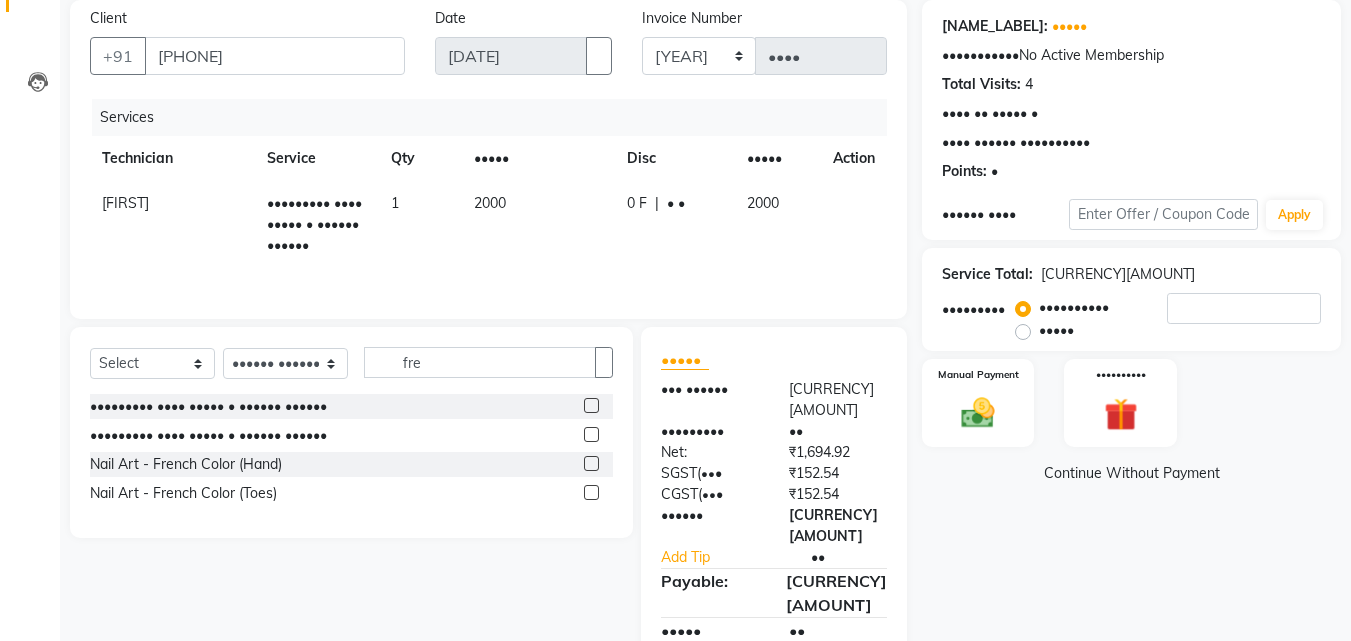 scroll, scrollTop: 159, scrollLeft: 0, axis: vertical 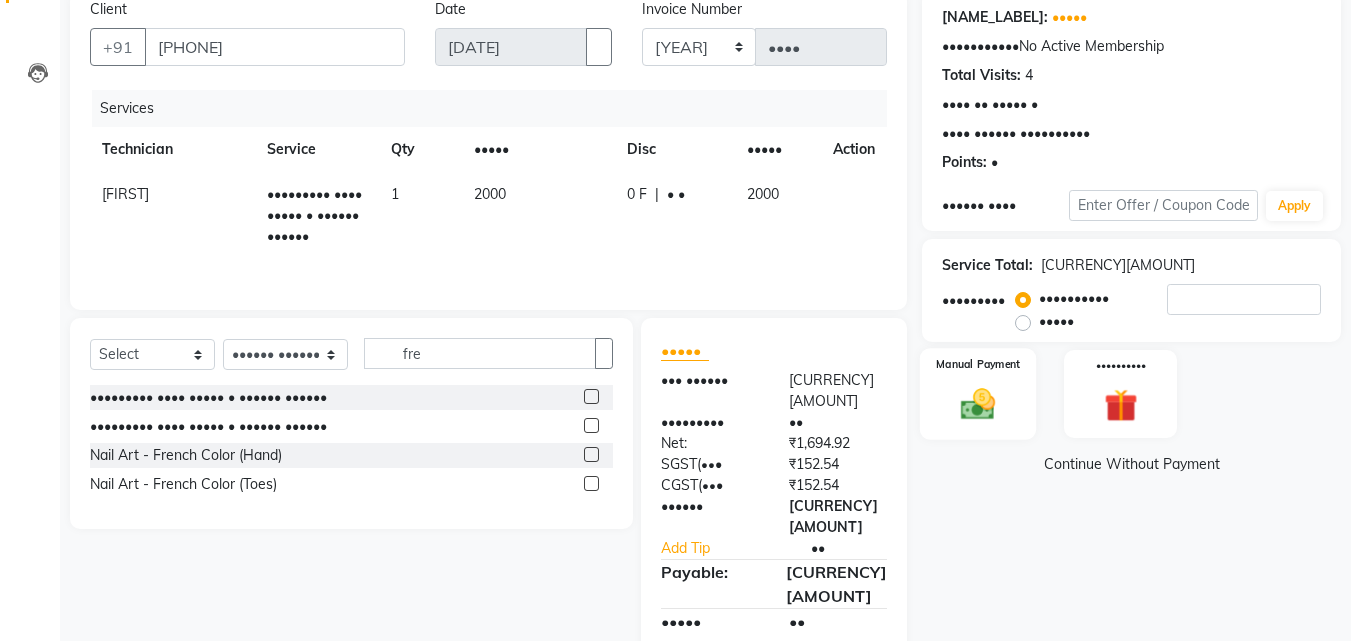 click on "Manual Payment" at bounding box center (978, 394) 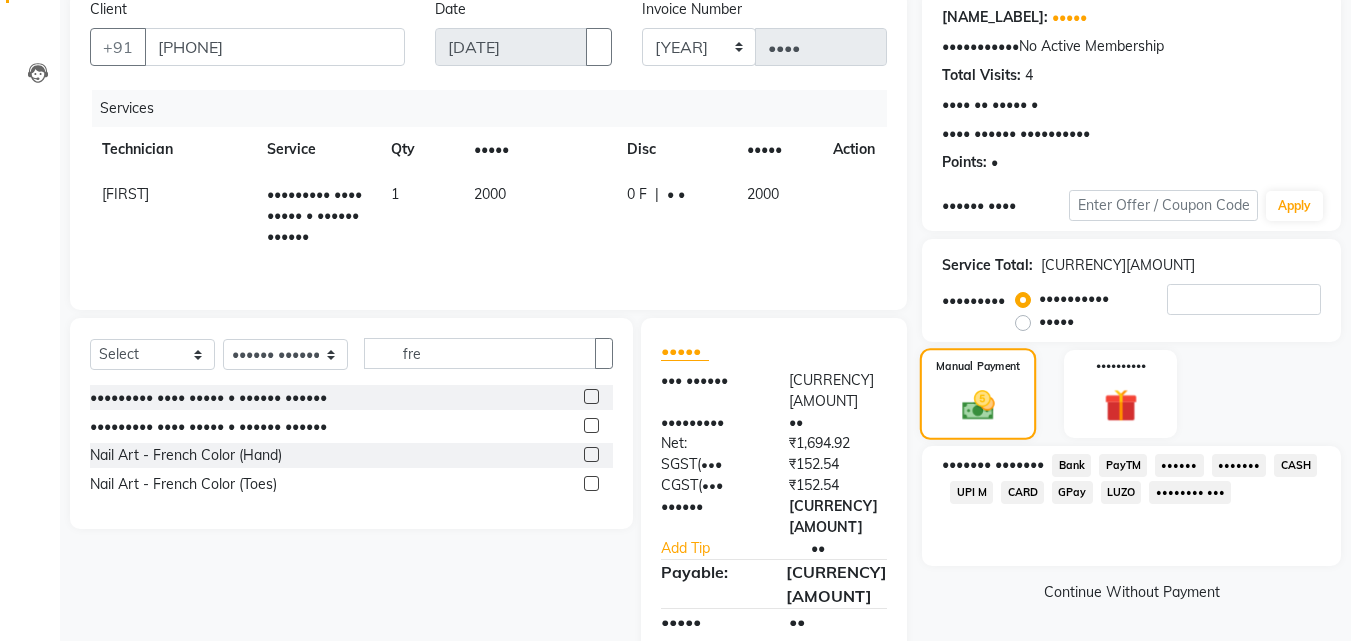 click on "Manual Payment" at bounding box center [978, 394] 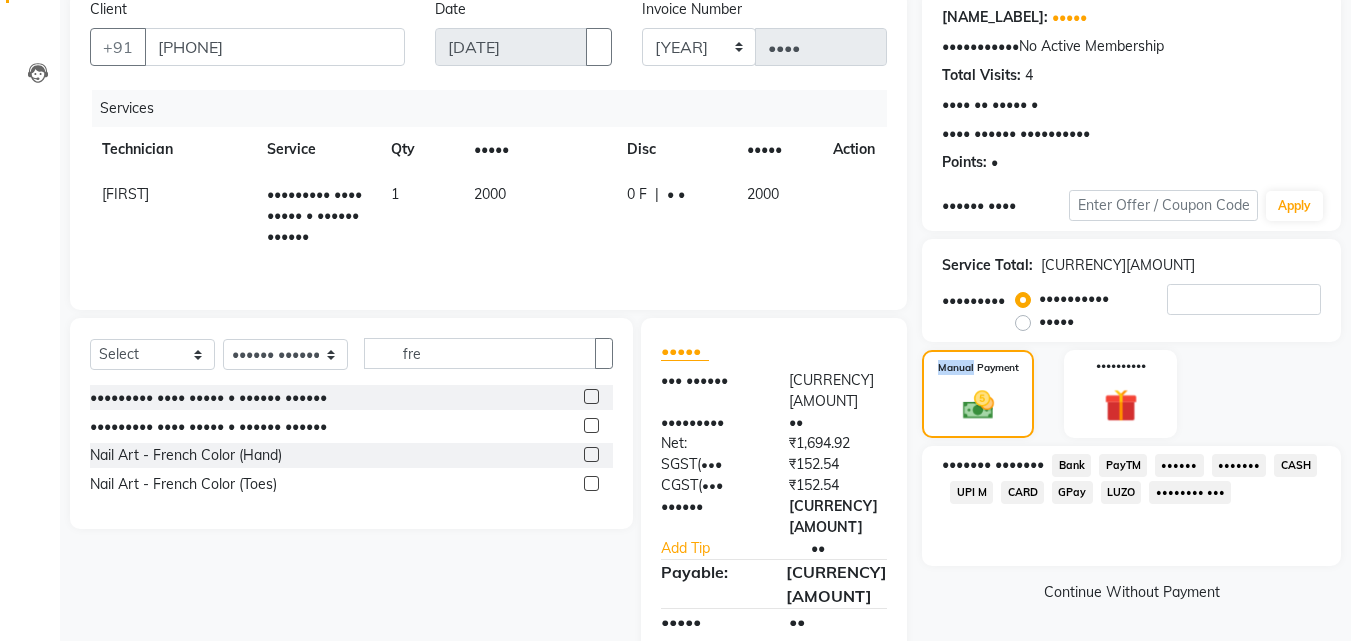 scroll, scrollTop: 162, scrollLeft: 0, axis: vertical 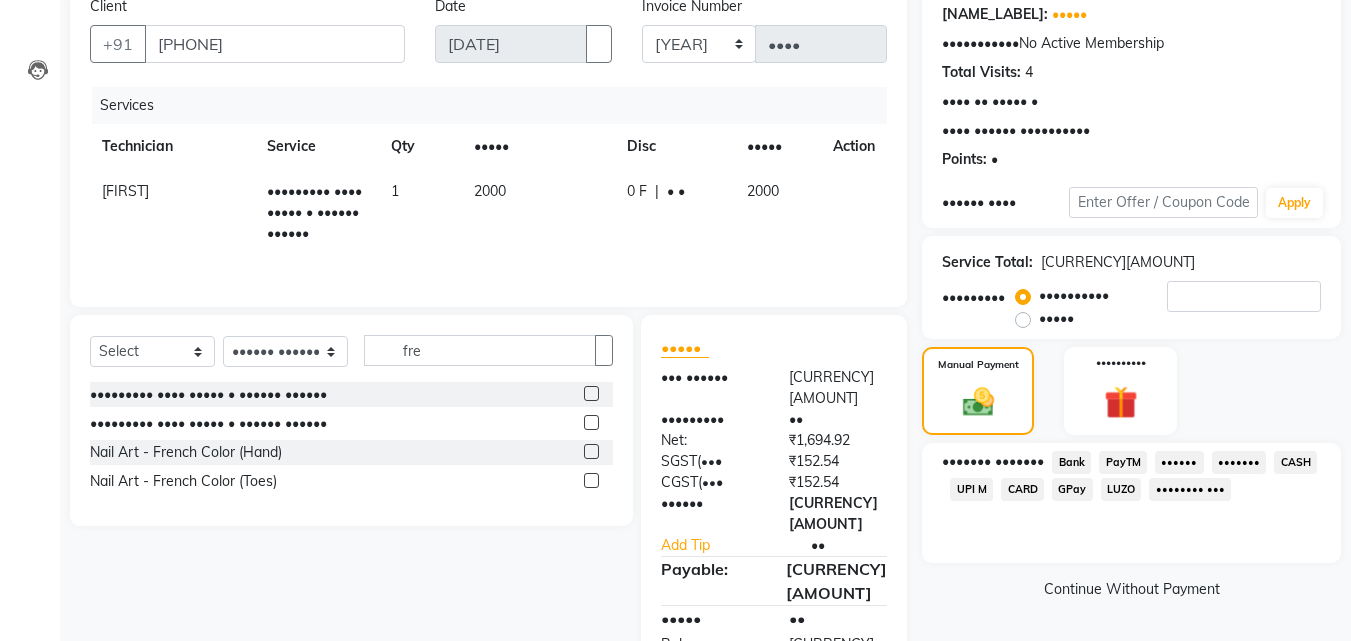 click on "CASH" at bounding box center [1071, 462] 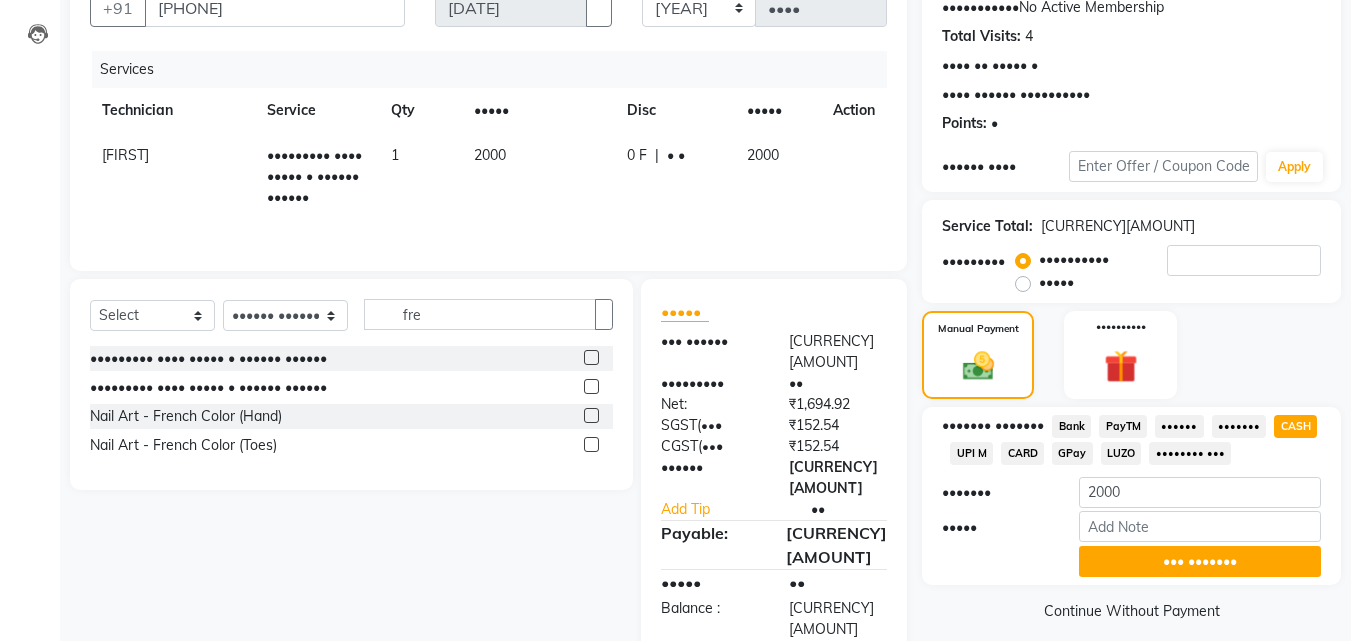 scroll, scrollTop: 218, scrollLeft: 0, axis: vertical 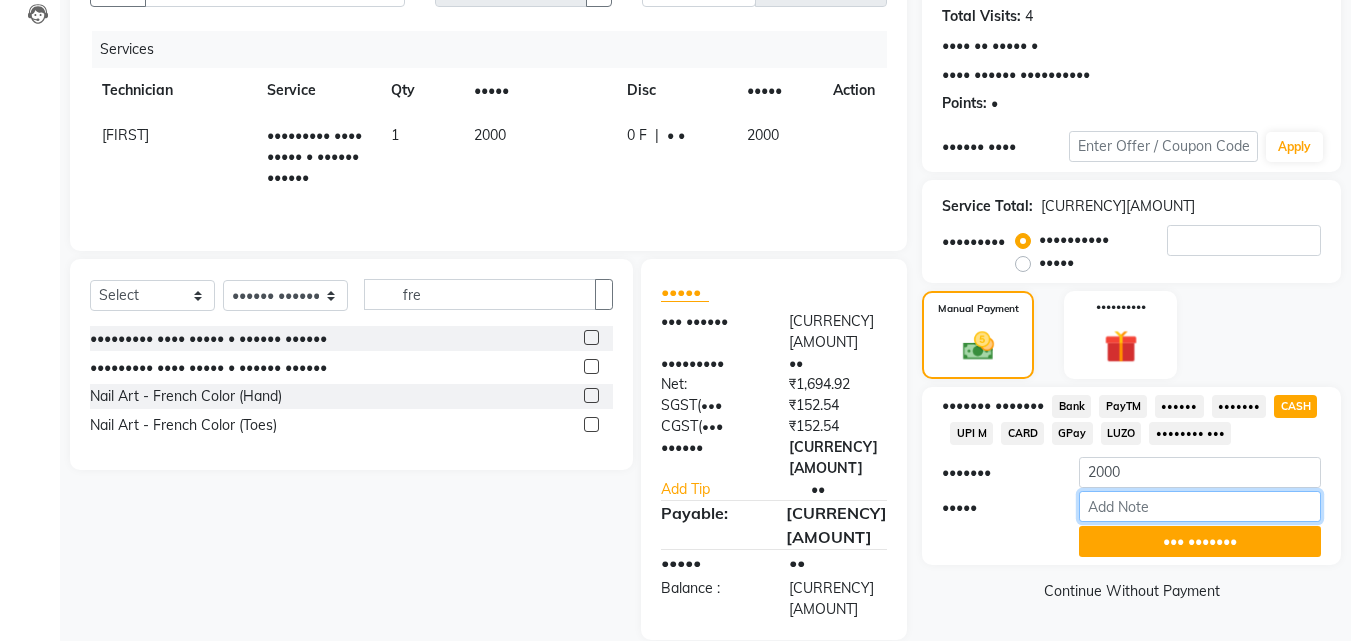 click on "•••••" at bounding box center [1200, 506] 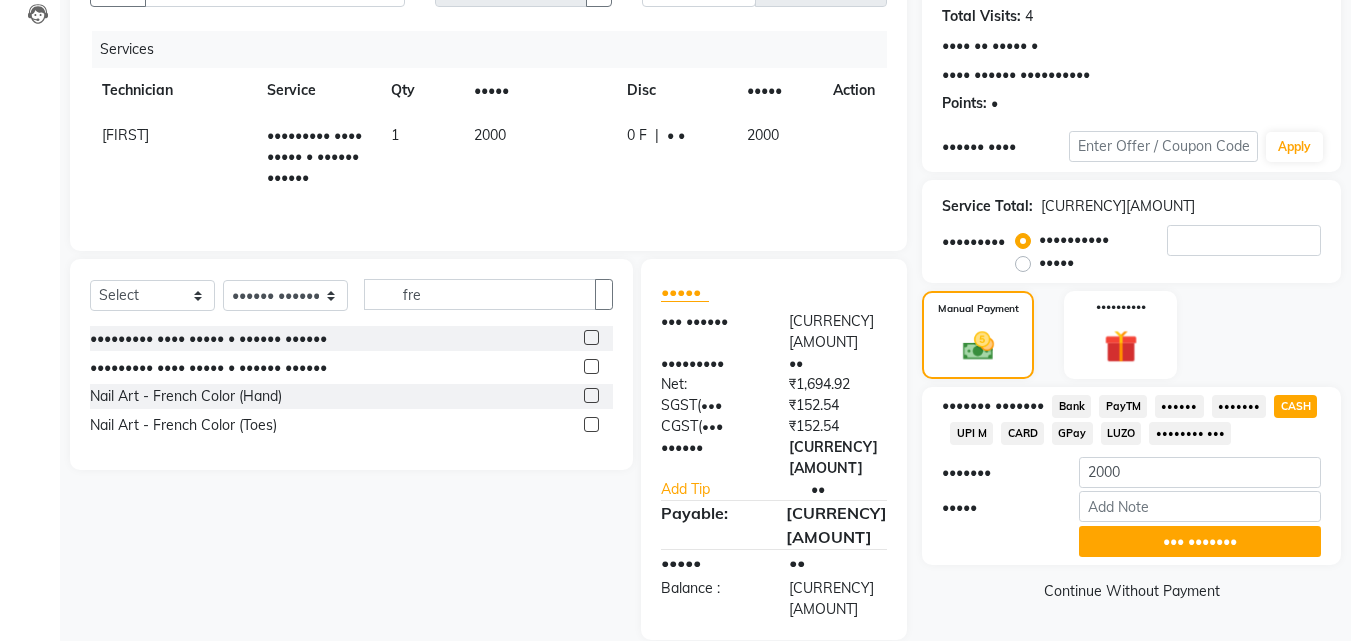 click at bounding box center [995, 541] 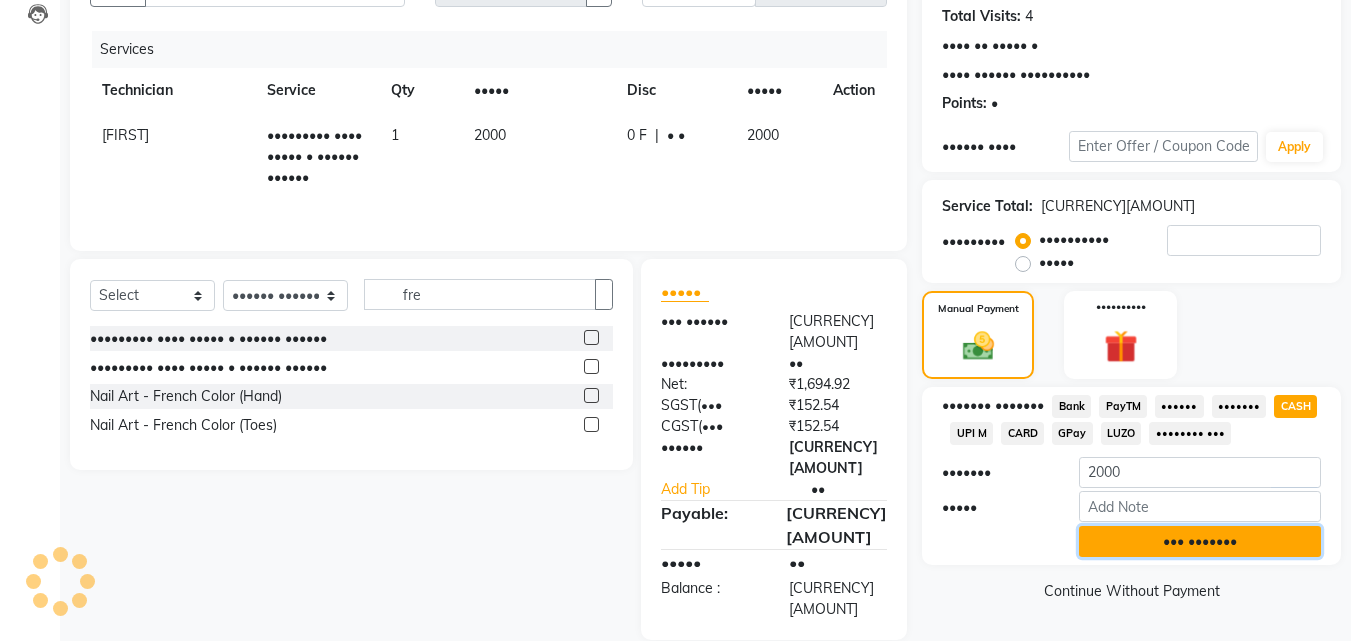 click on "••• •••••••" at bounding box center [1200, 541] 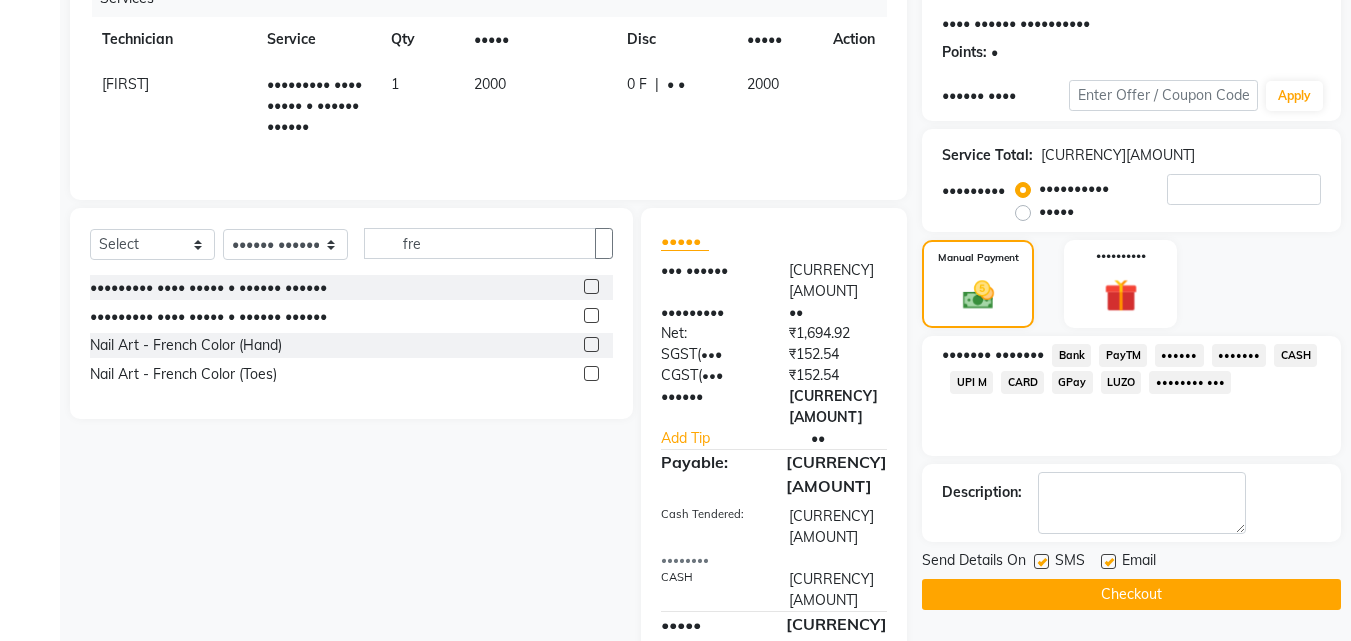 scroll, scrollTop: 275, scrollLeft: 0, axis: vertical 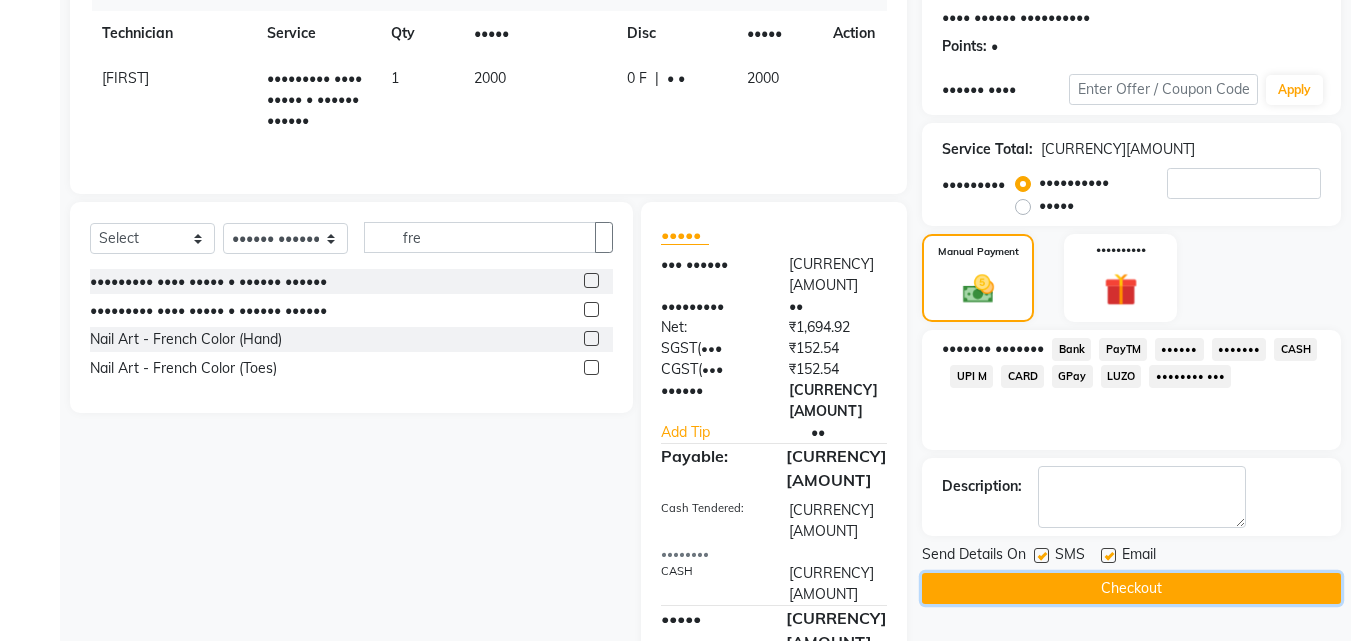 click on "Checkout" at bounding box center [1131, 588] 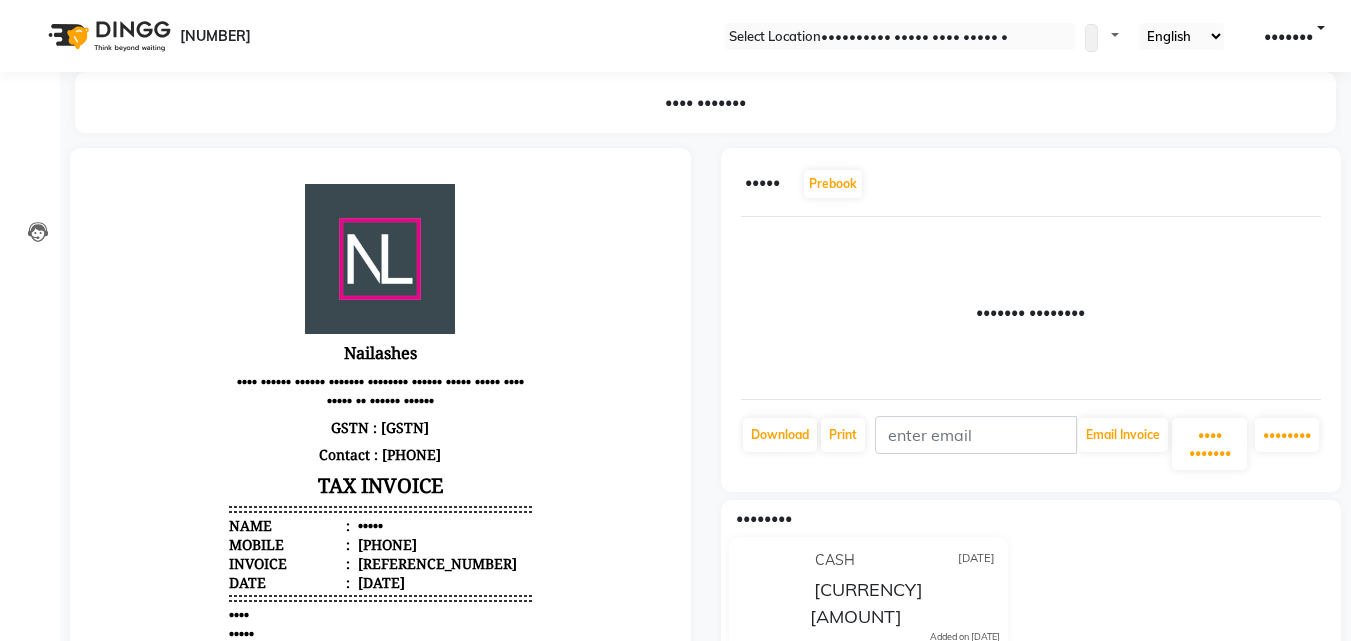 scroll, scrollTop: 0, scrollLeft: 0, axis: both 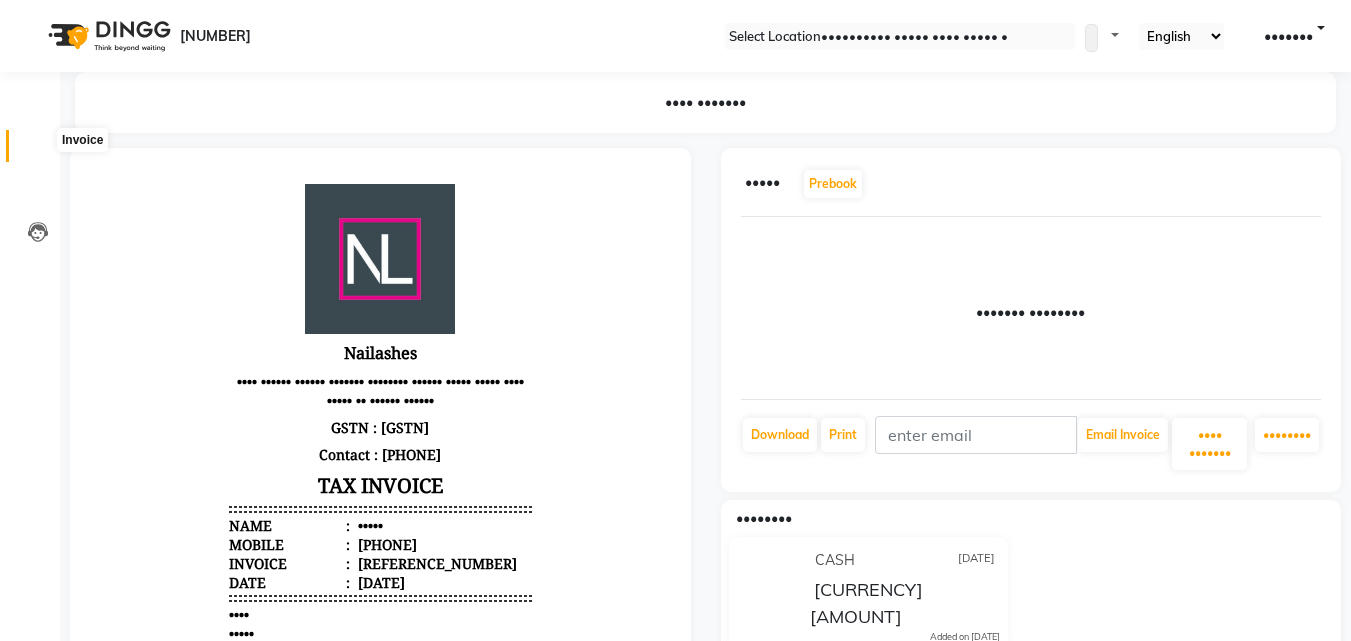 click at bounding box center [38, 151] 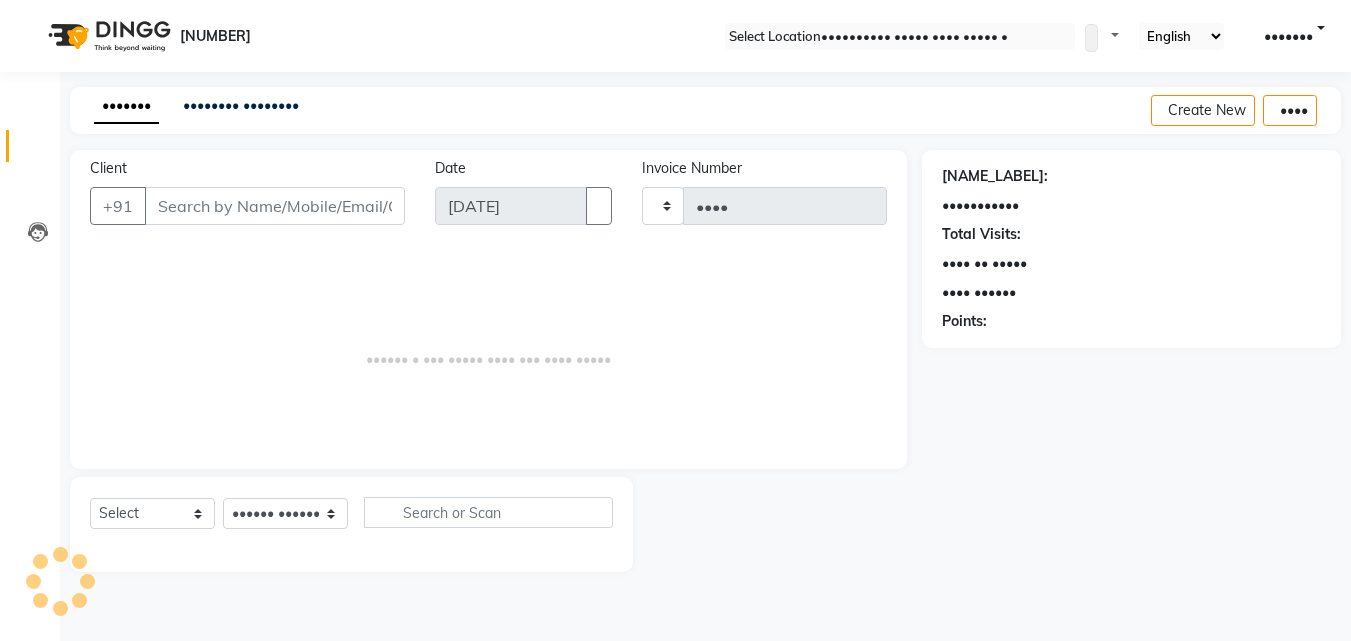 click on "Client +91" at bounding box center (247, 199) 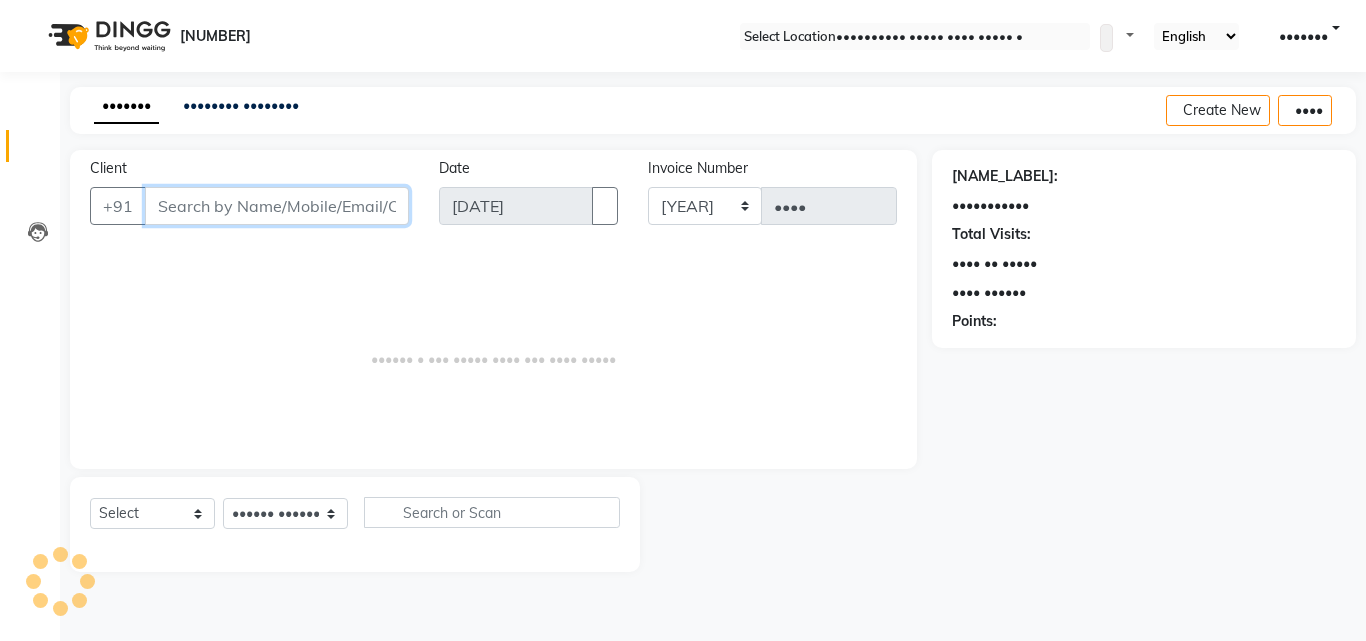 click on "Client" at bounding box center (277, 206) 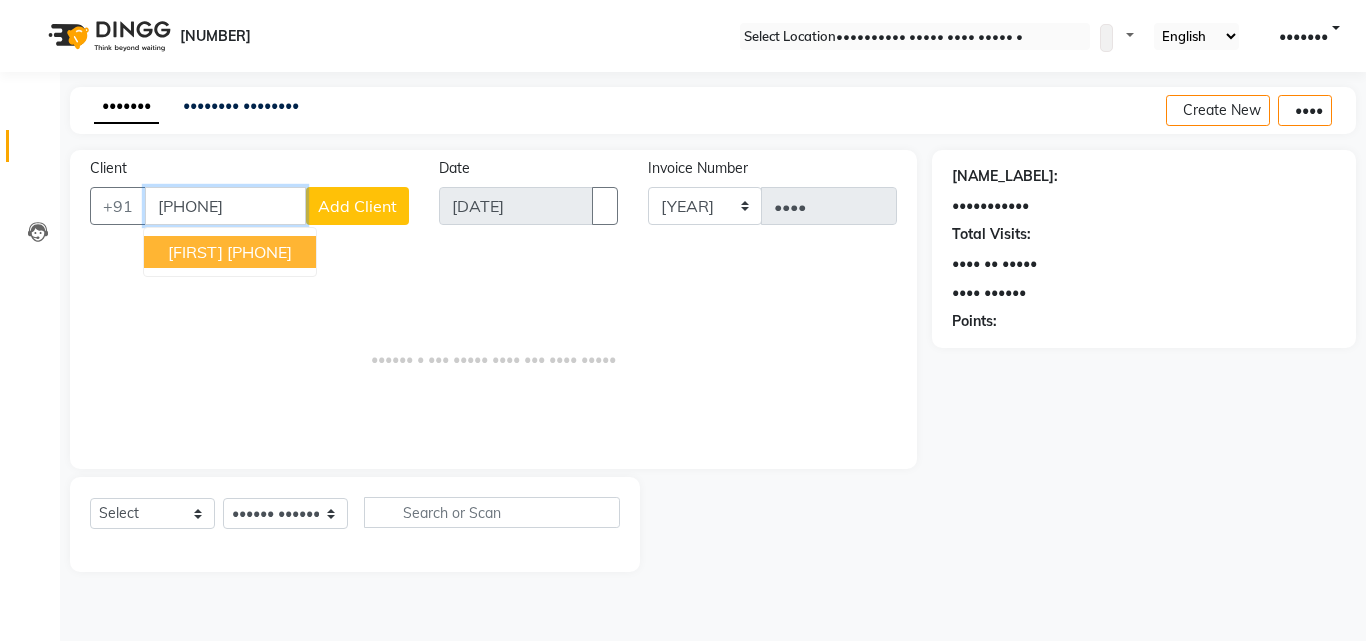 click on "[PHONE]" at bounding box center (259, 252) 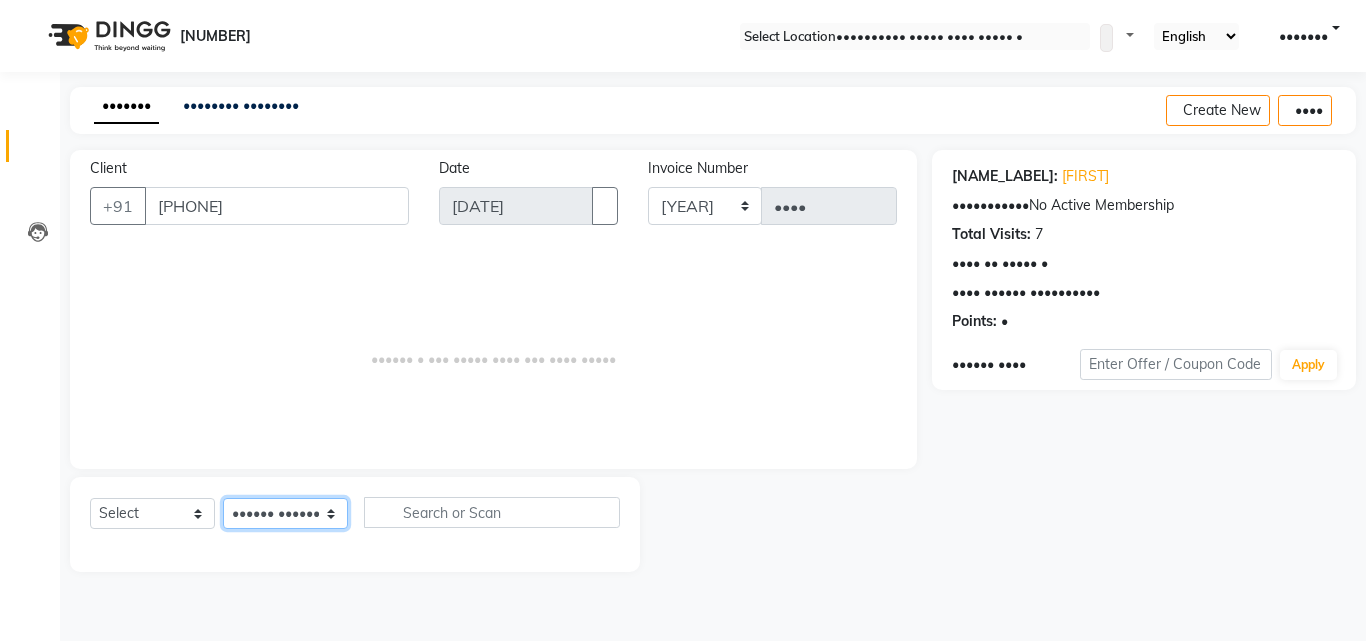 click on "Select Technician [FIRST] [FIRST] [FIRST] [FIRST] [FIRST] [FIRST] [FIRST]" at bounding box center [285, 513] 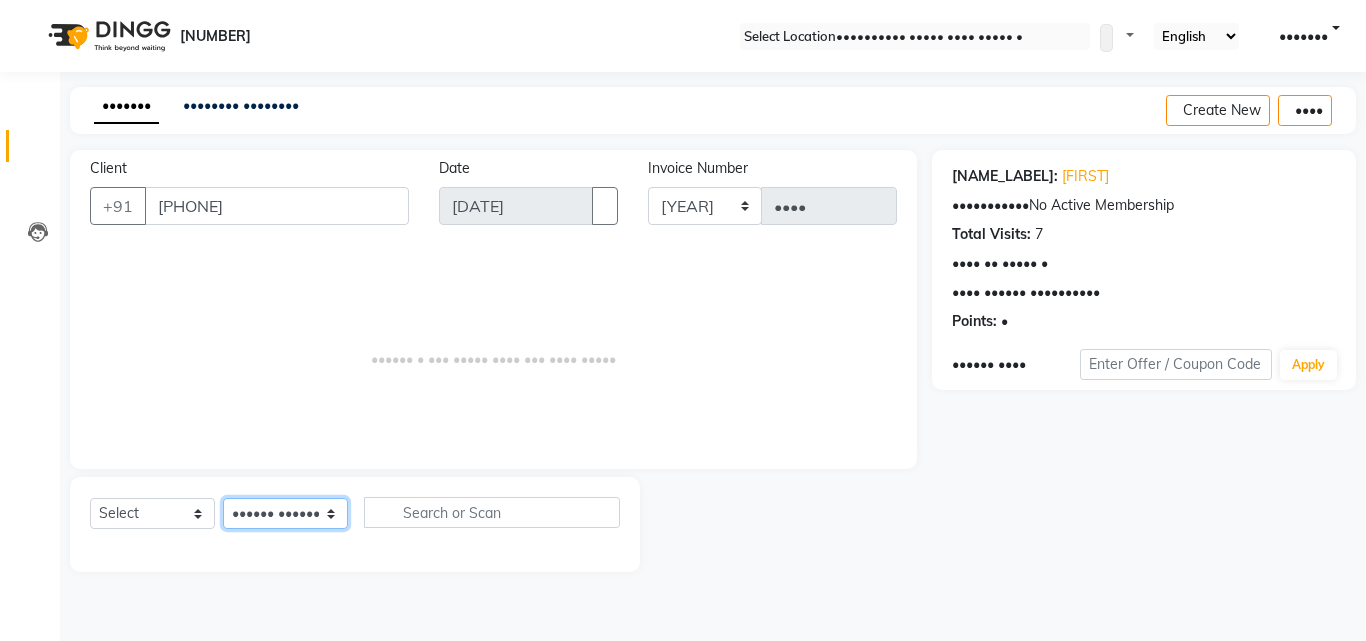click on "Select Technician [FIRST] [FIRST] [FIRST] [FIRST] [FIRST] [FIRST] [FIRST]" at bounding box center [285, 513] 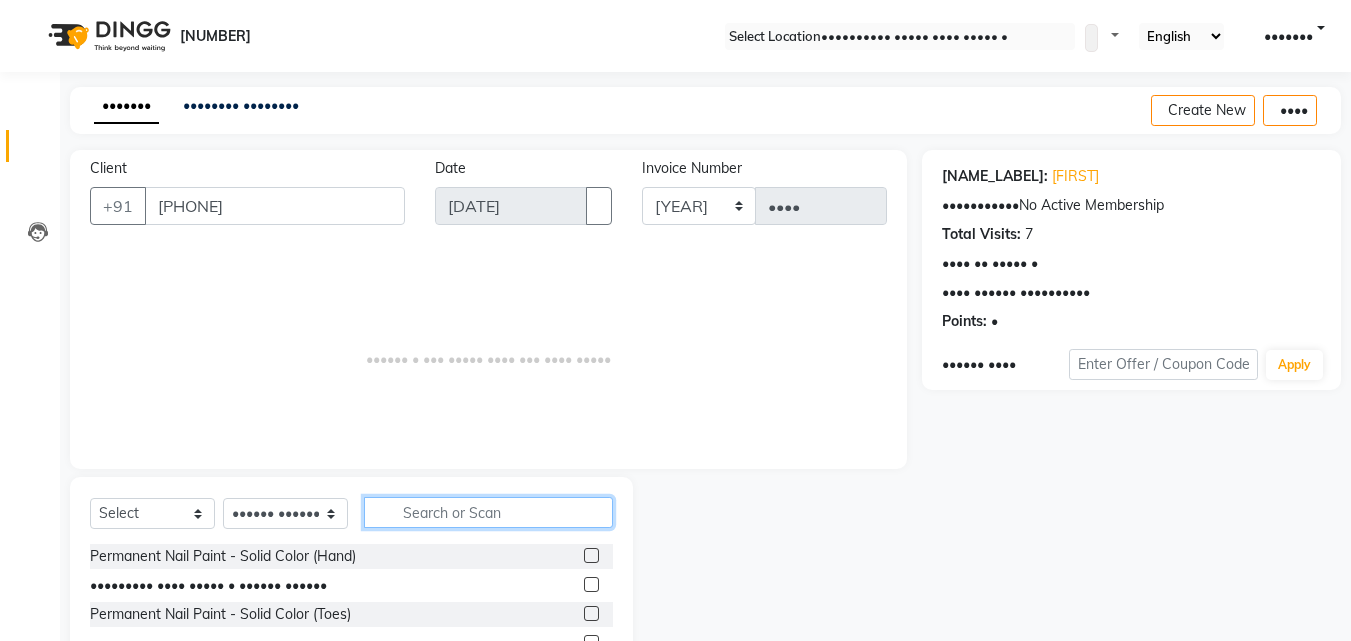click at bounding box center (488, 512) 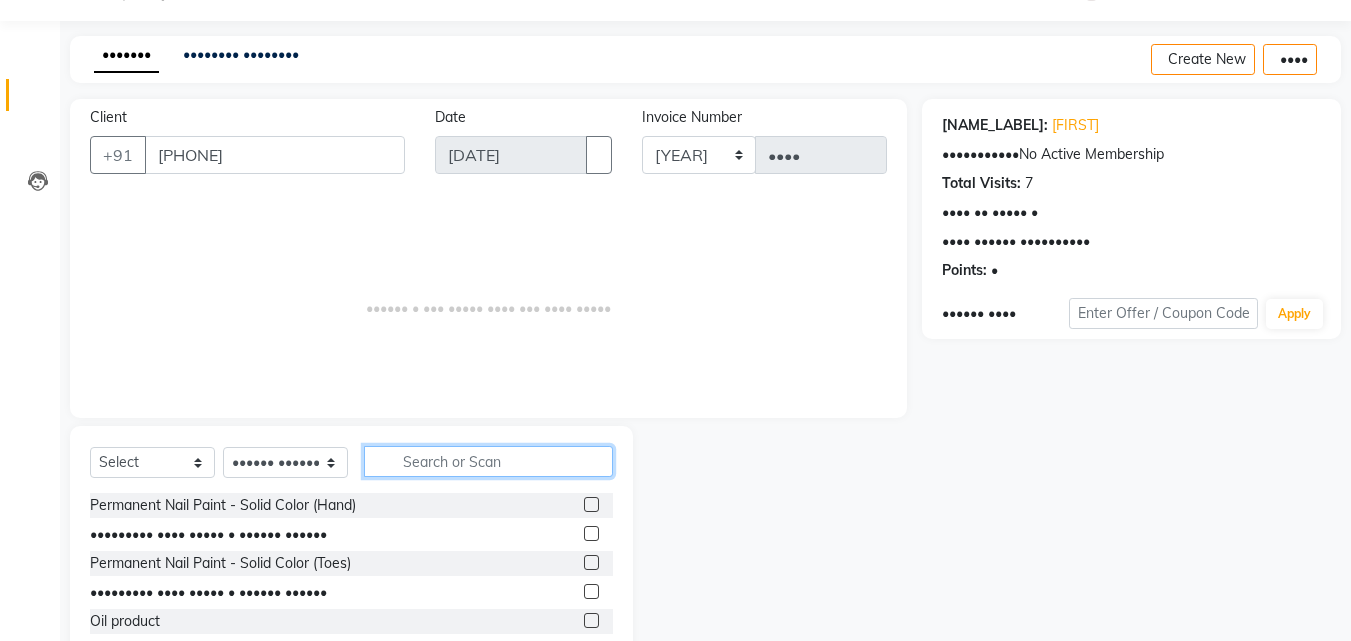 scroll, scrollTop: 100, scrollLeft: 0, axis: vertical 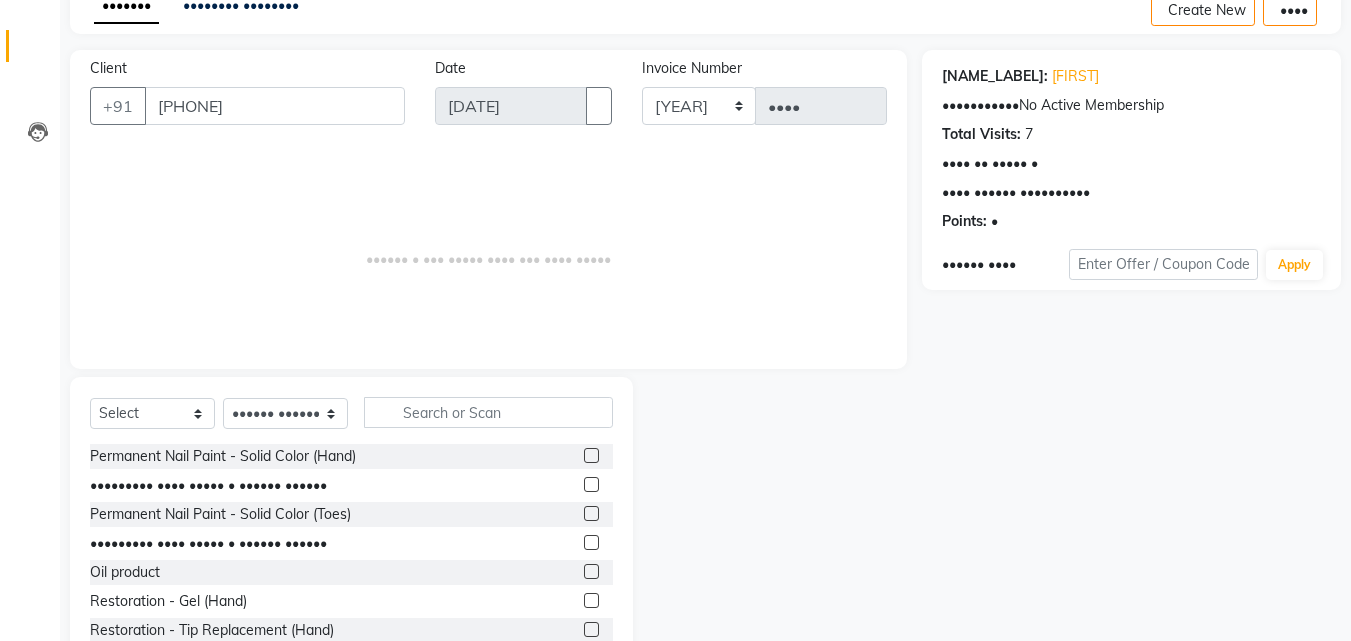 click at bounding box center [591, 455] 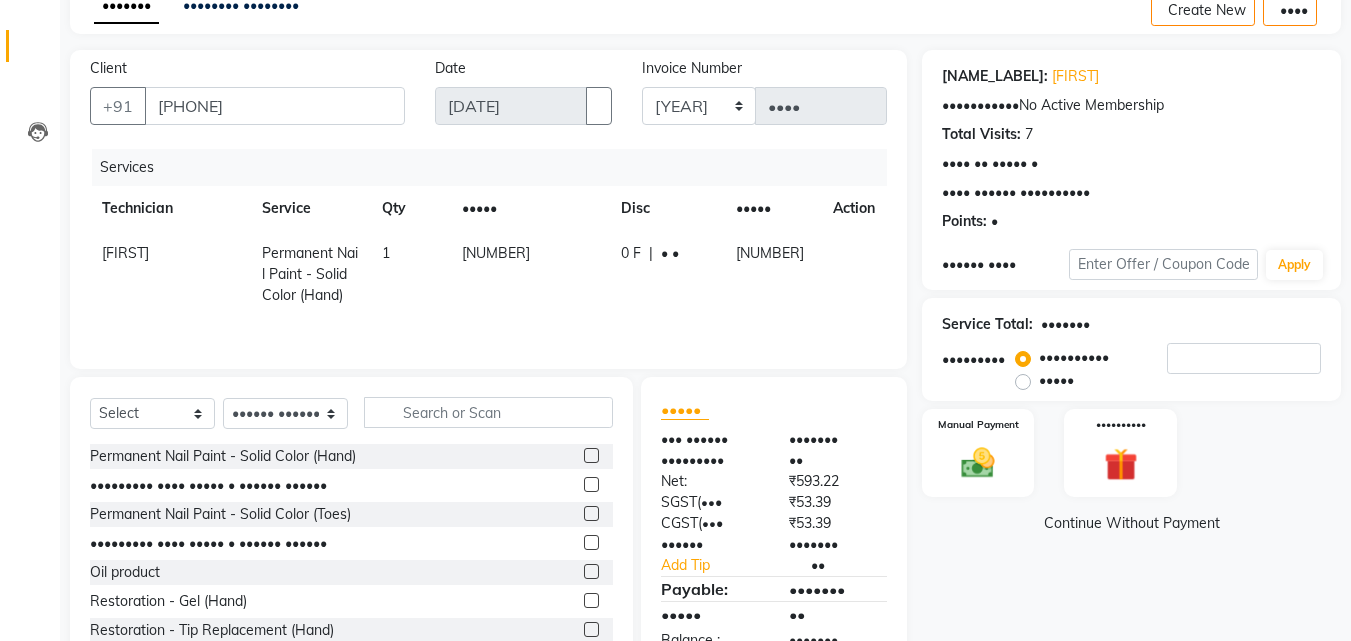 click on "[NUMBER]" at bounding box center [529, 274] 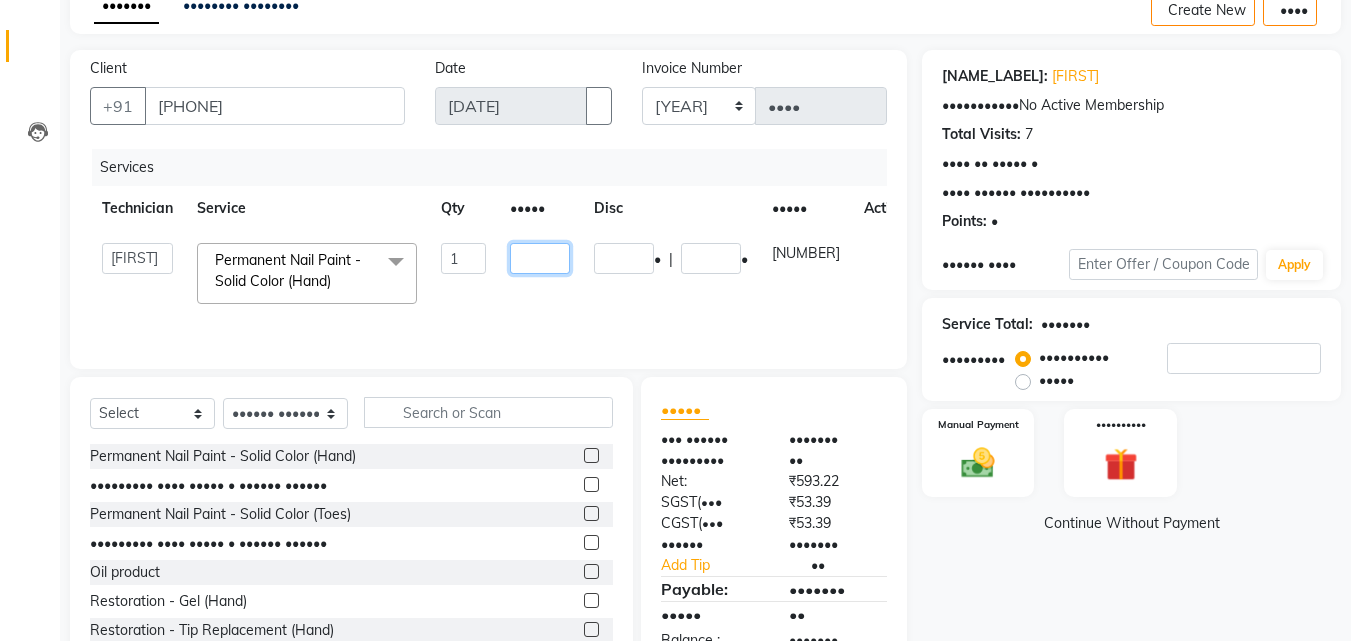 click on "[NUMBER]" at bounding box center [540, 273] 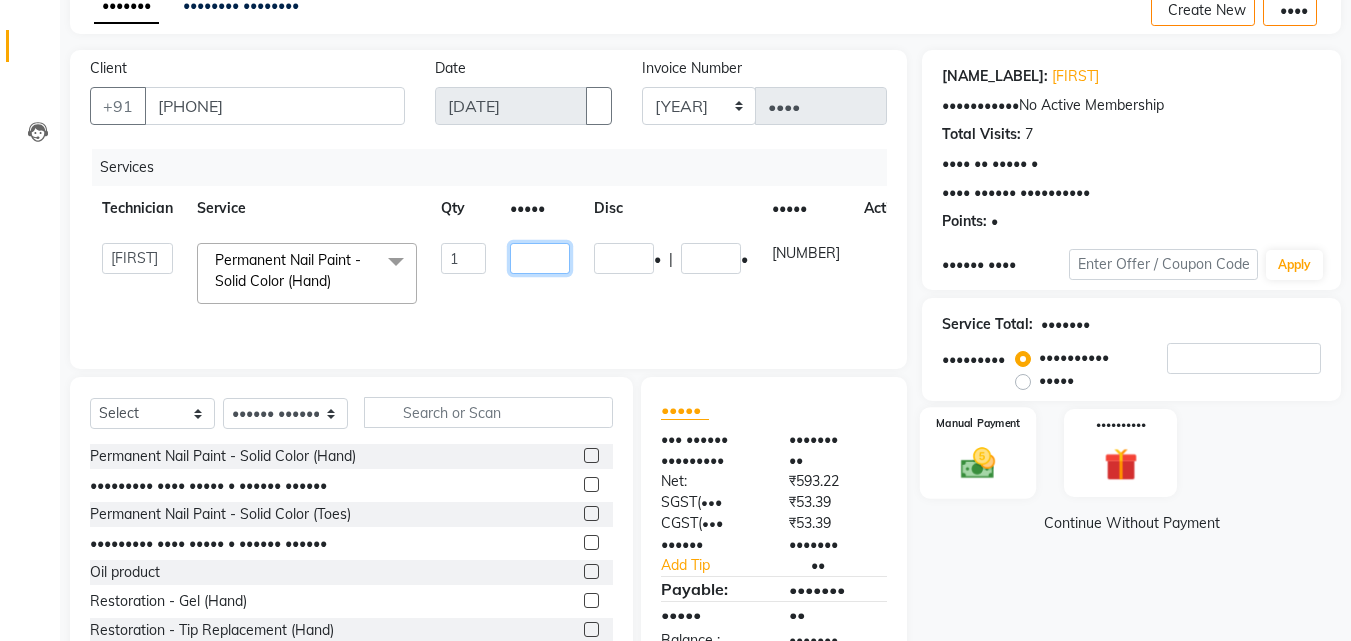 scroll, scrollTop: 160, scrollLeft: 0, axis: vertical 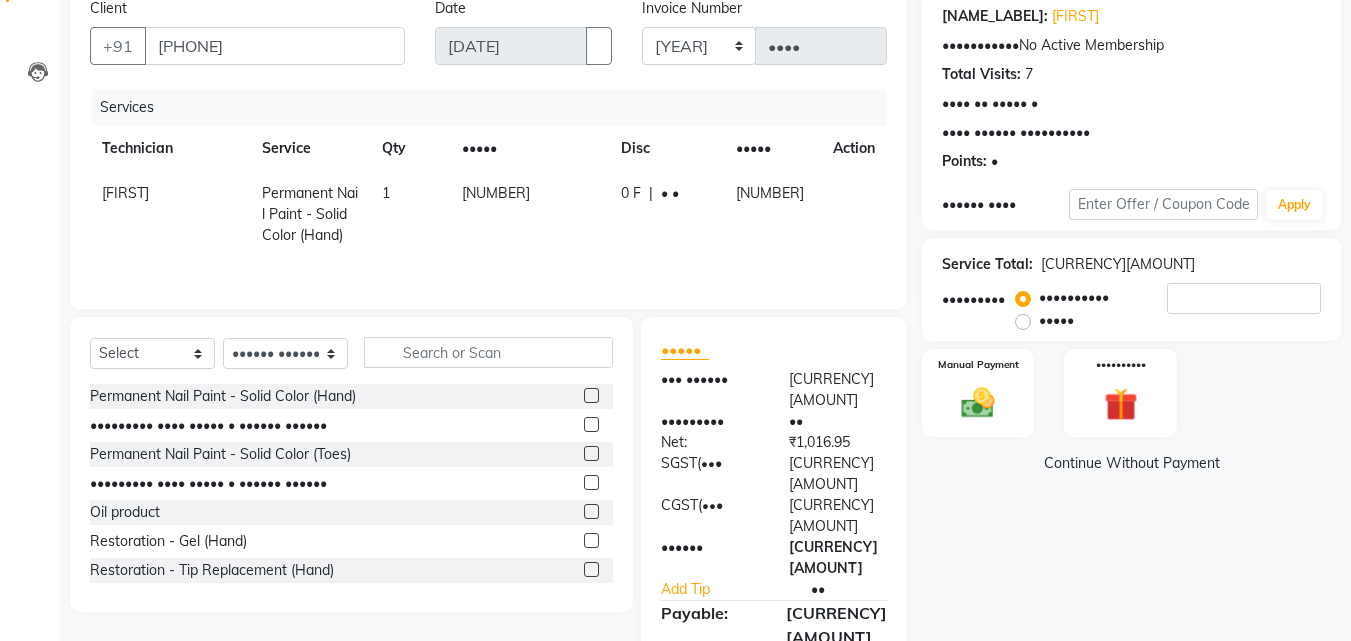 click at bounding box center (854, 214) 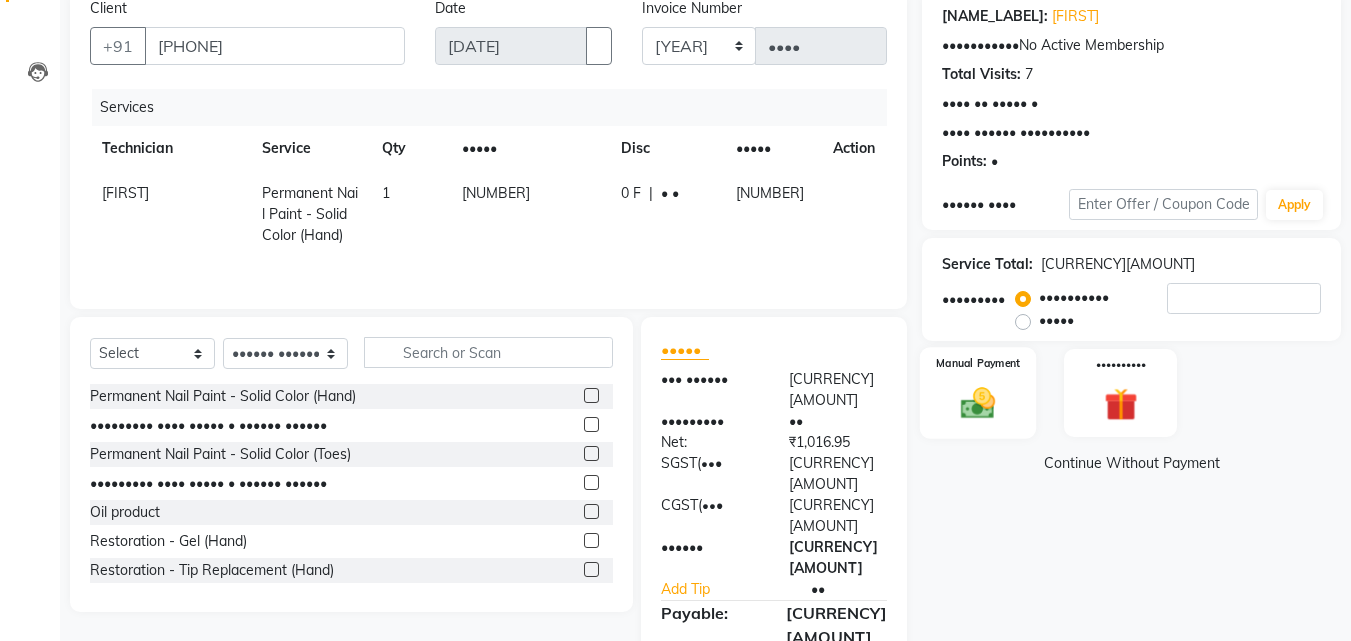 click on "Manual Payment" at bounding box center [978, 393] 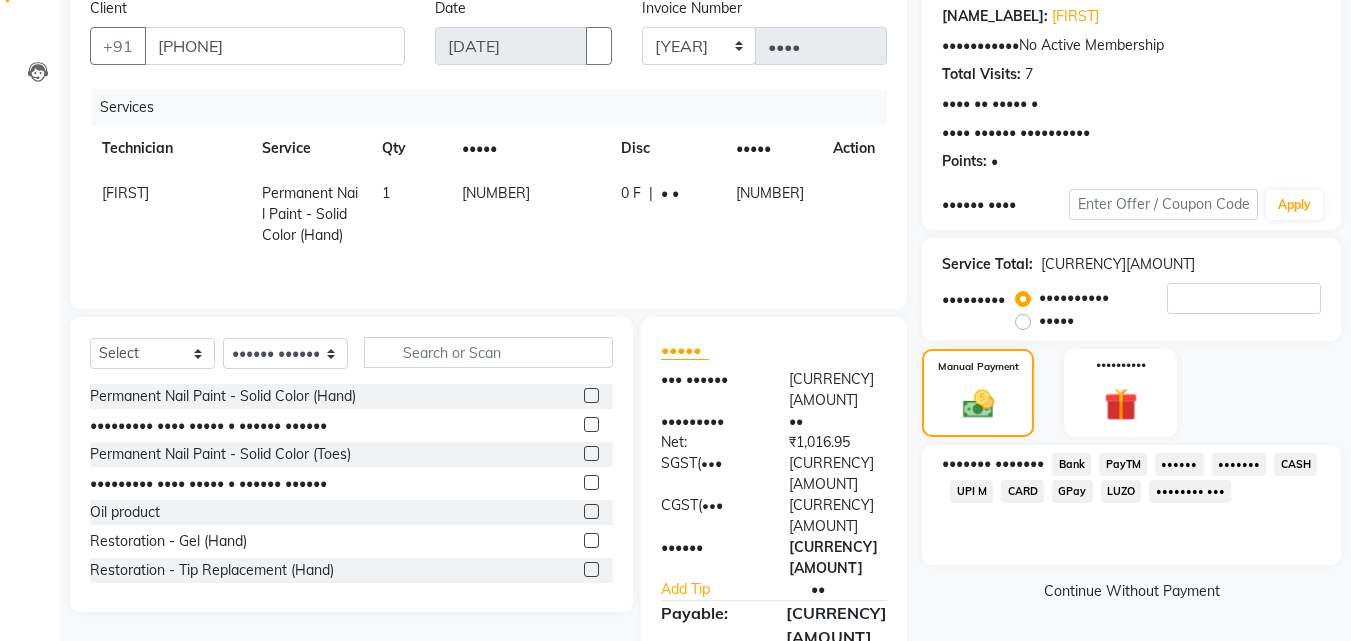 click on "CASH" at bounding box center (1071, 464) 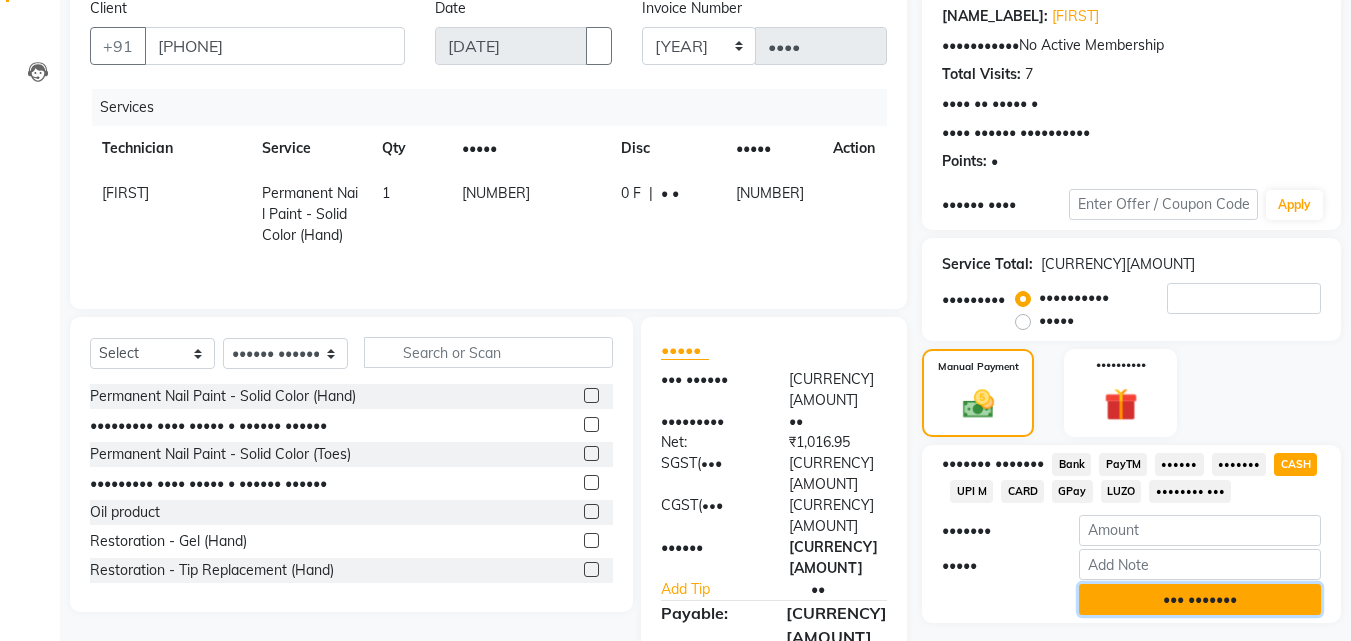 click on "••• •••••••" at bounding box center [1200, 599] 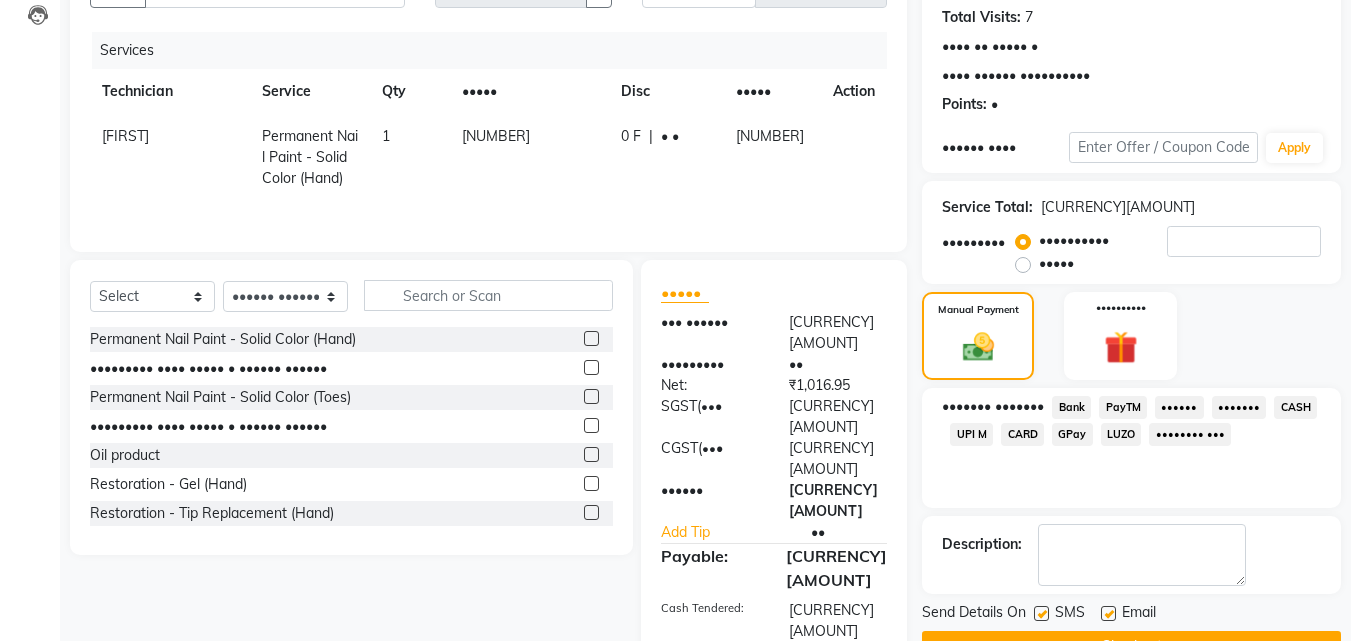 scroll, scrollTop: 275, scrollLeft: 0, axis: vertical 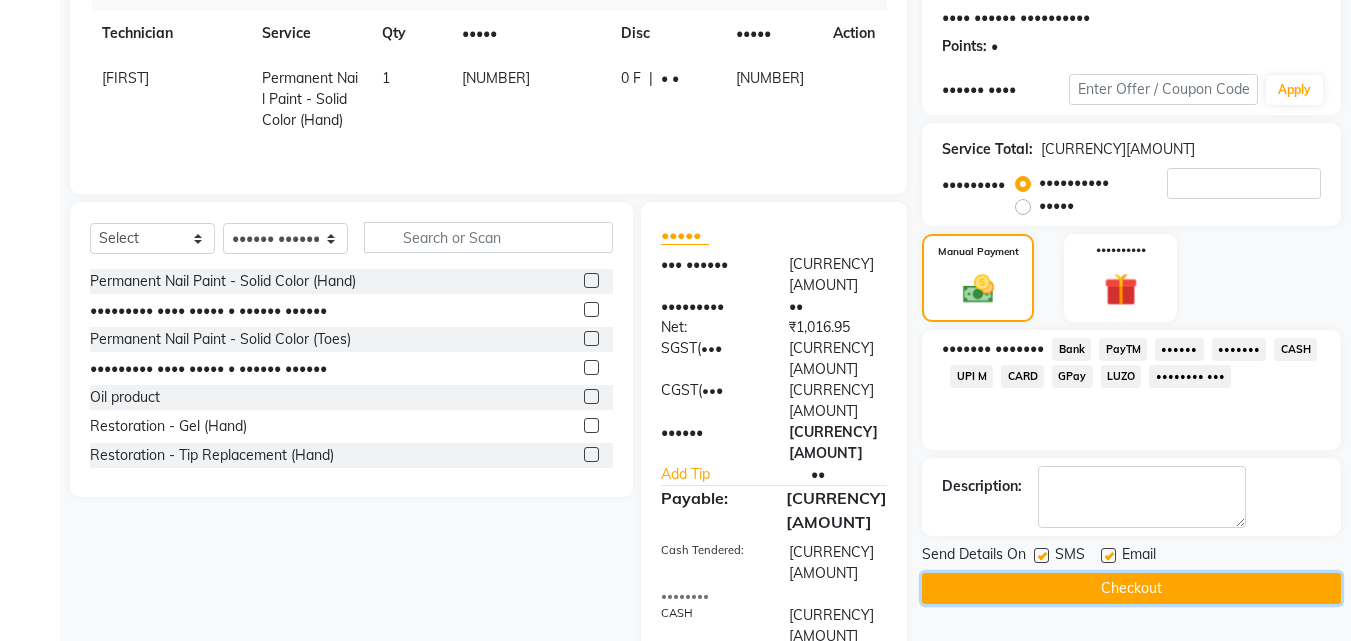 click on "Checkout" at bounding box center (1131, 588) 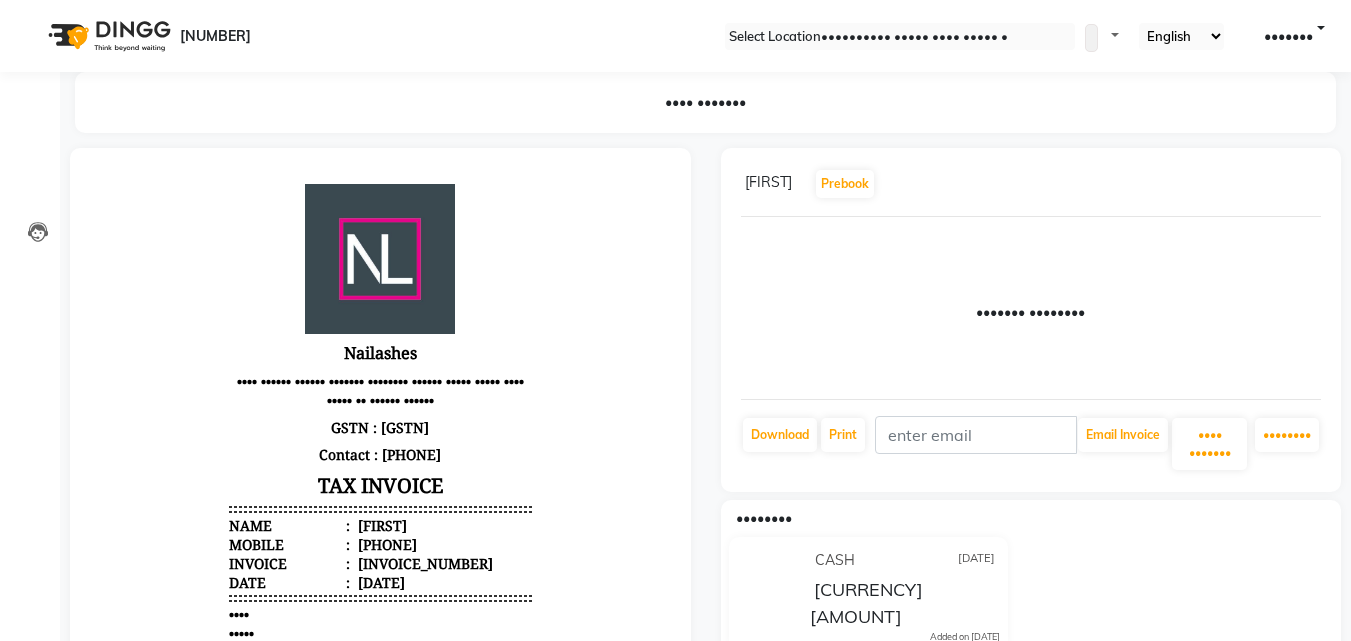 scroll, scrollTop: 0, scrollLeft: 0, axis: both 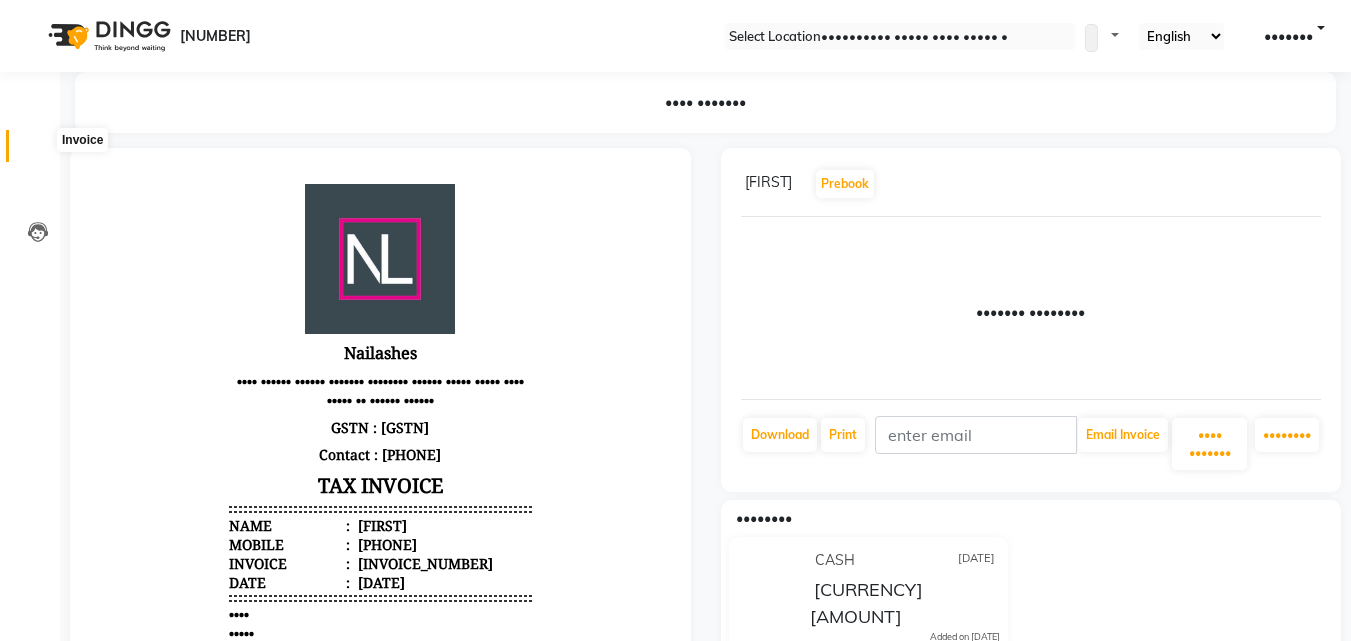 click on "Invoice" at bounding box center [30, 146] 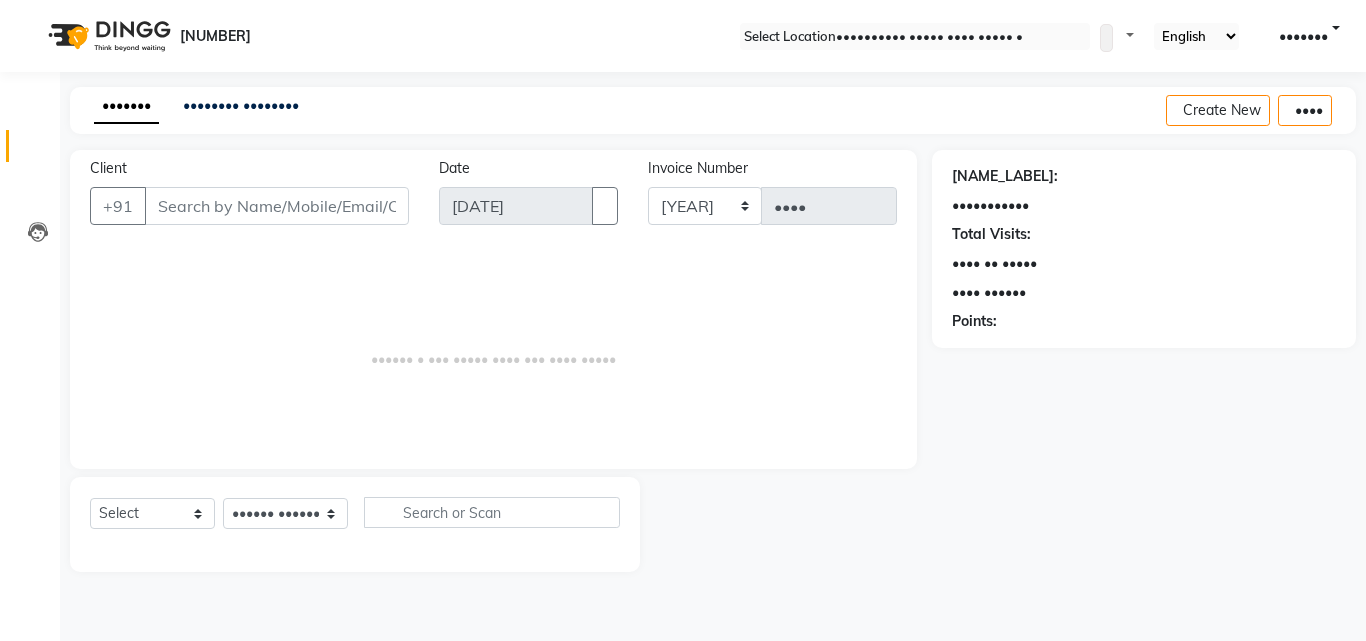 click on "Client +91" at bounding box center [249, 199] 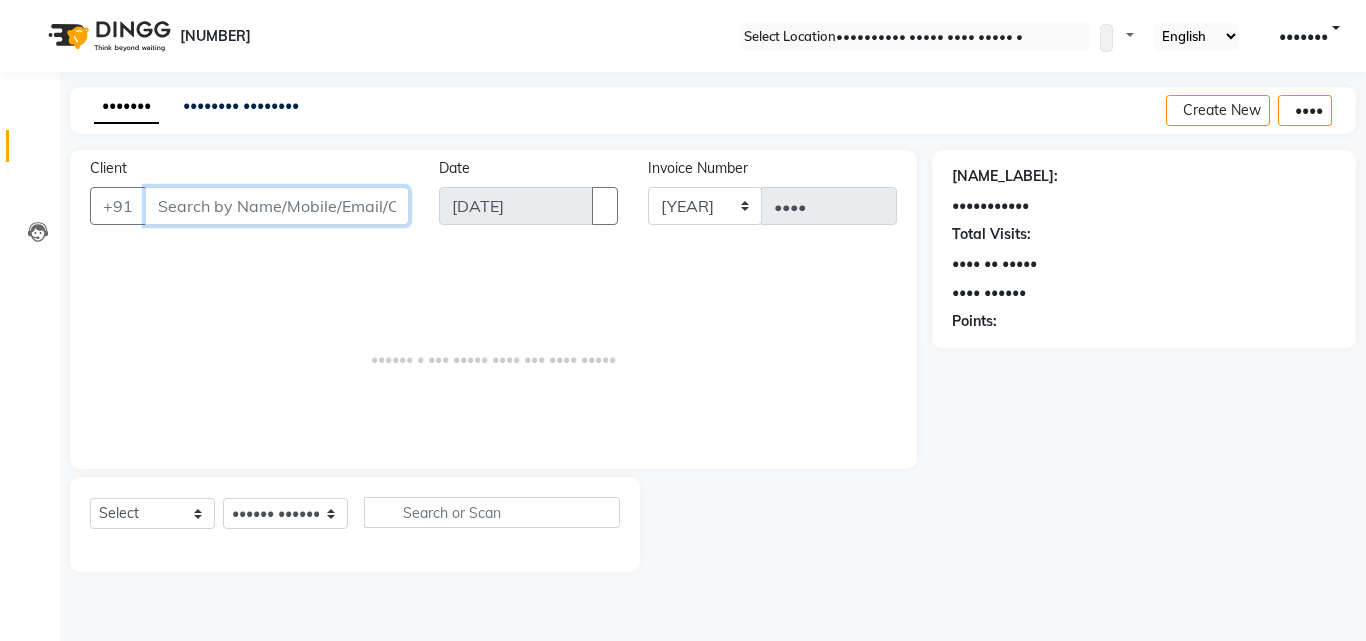 click on "Client" at bounding box center [277, 206] 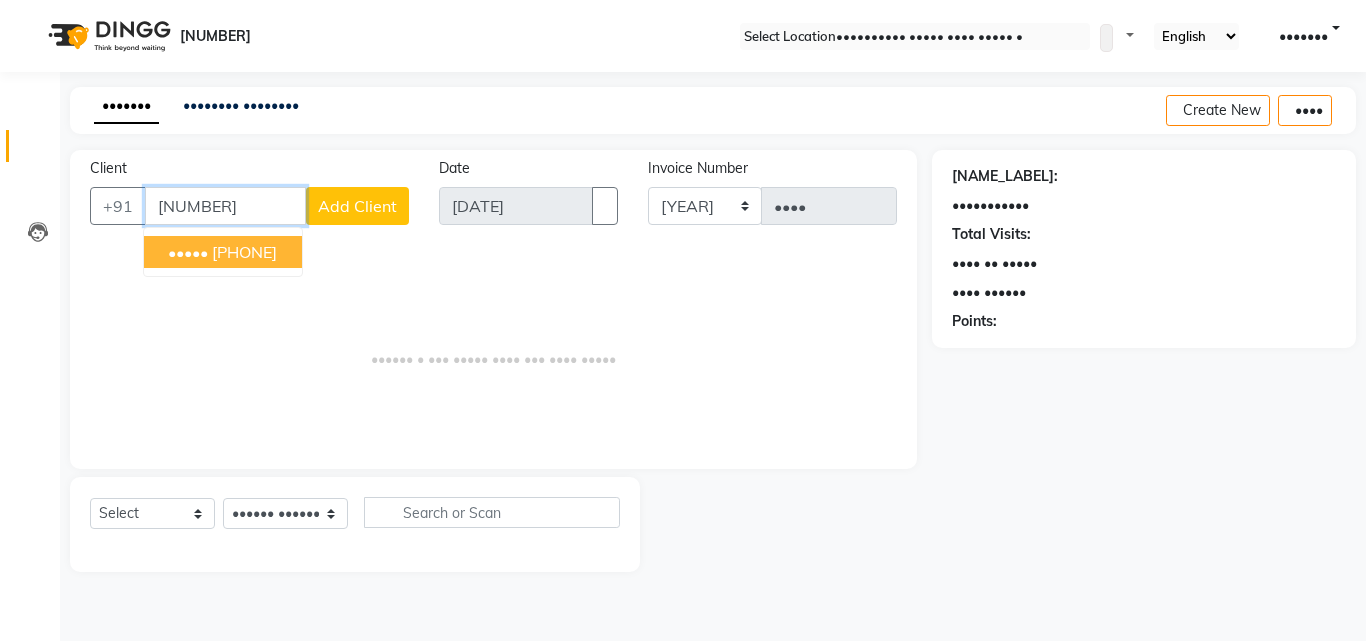 click on "[PHONE]" at bounding box center [244, 252] 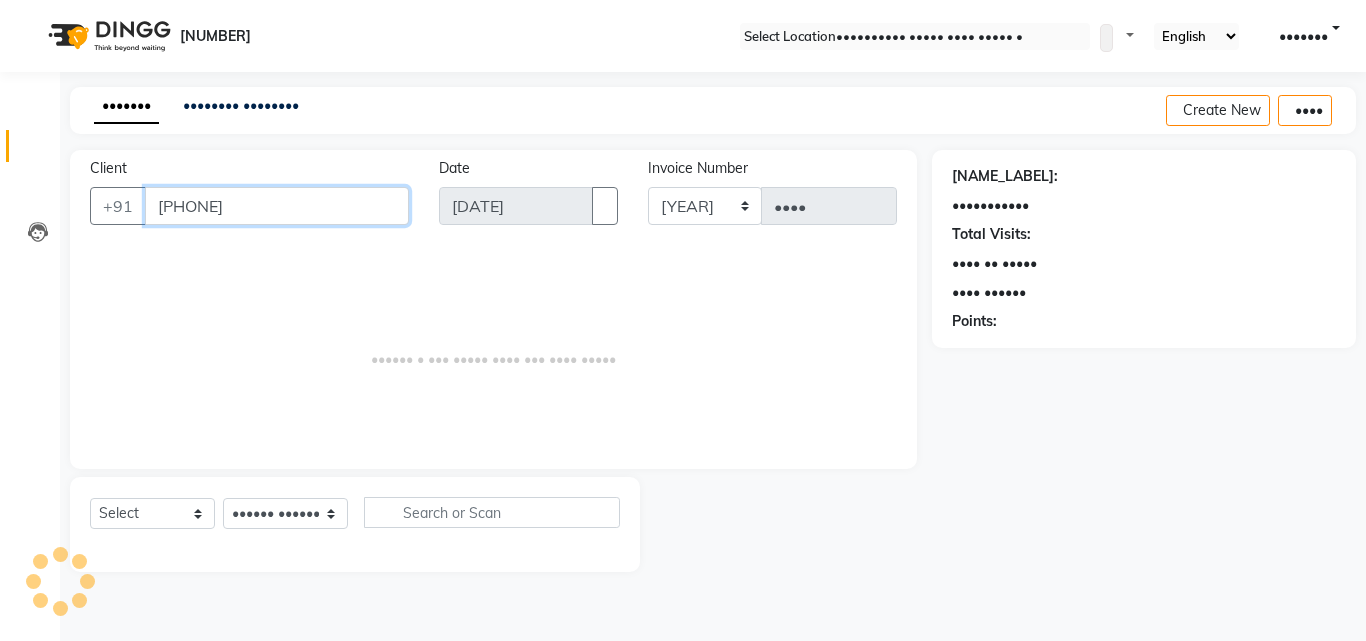 type on "[PHONE]" 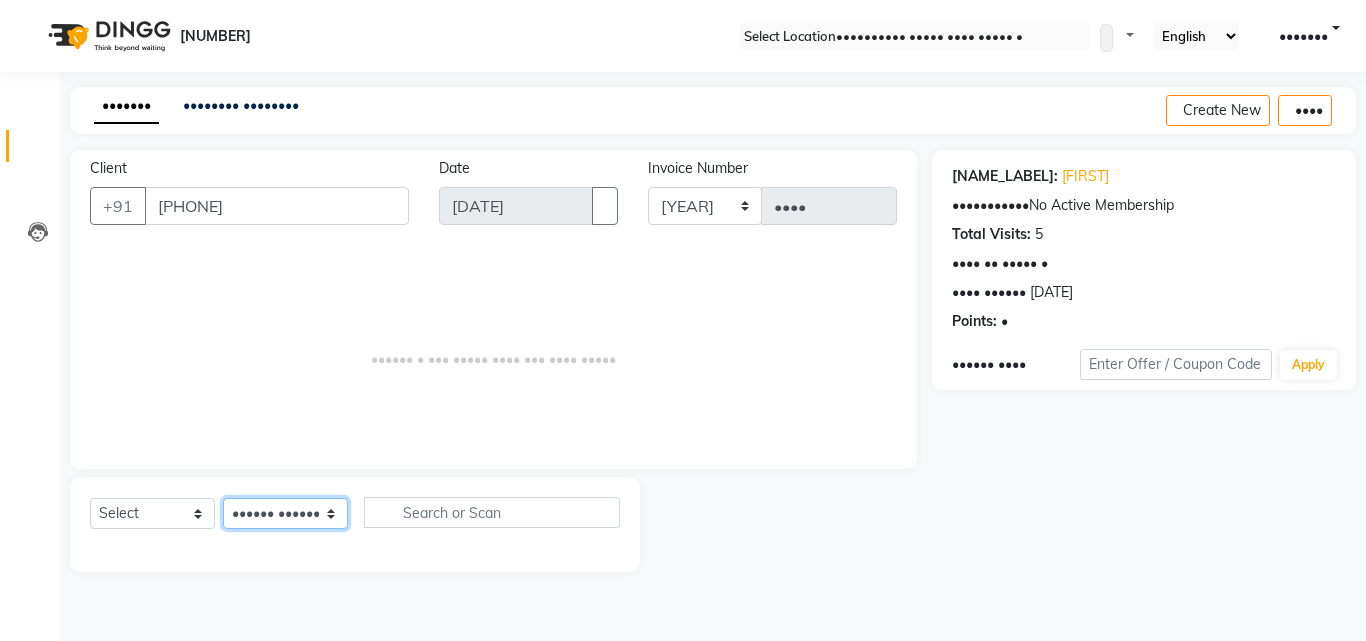 click on "Select Technician [FIRST] [FIRST] [FIRST] [FIRST] [FIRST] [FIRST] [FIRST]" at bounding box center (285, 513) 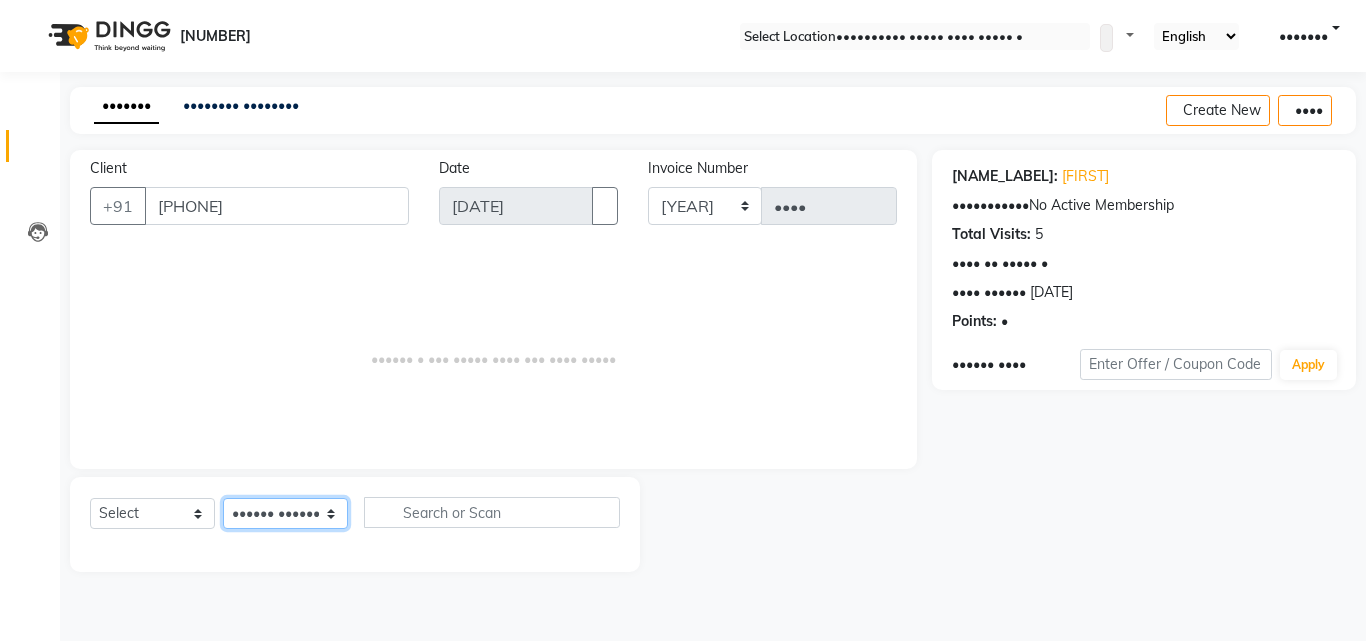 select on "[PHONE]" 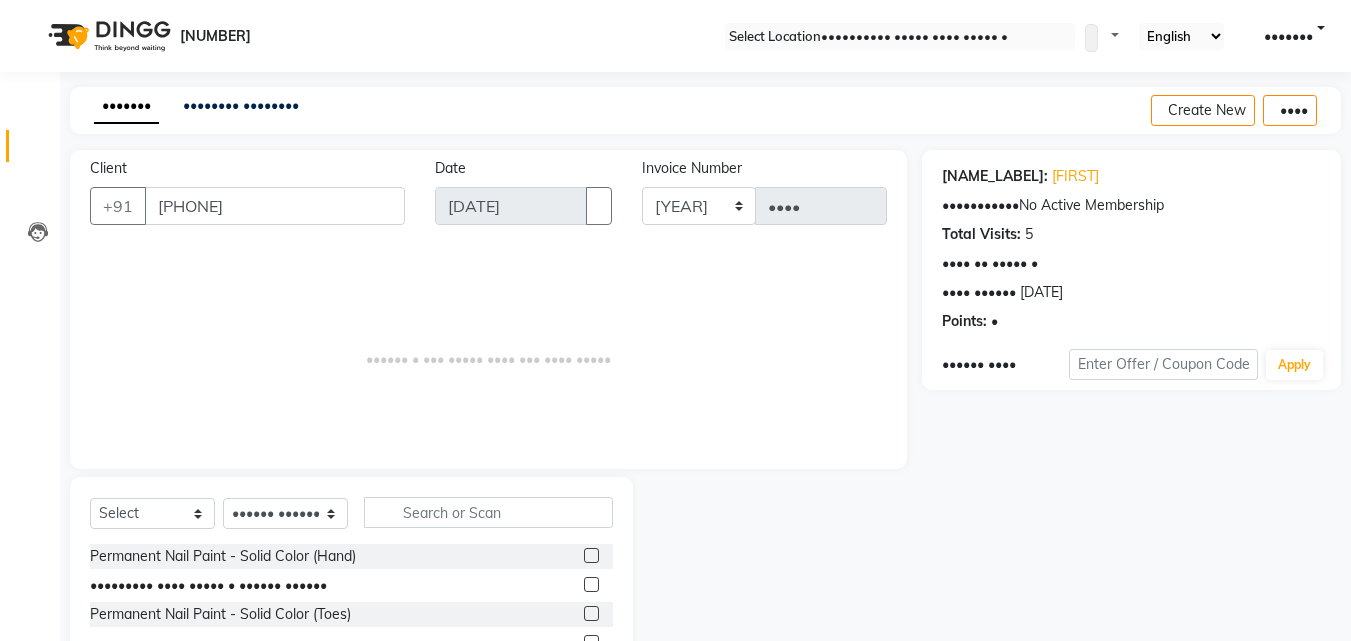 click on "Select Service Product Membership Package Voucher Prepaid Gift Card Select Technician Jaspreet Kaur Manager PRAMOD Pummy SAGAR shaan Sumit Varun Permanent Nail Paint - Solid Color (Hand) Permanent Nail Paint - French (Hand) Permanent Nail Paint - Solid Color (Toes) Permanent Nail Paint - French (Toes) Oil product Restoration - Gel (Hand) Restoration - Tip Replacement (Hand) Restoration - Touch -up (Hand) Restoration - Gel Color Changes (Hand) Restoration - Removal of Extension (Hand) Restoration - Removal of Nail Paint (Hand) Restoration - Gel (Toes) Restoration - Tip Replacement (Toes) Restoration - Touch -up (Toes) Restoration - Gel Color Changes (Toes) Restoration - Removal of Extension (Toes) Restoration - Removal of Nail Paint (Toes) Pedicure - Classic Pedicure - Deluxe Pedicure - Premium Pedicure - Platinum Manicure - Classic Manicure - Deluxe Manicure - Premium Eyelash Refil - Classic Eyelash Refil - Hybrid Eyelash Refil - Volume Eyelash Refil - Mega Volume" at bounding box center [351, 624] 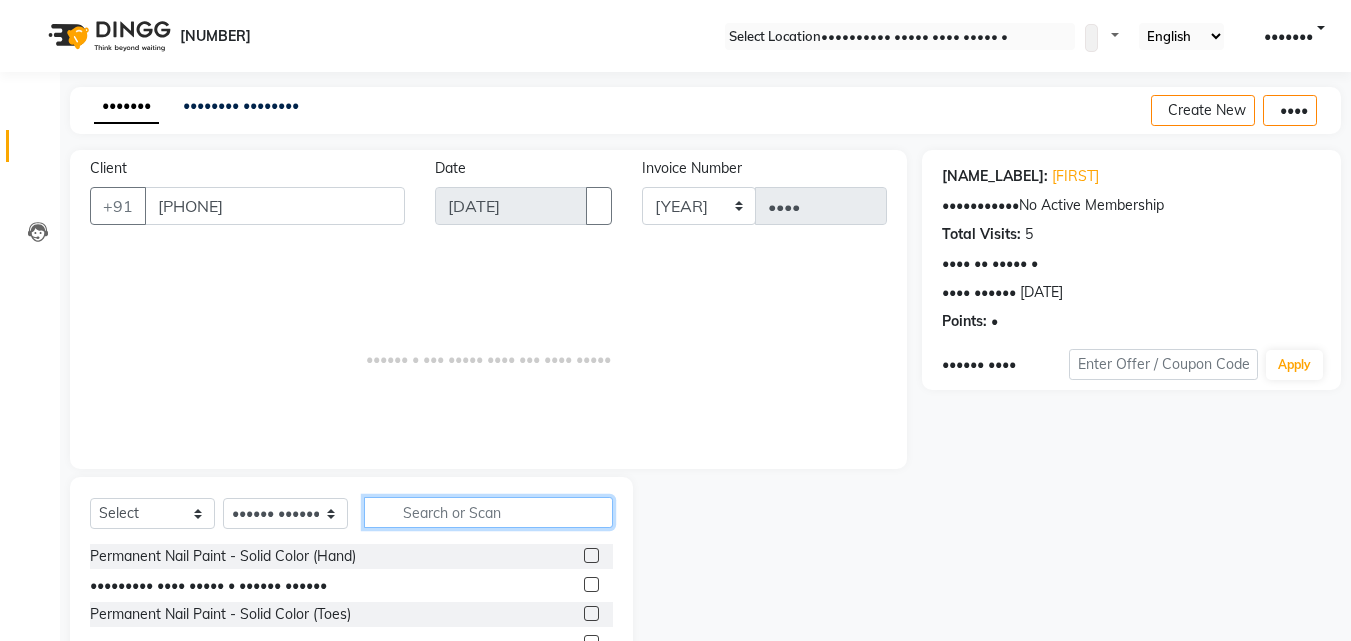 click at bounding box center [488, 512] 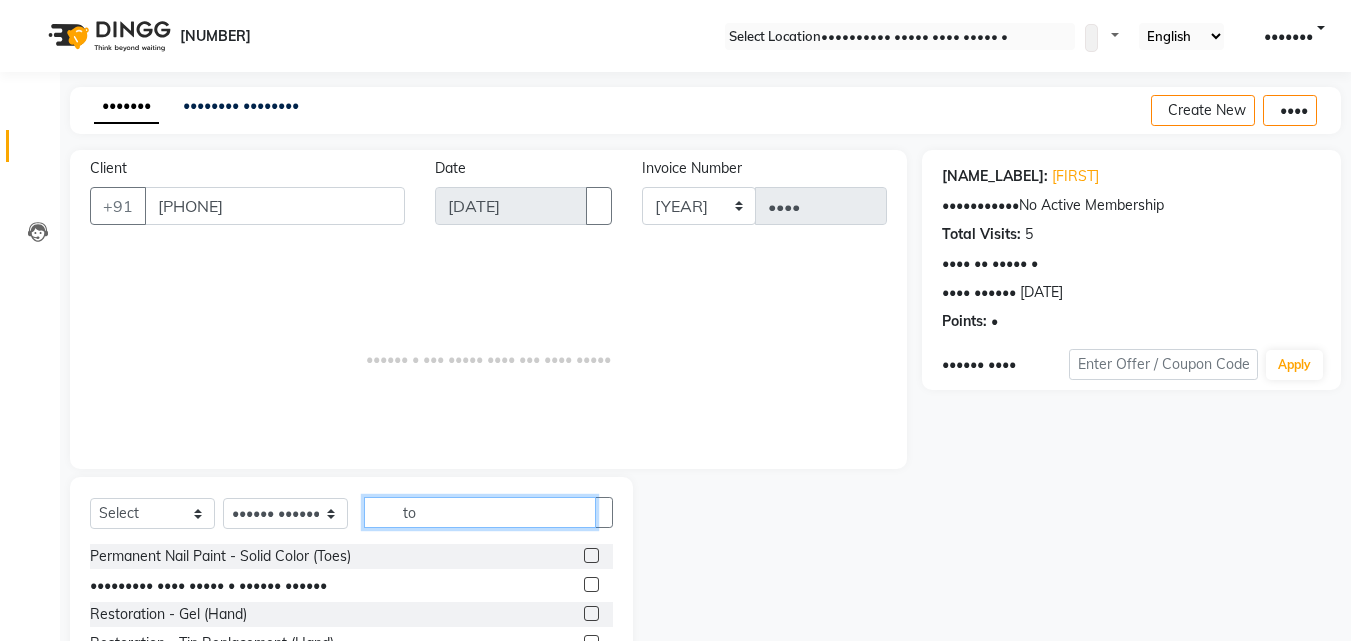 type on "to" 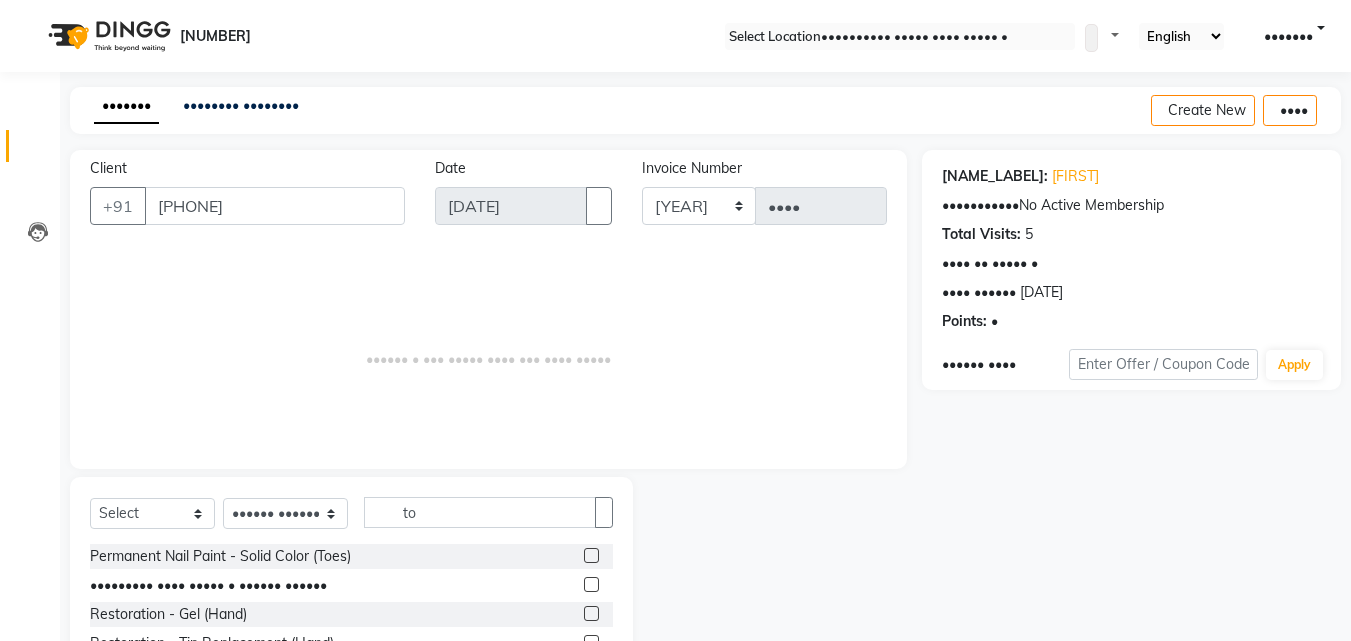 click at bounding box center [591, 555] 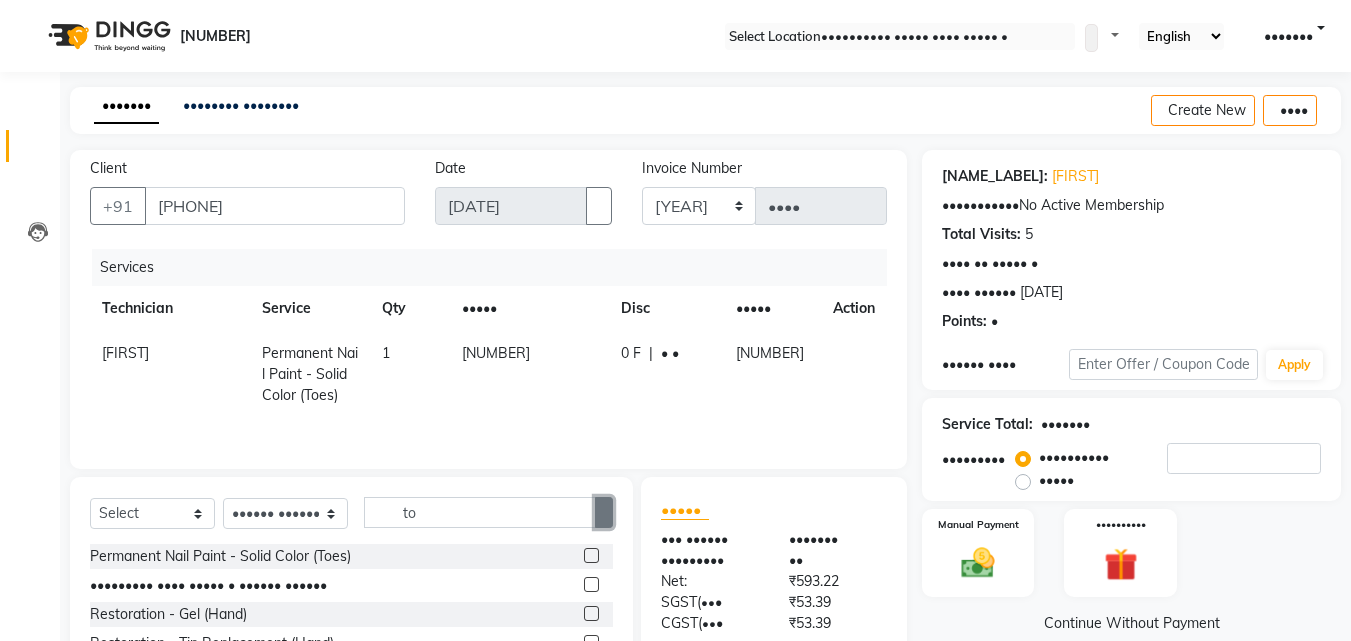 click at bounding box center (604, 513) 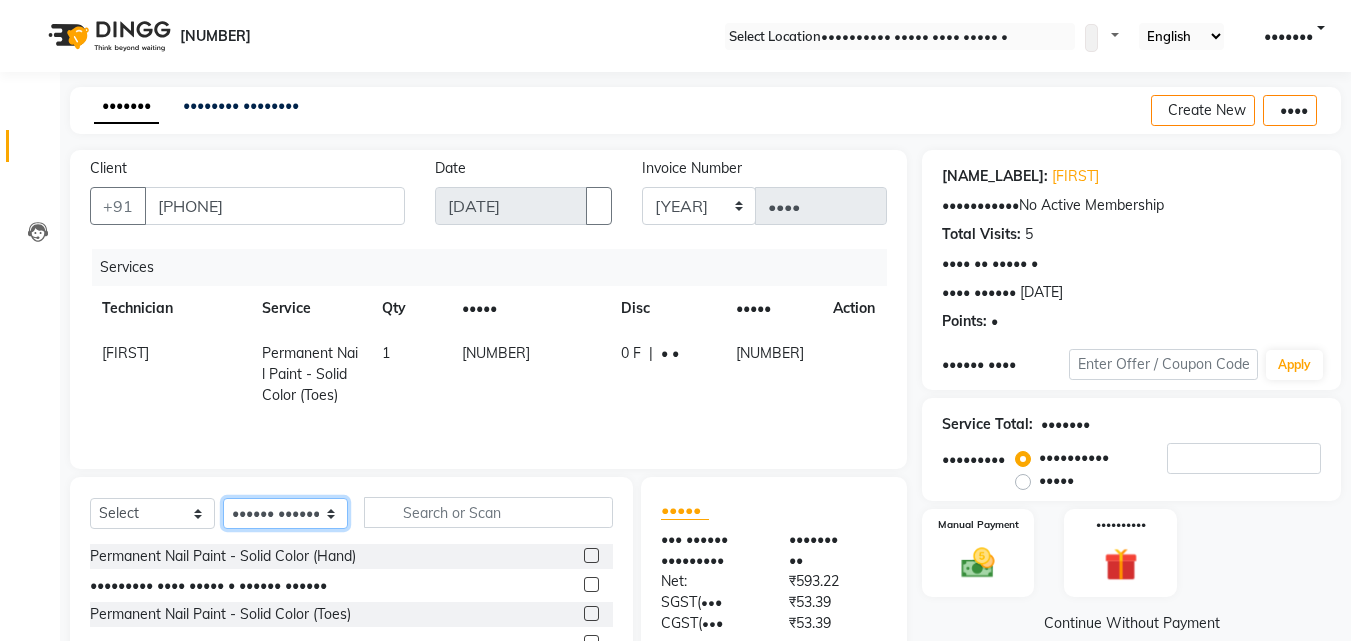 click on "Select Technician [FIRST] [FIRST] [FIRST] [FIRST] [FIRST] [FIRST] [FIRST]" at bounding box center (285, 513) 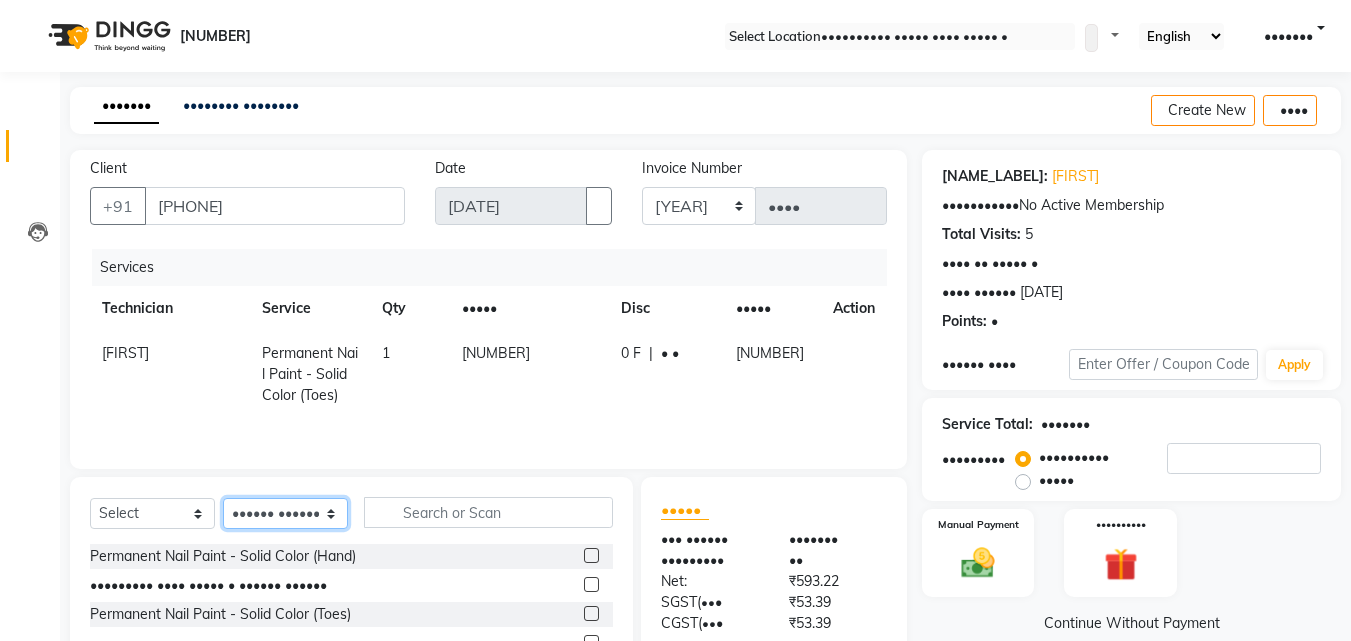 click on "Select Technician [FIRST] [FIRST] [FIRST] [FIRST] [FIRST] [FIRST] [FIRST]" at bounding box center (285, 513) 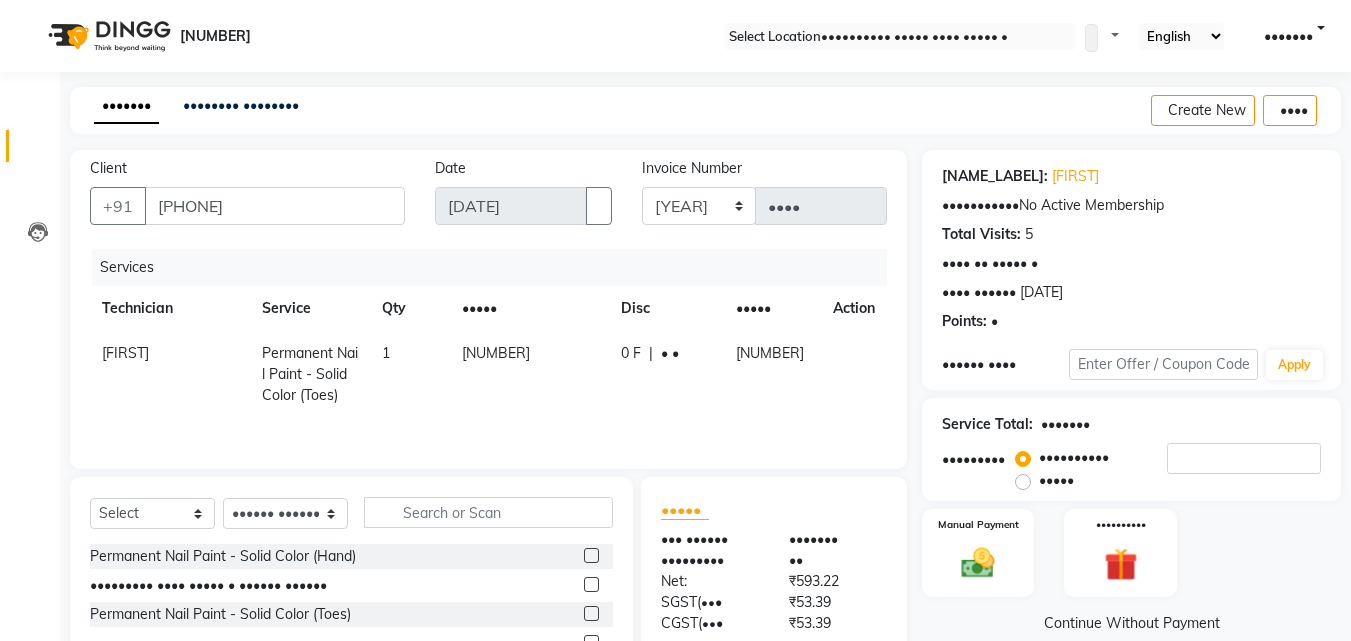 click at bounding box center [591, 555] 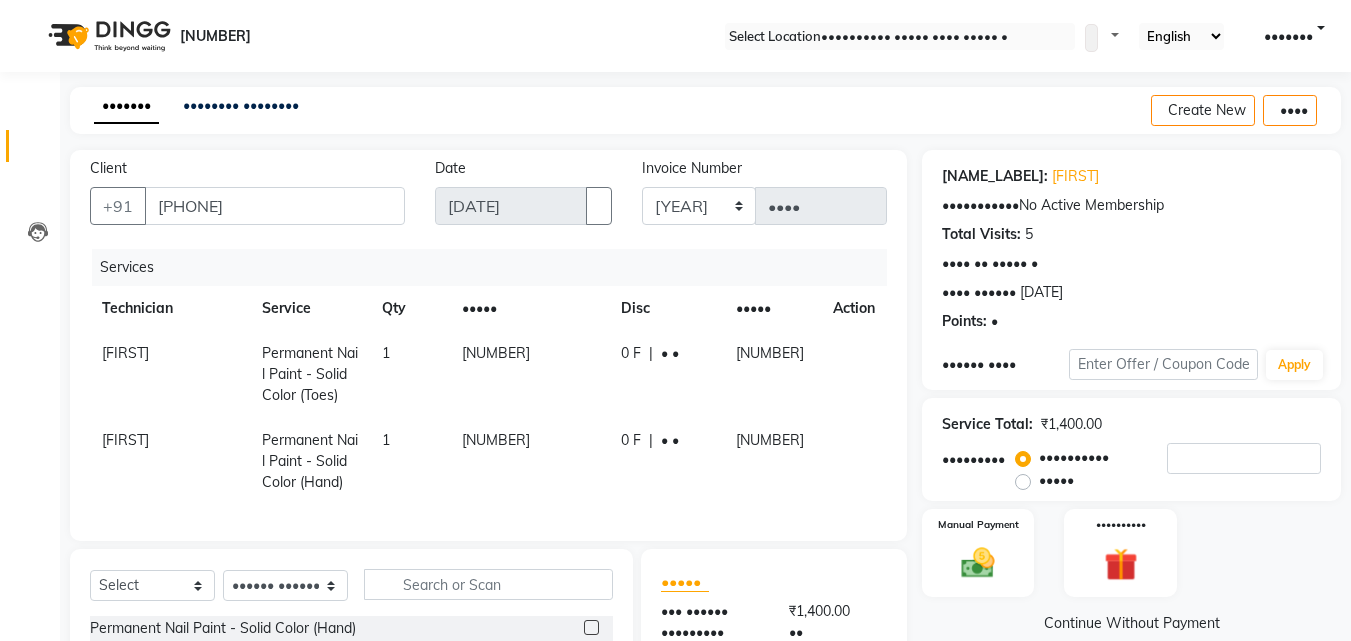 click on "[NUMBER]" at bounding box center [529, 374] 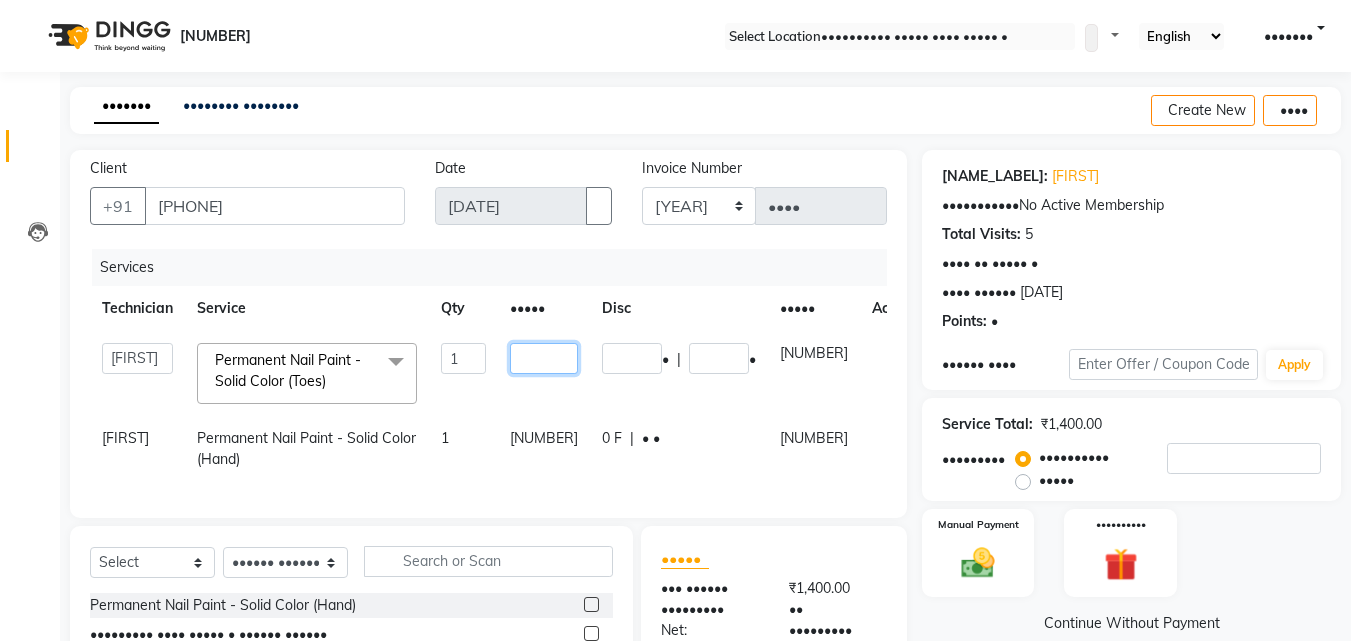 click on "[NUMBER]" at bounding box center [463, 358] 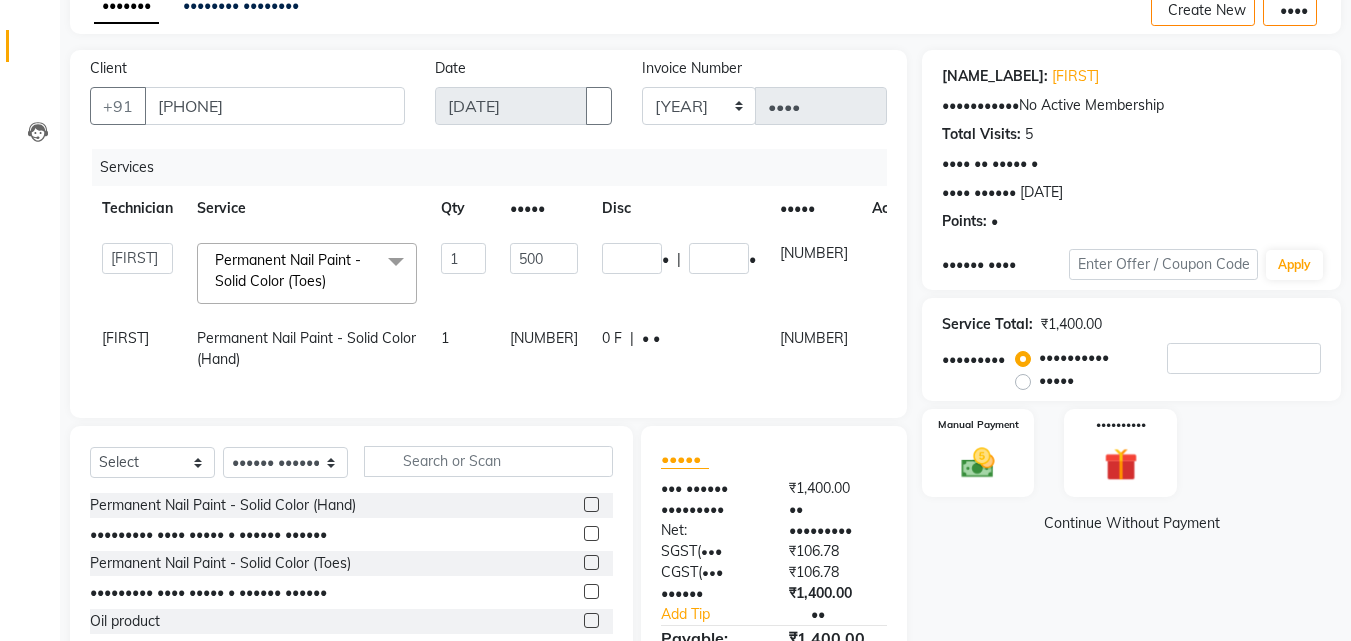 click on "Disc" at bounding box center (679, 208) 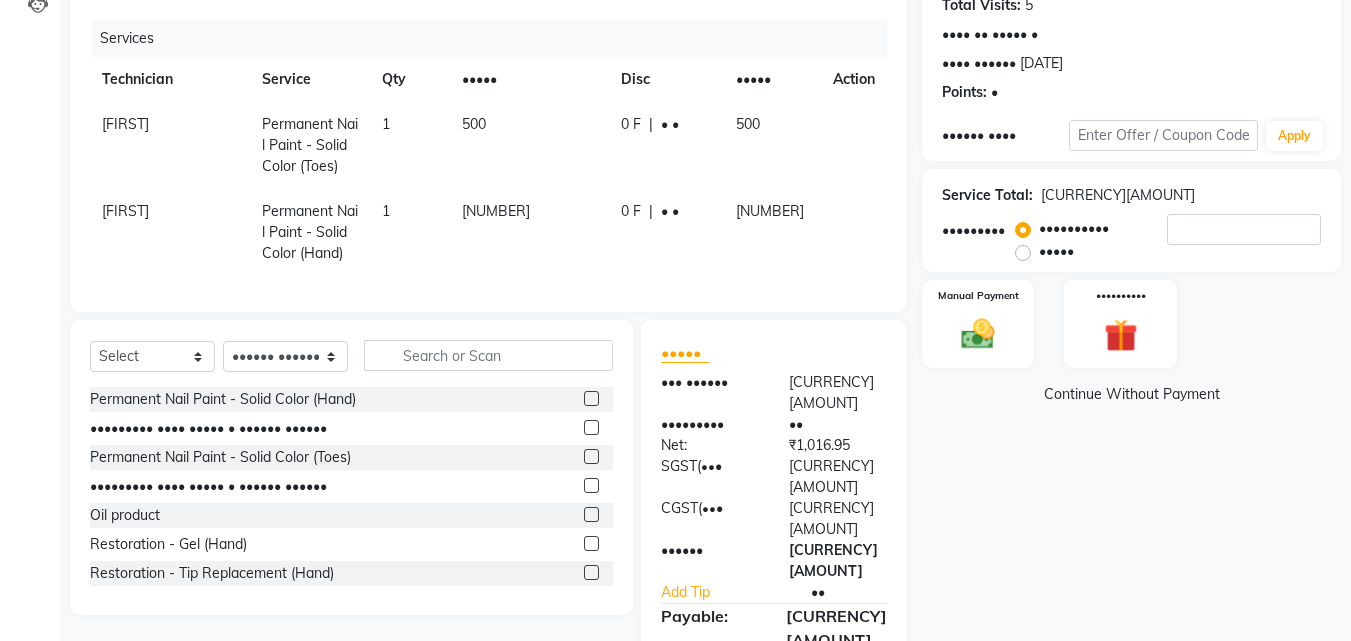 scroll, scrollTop: 247, scrollLeft: 0, axis: vertical 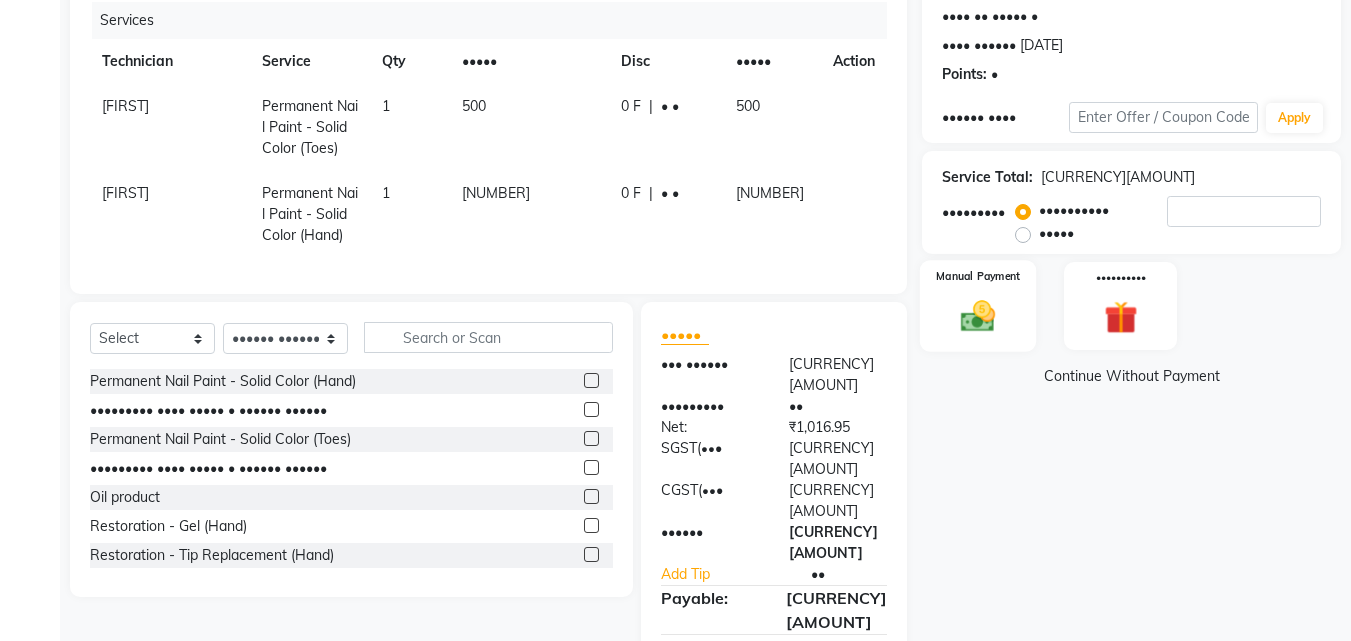click at bounding box center [978, 316] 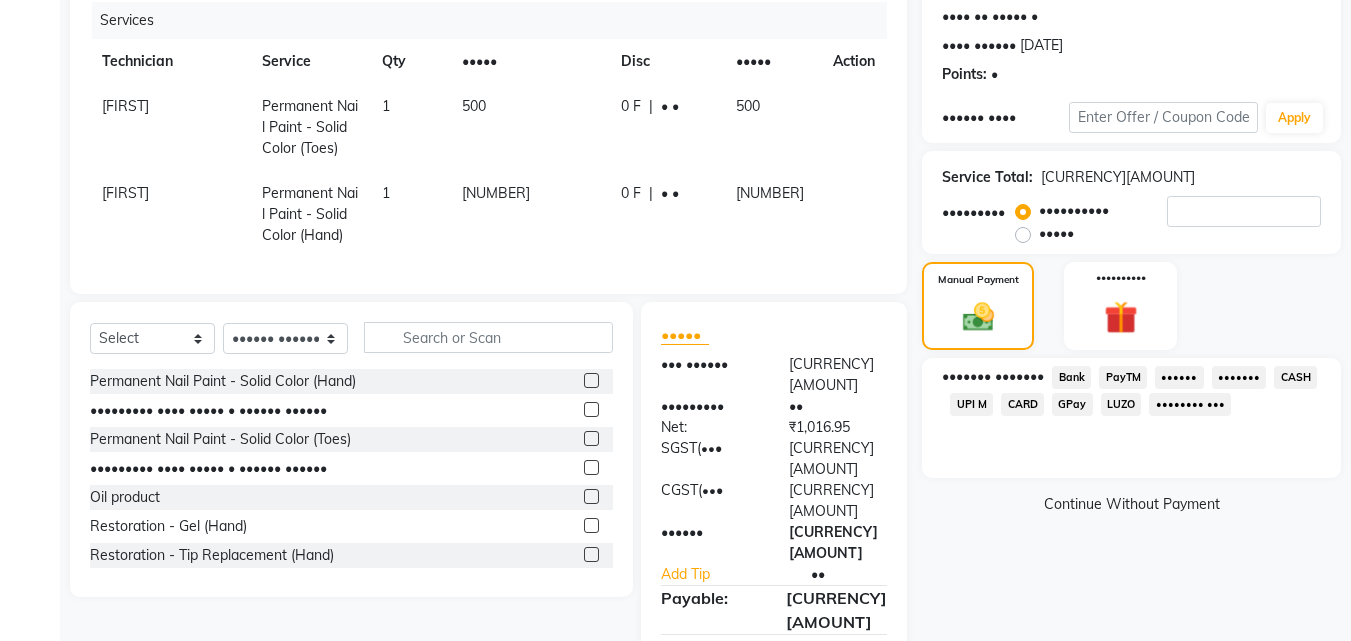 click on "CASH" at bounding box center [1071, 377] 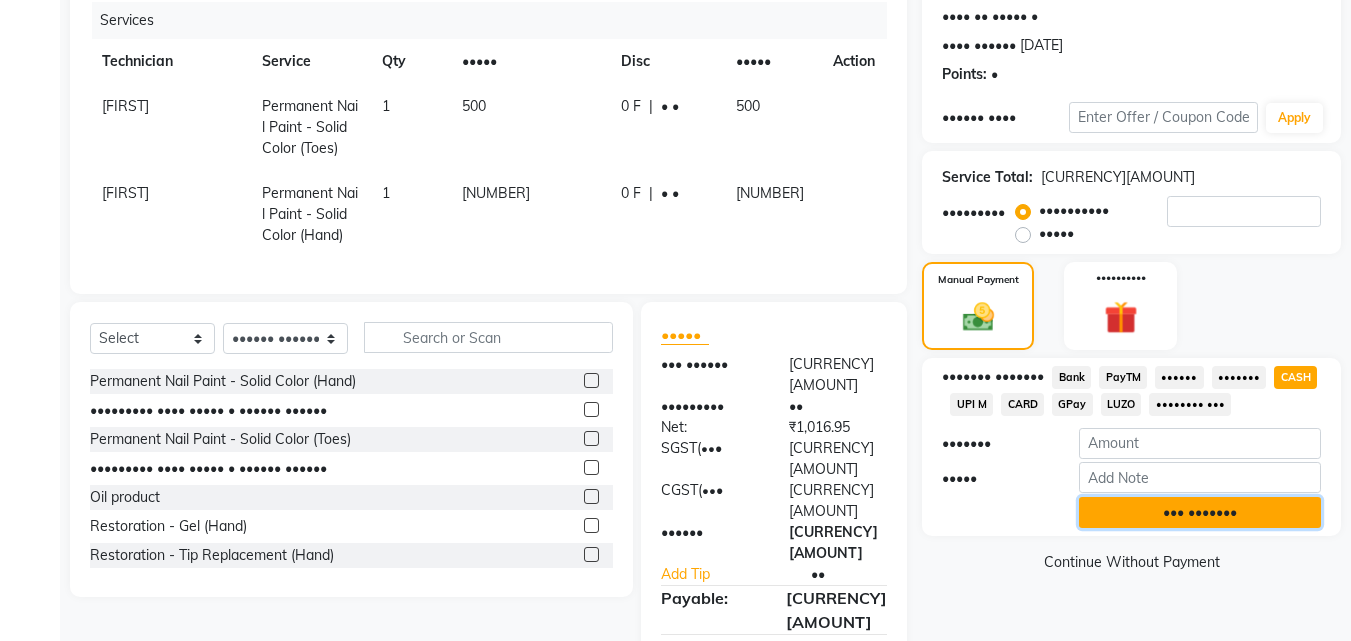 click on "••• •••••••" at bounding box center [1200, 512] 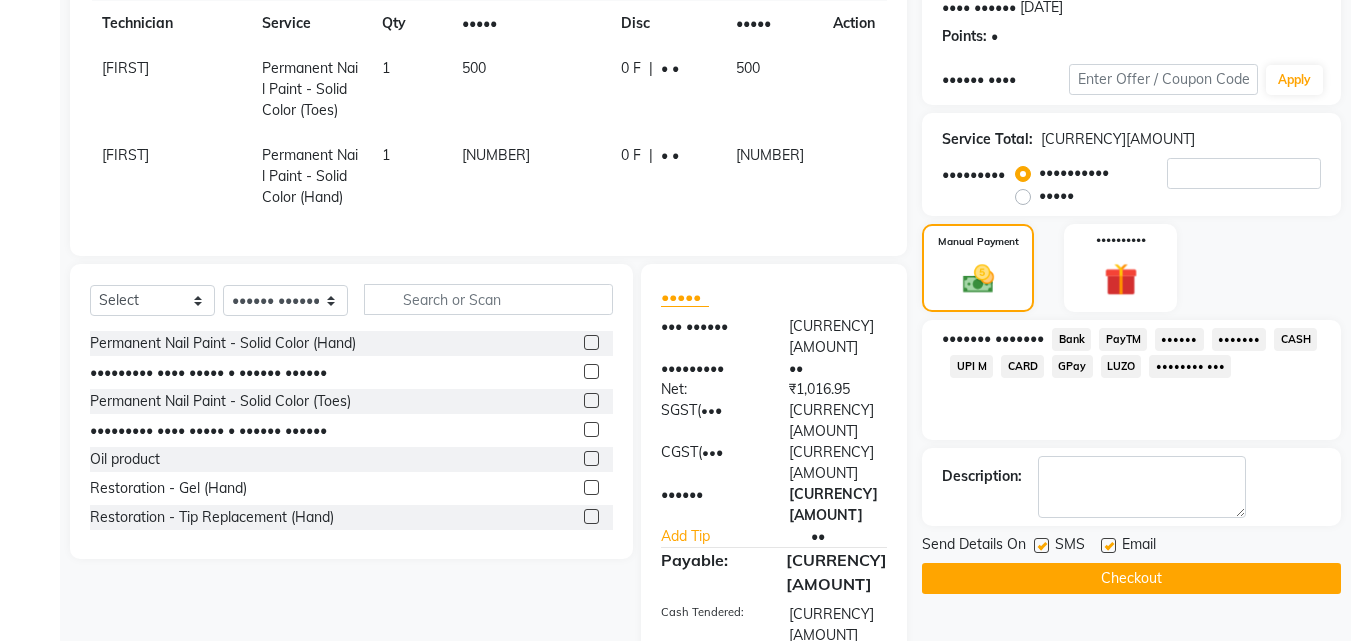 scroll, scrollTop: 317, scrollLeft: 0, axis: vertical 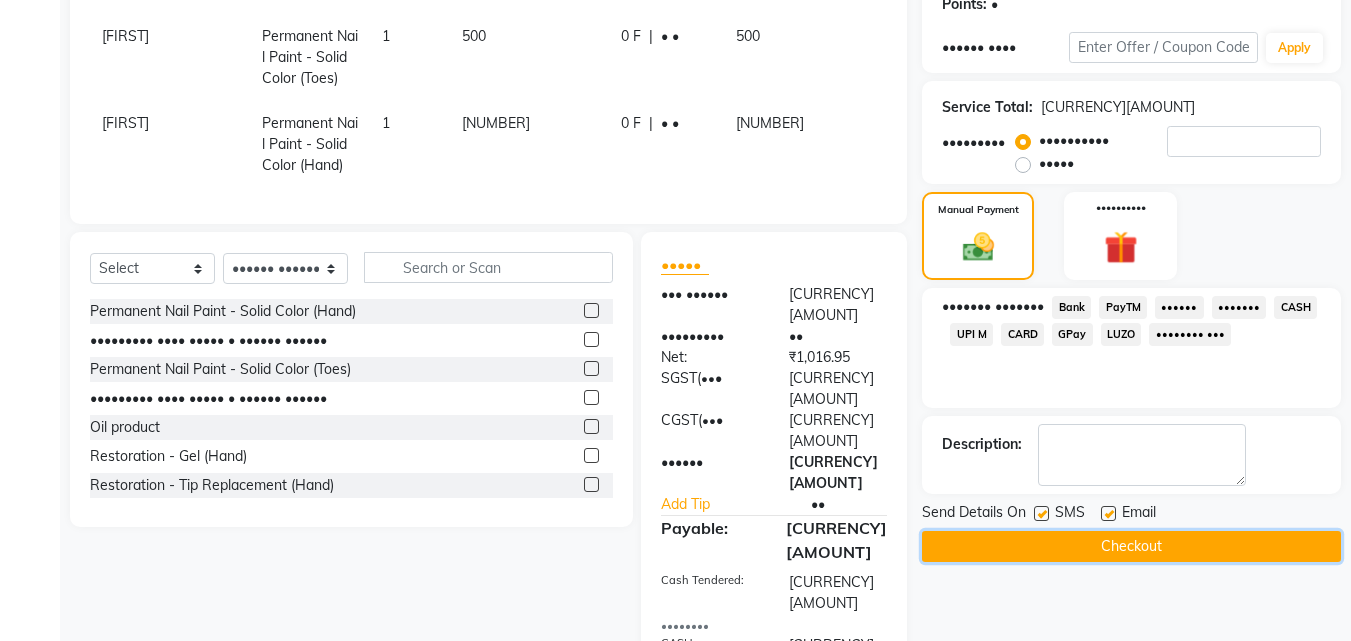 click on "Checkout" at bounding box center [1131, 546] 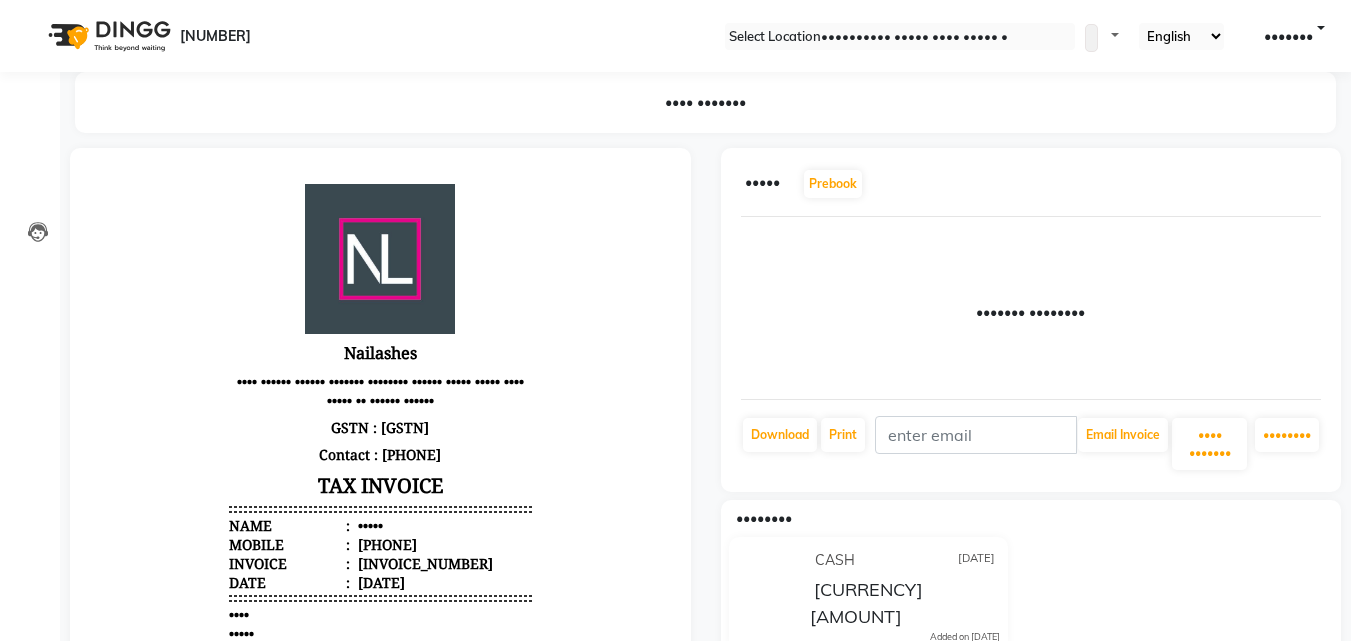scroll, scrollTop: 0, scrollLeft: 0, axis: both 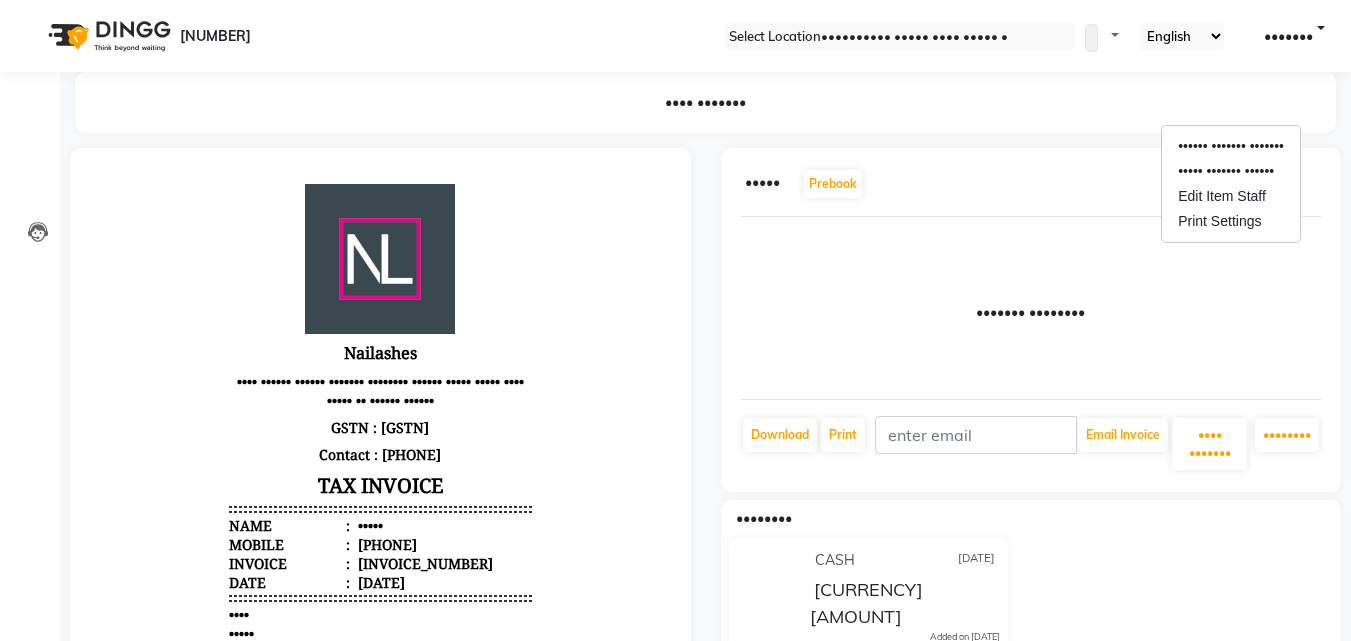 click at bounding box center [1321, 184] 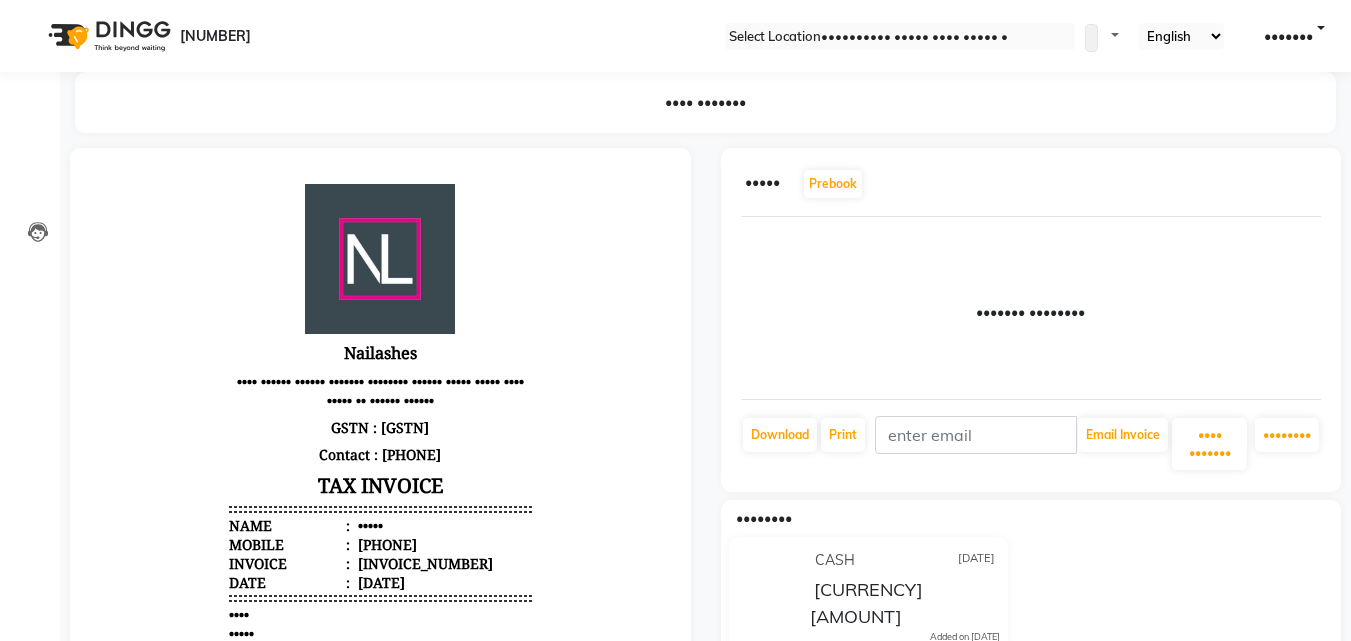 click at bounding box center [1321, 184] 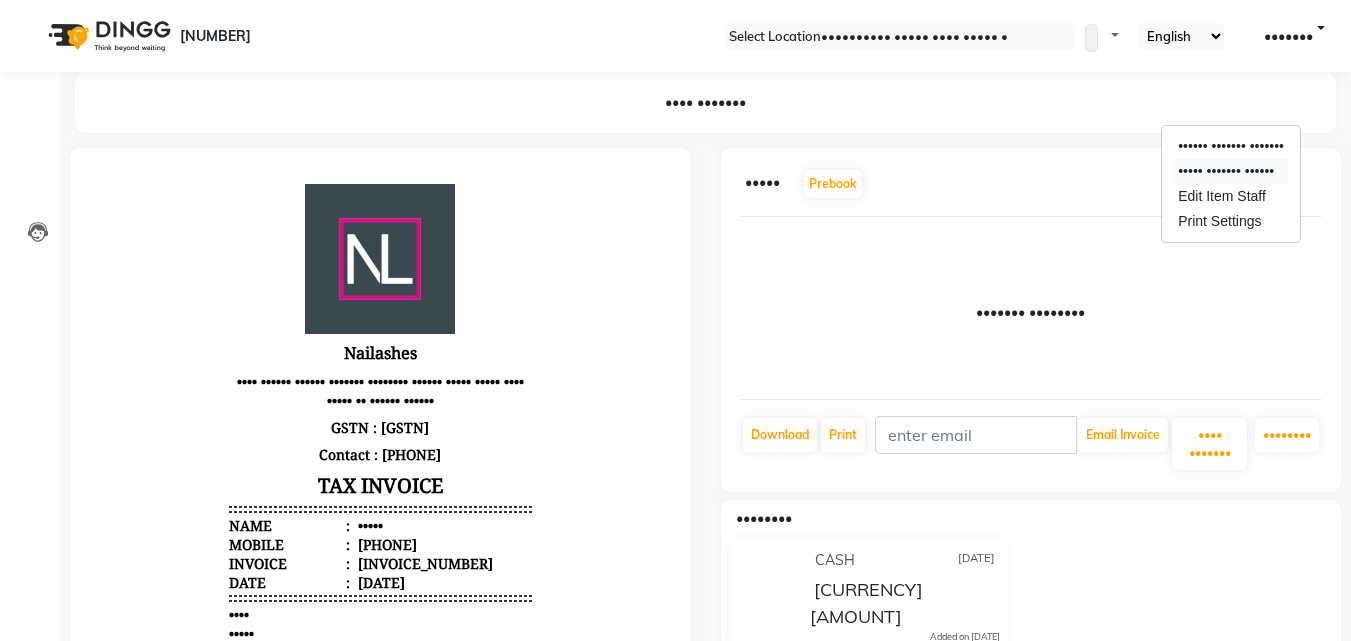 click on "••••• ••••••• ••••••" at bounding box center (1231, 171) 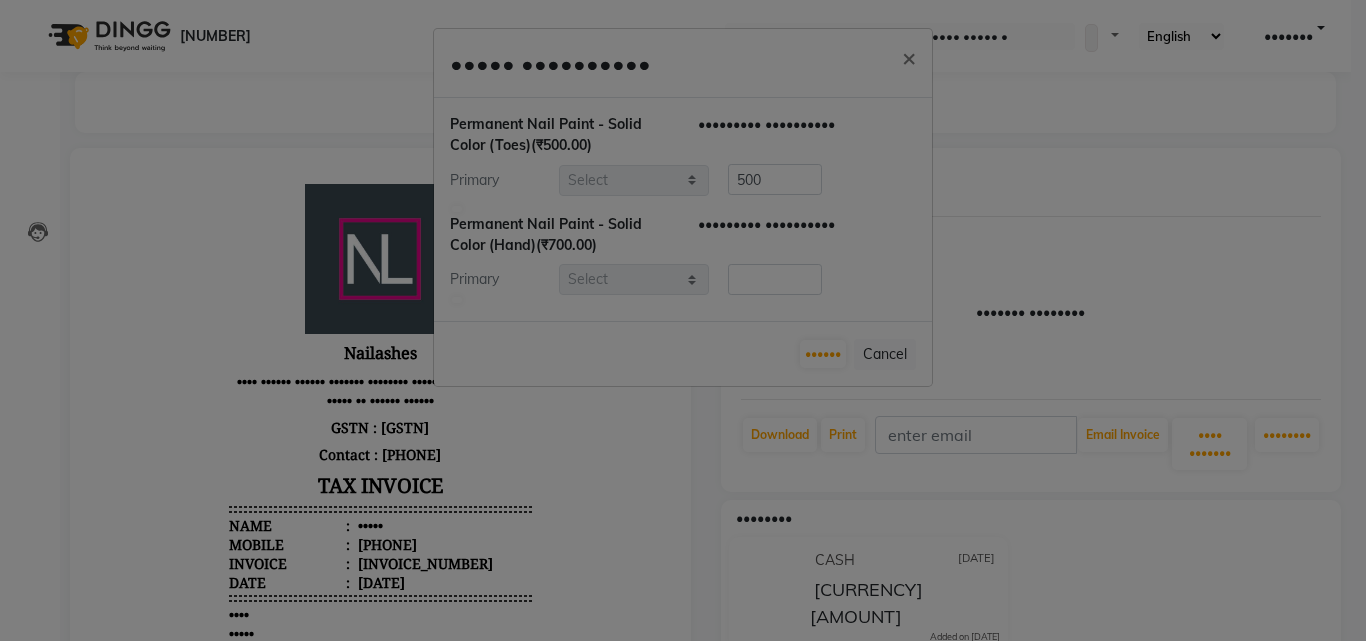 click on "••••• •••••••••• • ••••••••• •••• ••••• • ••••• ••••• ••••••  ••••••••• ••••••••• ••••••  •••• ••••••• ••••••  •••••••• ••••   •••••••   ••••••   •••••   •••••   •••••   •••••   •••••  ••• ••••••••• •••• ••••• • ••••• ••••• ••••••  ••••••••• ••••••••• ••••••  •••• ••••••• ••••••  •••••••• ••••   •••••••   ••••••   •••••   •••••   •••••   •••••   •••••  •••  ••••••   ••••••" at bounding box center [683, 320] 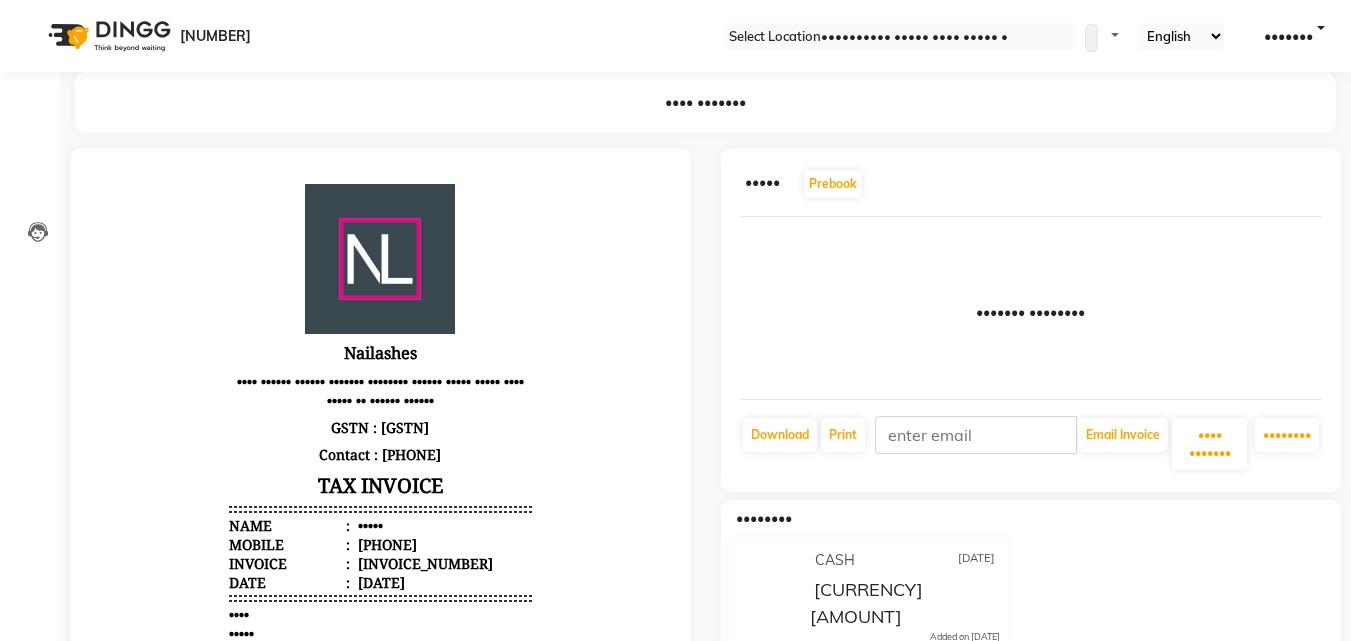 click at bounding box center (1317, 184) 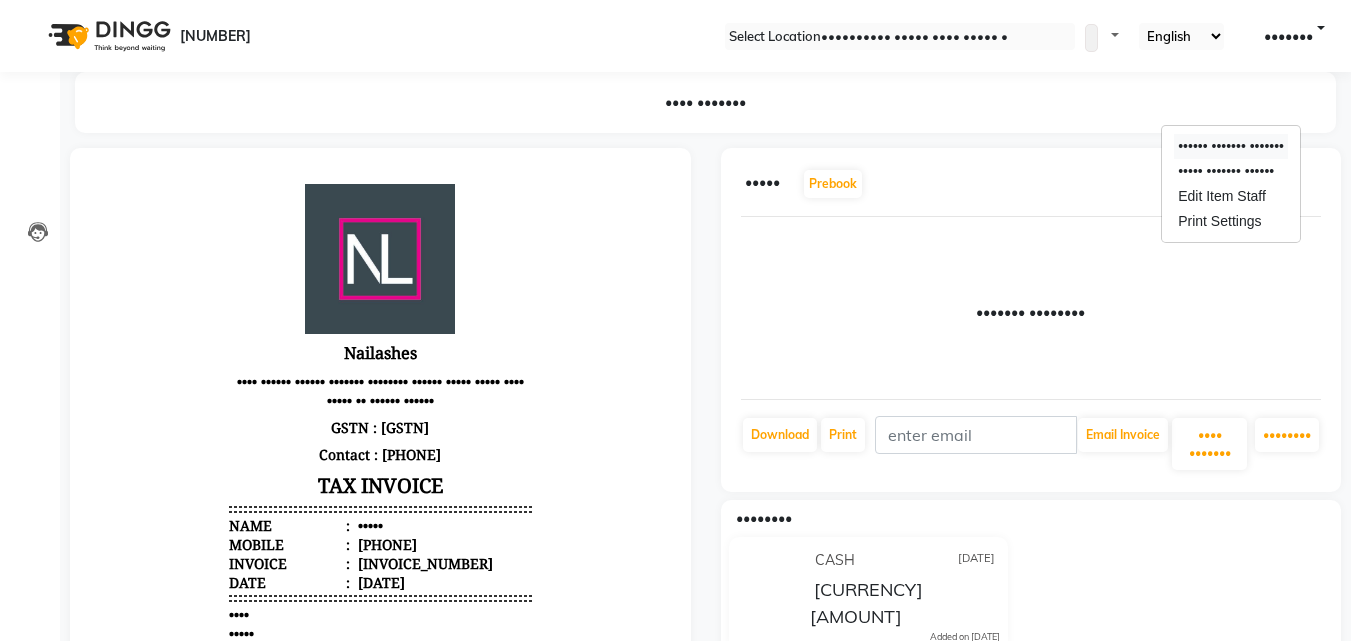 click on "•••••• ••••••• •••••••" at bounding box center (1231, 146) 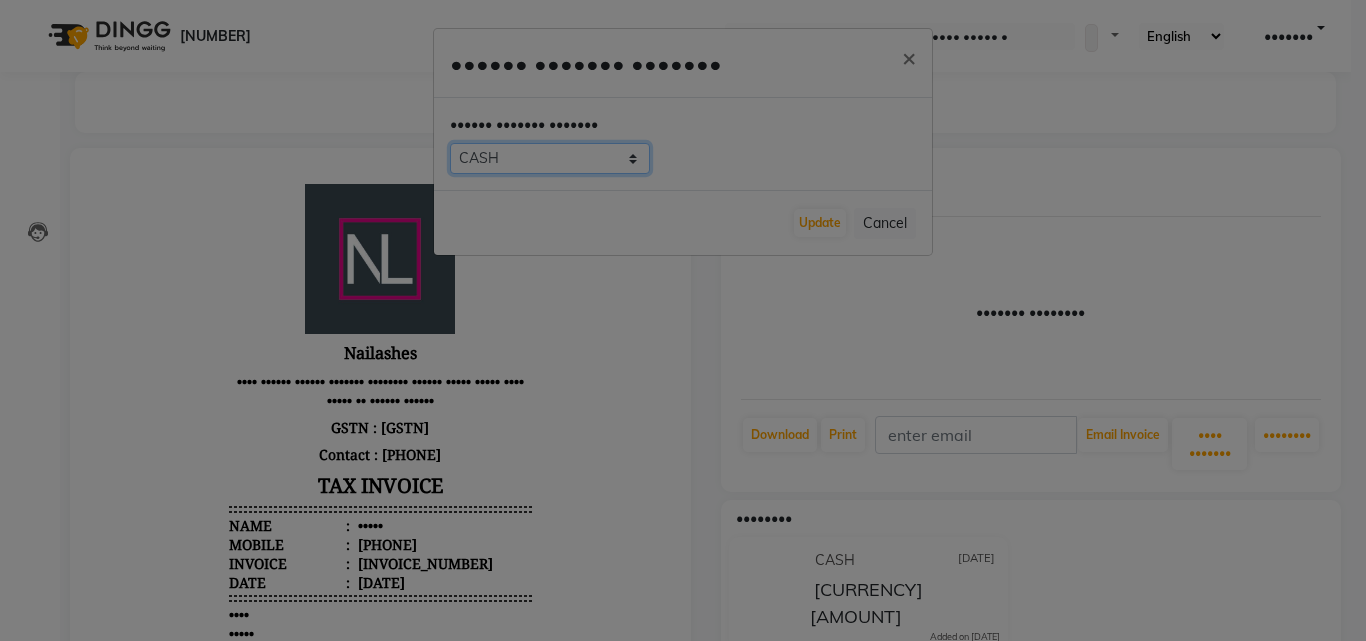 click on "••••   •••••   ••••••   •••••••   ••••   ••• •   ••••   ••••   ••••   •••••••• •••" at bounding box center [550, 158] 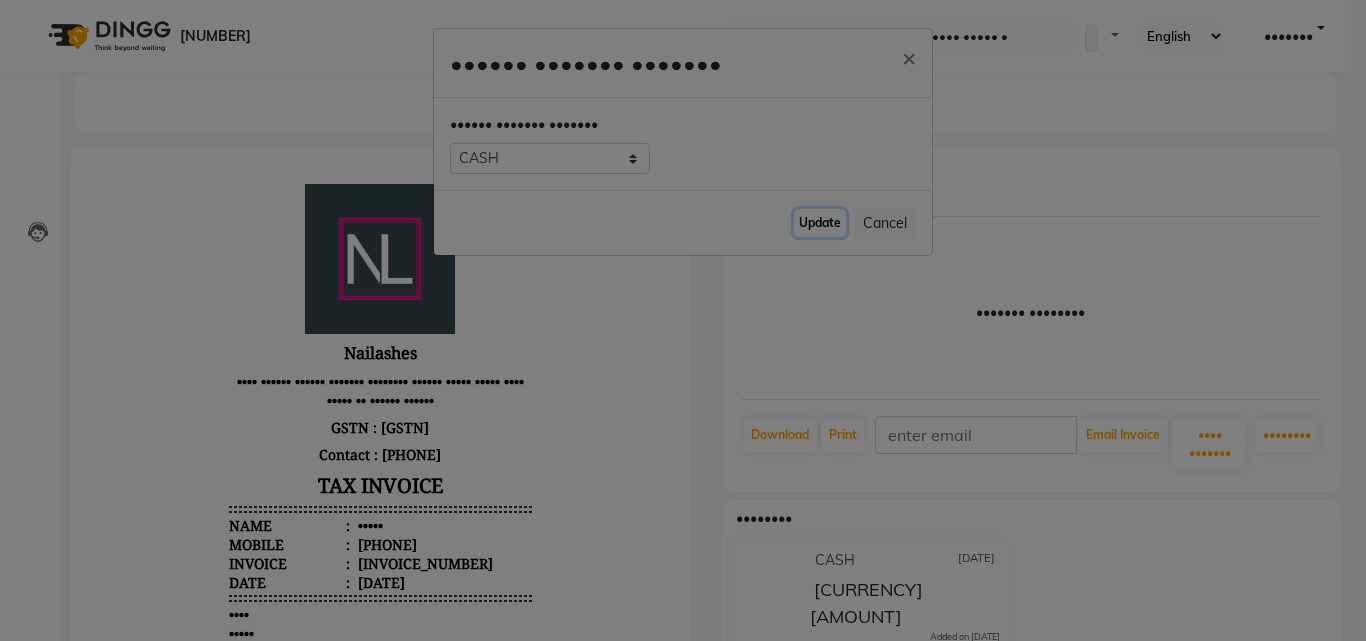 click on "Update" at bounding box center [820, 223] 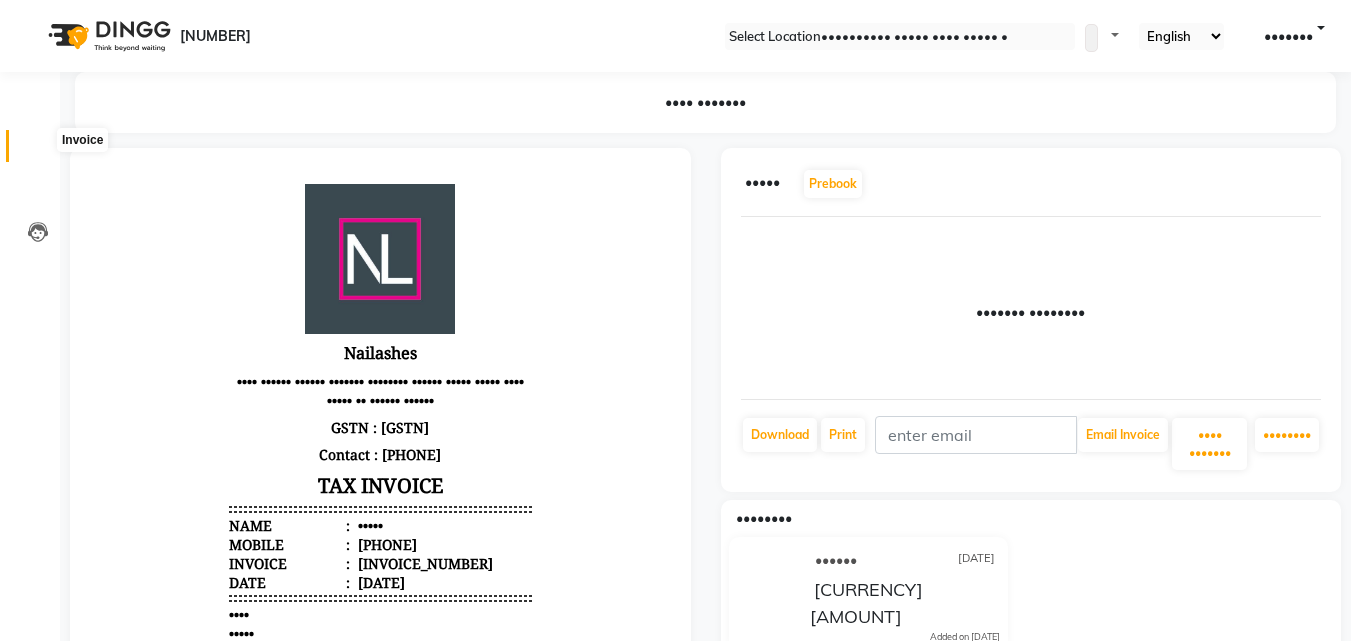 click at bounding box center [38, 151] 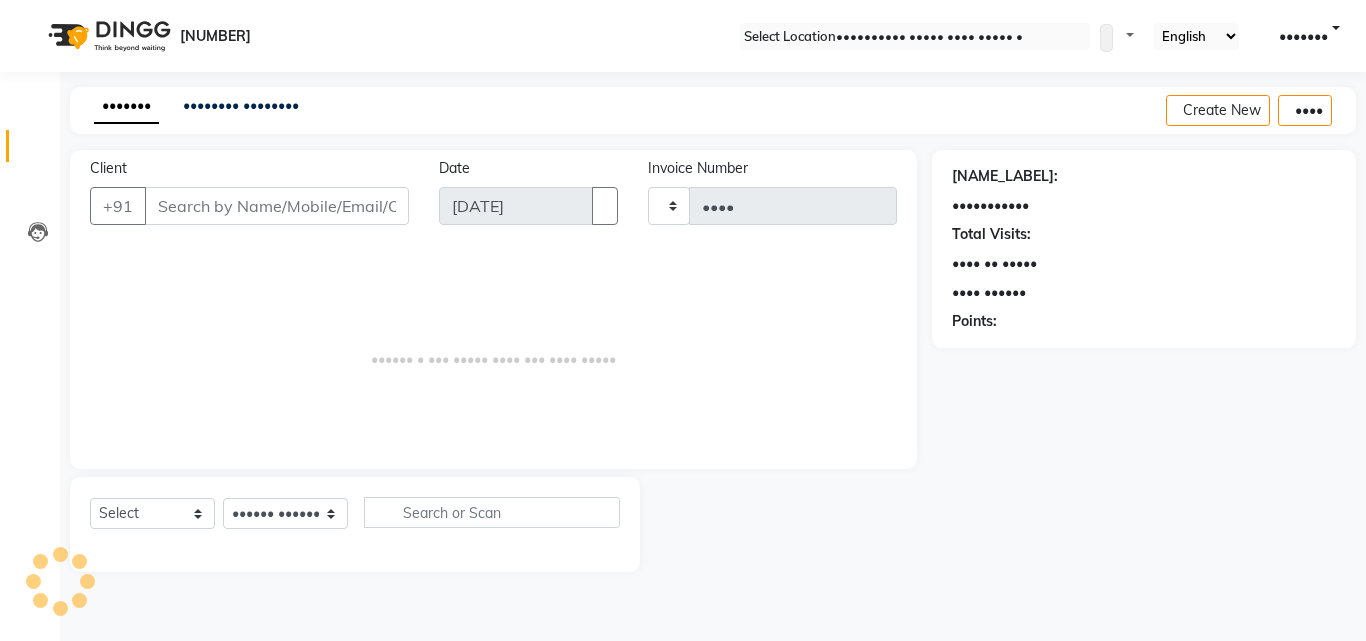 click on "Client" at bounding box center [277, 206] 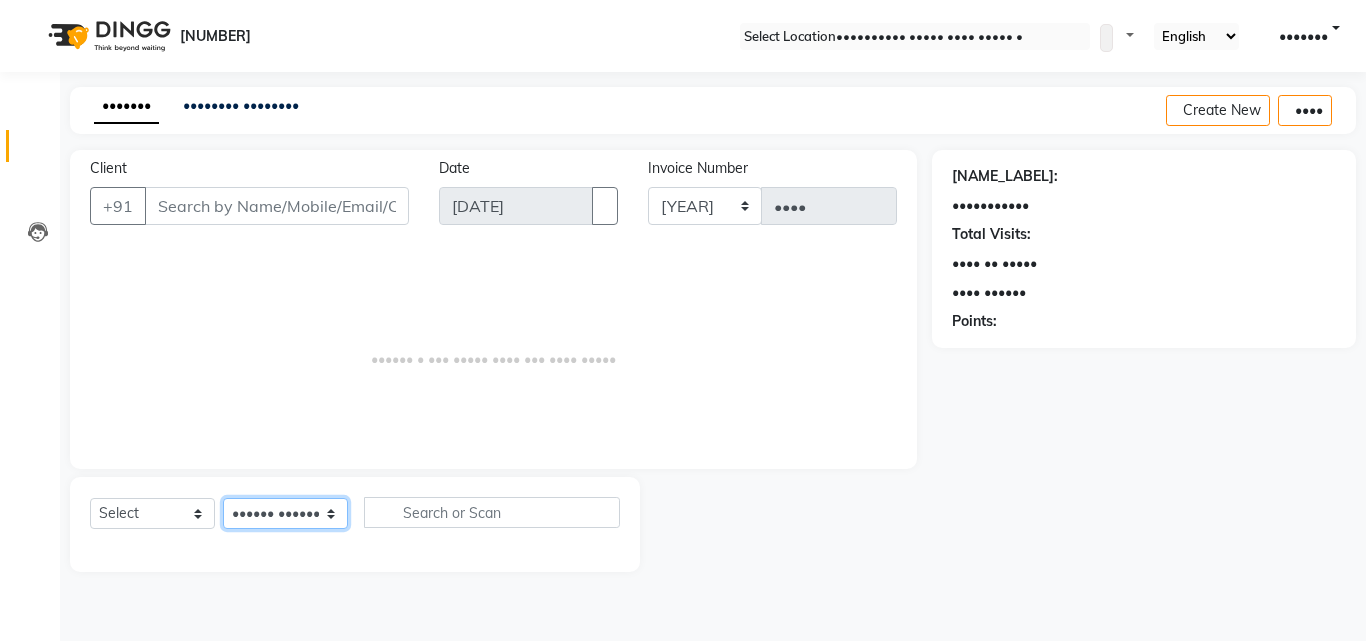 click on "Select Technician [FIRST] [FIRST] [FIRST] [FIRST] [FIRST] [FIRST] [FIRST]" at bounding box center (285, 513) 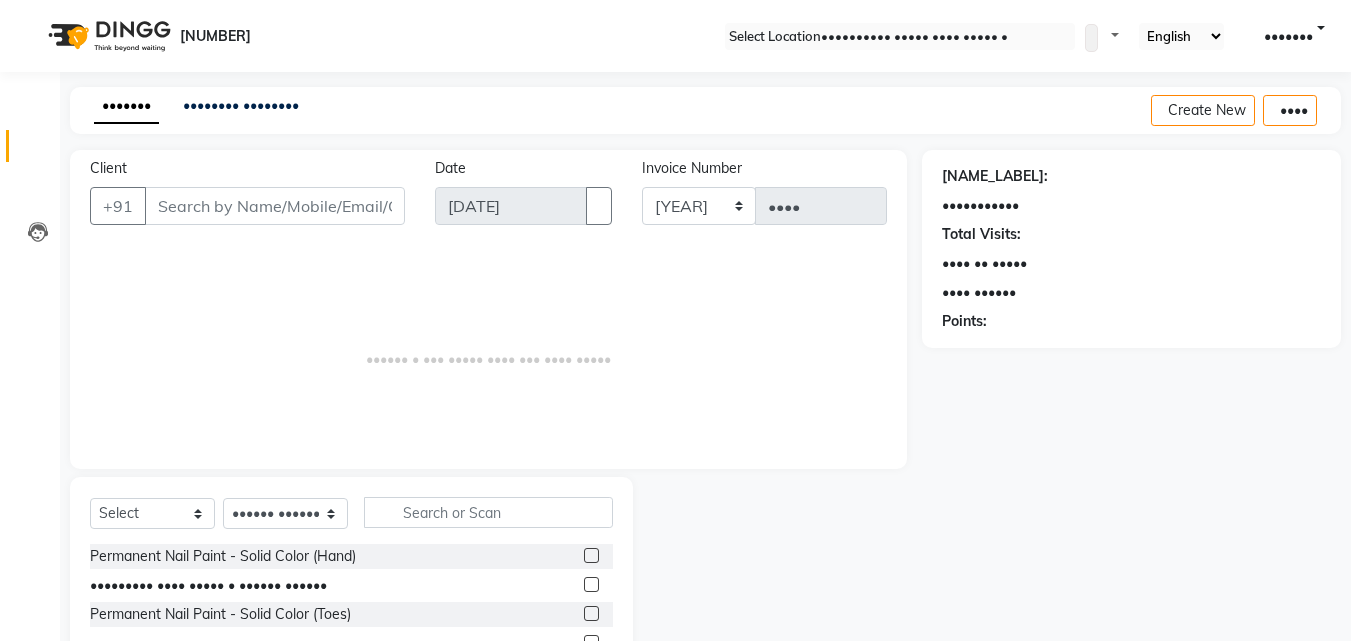 click at bounding box center [591, 555] 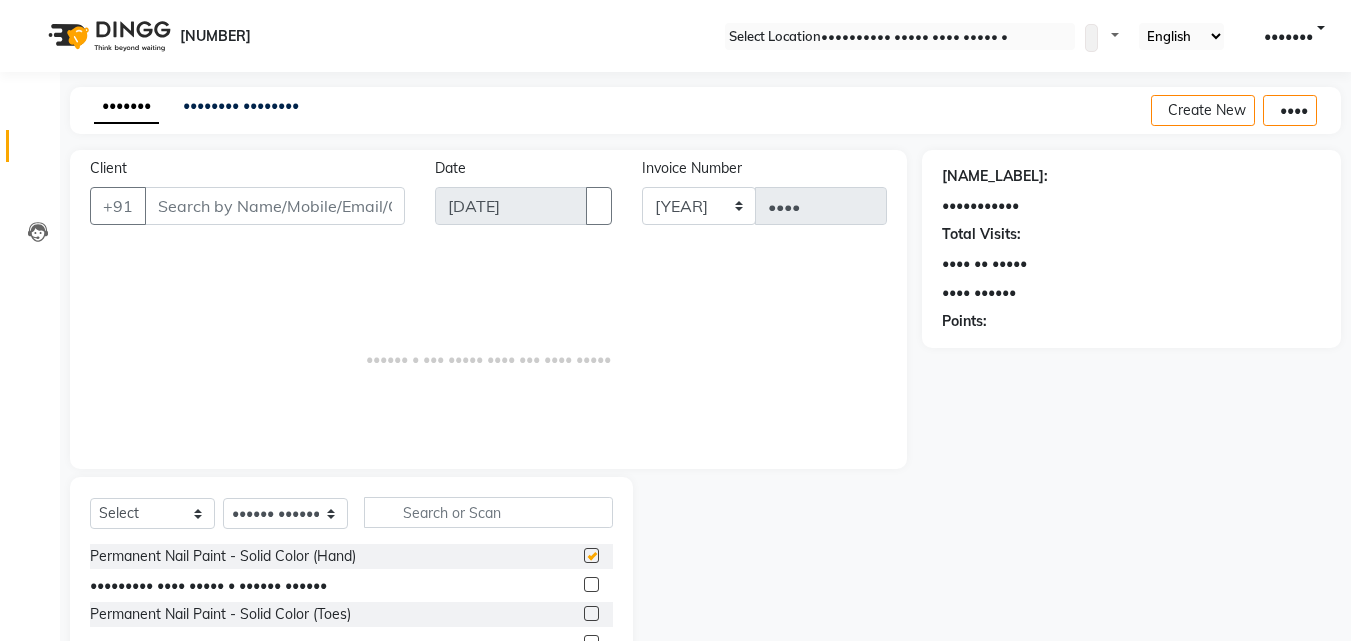 click at bounding box center (591, 555) 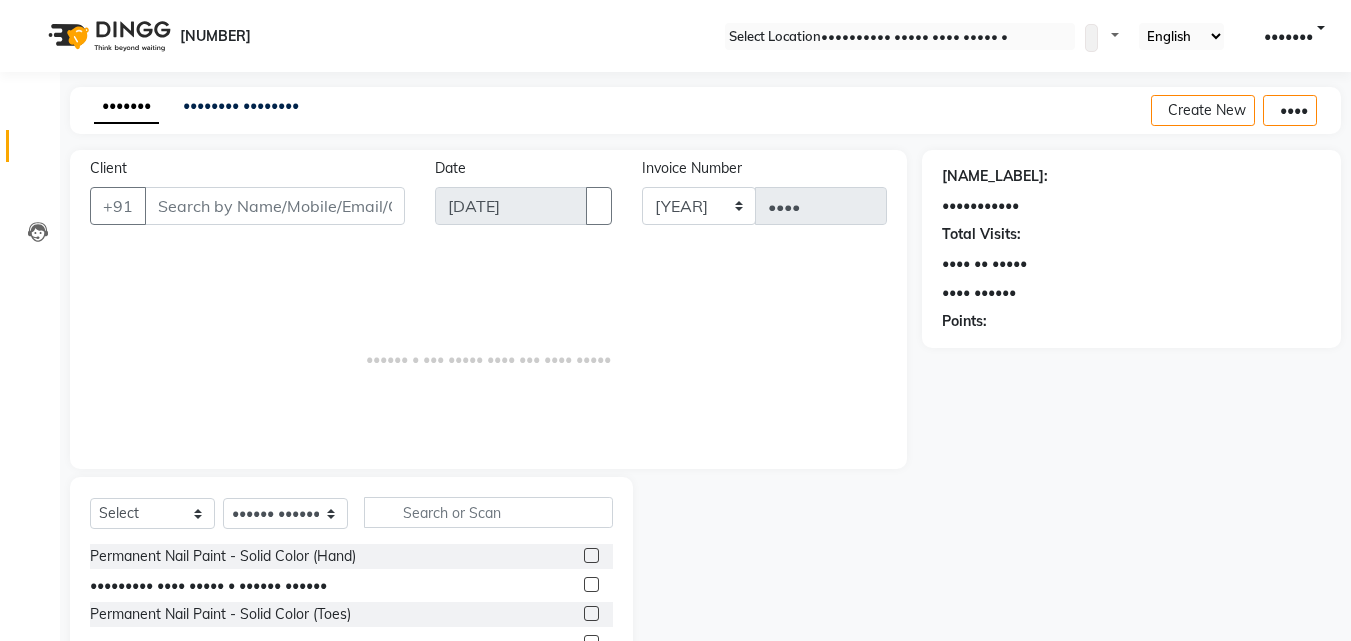 drag, startPoint x: 577, startPoint y: 552, endPoint x: 563, endPoint y: 514, distance: 40.496914 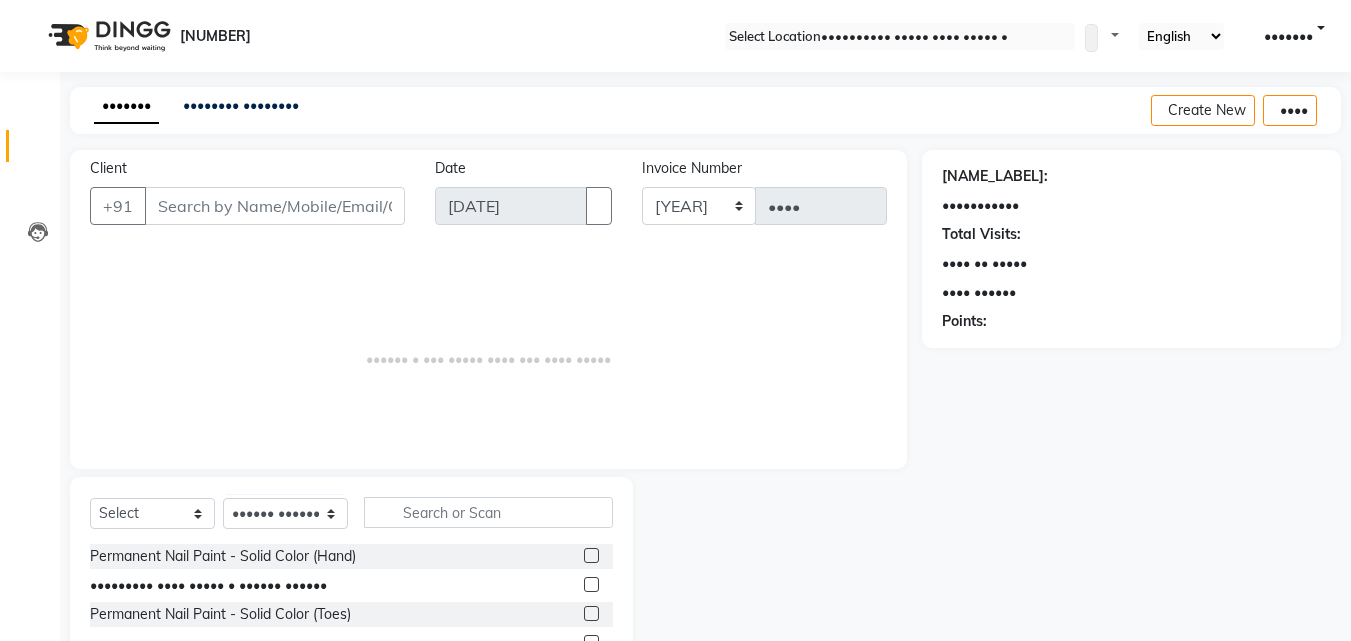 click at bounding box center (591, 555) 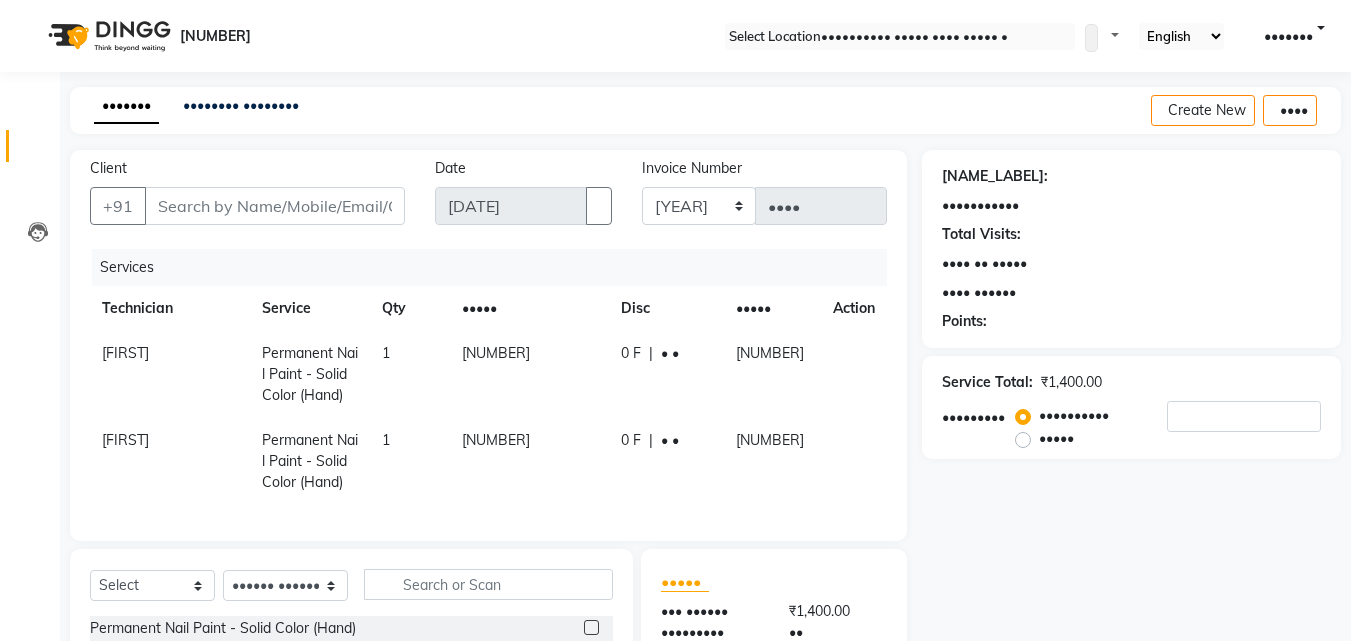 click on "[NUMBER]" at bounding box center (529, 374) 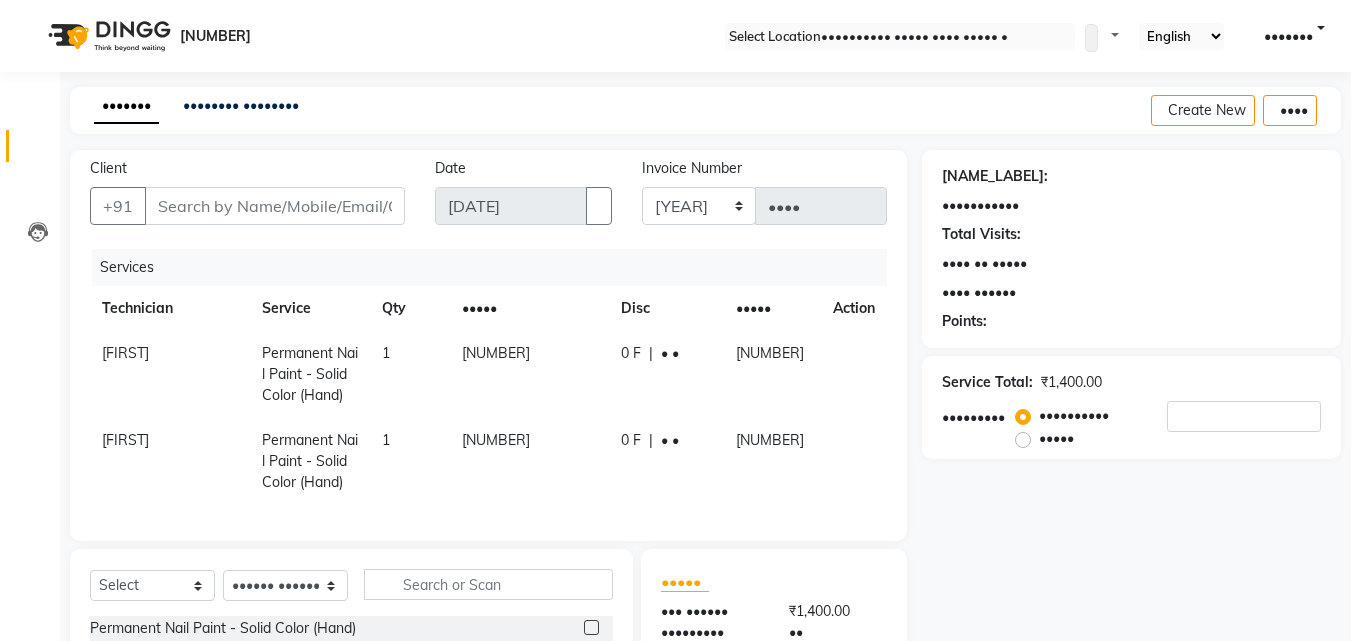 click at bounding box center (841, 343) 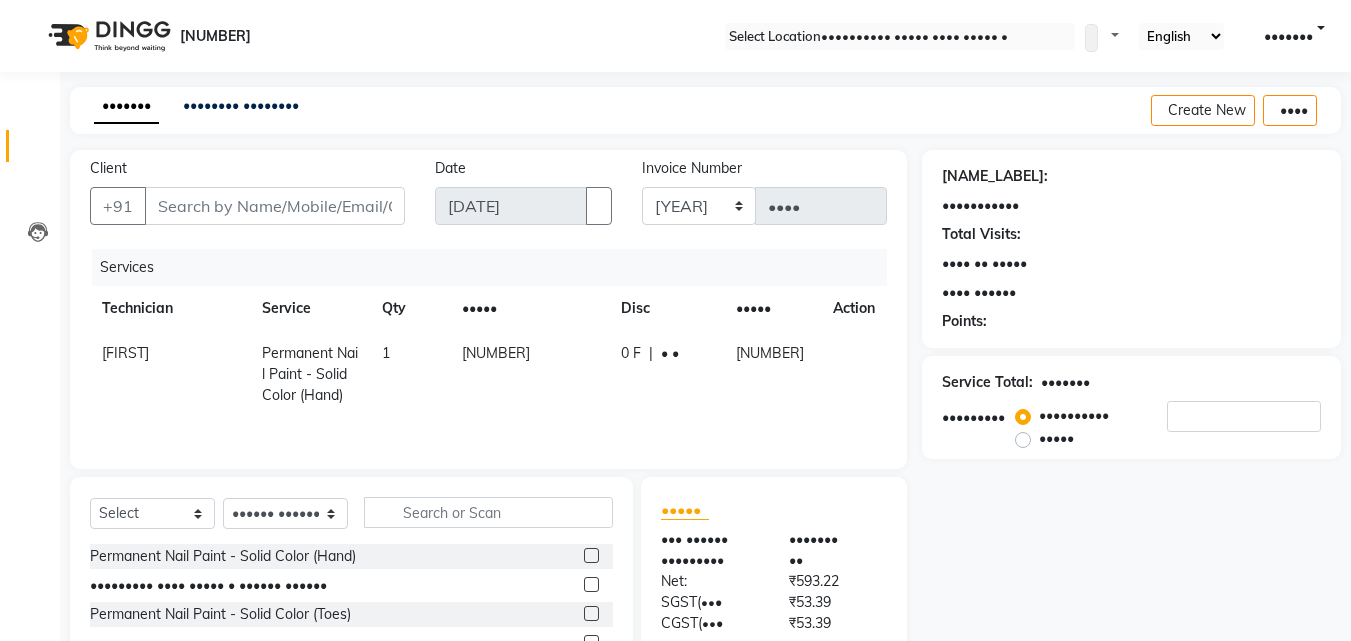 drag, startPoint x: 382, startPoint y: 604, endPoint x: 392, endPoint y: 533, distance: 71.70077 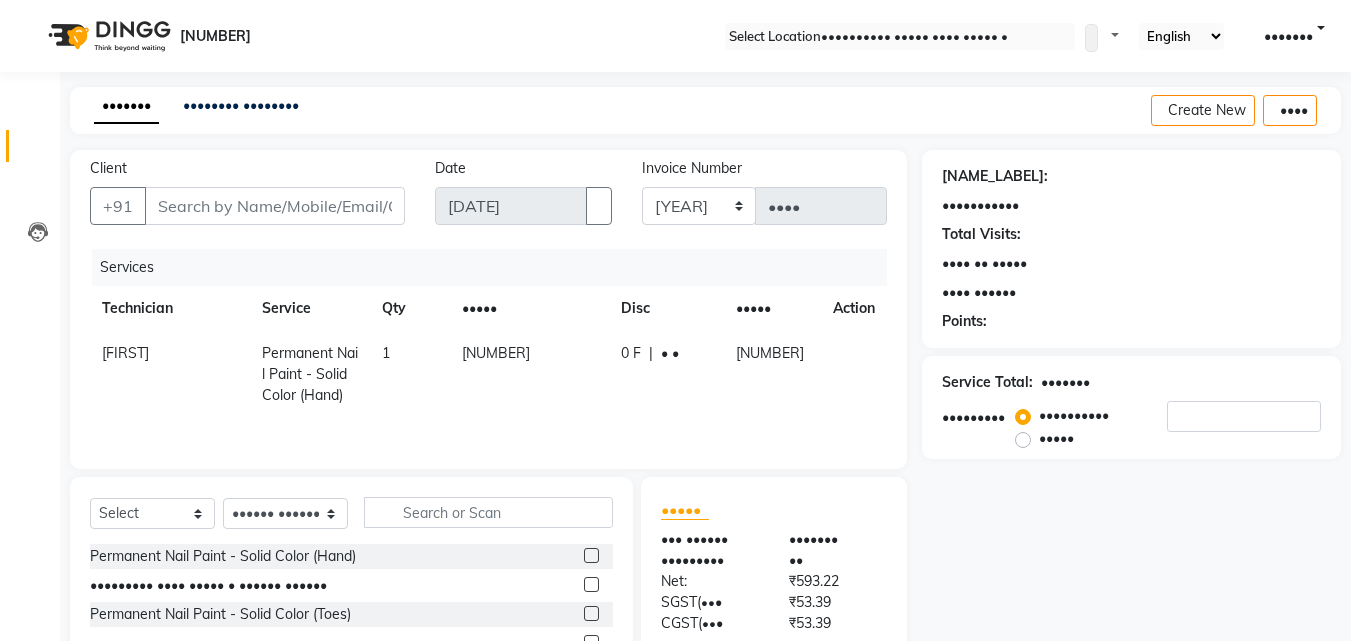 click on "[NUMBER]" at bounding box center [125, 353] 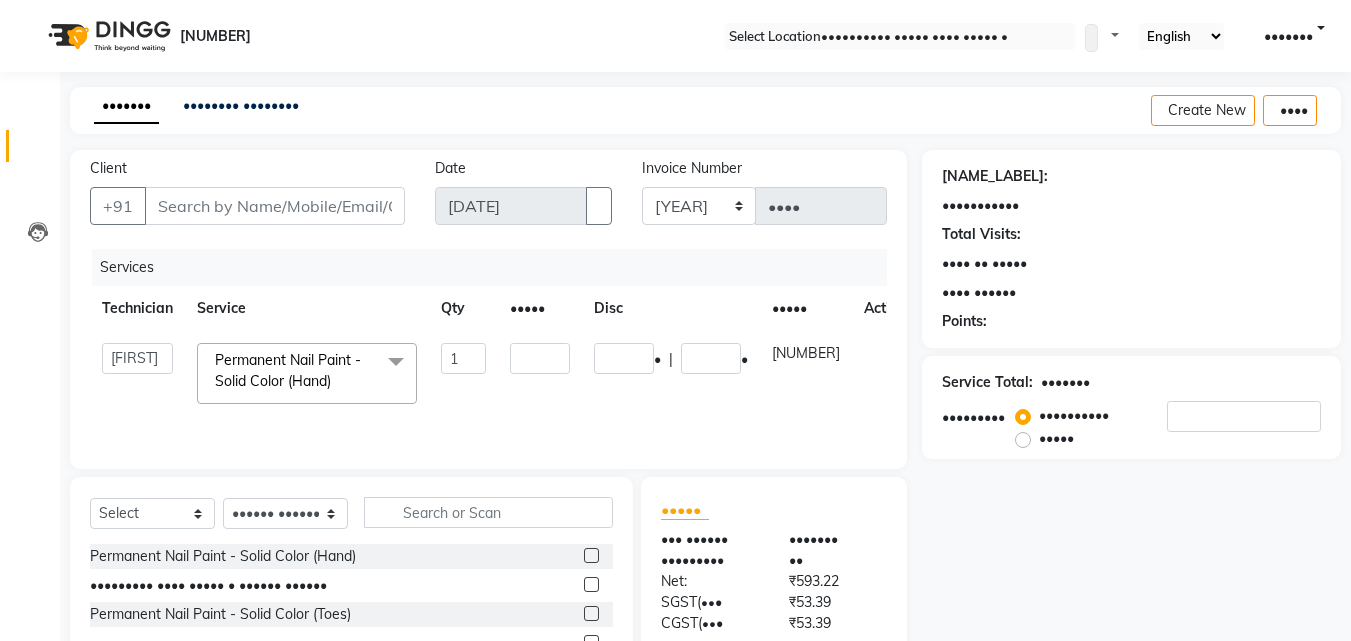 click on "•••••" at bounding box center [540, 308] 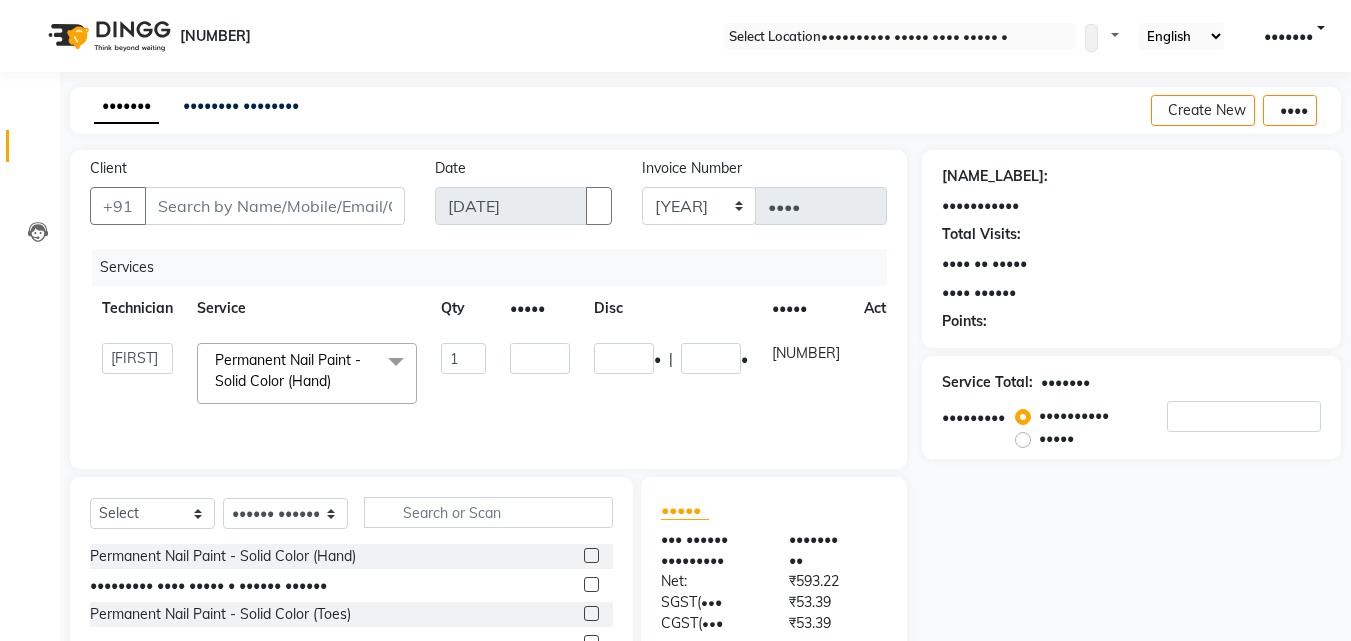 click on "•••••" at bounding box center (540, 308) 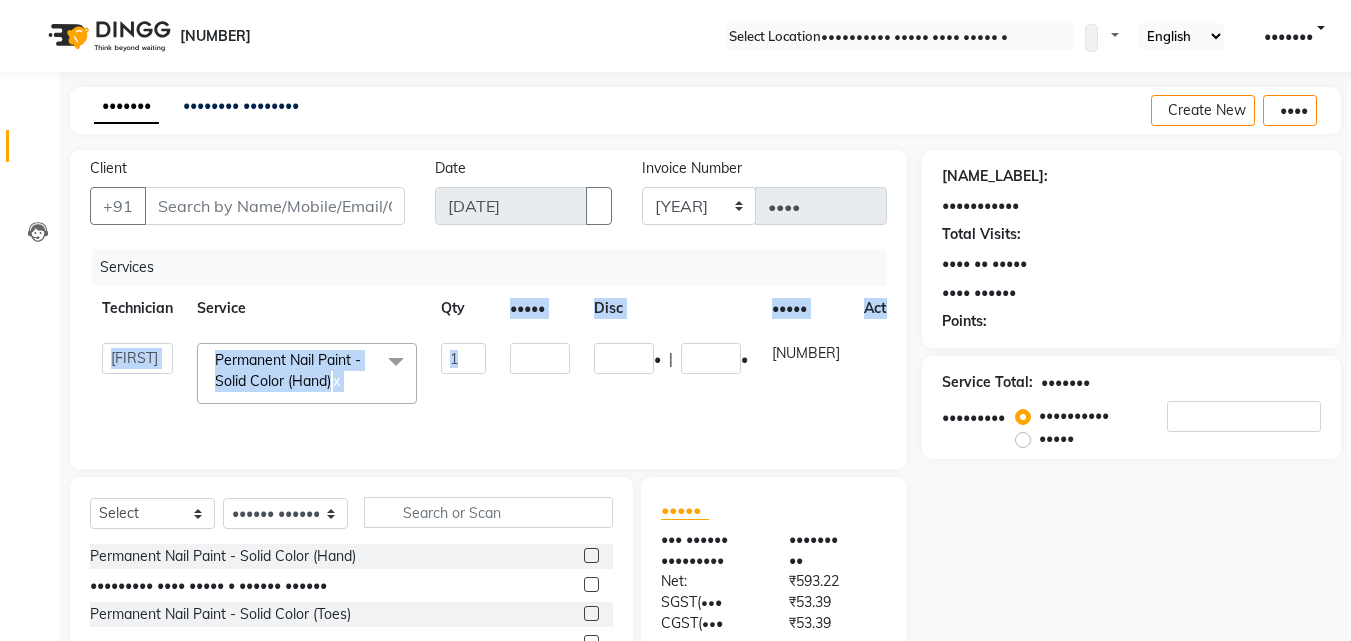 click on "•••••••••• ••••••• ••• ••••• •••• ••••• ••••••  •••••••• ••••   •••••••   ••••••   •••••   •••••   •••••   •••••   •••••  ••••••••• •••• ••••• • ••••• ••••• ••••••  • ••••••••• •••• ••••• • ••••• ••••• •••••• ••••••••• •••• ••••• • •••••• •••••• ••••••••• •••• ••••• • ••••• ••••• •••••• ••••••••• •••• ••••• • •••••• •••••• ••• ••••••• ••••••••••• • ••• •••••• ••••••••••• • ••• ••••••••••• •••••• ••••••••••• • ••••• ••• •••••• ••••••••••• • ••• ••••• ••••••• •••••• ••••••••••• • ••••••• •• ••••••••• •••••• ••••••••••• • ••••••• •• •••• ••••• •••••• ••••••••••• • ••• •••••• ••••••••••• • ••• ••••••••••• •••••• ••••••••••• • ••••• ••• •••••• ••••••••••• • ••• ••••• ••••••• •••••• ••••••••••• • ••••••• •• ••••••••• •••••• ••••••••••• • ••••••• •• •••• ••••• •••••• •••••••• • ••••••• •••••••• • •••••• •••••••• • ••••••• •••••••• • •••••••• ••••••••  • ••••••• ••••••••  • •••••• ••••••••  • ••••••• ••••••• ••••• • ••••••• ••••••• ••••• • •••••• ••••••• ••••• • •••••• ••••••• ••••• • •••• •••••• •••• •••••• ••••• •" at bounding box center (504, 351) 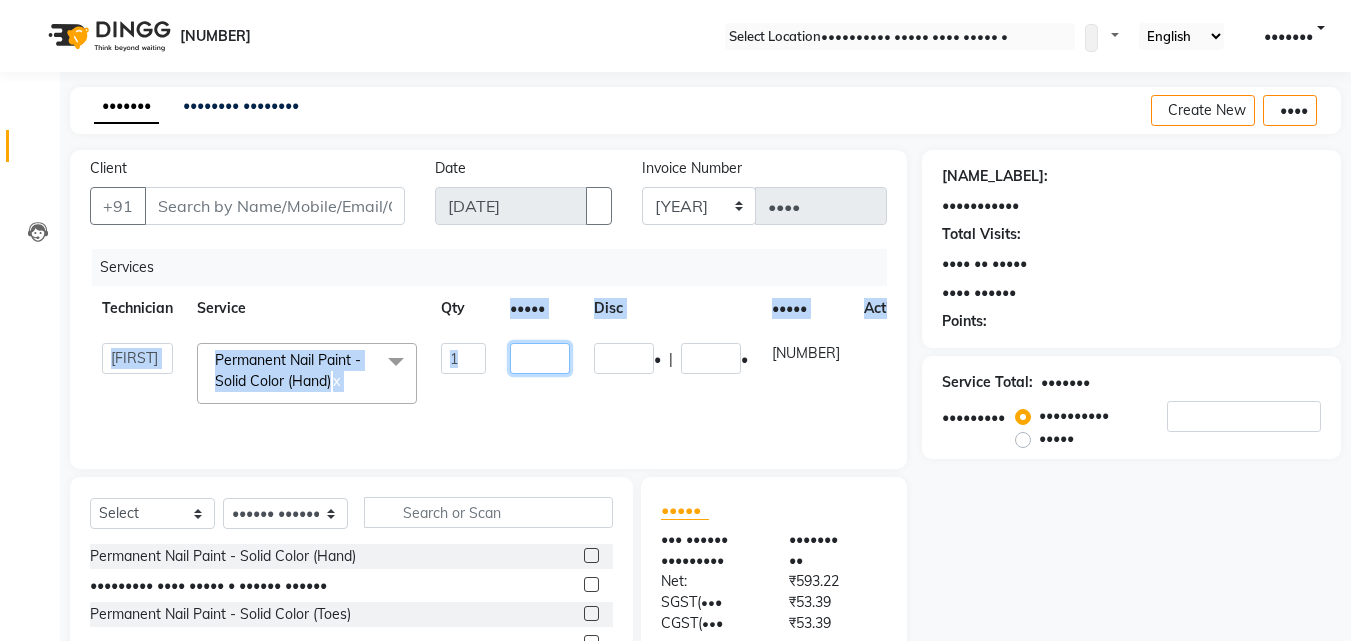 drag, startPoint x: 571, startPoint y: 336, endPoint x: 572, endPoint y: 350, distance: 14.035668 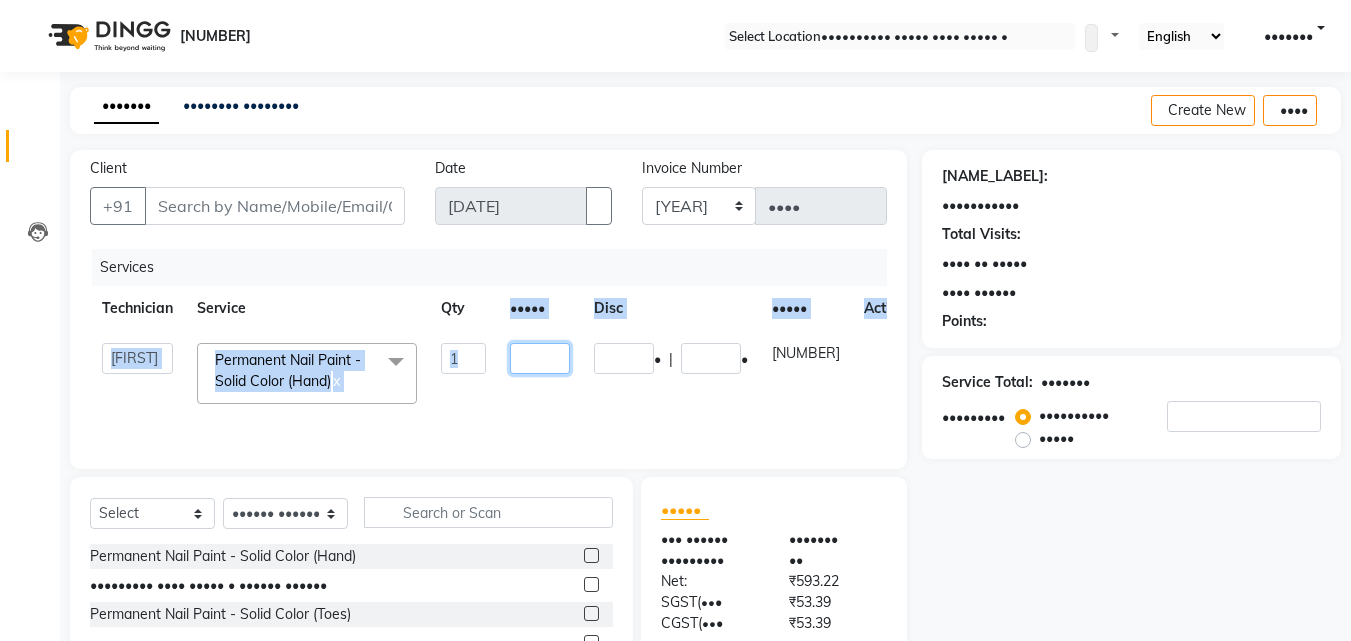 click on "[NUMBER]" at bounding box center [540, 373] 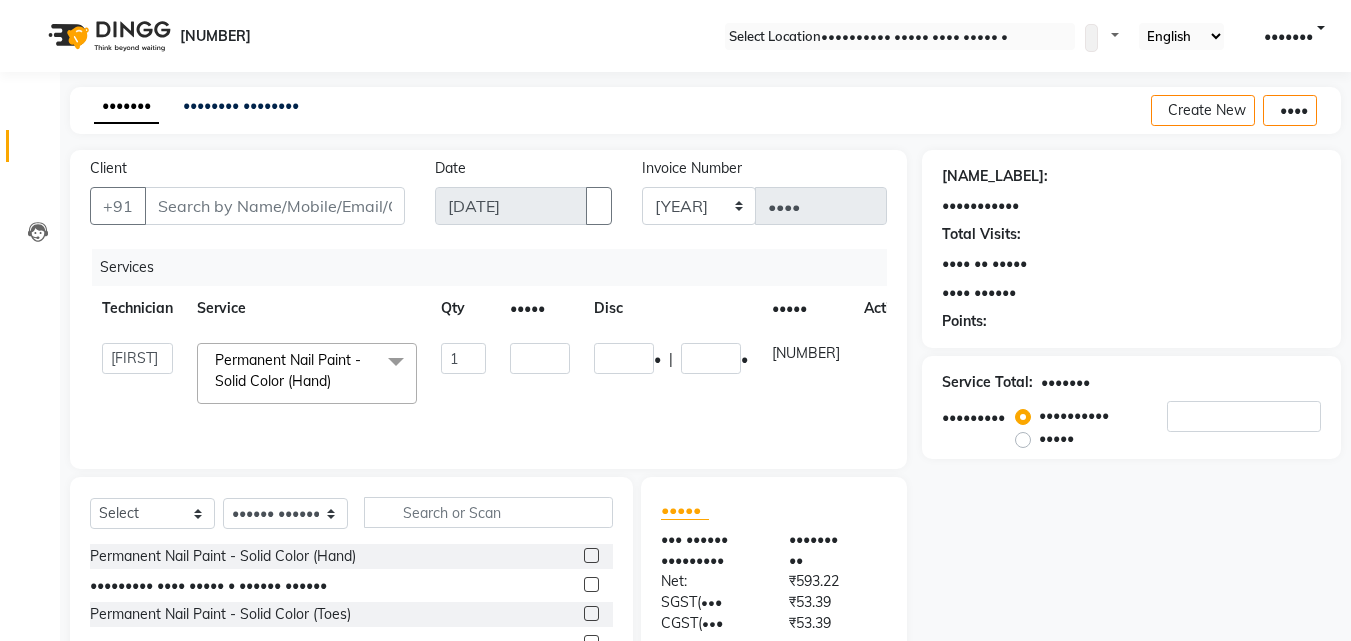 click on "[NUMBER]" at bounding box center [540, 373] 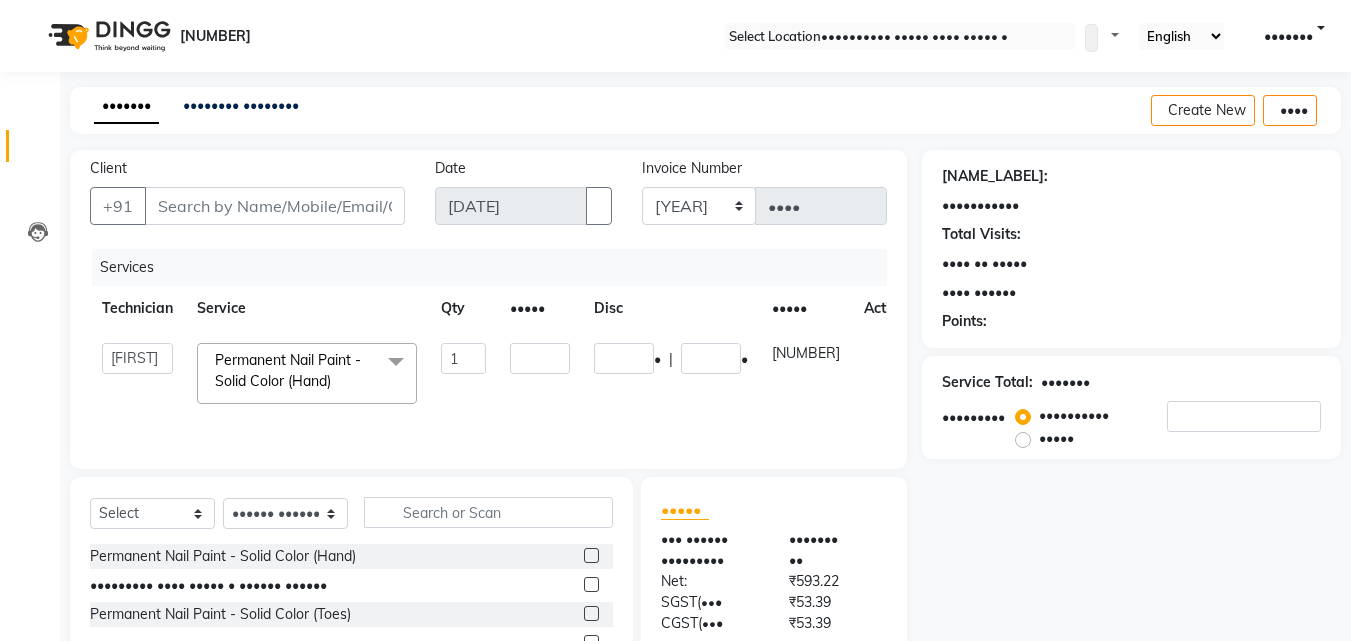 click on "[NUMBER]" at bounding box center (540, 373) 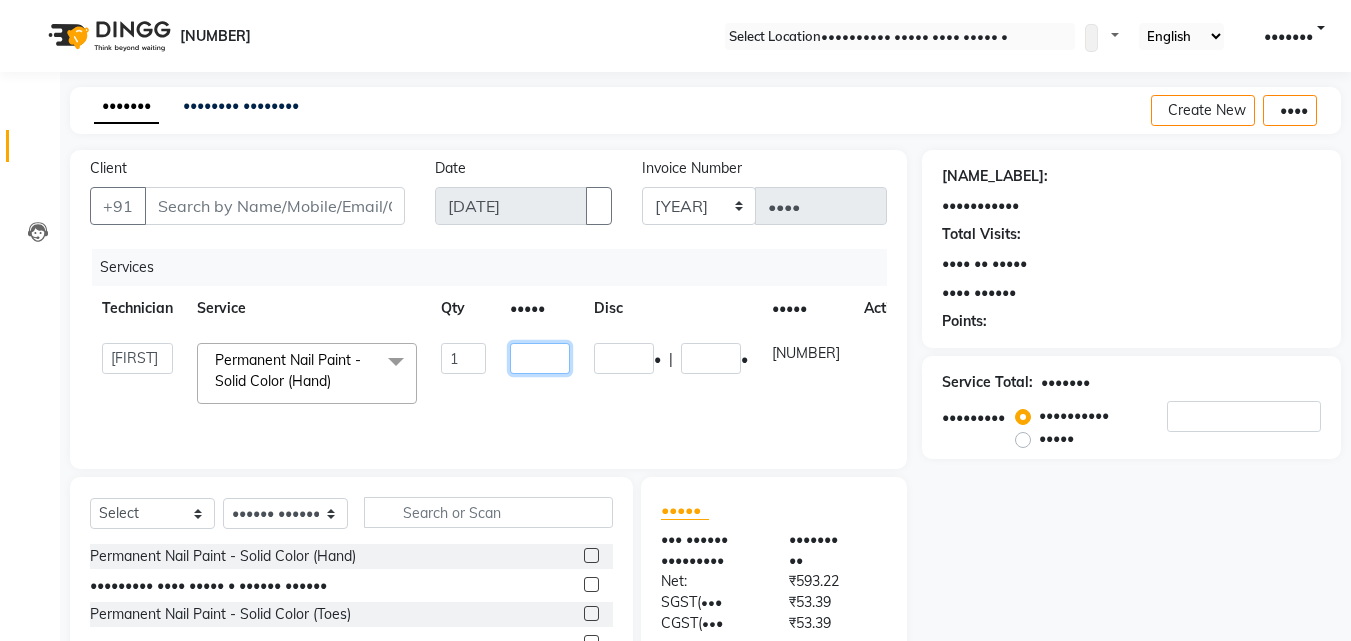 click on "[NUMBER]" at bounding box center [540, 373] 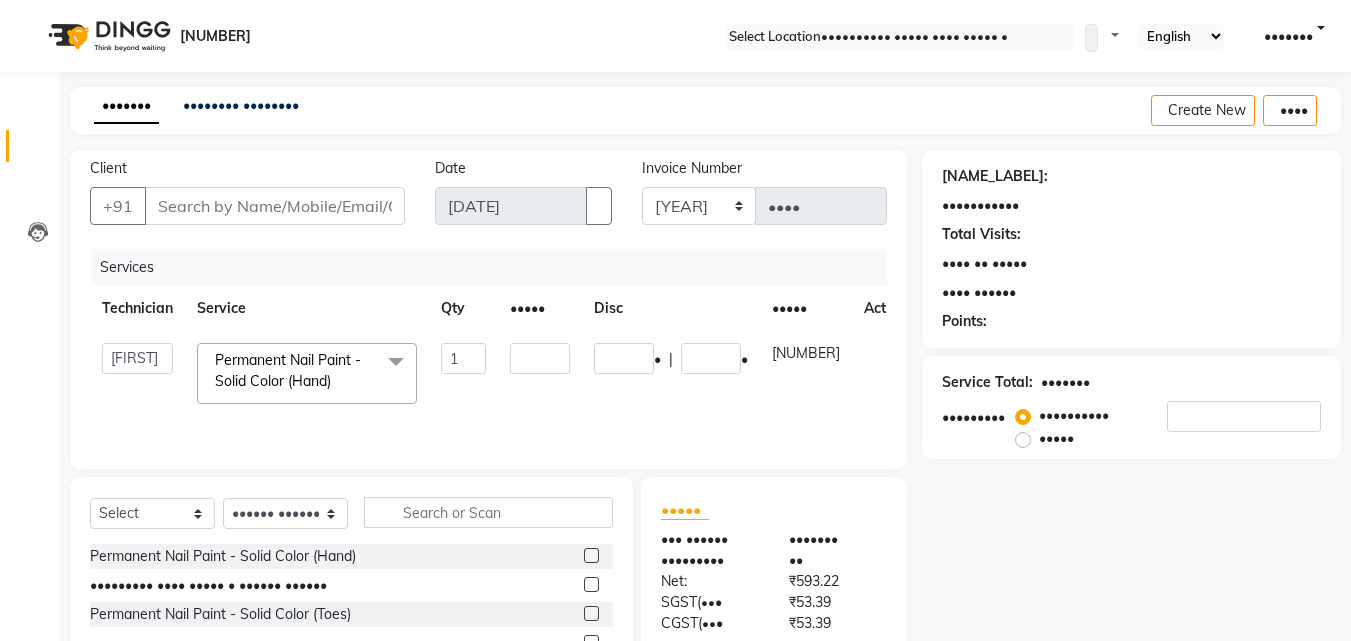 click on "[NUMBER]" at bounding box center [540, 373] 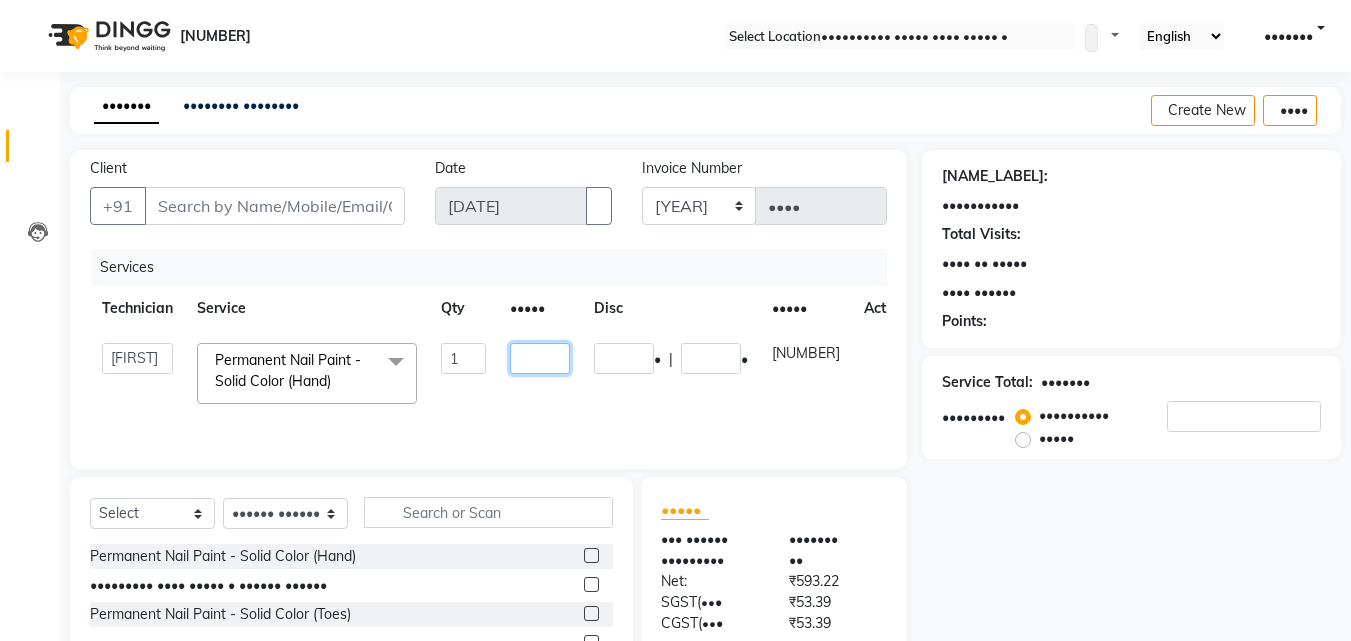 click on "[NUMBER]" at bounding box center (463, 358) 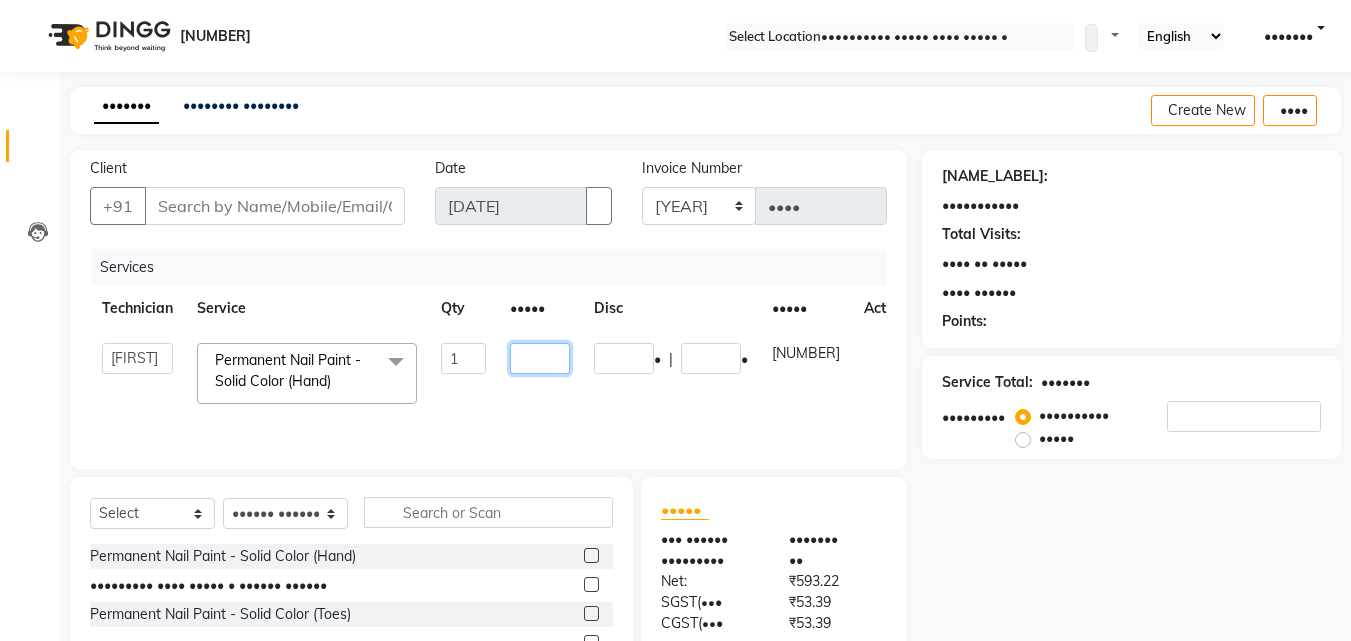 click on "[NUMBER]" at bounding box center [463, 358] 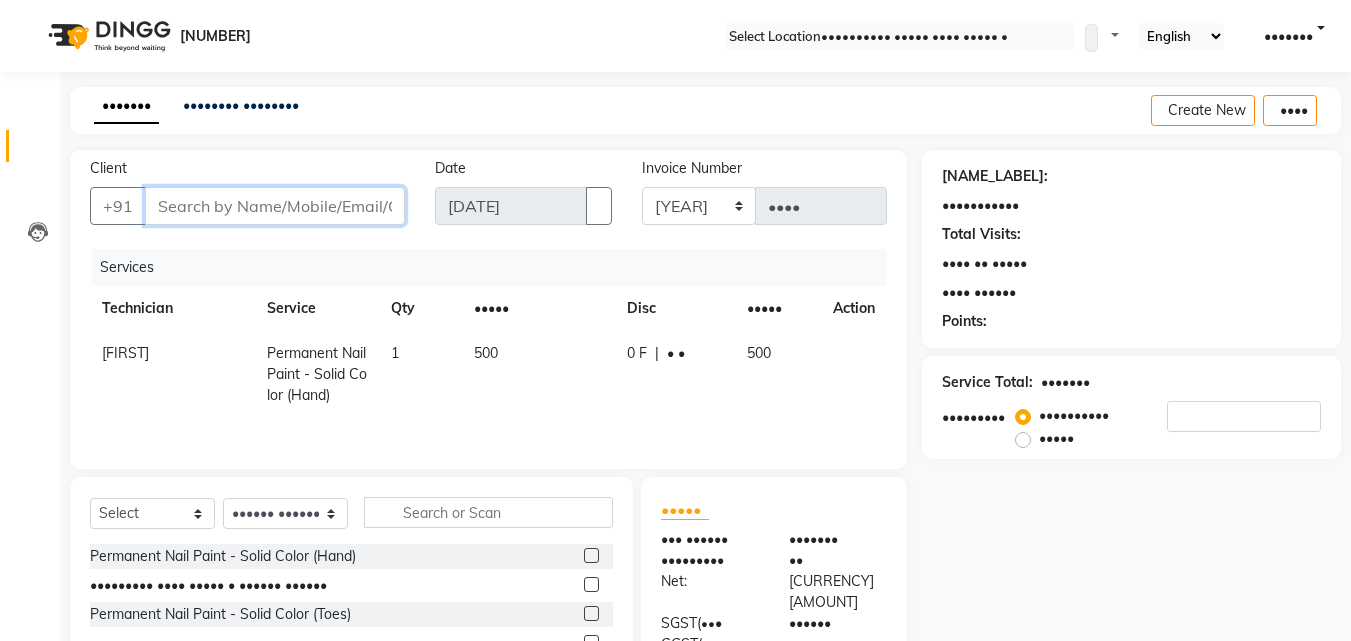 drag, startPoint x: 313, startPoint y: 202, endPoint x: 293, endPoint y: 199, distance: 20.22375 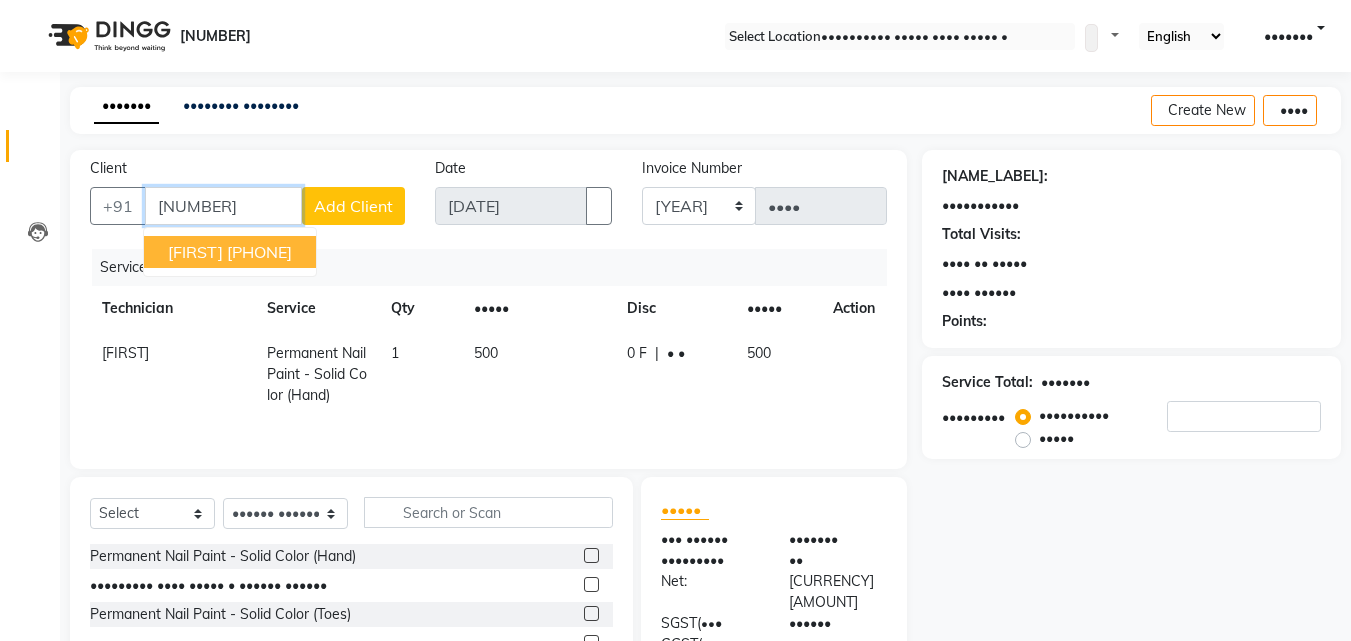 click on "[FIRST] [PHONE]" at bounding box center [230, 252] 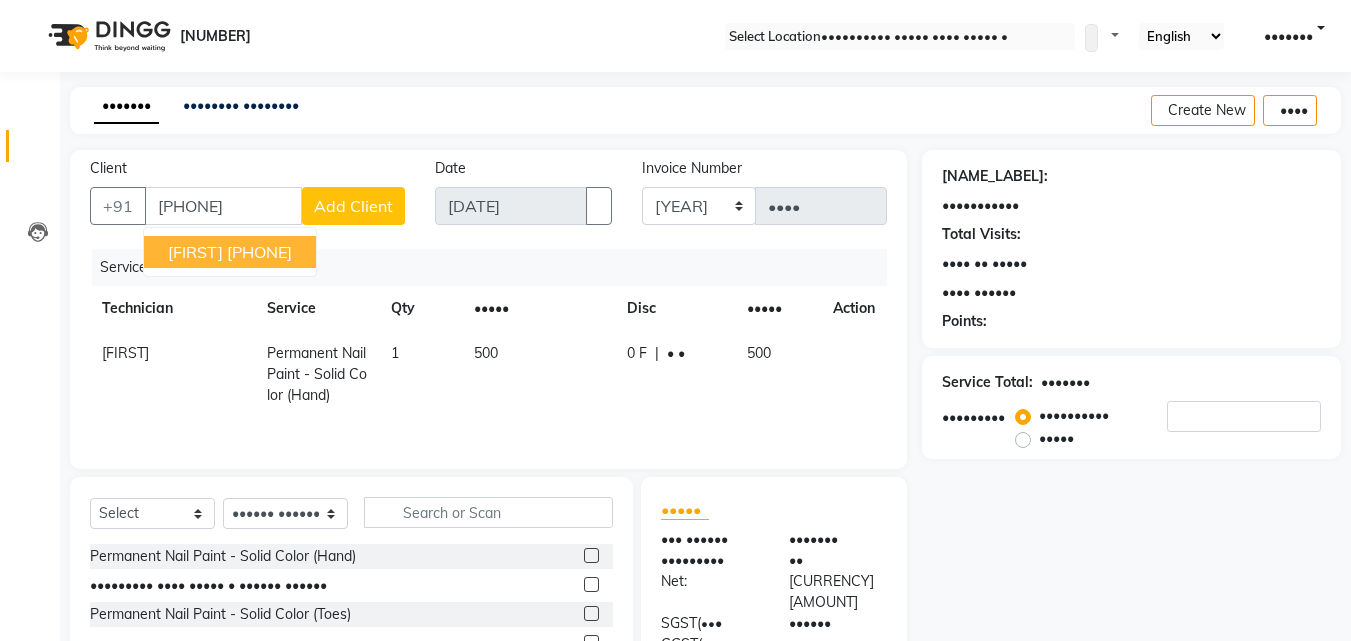click on "Client +91 [PHONE] [FIRST] [PHONE] Add Client" at bounding box center [247, 199] 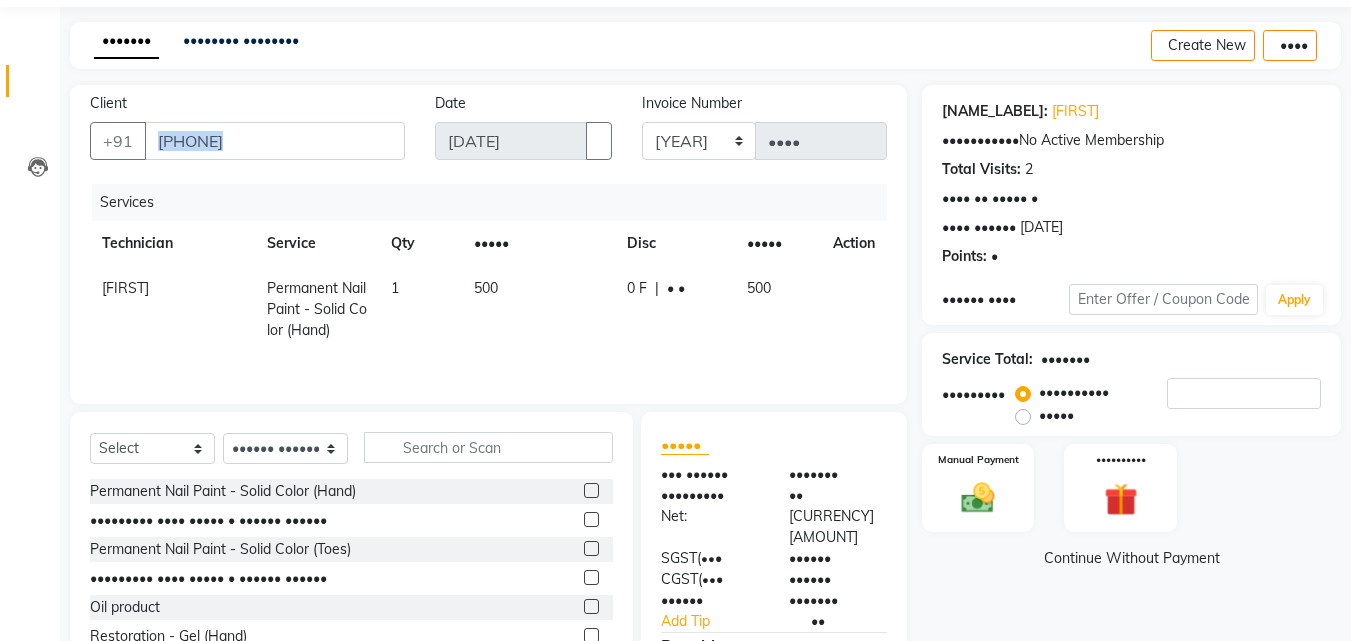 scroll, scrollTop: 100, scrollLeft: 0, axis: vertical 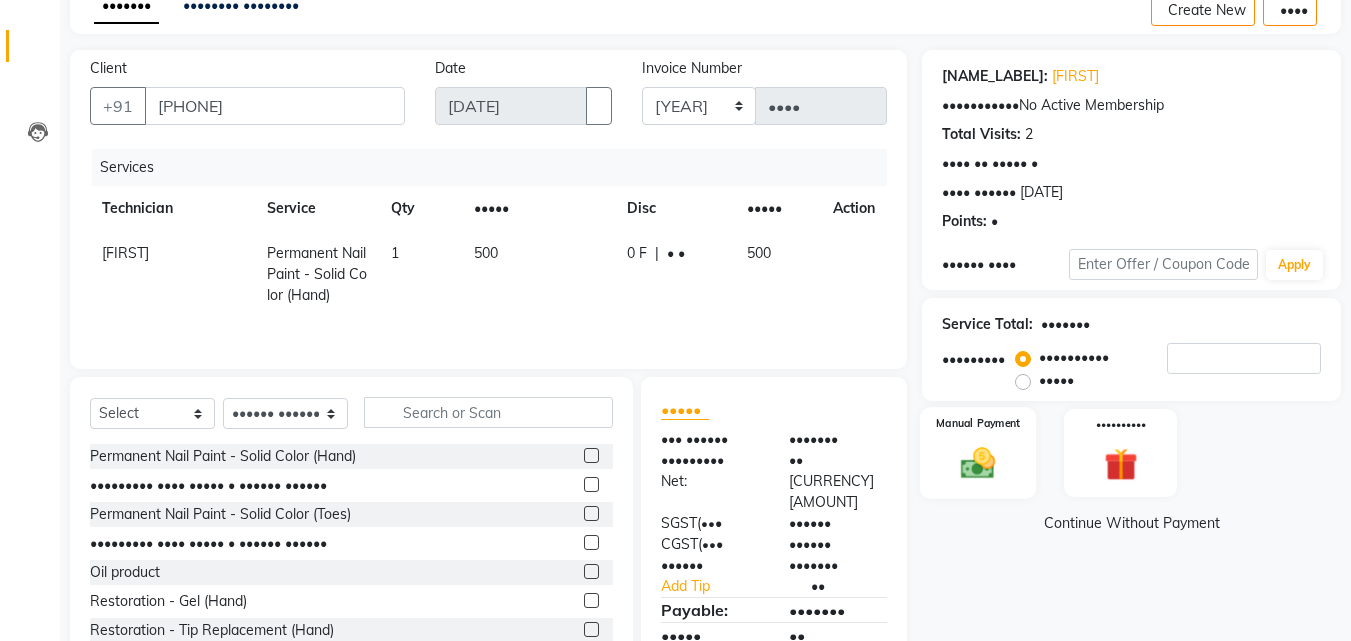 click on "Manual Payment" at bounding box center (978, 453) 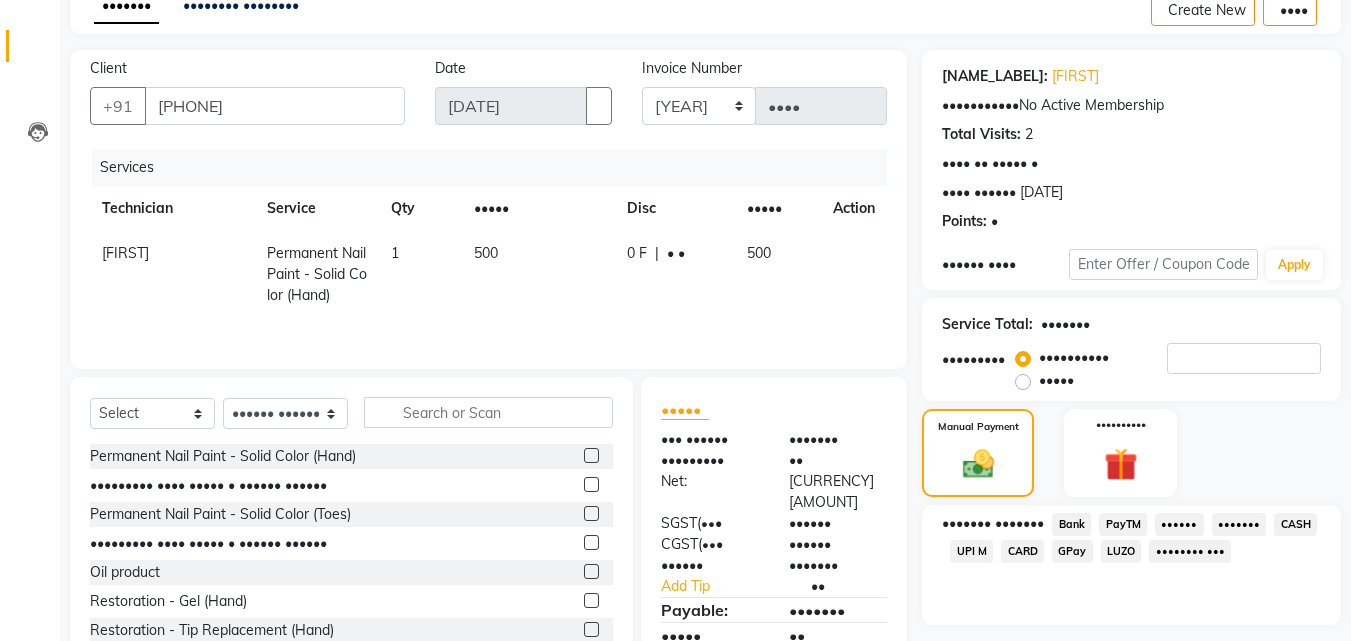 click on "CASH" at bounding box center (1071, 524) 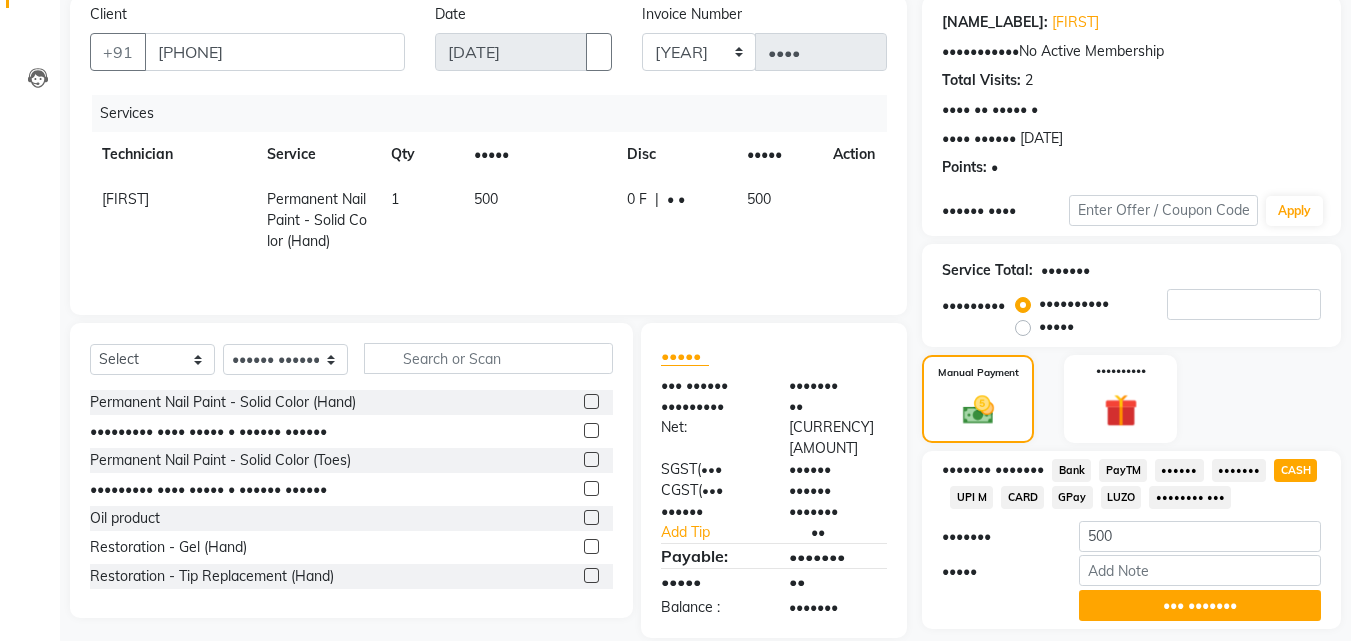 scroll, scrollTop: 200, scrollLeft: 0, axis: vertical 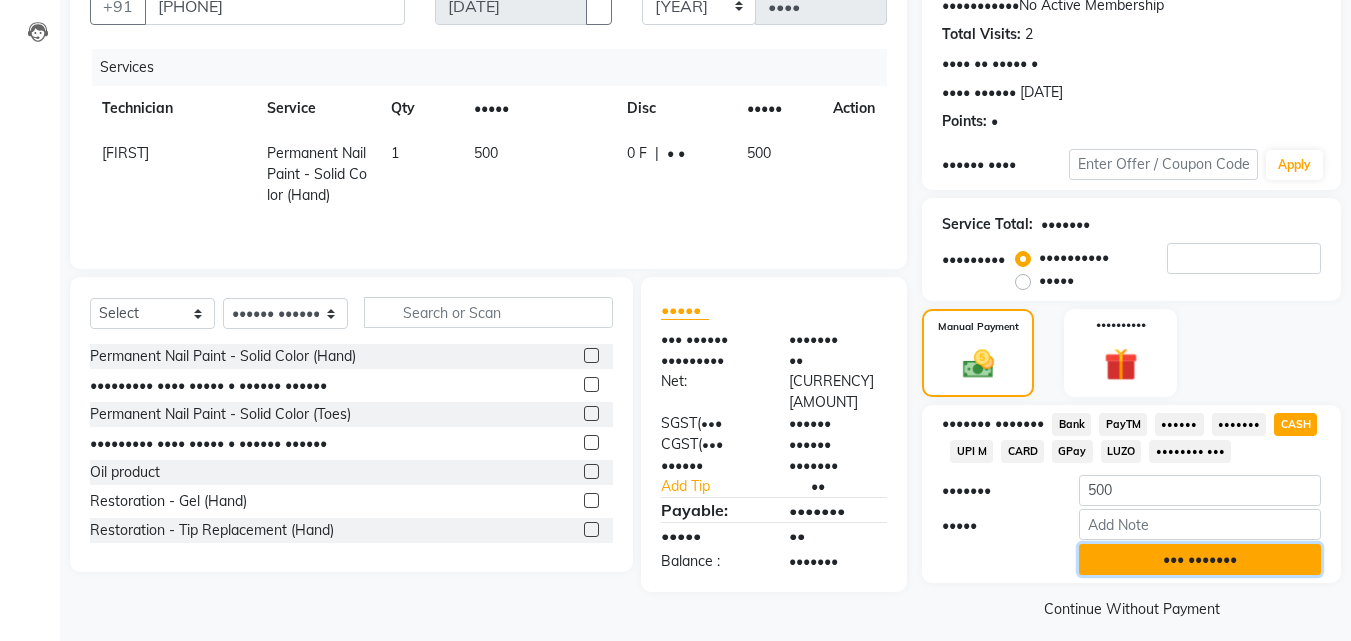 click on "••• •••••••" at bounding box center (1200, 559) 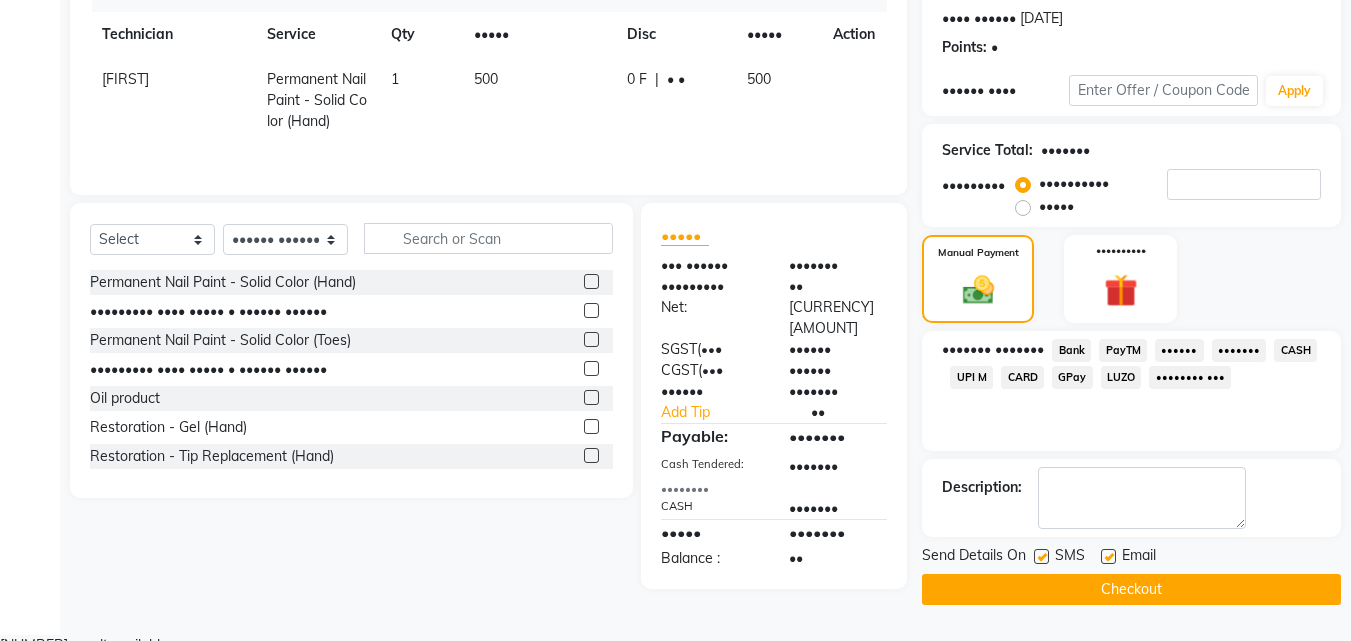scroll, scrollTop: 275, scrollLeft: 0, axis: vertical 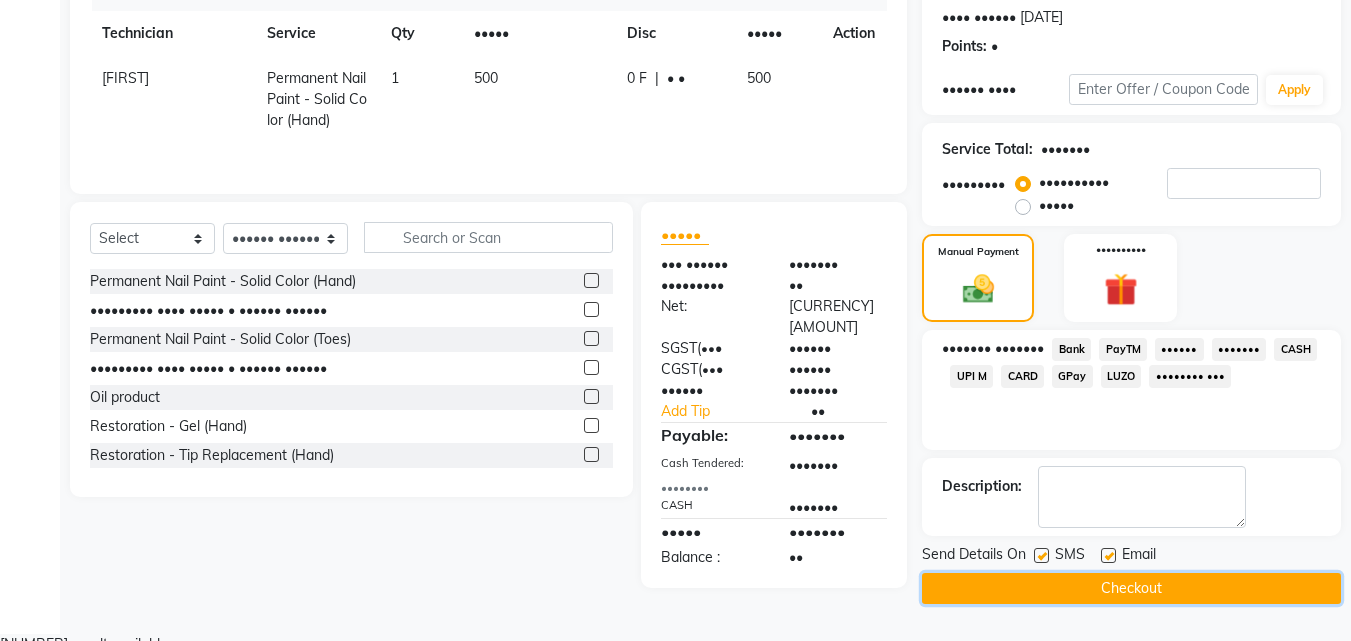 click on "Checkout" at bounding box center (1131, 588) 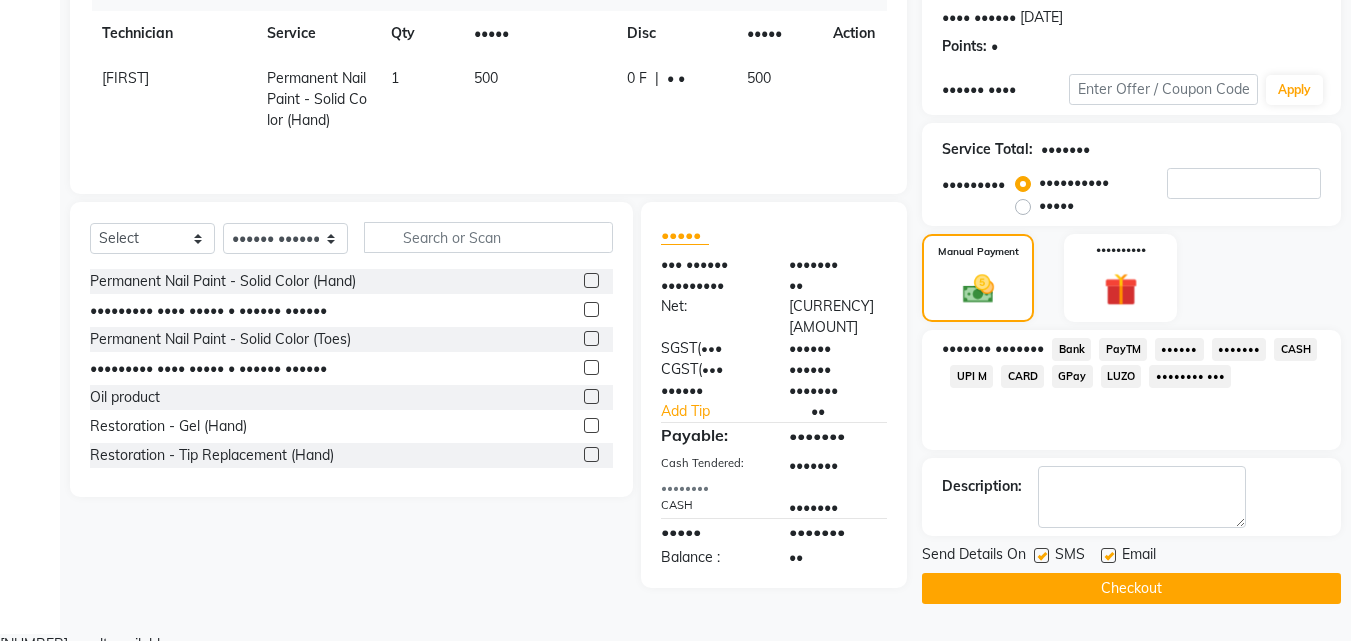 click on "Checkout" at bounding box center (1131, 588) 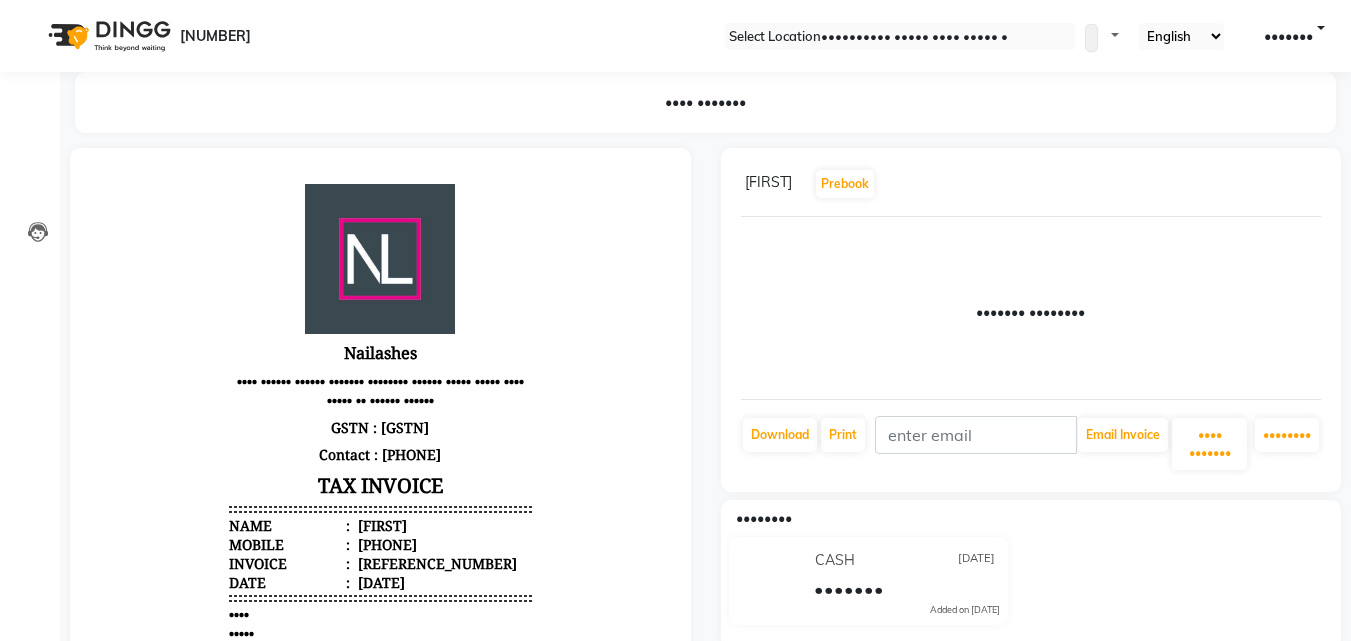 scroll, scrollTop: 0, scrollLeft: 0, axis: both 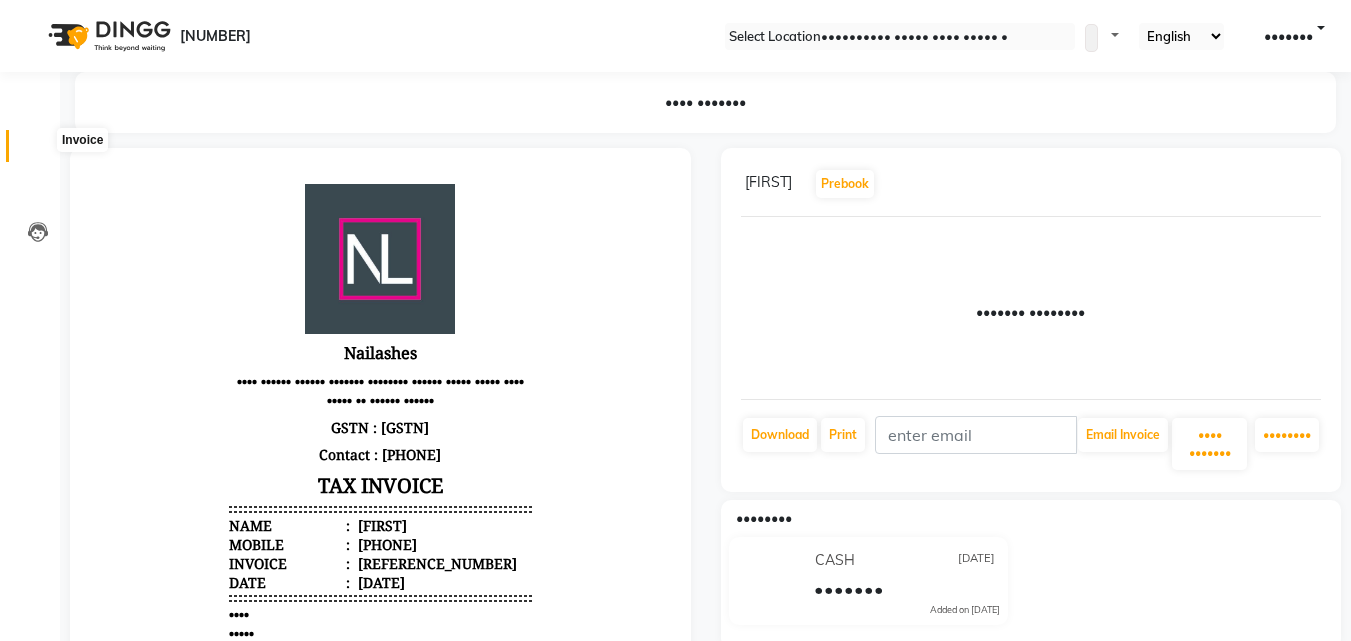 click at bounding box center [37, 151] 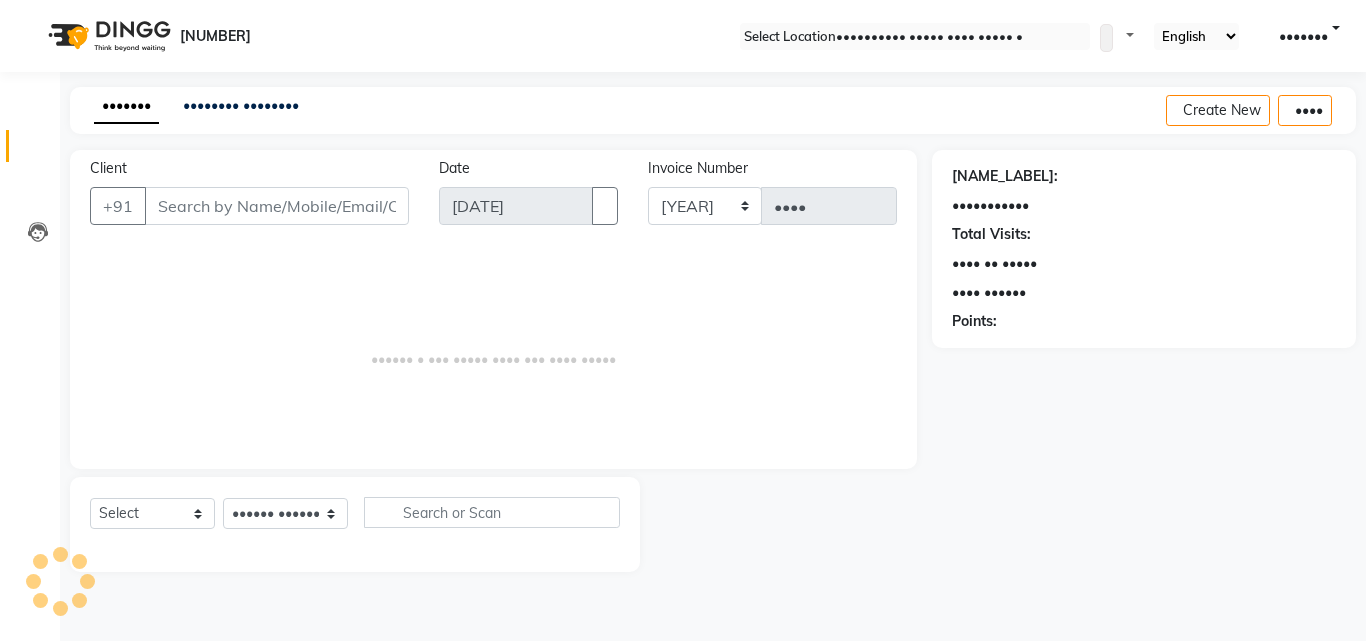 click on "Client" at bounding box center [277, 206] 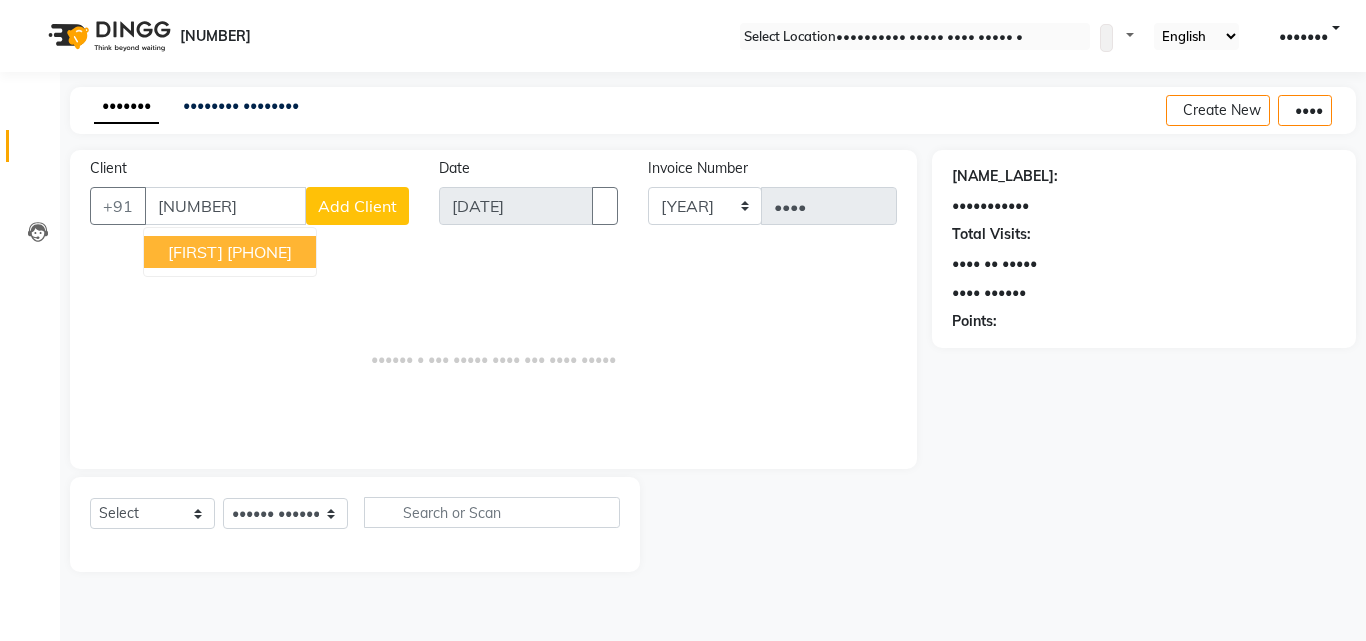 click on "[PHONE]" at bounding box center (259, 252) 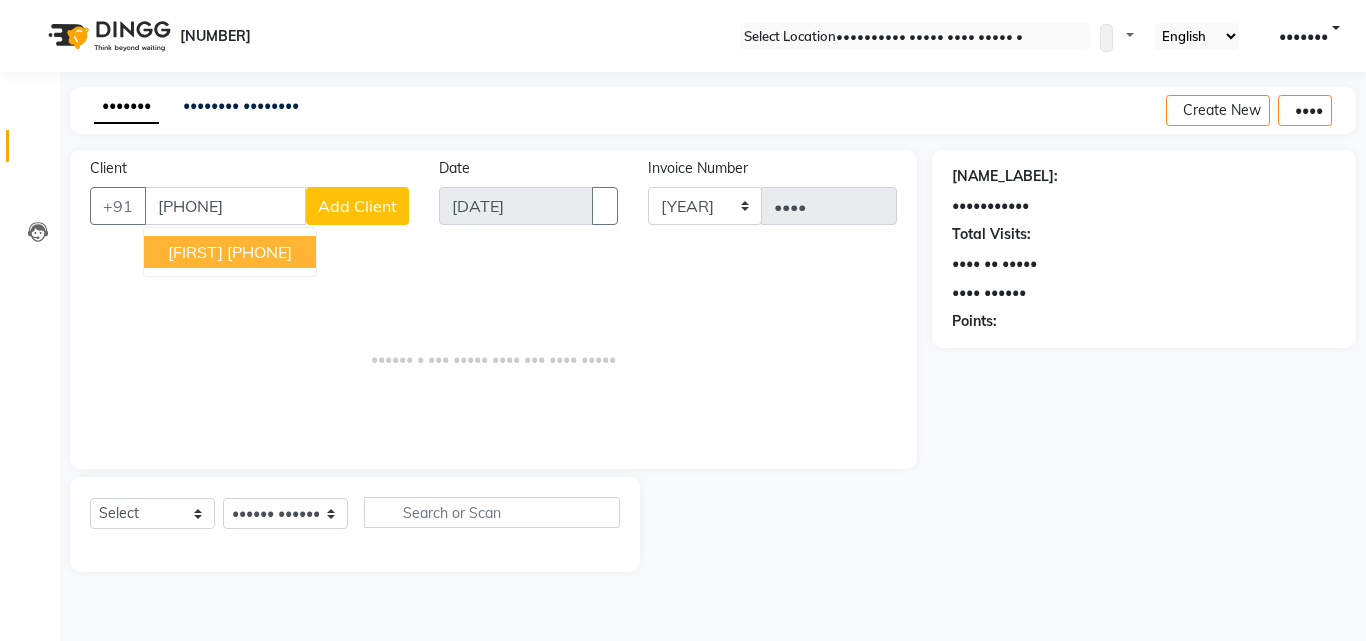 type on "[PHONE]" 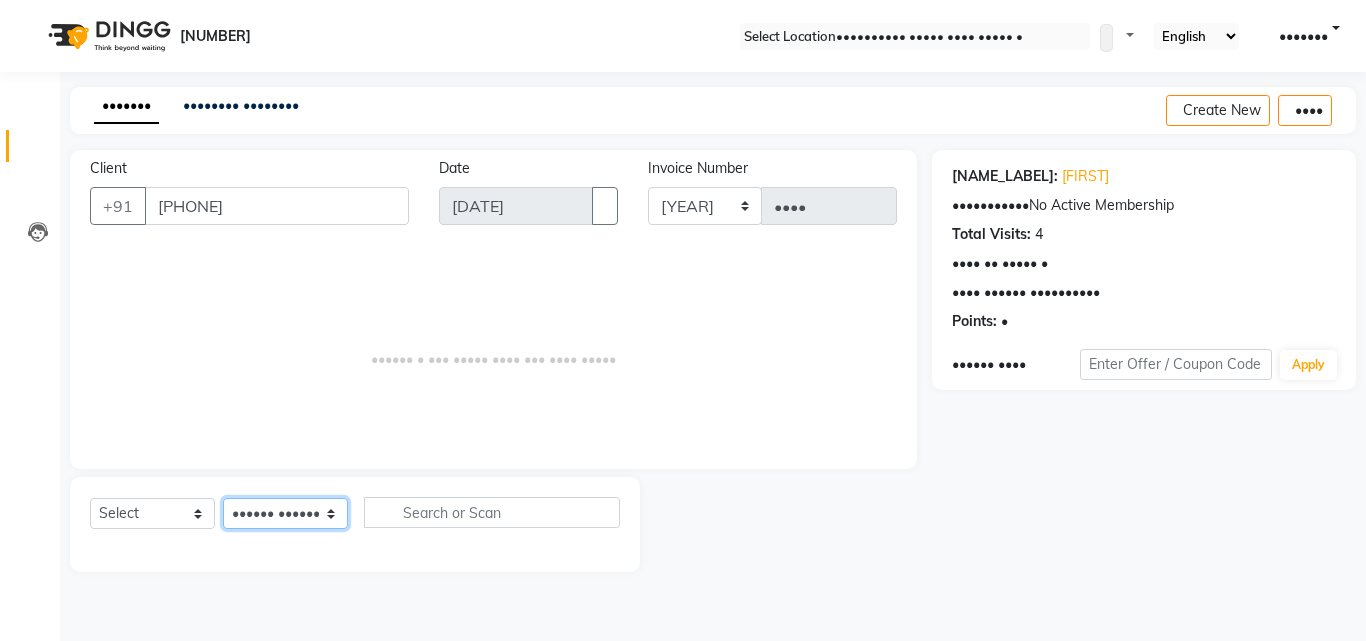 click on "Select Technician [FIRST] [FIRST] [FIRST] [FIRST] [FIRST] [FIRST] [FIRST]" at bounding box center [285, 513] 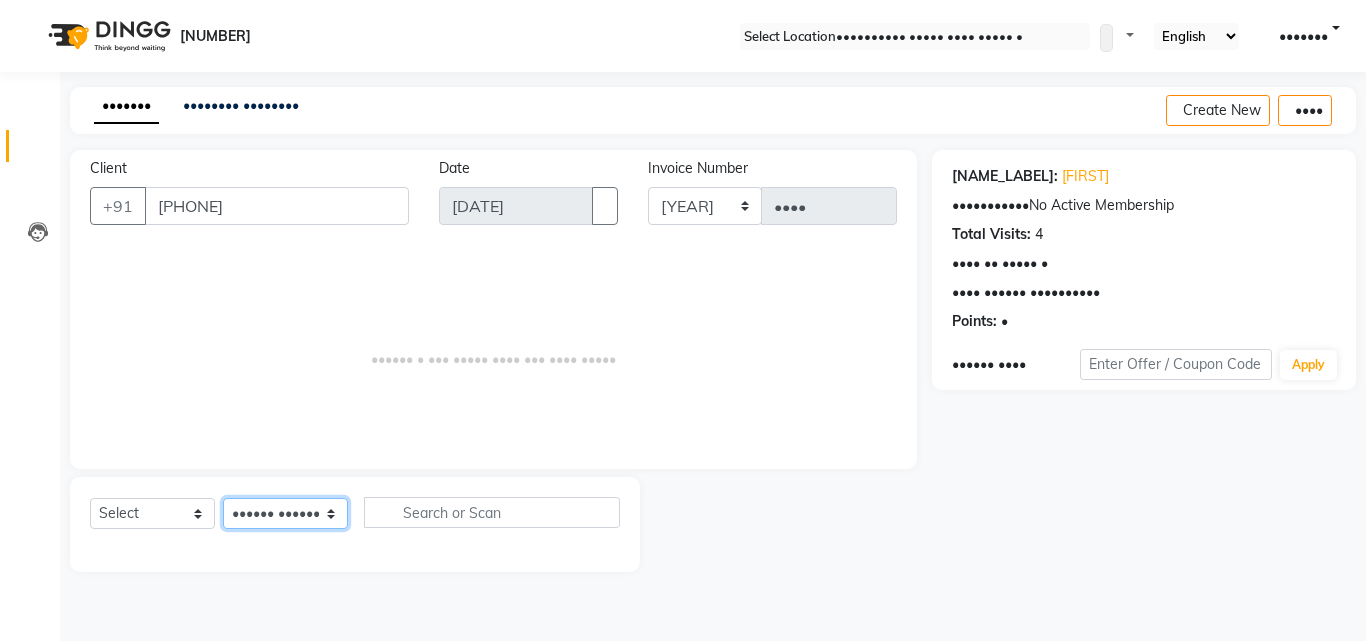 select on "[NUMBER]" 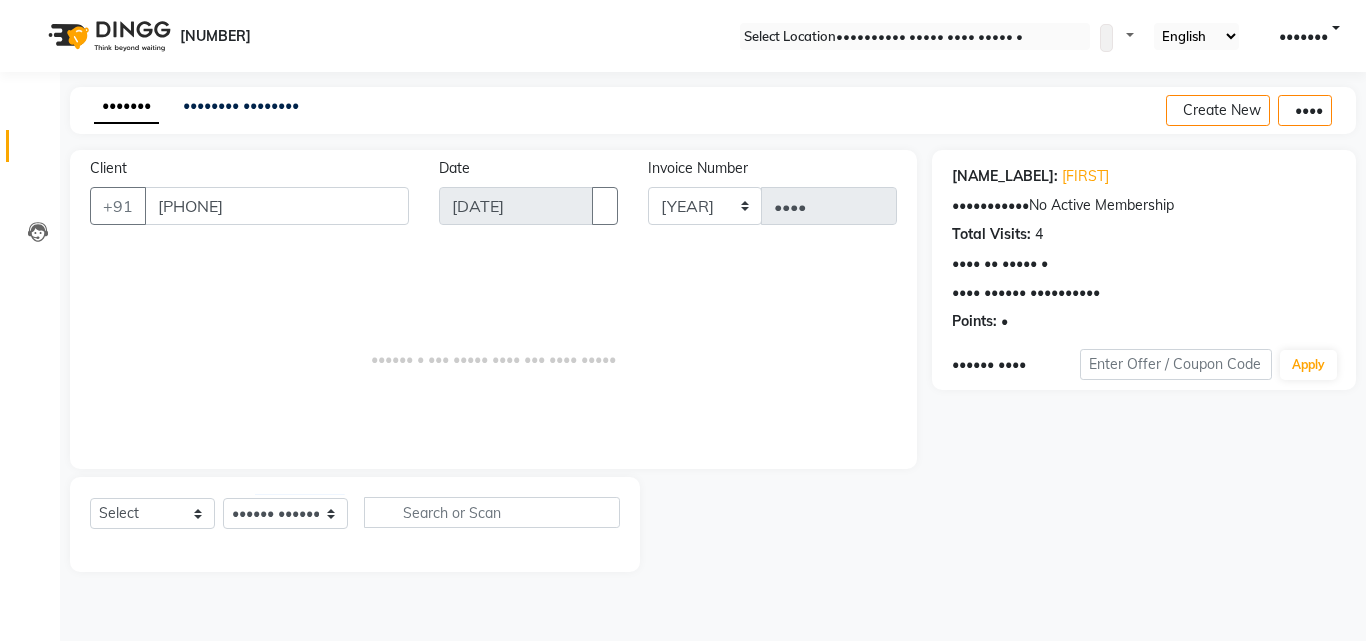 drag, startPoint x: 242, startPoint y: 497, endPoint x: 284, endPoint y: 359, distance: 144.24979 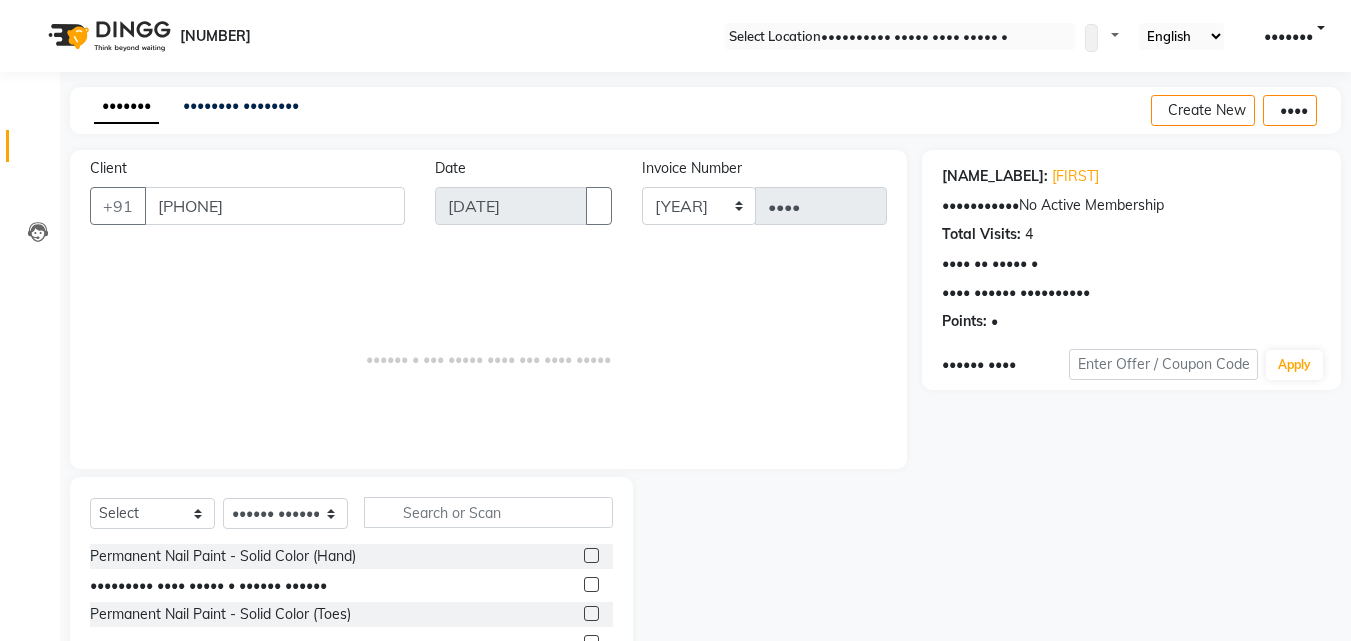 scroll, scrollTop: 100, scrollLeft: 0, axis: vertical 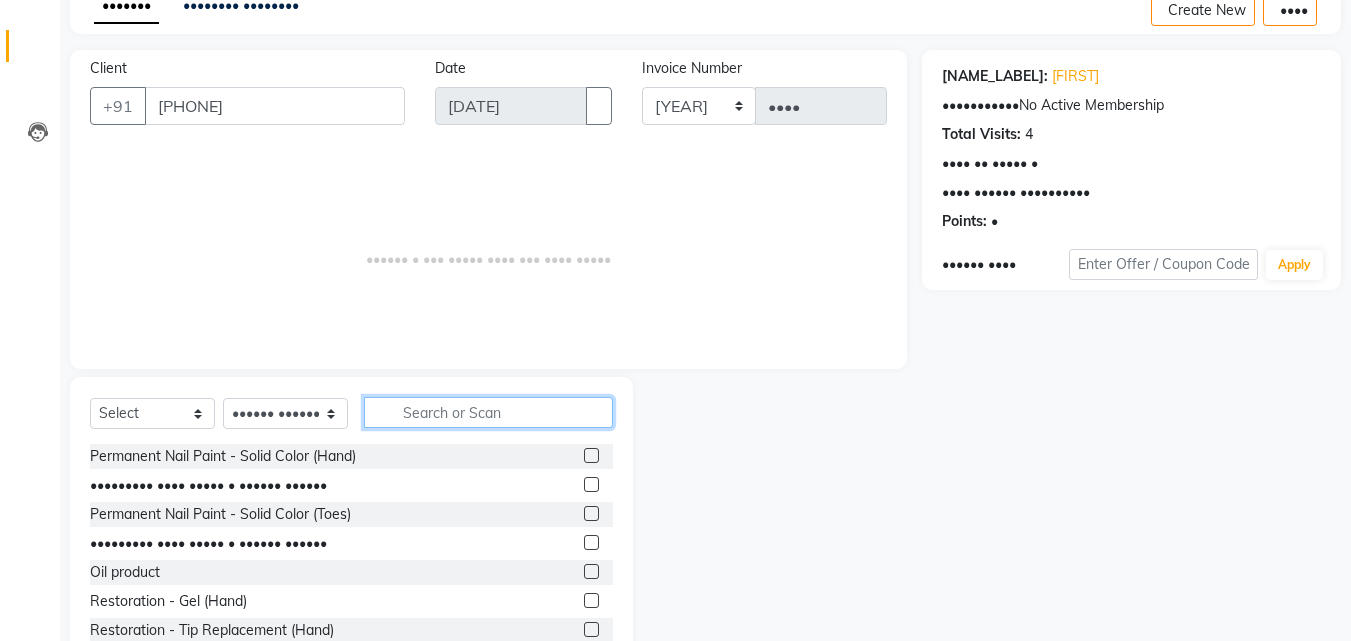 click at bounding box center [488, 412] 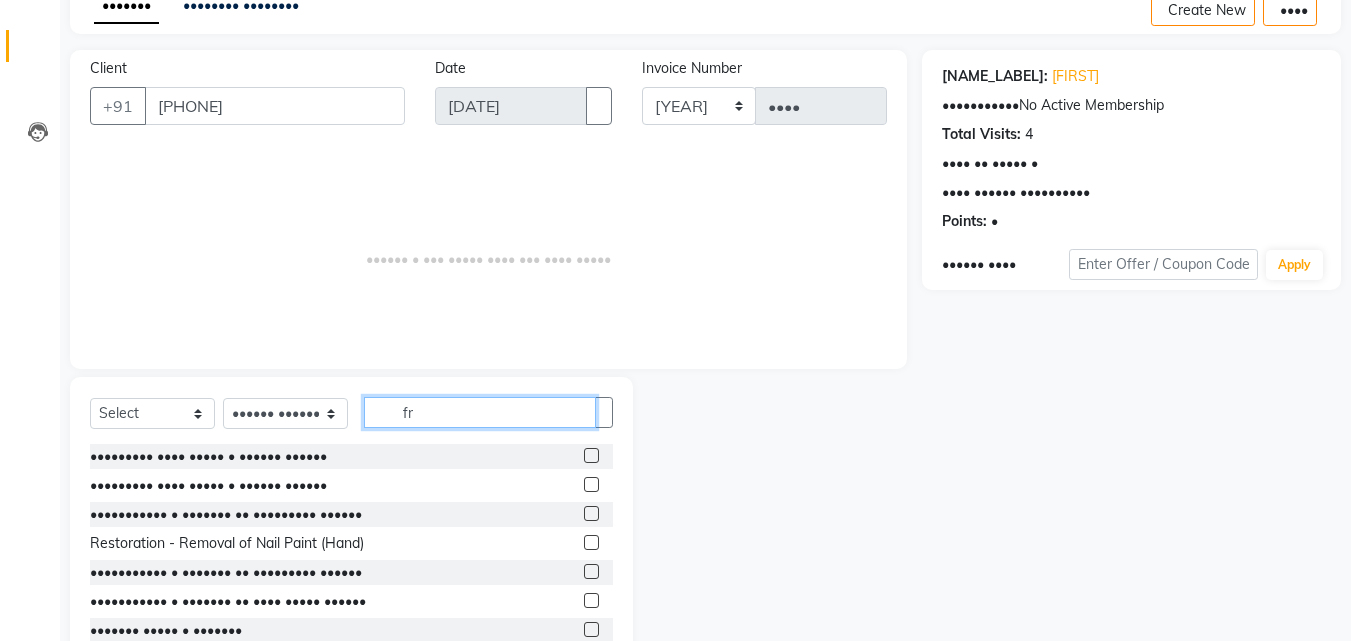 scroll, scrollTop: 76, scrollLeft: 0, axis: vertical 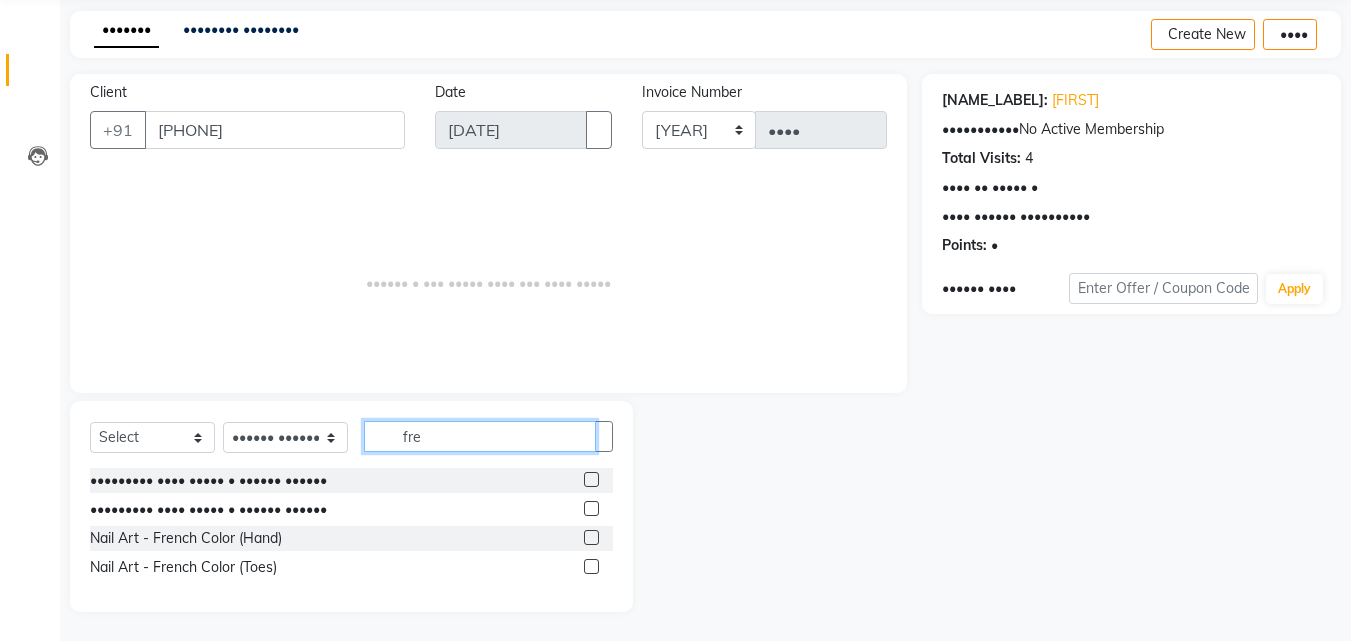 type on "fre" 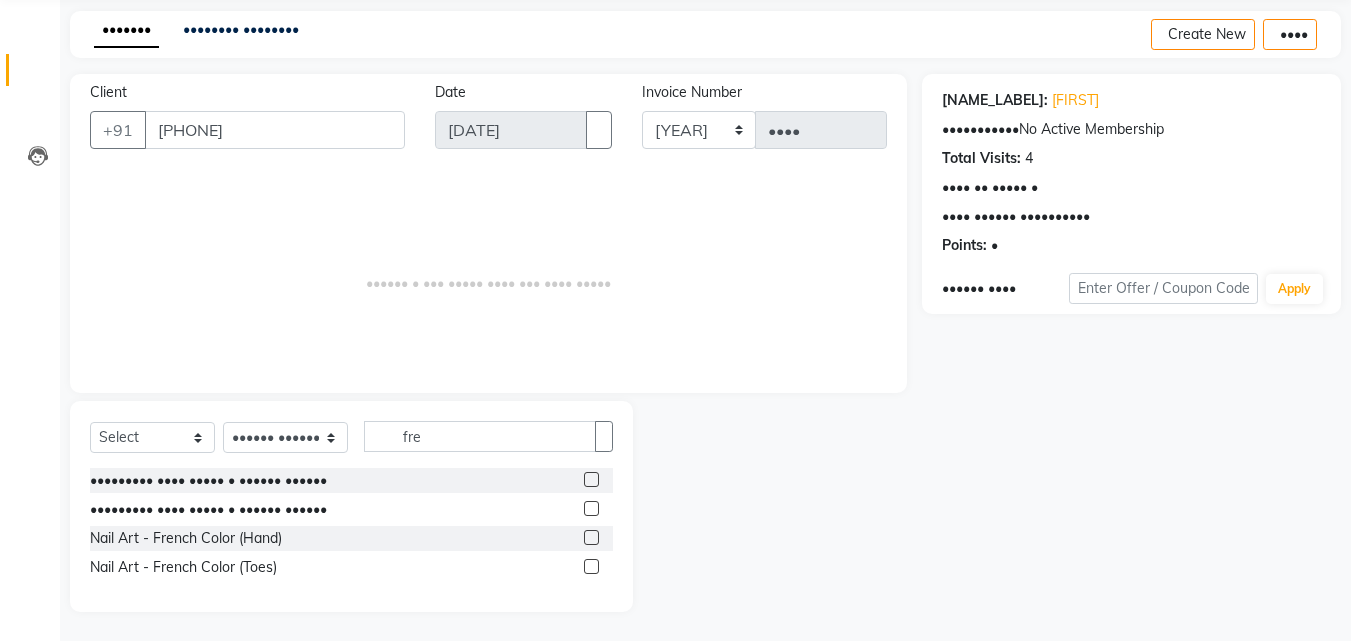 click at bounding box center (591, 479) 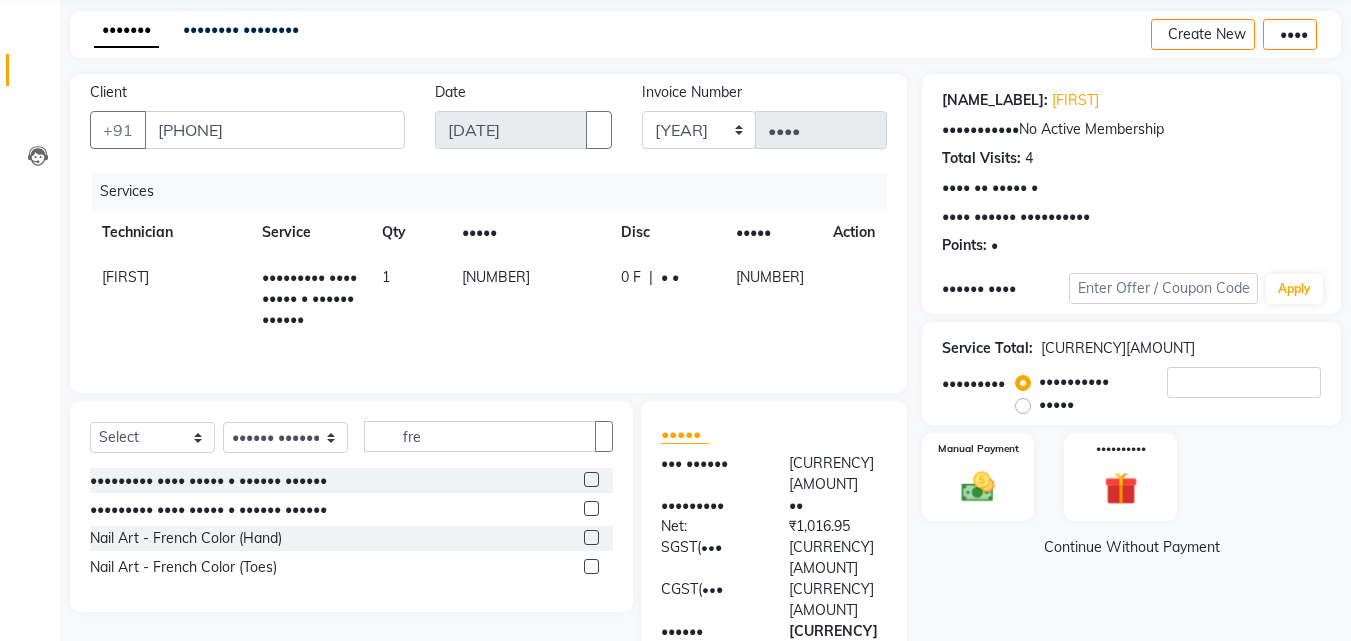 click on "[NUMBER]" at bounding box center (529, 298) 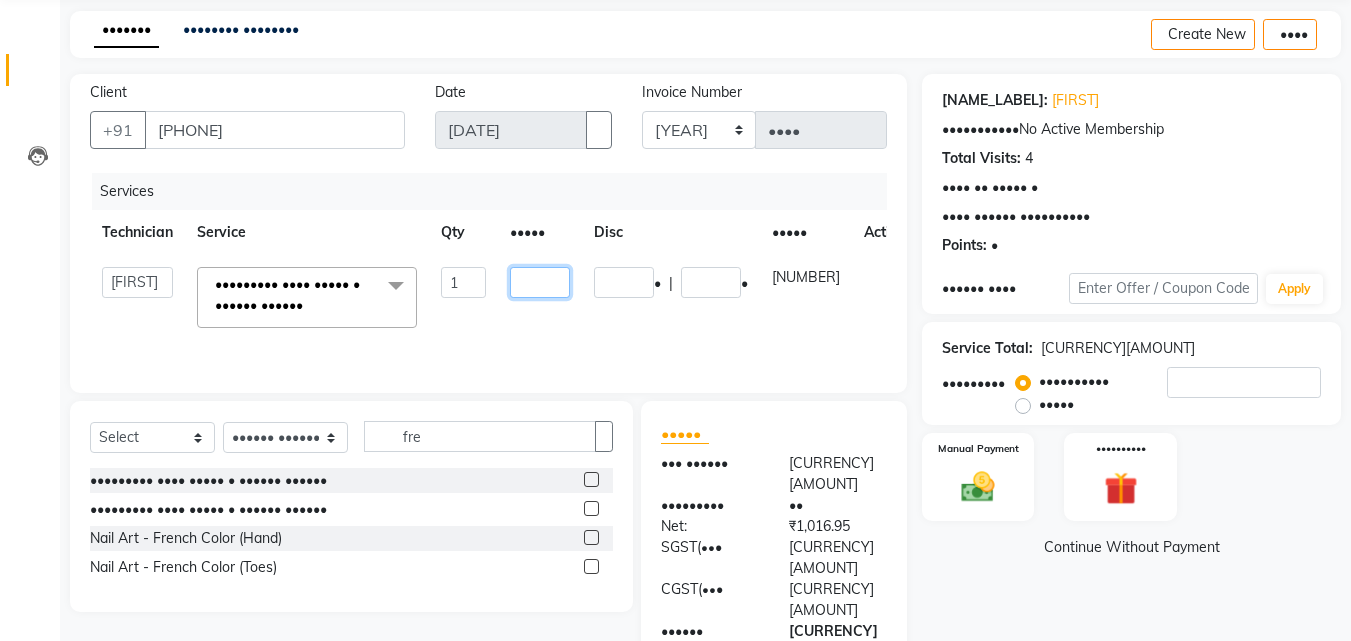 click on "[NUMBER]" at bounding box center (463, 282) 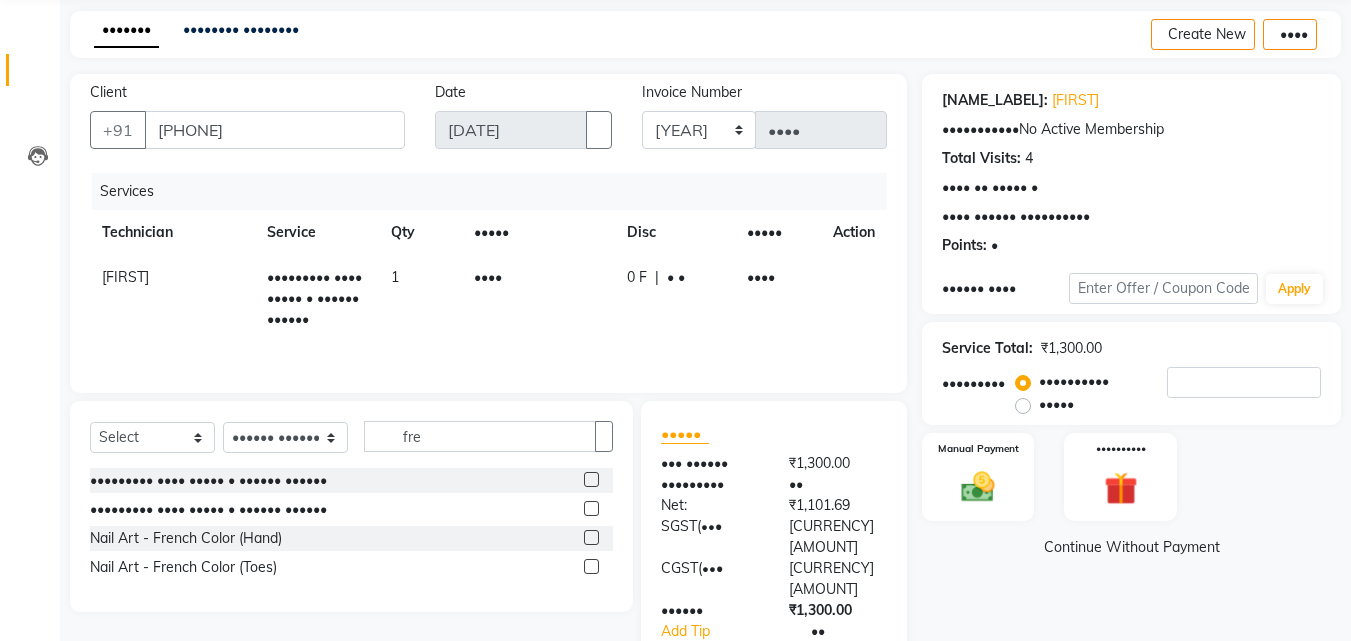 click on "•••••• ••••••••• •••• ••••• • •••••• •••••• • •••• • • • • • ••••" at bounding box center [488, 298] 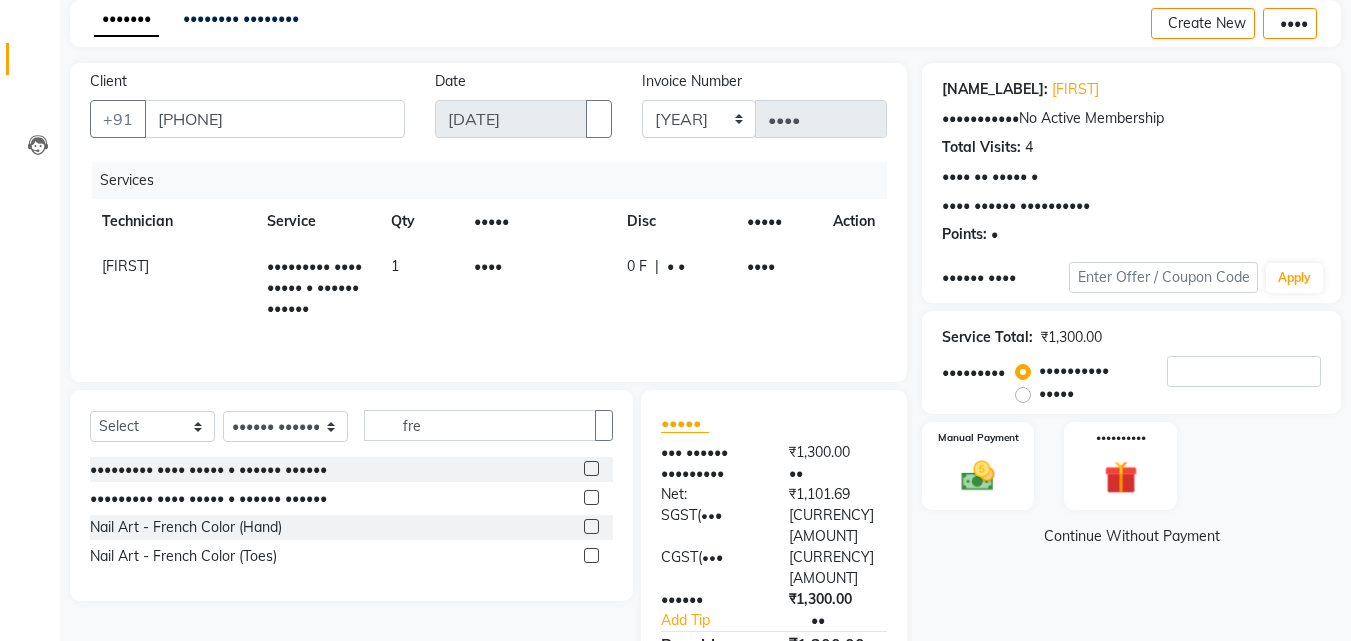 scroll, scrollTop: 159, scrollLeft: 0, axis: vertical 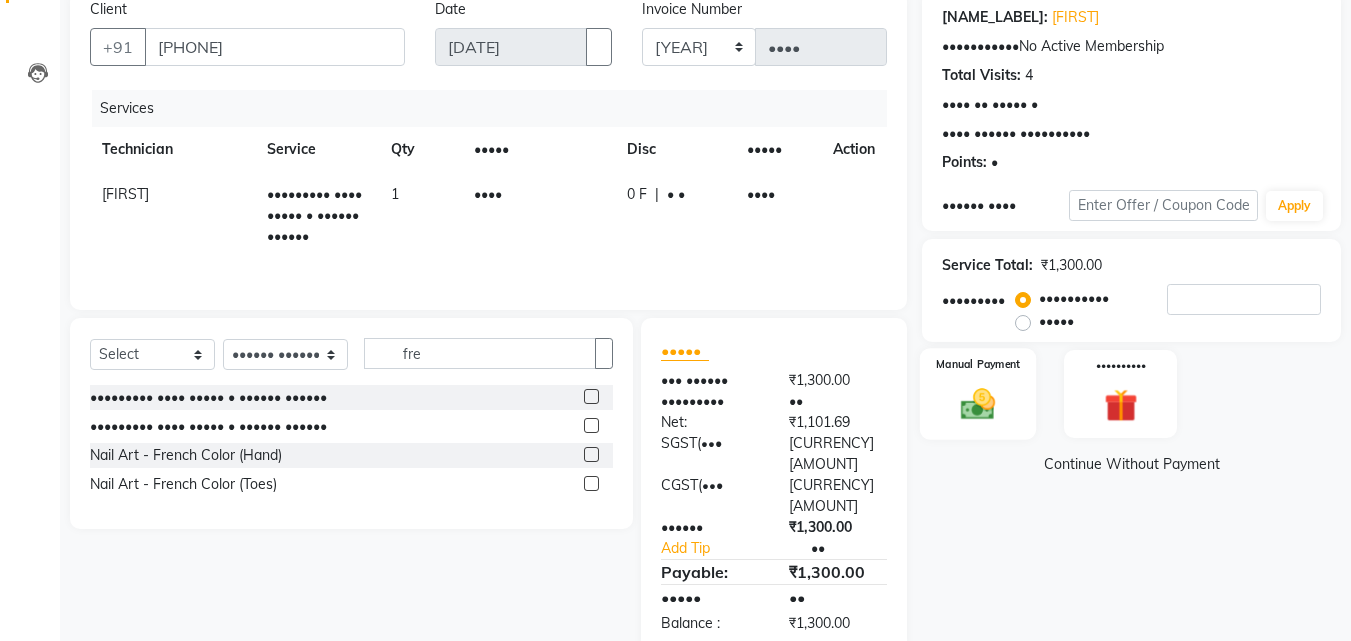 click on "Manual Payment" at bounding box center (978, 394) 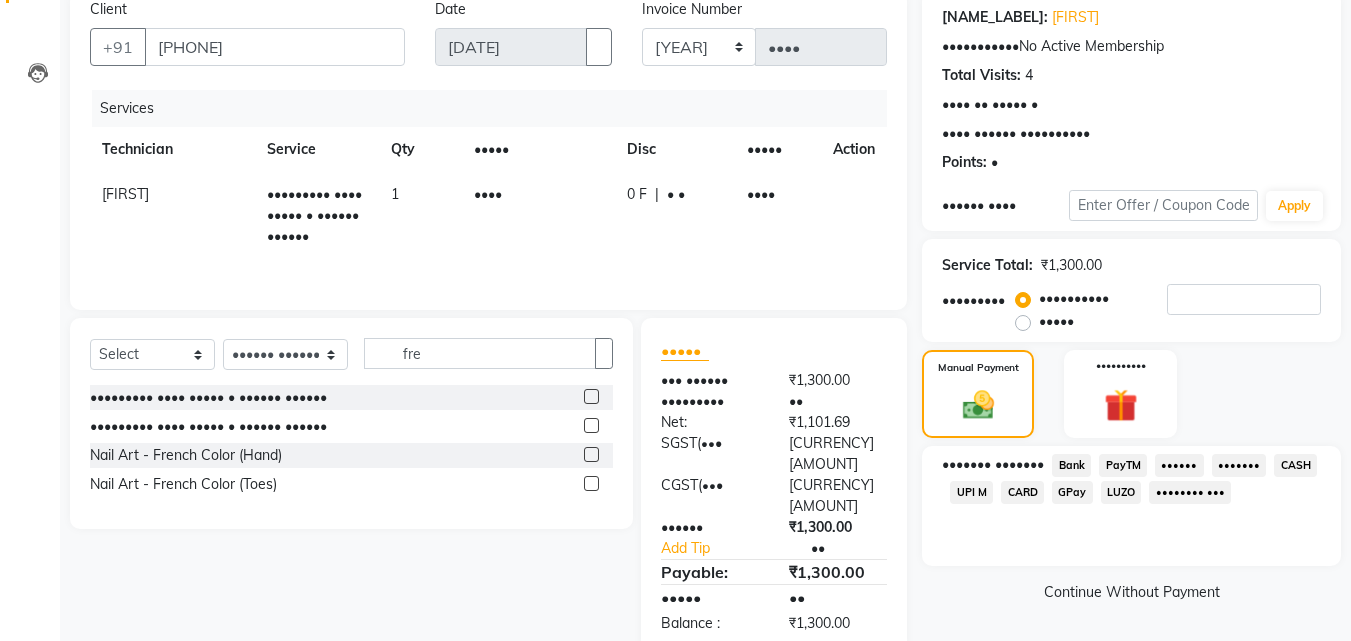 click on "Payment Methods  Bank   PayTM   ONLINE   PhonePe   CASH   UPI M   CARD   GPay   LUZO   District App" at bounding box center [1131, 481] 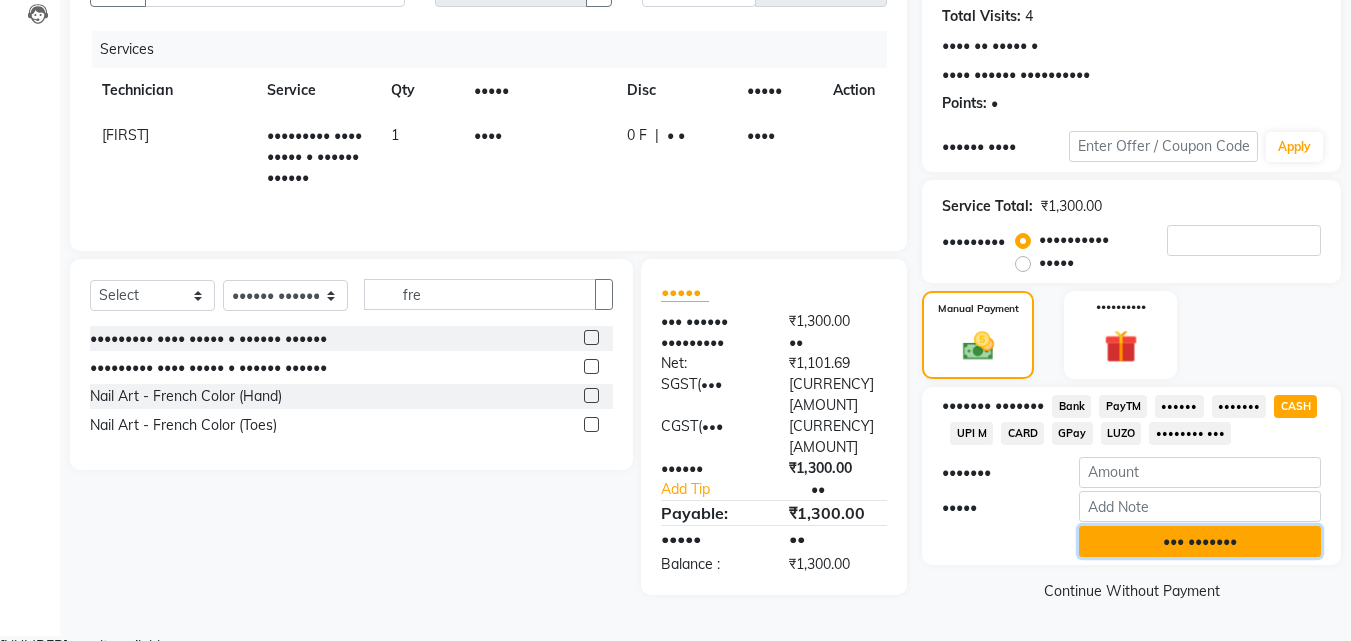 click on "••• •••••••" at bounding box center (1200, 541) 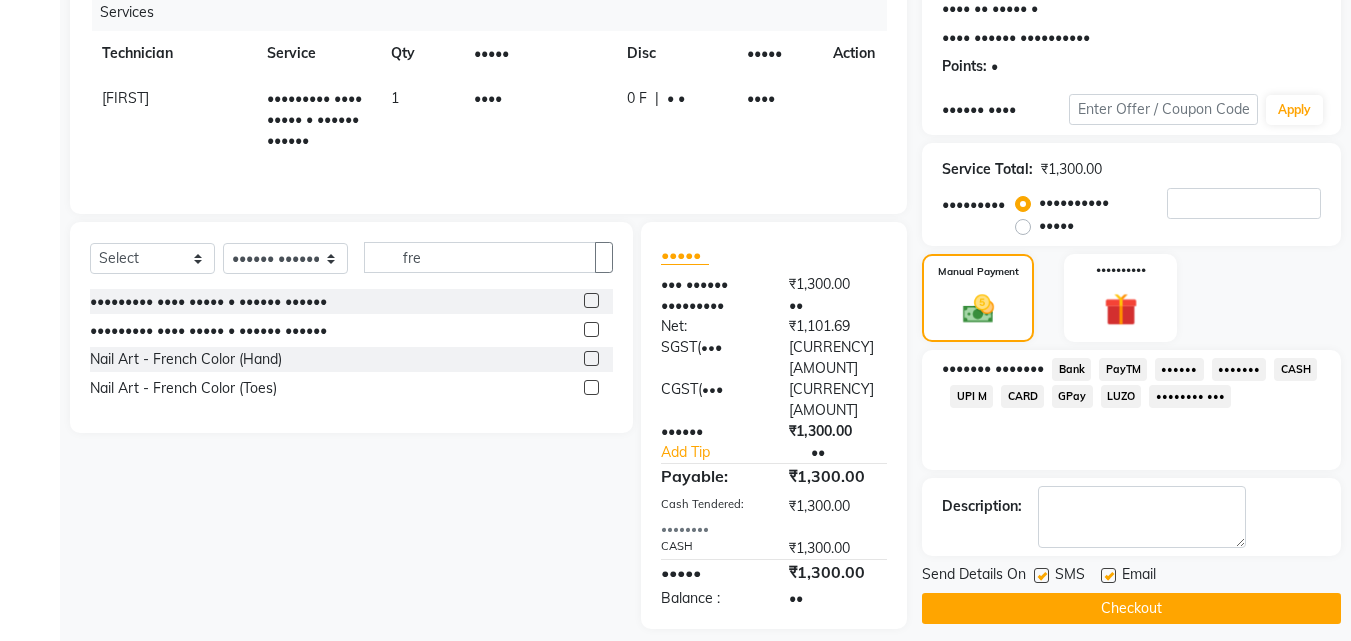scroll, scrollTop: 275, scrollLeft: 0, axis: vertical 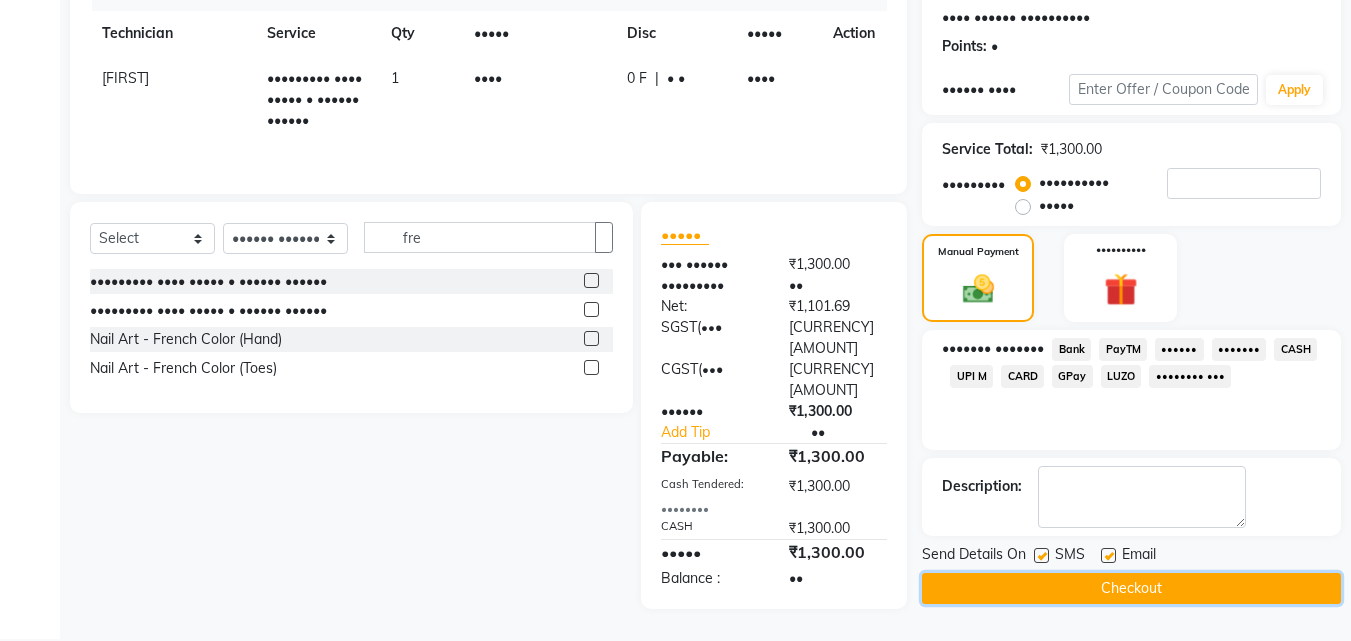 click on "Checkout" at bounding box center (1131, 588) 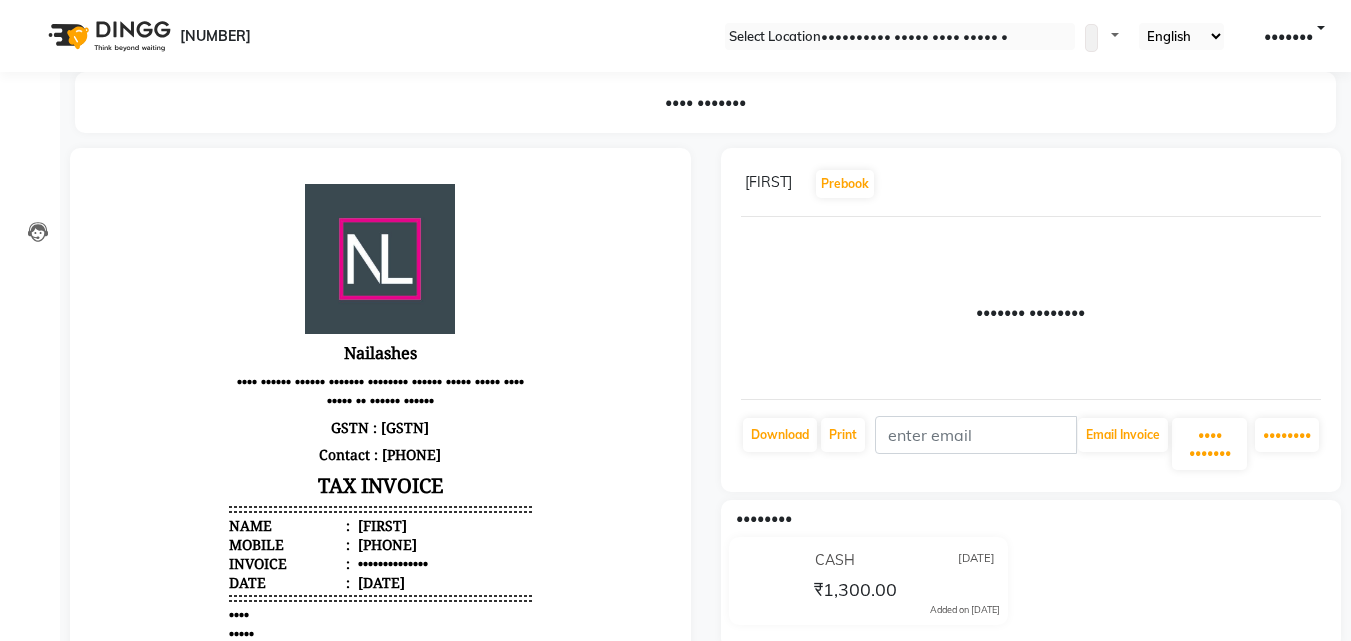 scroll, scrollTop: 0, scrollLeft: 0, axis: both 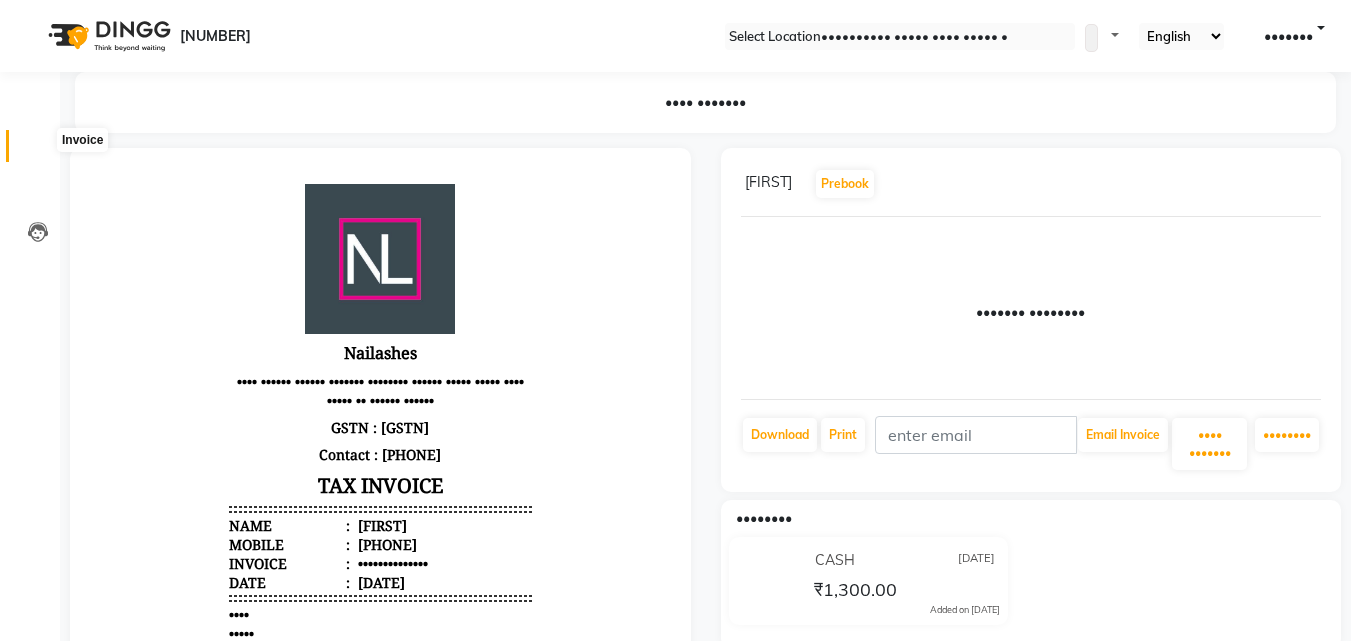 click at bounding box center [37, 151] 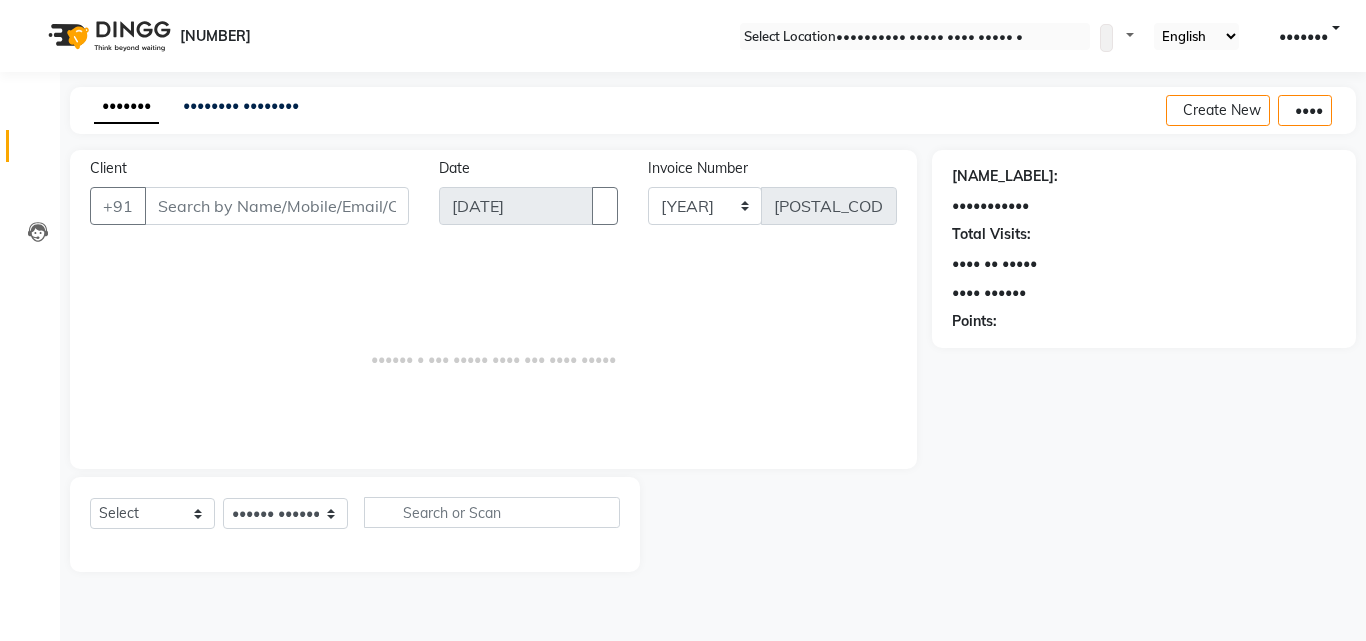 click on "INVOICE PREVIOUS INVOICES Create New Save" at bounding box center (713, 110) 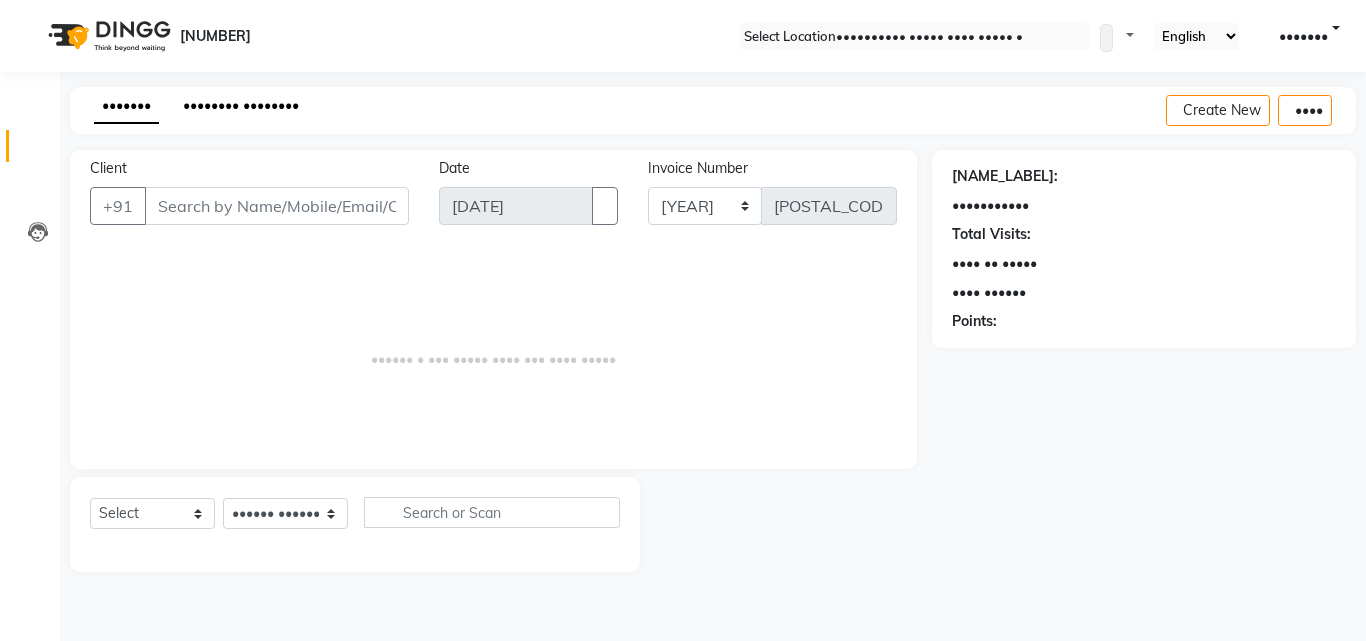 click on "•••••••• ••••••••" at bounding box center (241, 105) 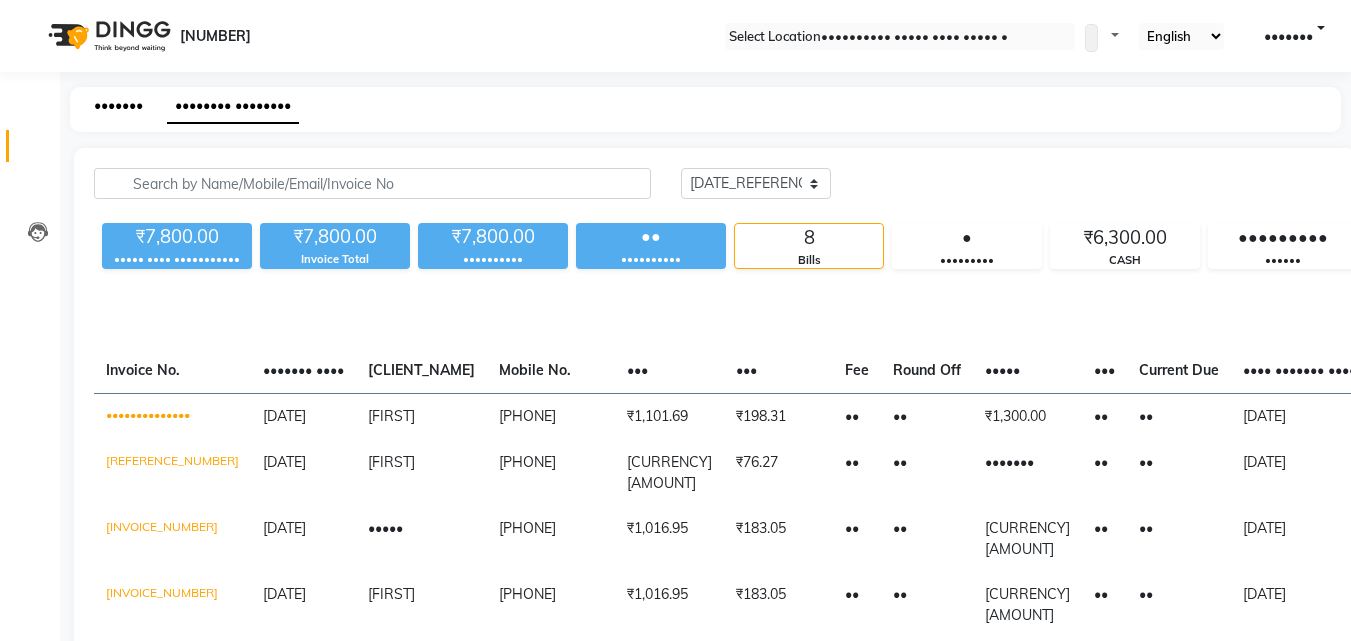 click on "•••••••" at bounding box center [118, 105] 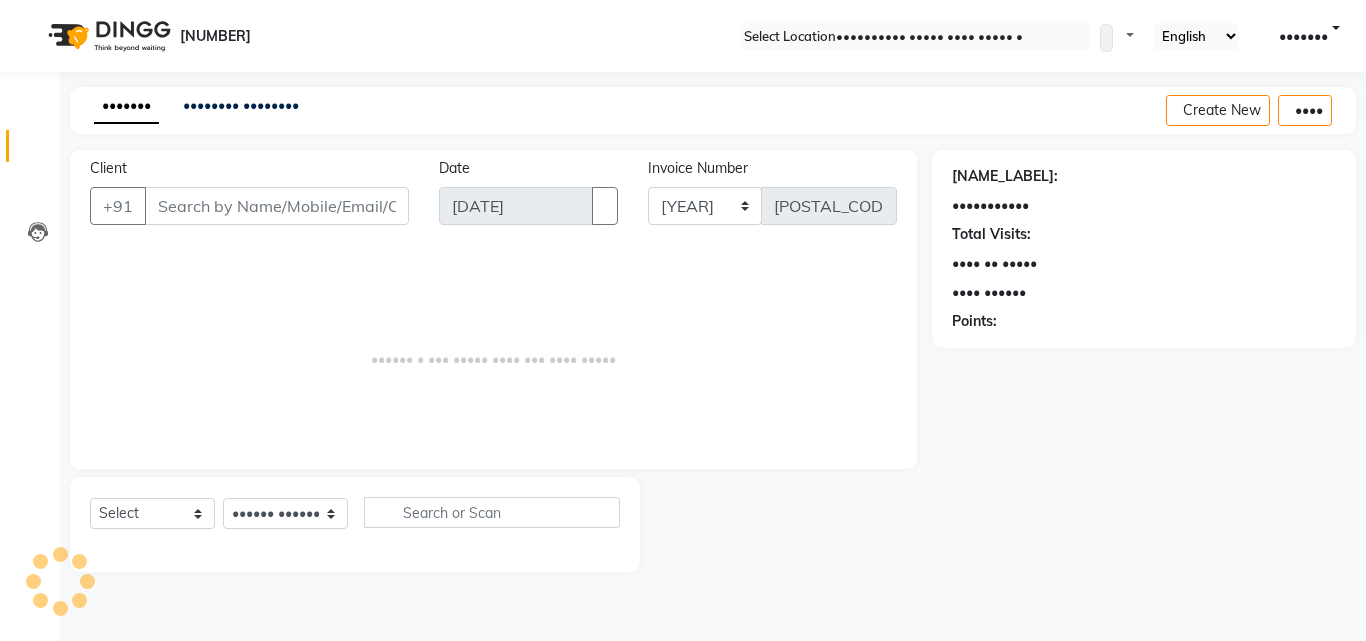 click on "Date [DATE]" at bounding box center [528, 199] 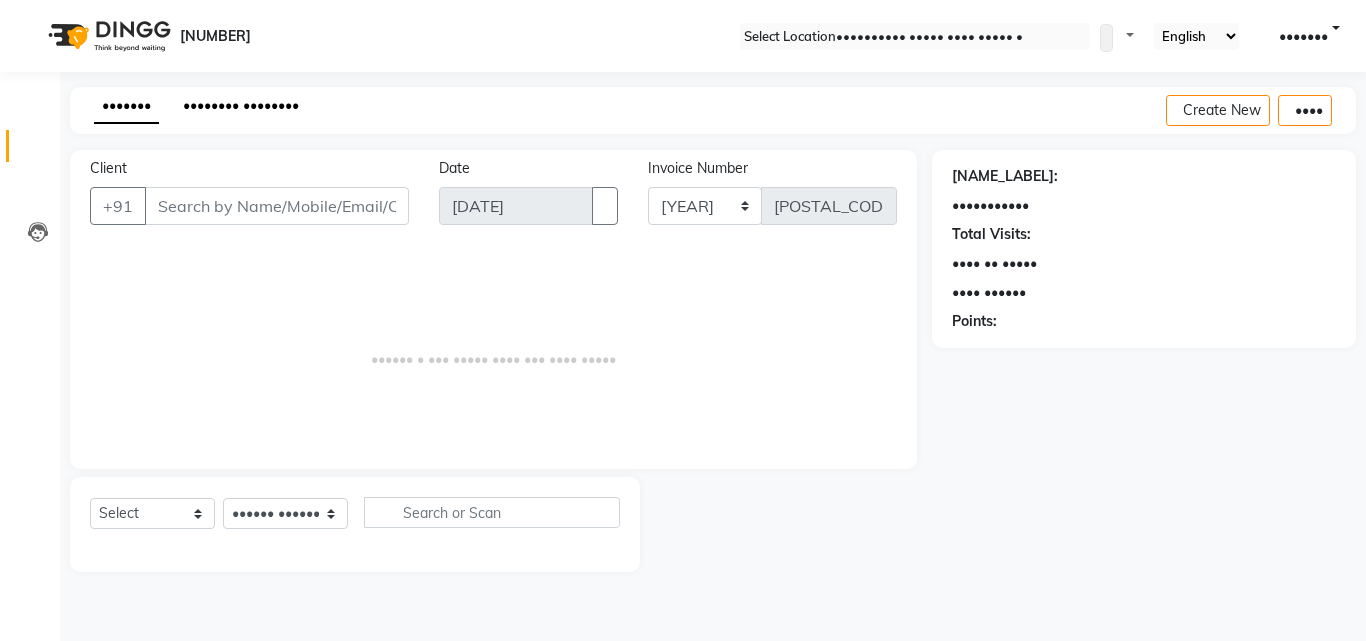 click on "•••••••• ••••••••" at bounding box center (241, 105) 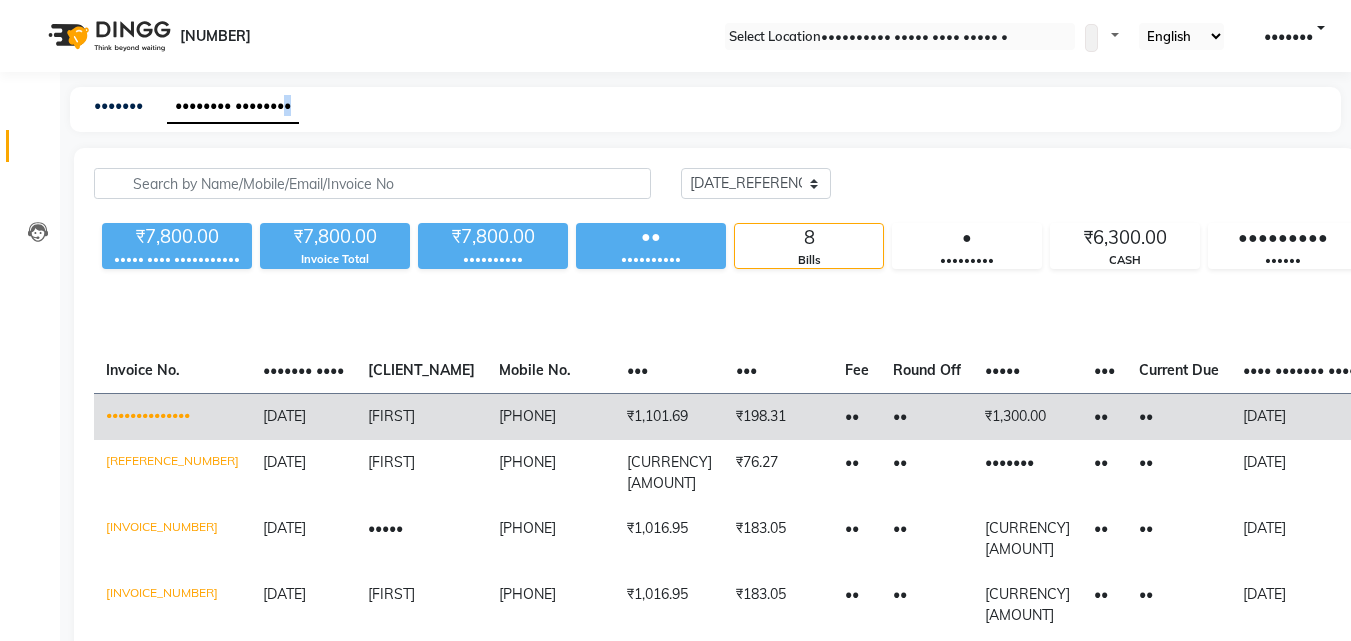 drag, startPoint x: 512, startPoint y: 524, endPoint x: 655, endPoint y: 399, distance: 189.93156 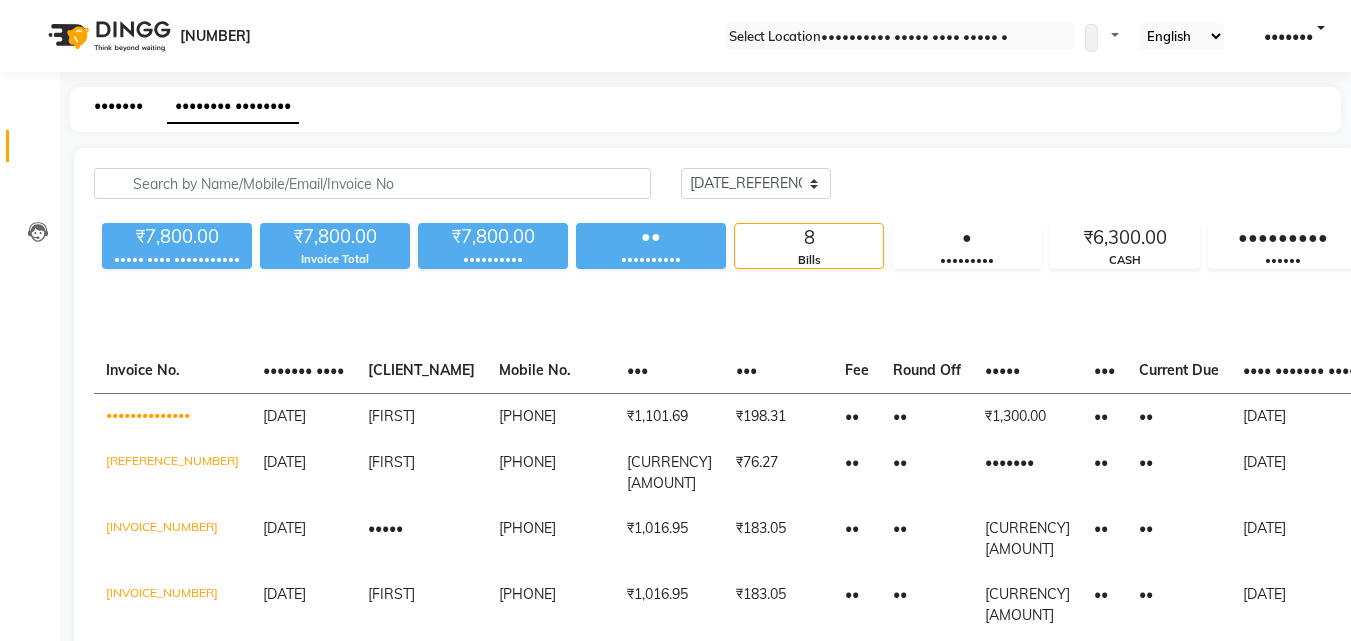 click on "INVOICE PREVIOUS INVOICES" at bounding box center (693, 105) 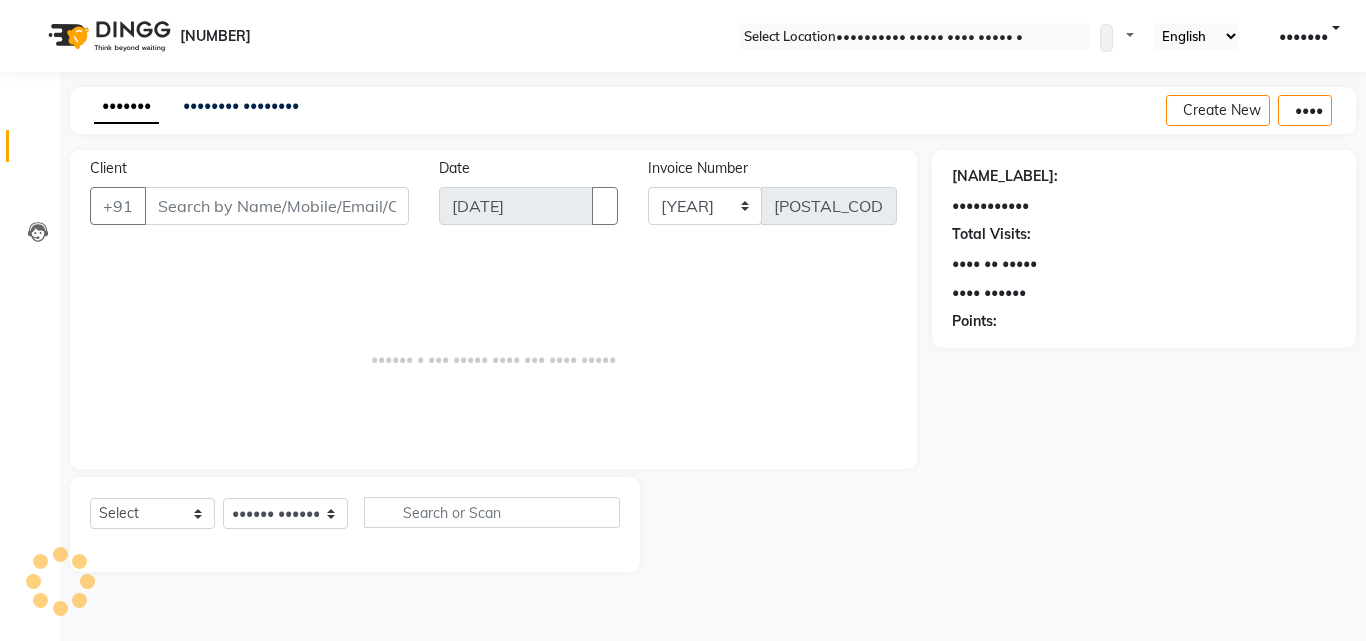 click on "Select Service Product Membership Package Voucher Prepaid Gift Card Select Technician Jaspreet Kaur Manager PRAMOD Pummy SAGAR shaan Sumit Varun" at bounding box center (355, 524) 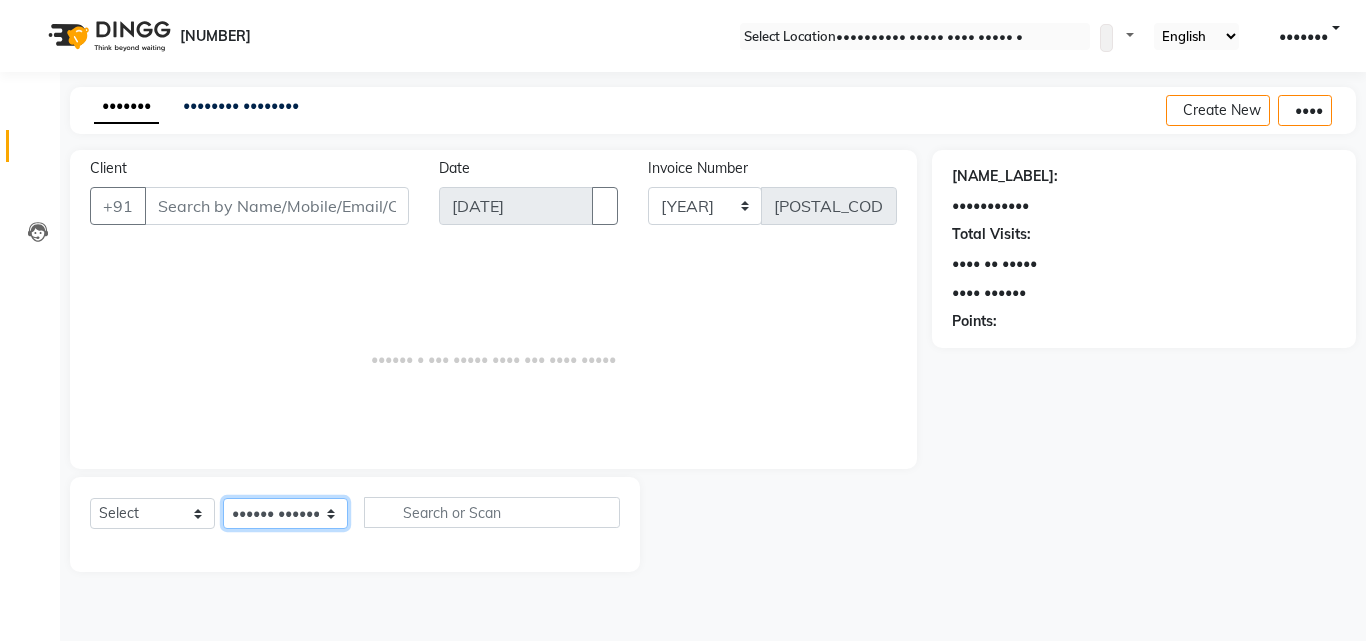 drag, startPoint x: 286, startPoint y: 500, endPoint x: 293, endPoint y: 523, distance: 24.04163 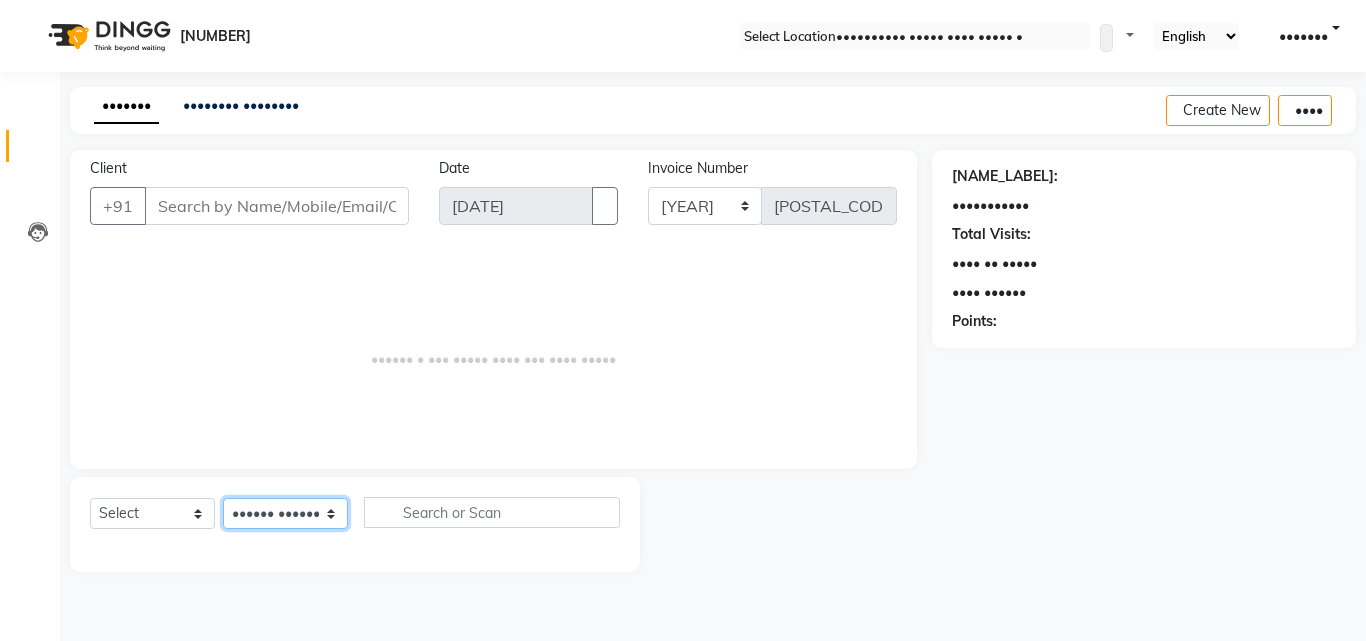 select on "[PHONE]" 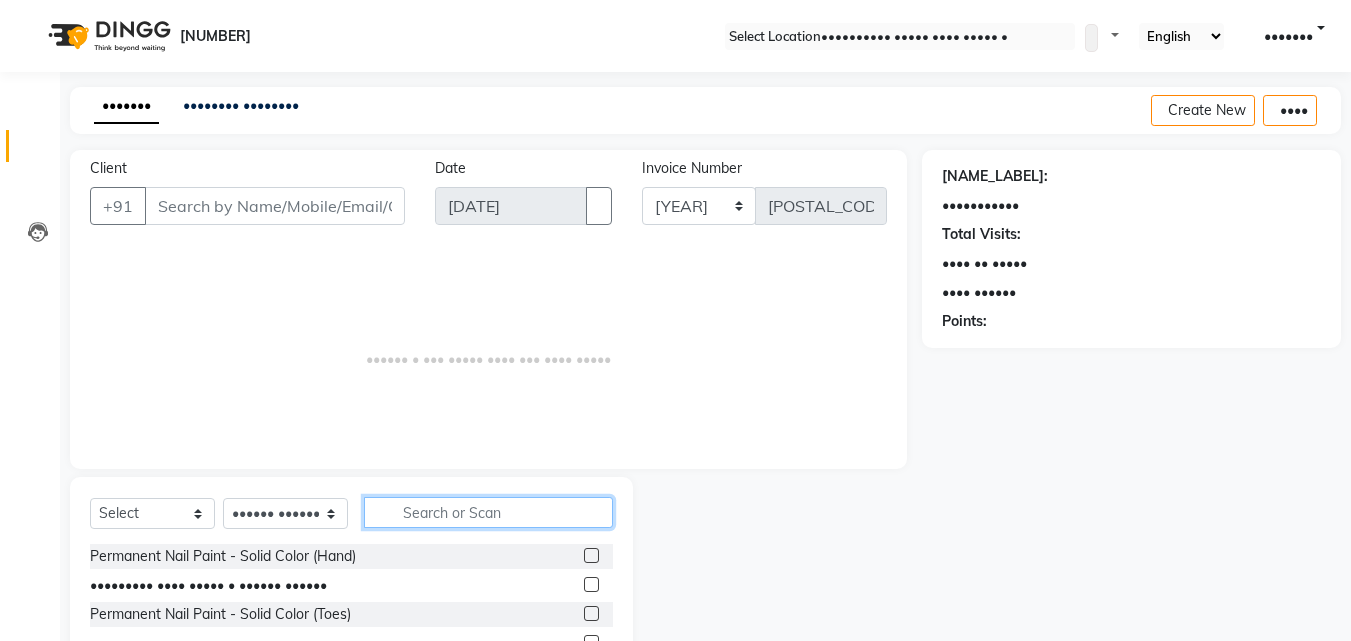 click at bounding box center [488, 512] 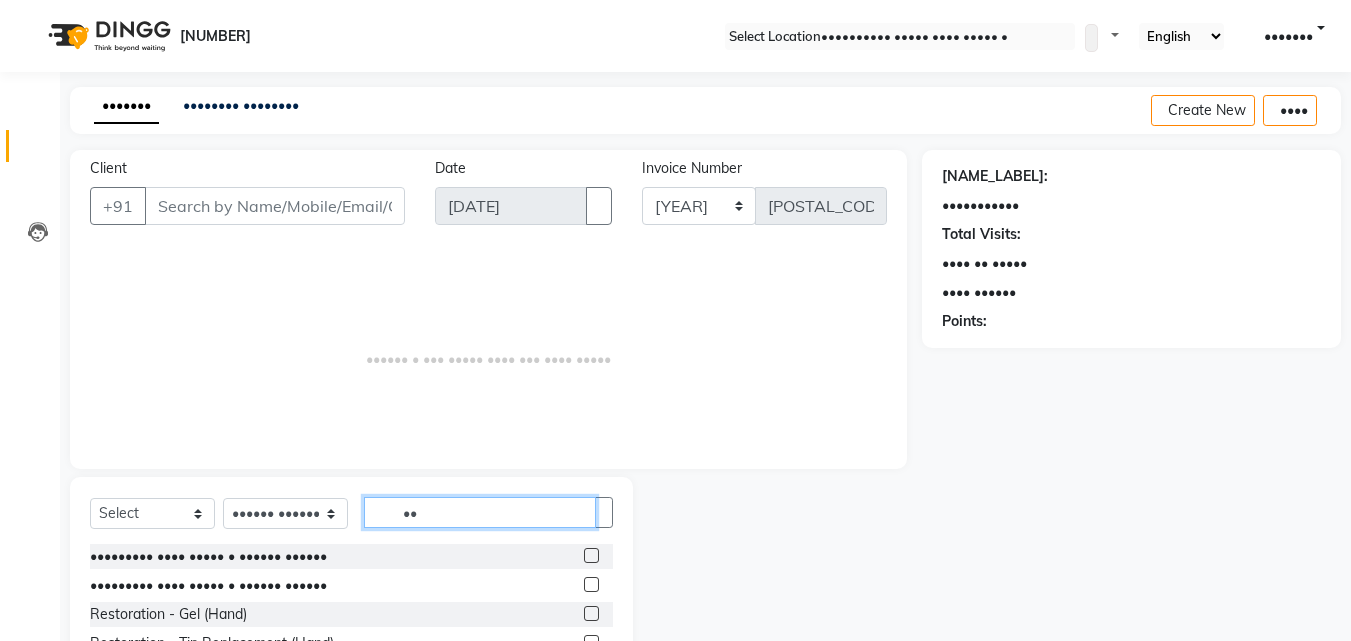click on "••" at bounding box center (480, 512) 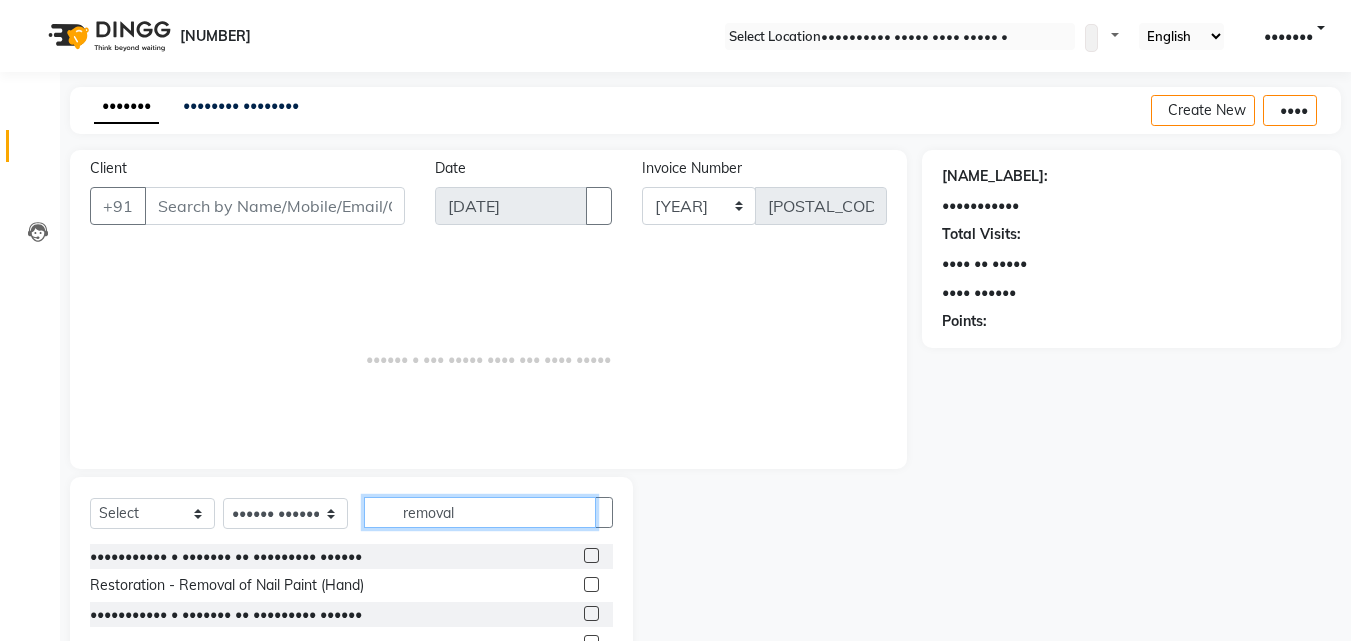 type on "removal" 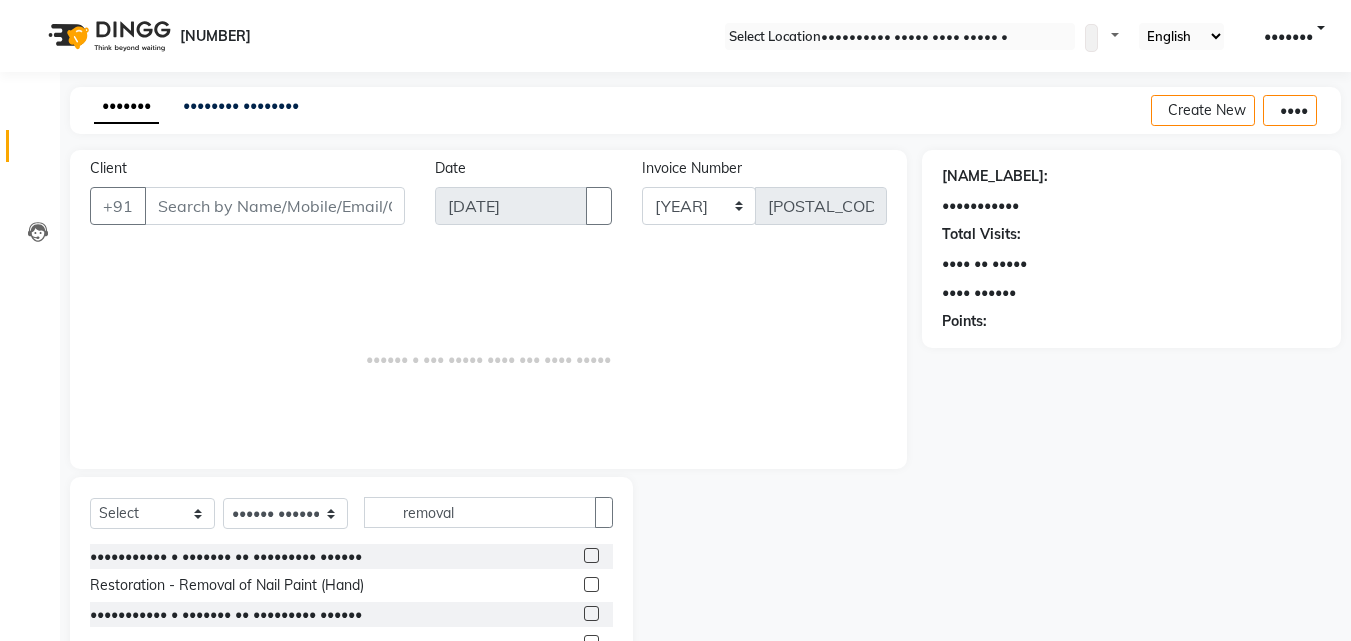 click at bounding box center (591, 555) 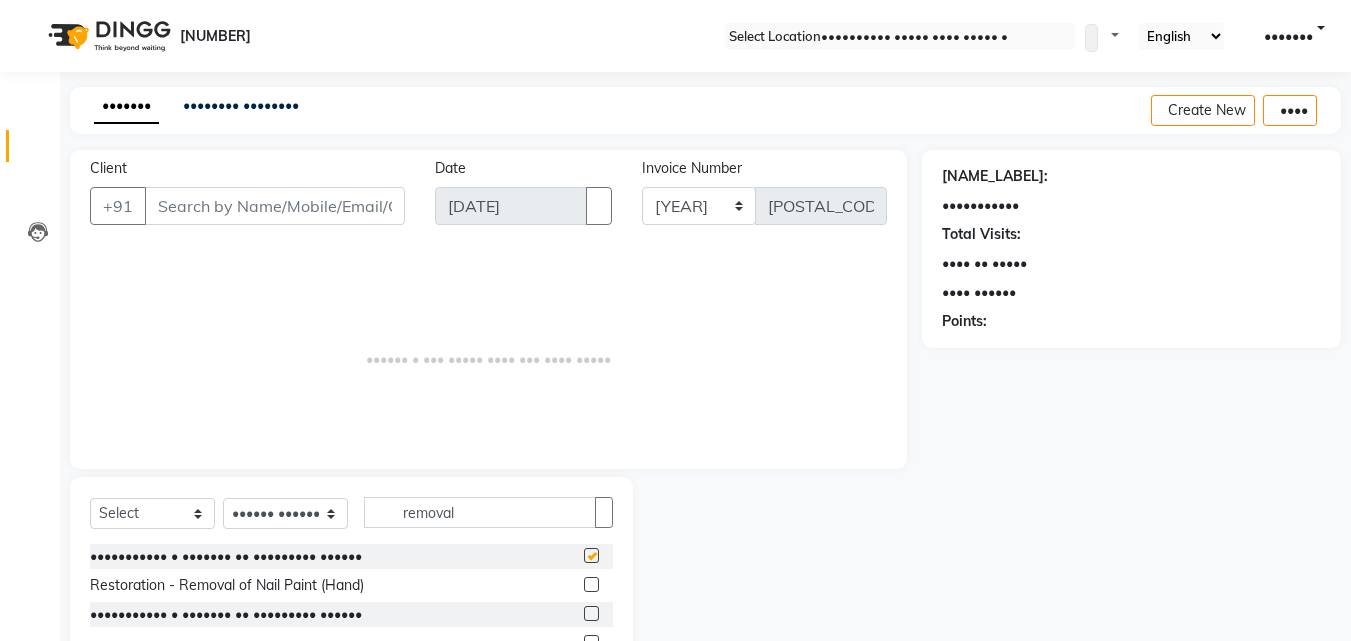 click at bounding box center (591, 555) 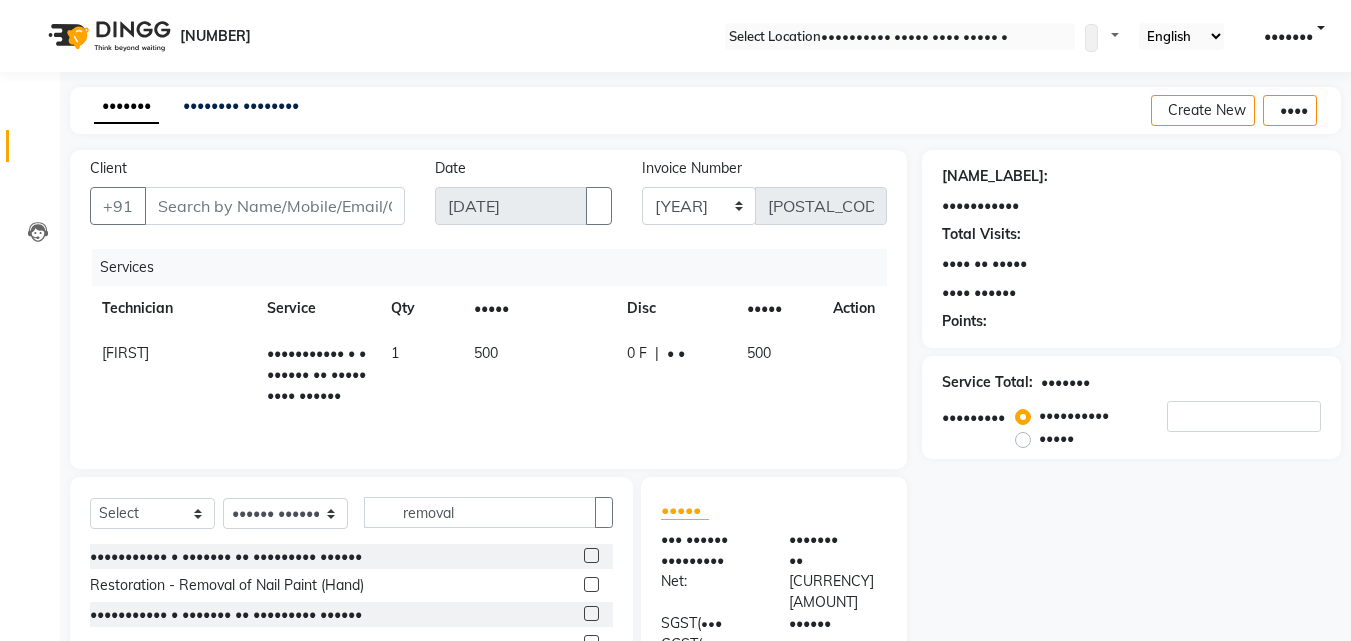 click on "500" at bounding box center [538, 374] 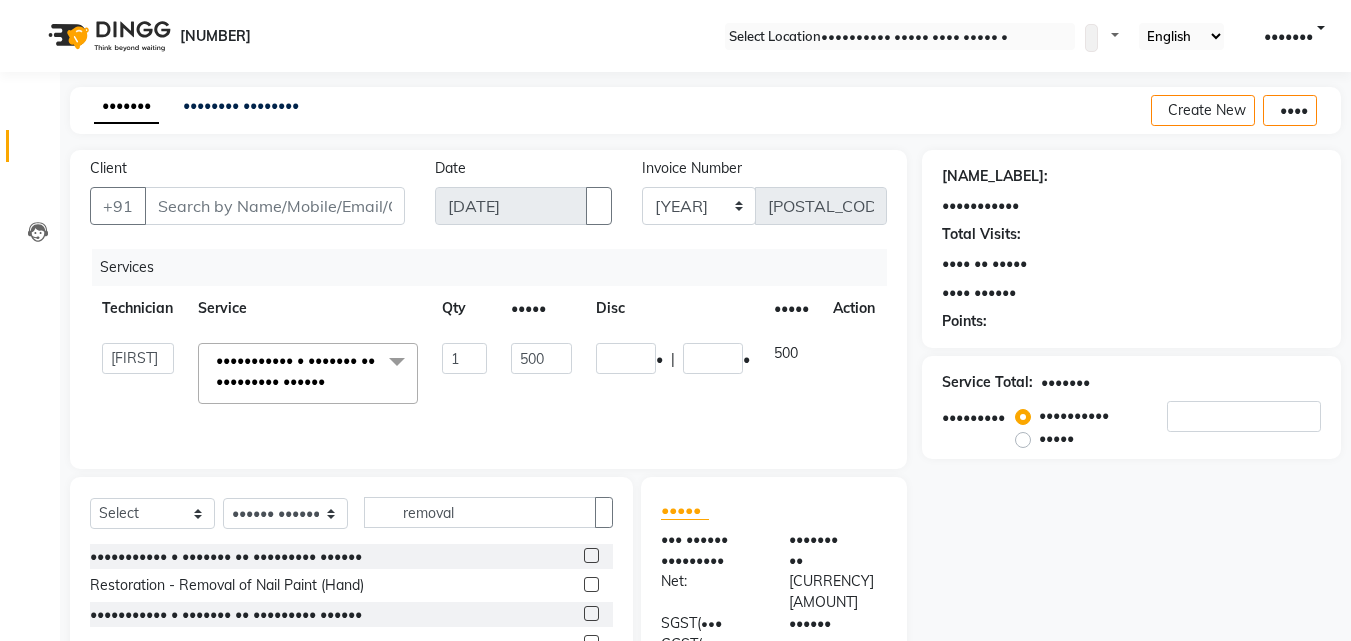 click on "500" at bounding box center [541, 373] 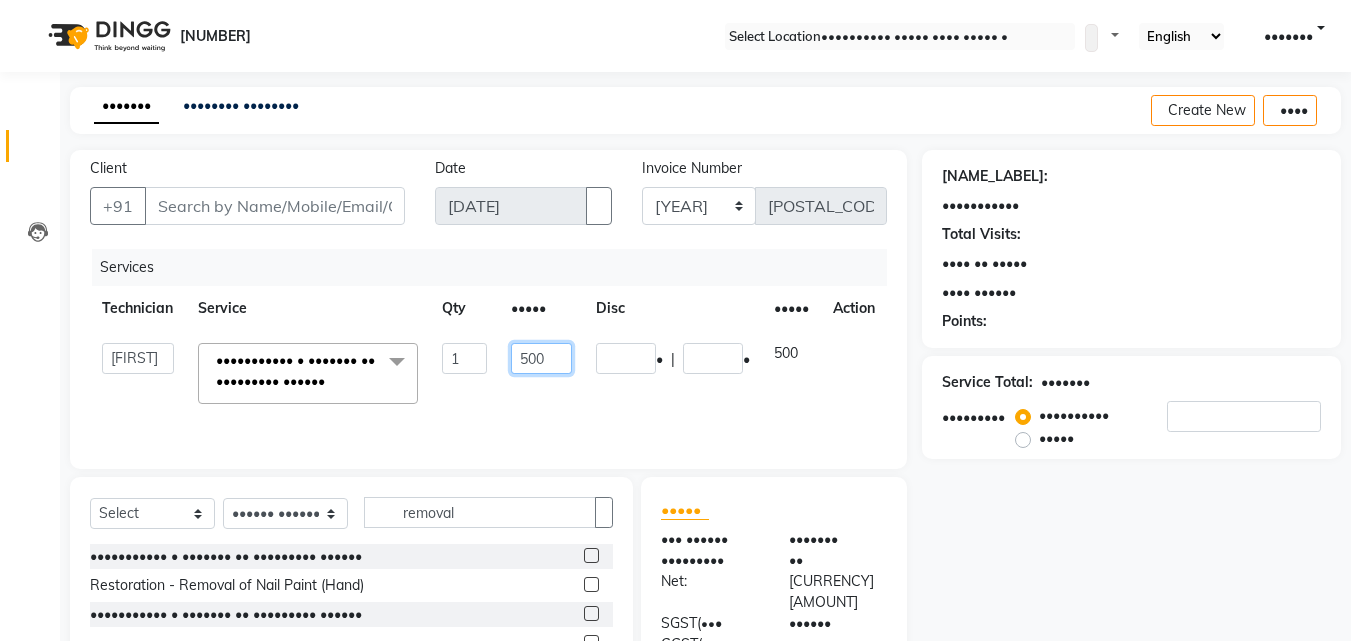 click on "500" at bounding box center [464, 358] 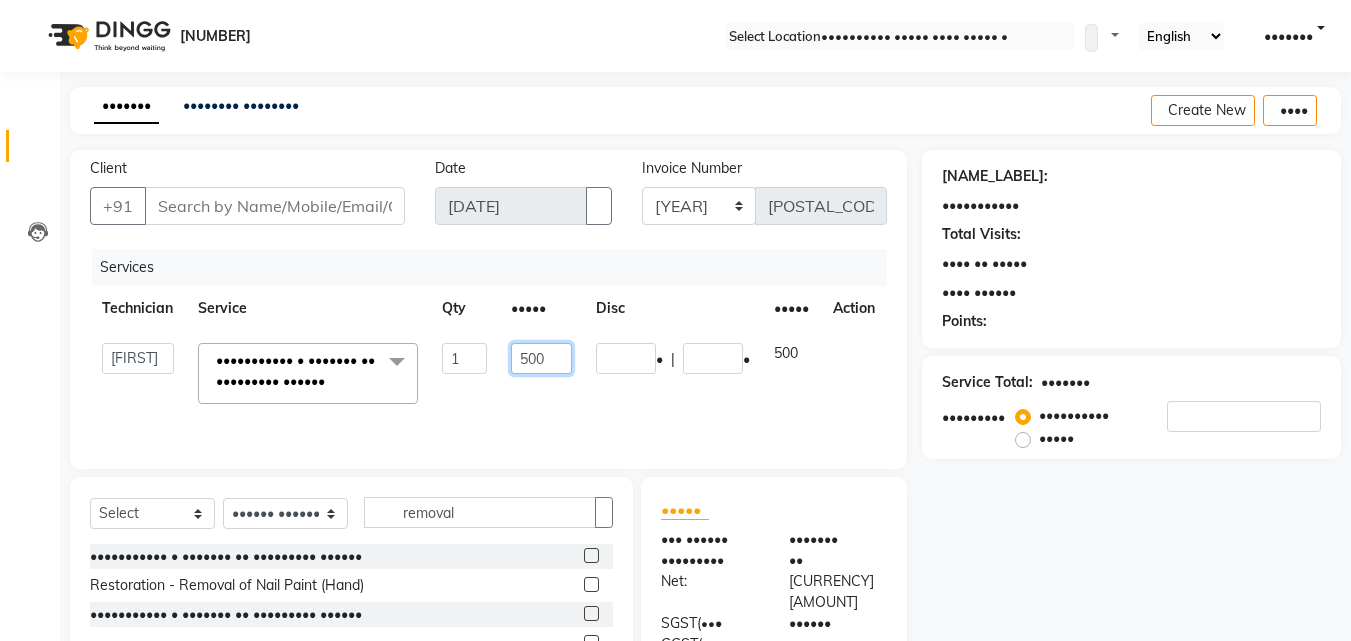 click on "500" at bounding box center (464, 358) 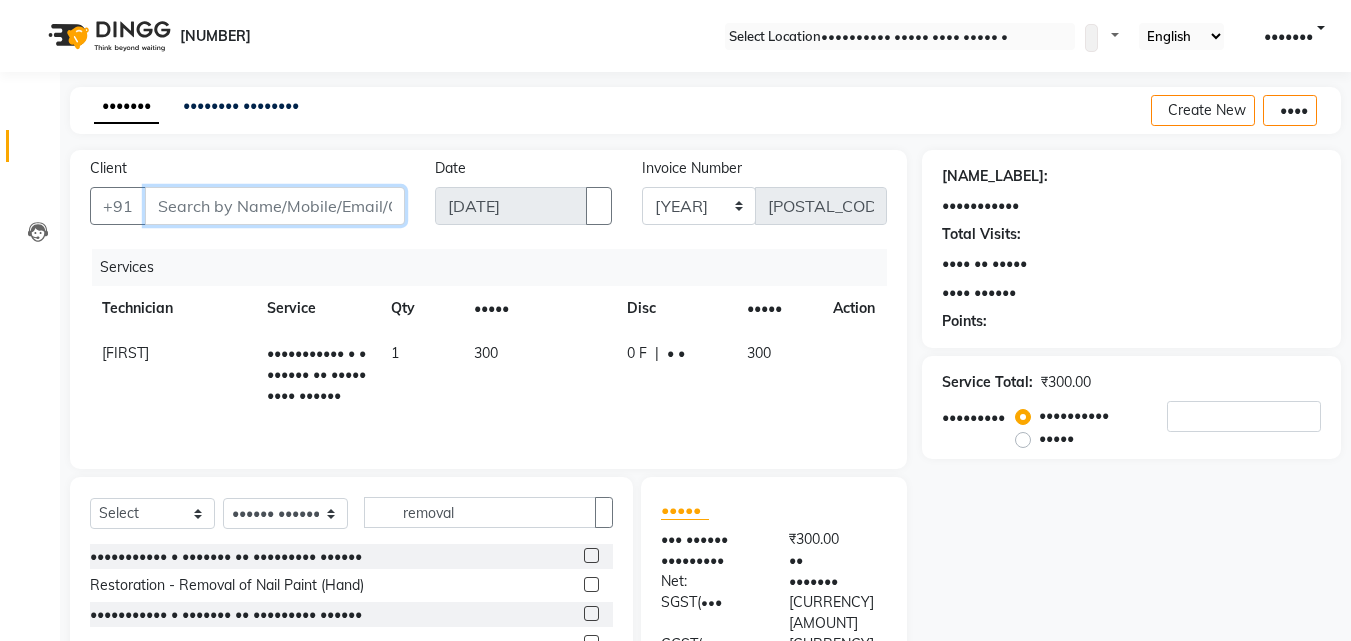 click on "Client" at bounding box center [275, 206] 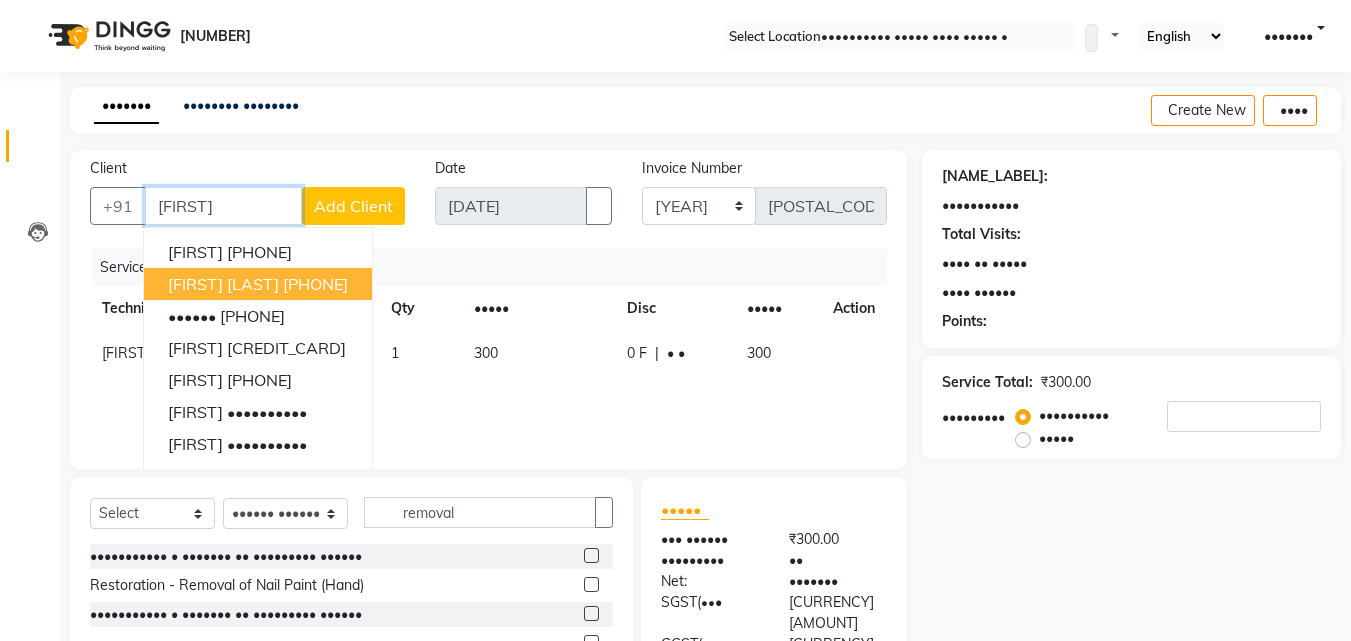 click on "[FIRST] [LAST]" at bounding box center [223, 284] 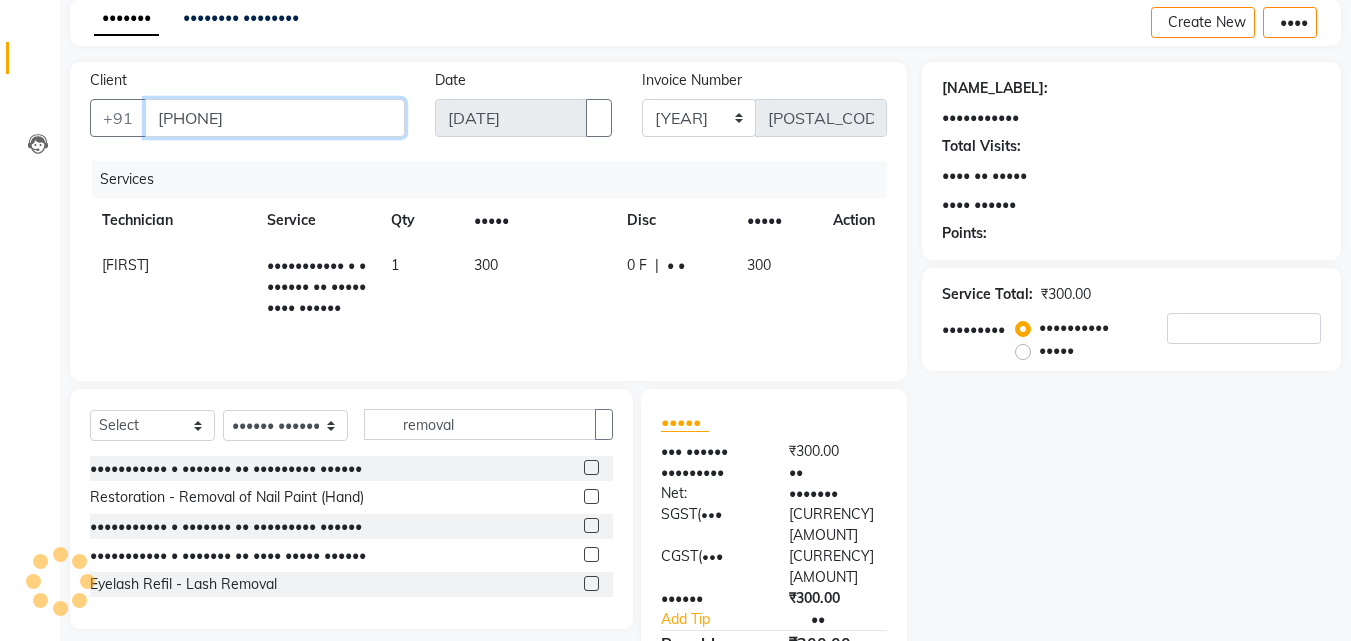 scroll, scrollTop: 159, scrollLeft: 0, axis: vertical 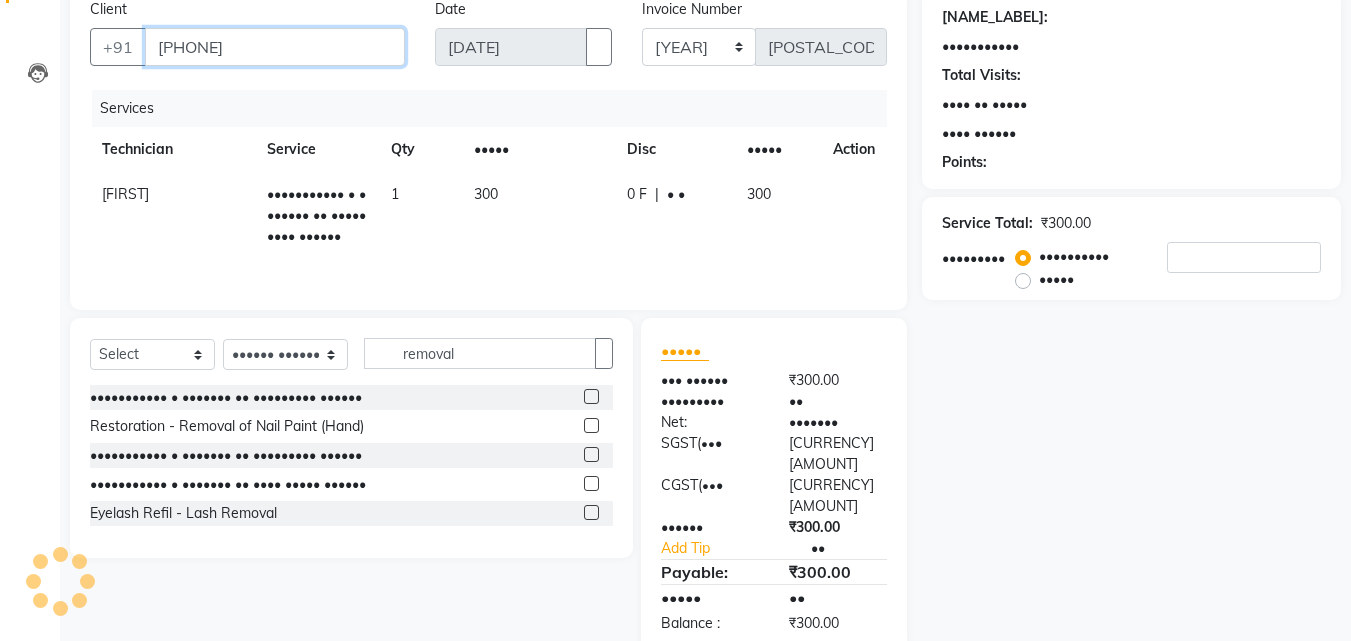 type on "[PHONE]" 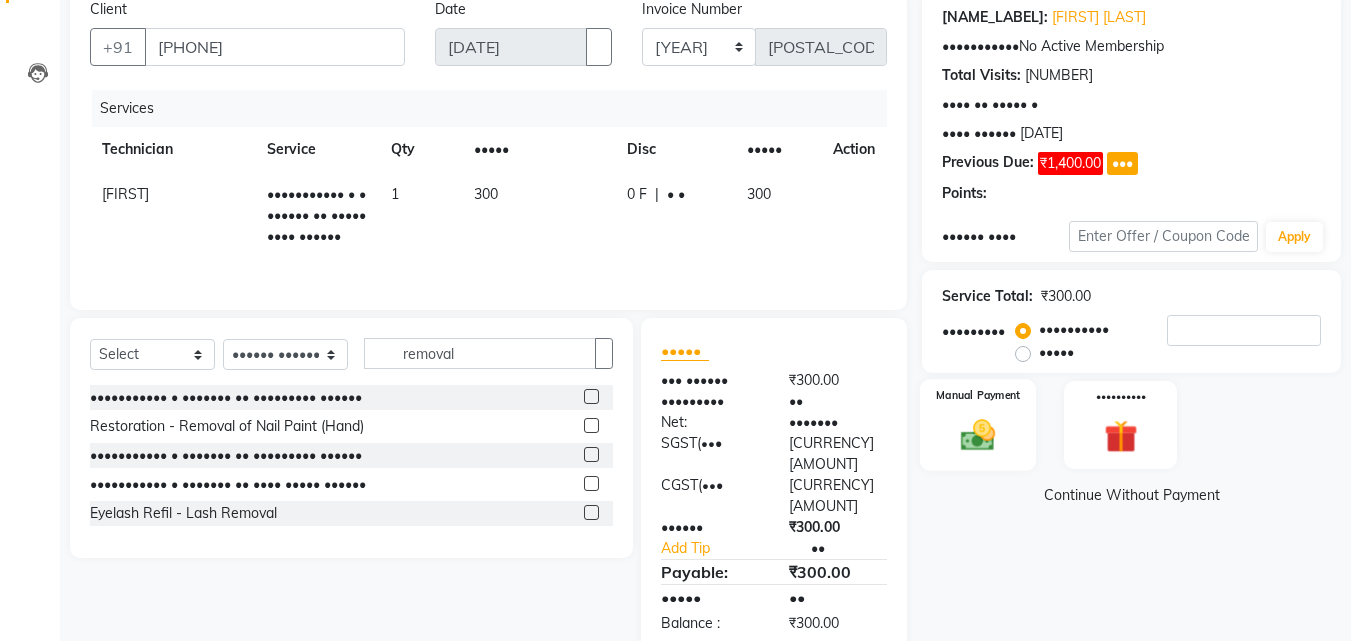 click on "Manual Payment" at bounding box center (978, 425) 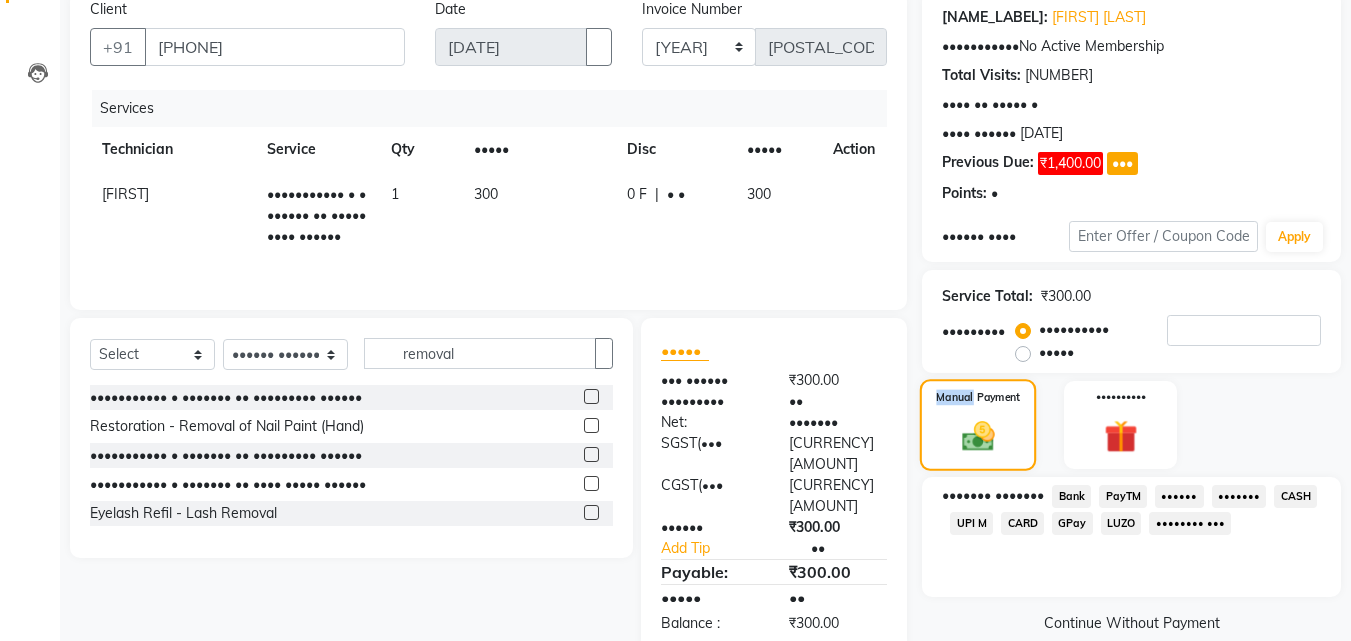 click on "Manual Payment" at bounding box center (978, 425) 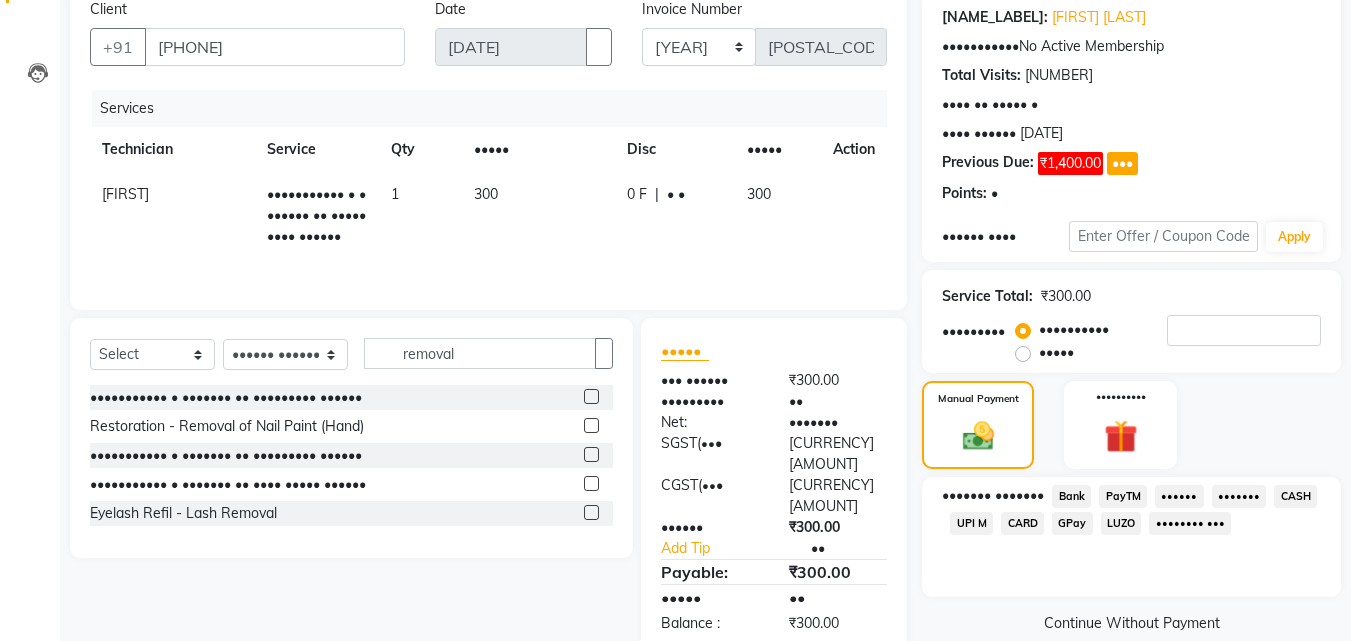 click on "CASH" at bounding box center (1071, 496) 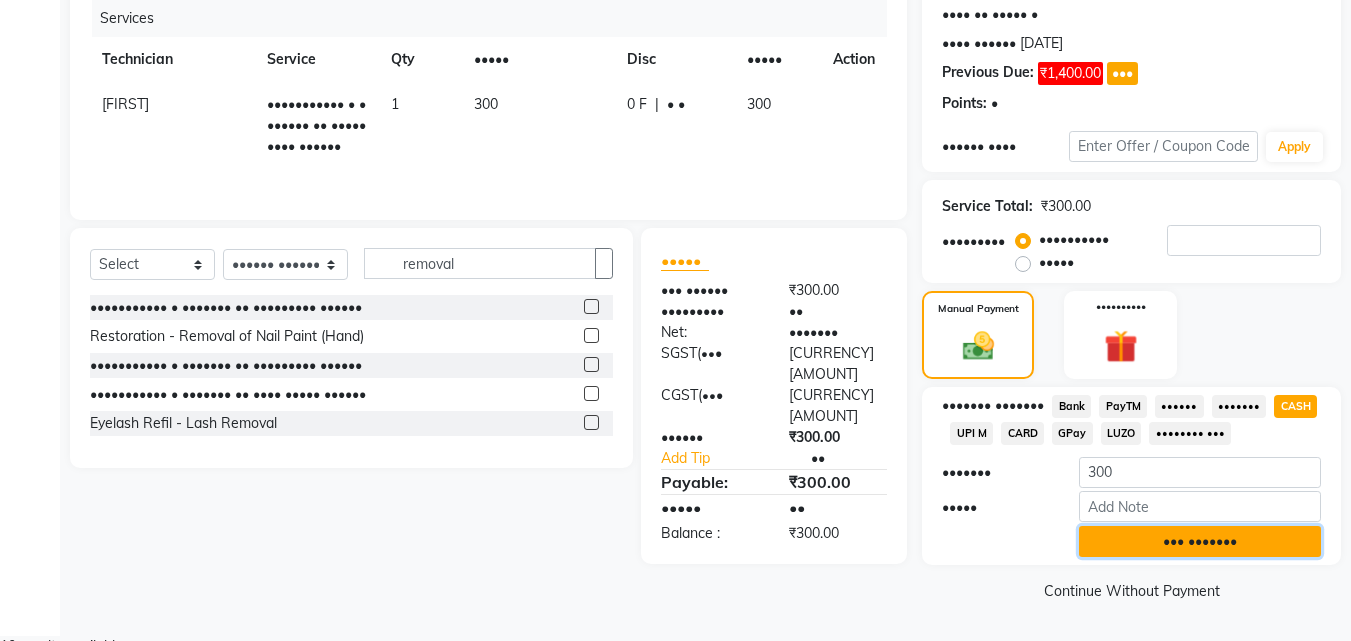 click on "••• •••••••" at bounding box center [1200, 541] 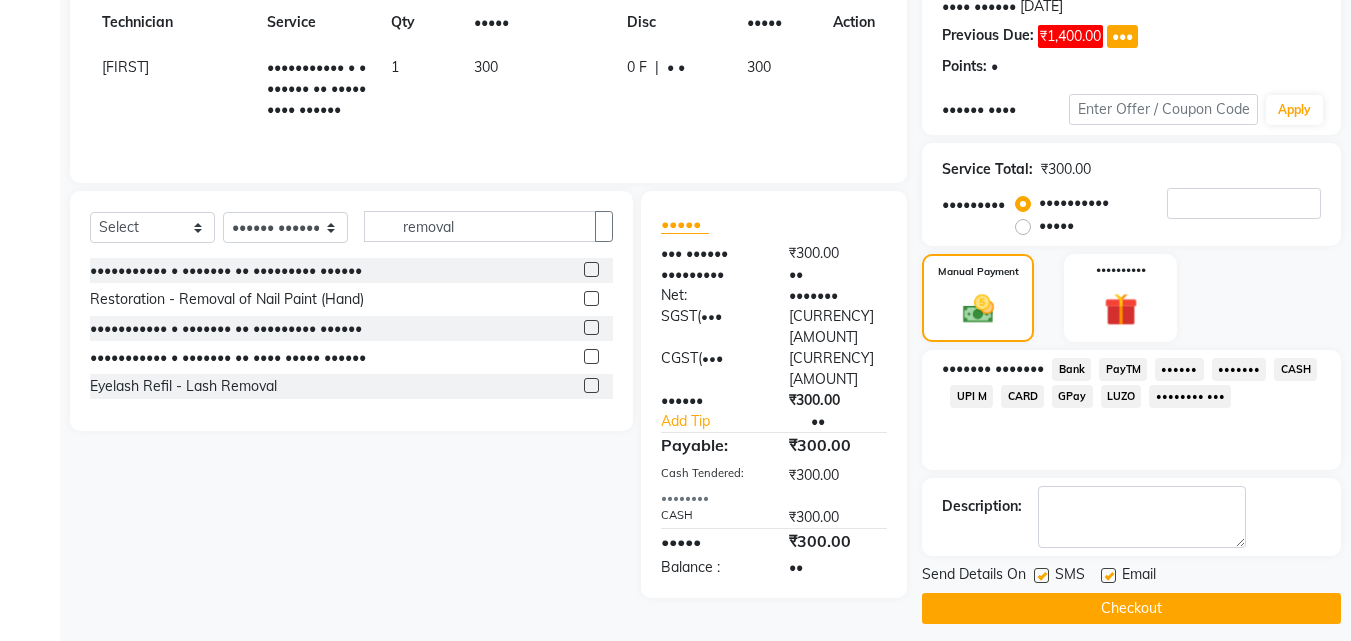 scroll, scrollTop: 306, scrollLeft: 0, axis: vertical 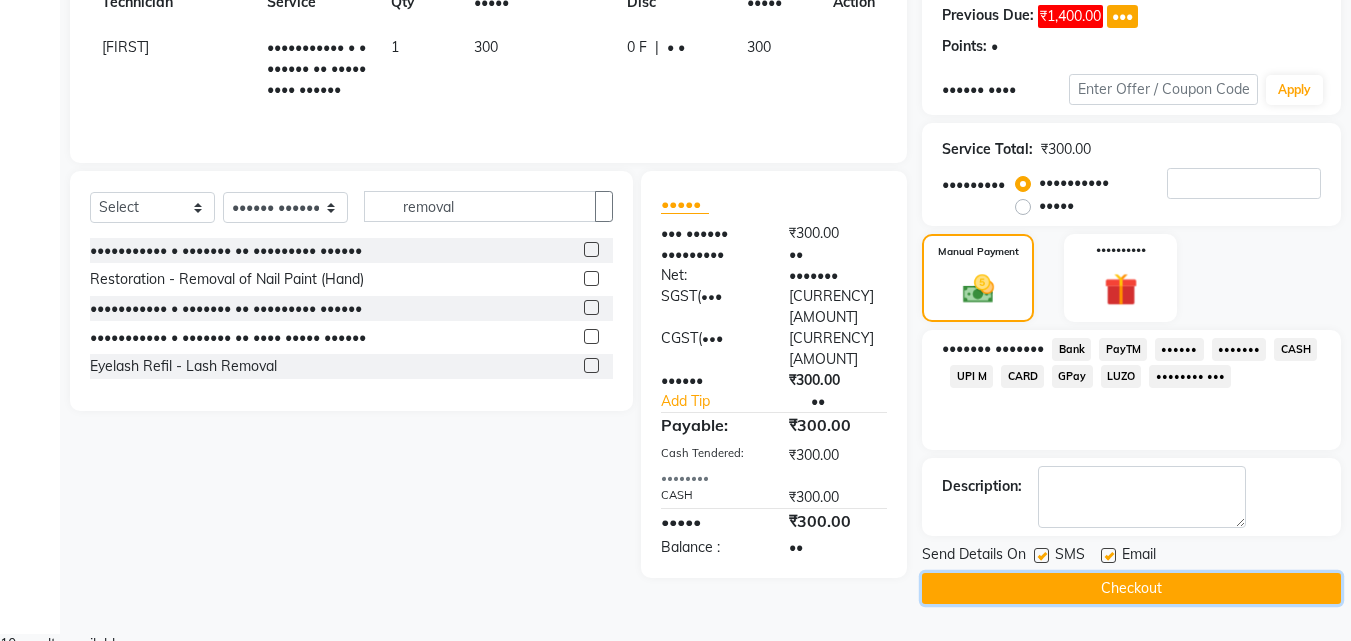 click on "Checkout" at bounding box center (1131, 588) 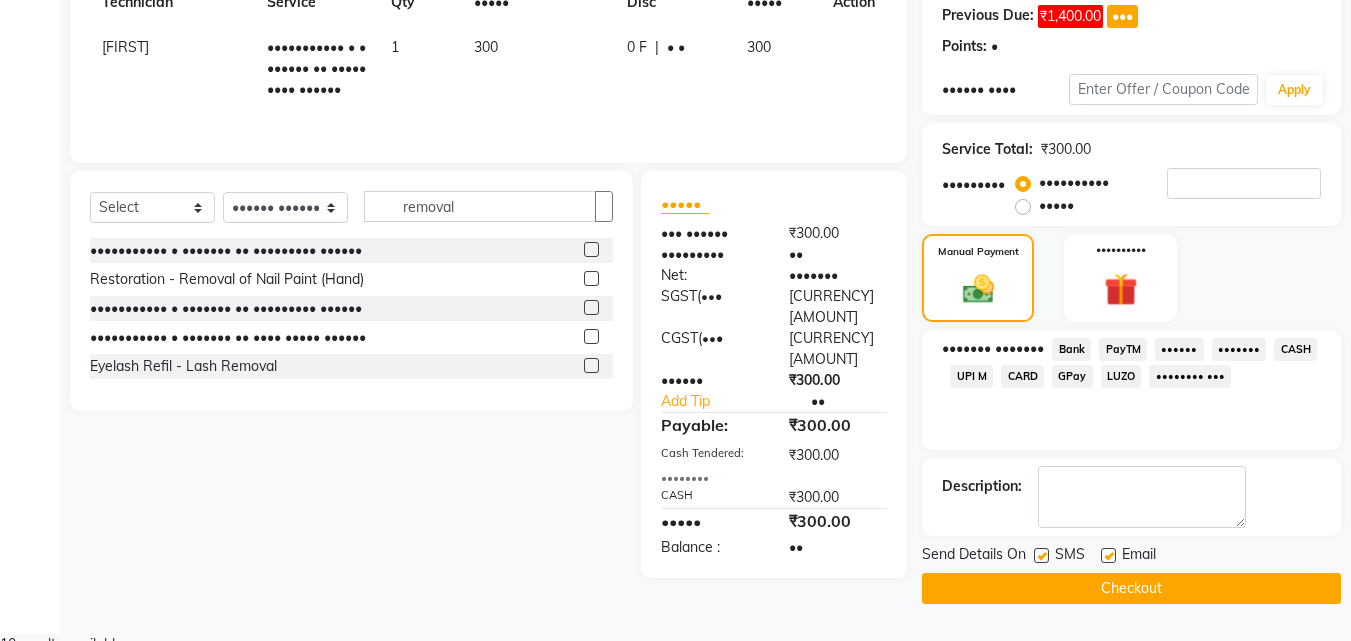 click on "Checkout" at bounding box center (1131, 588) 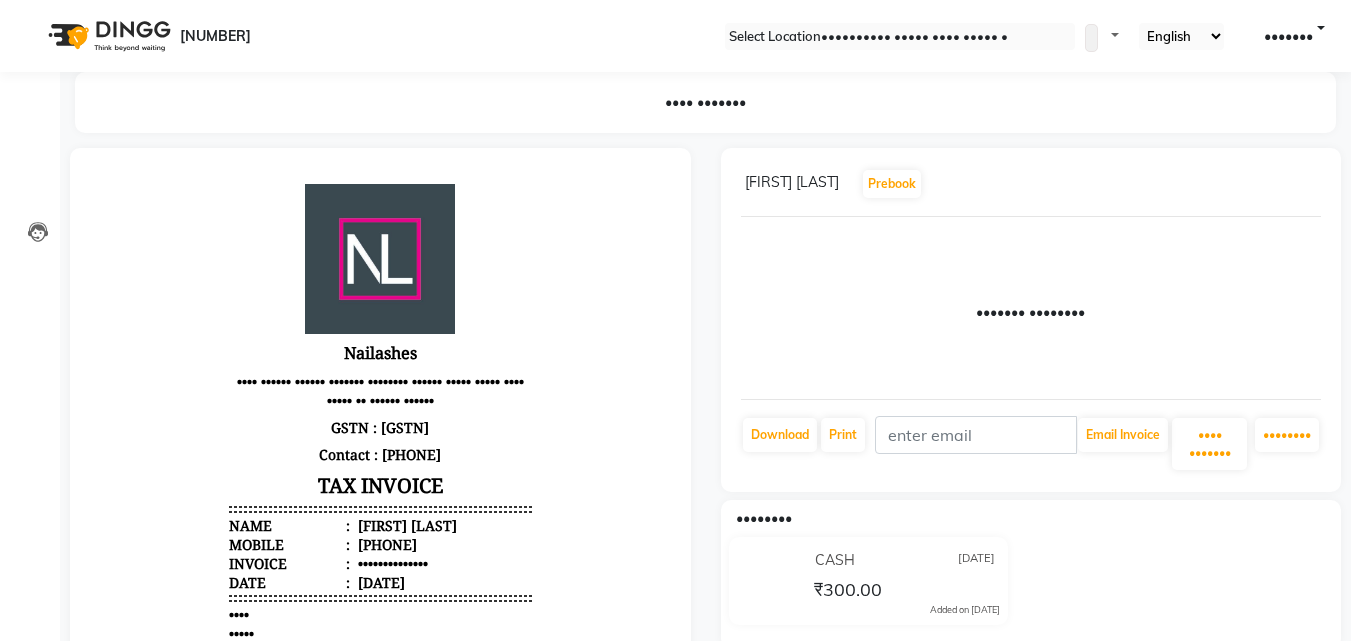scroll, scrollTop: 0, scrollLeft: 0, axis: both 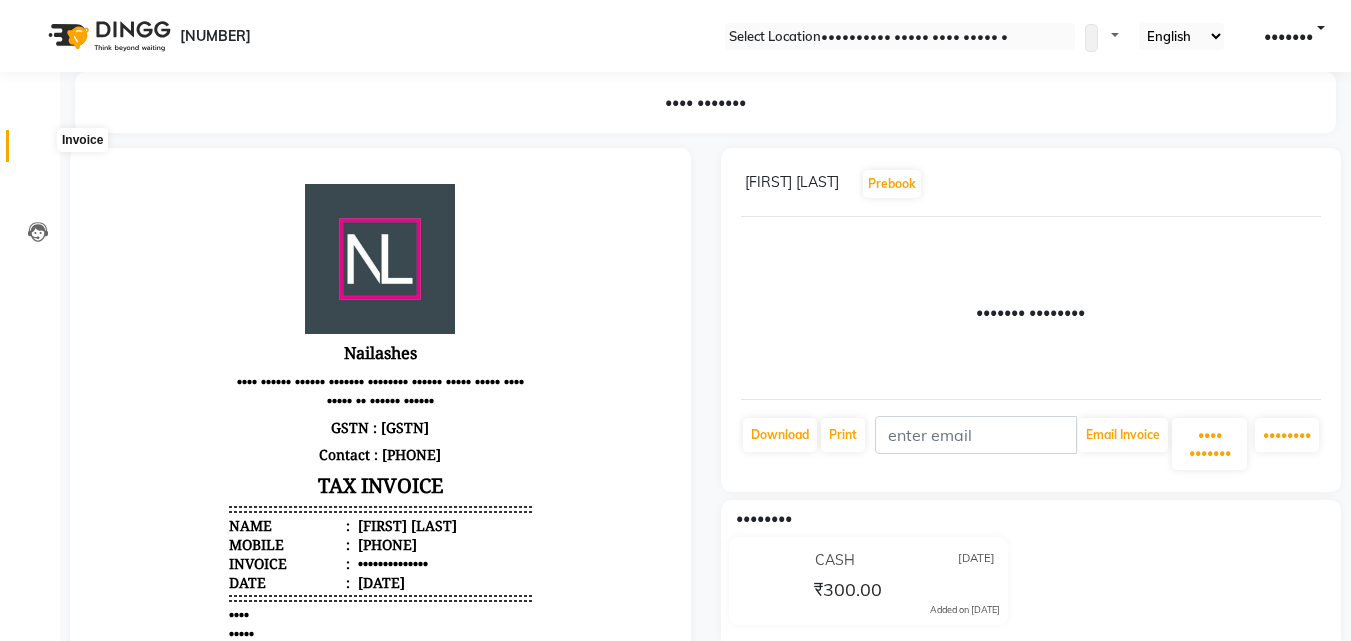 click at bounding box center [37, 151] 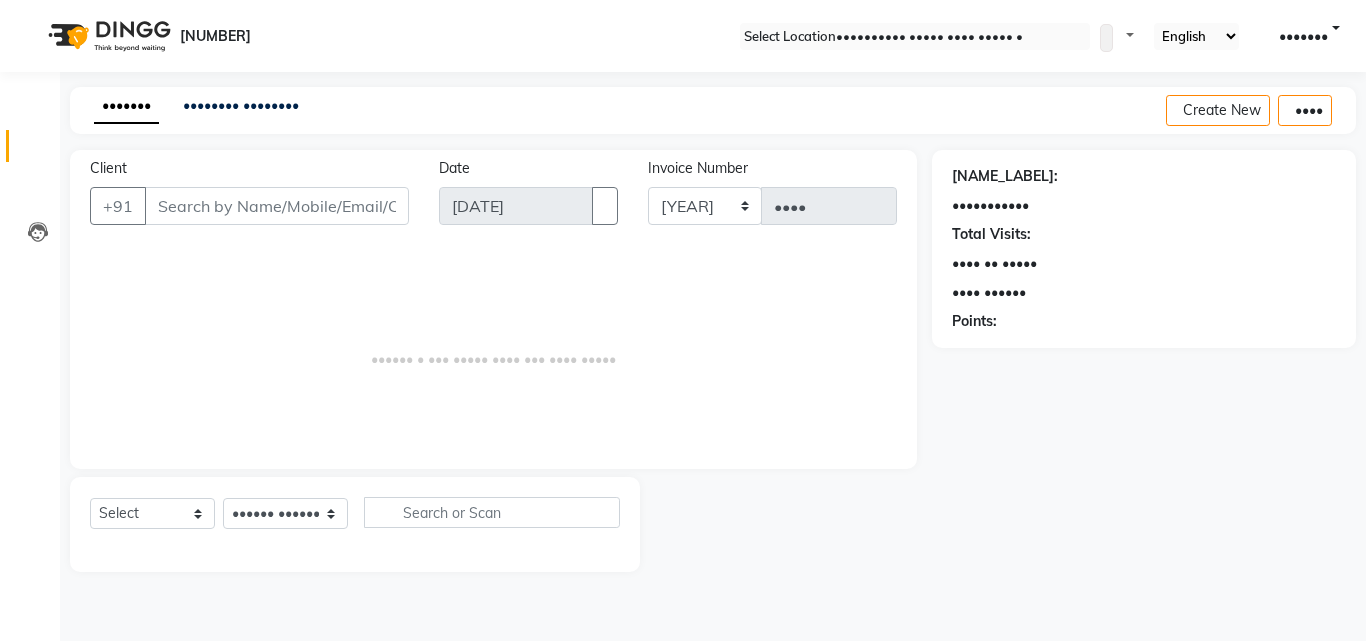 click on "Client" at bounding box center [277, 206] 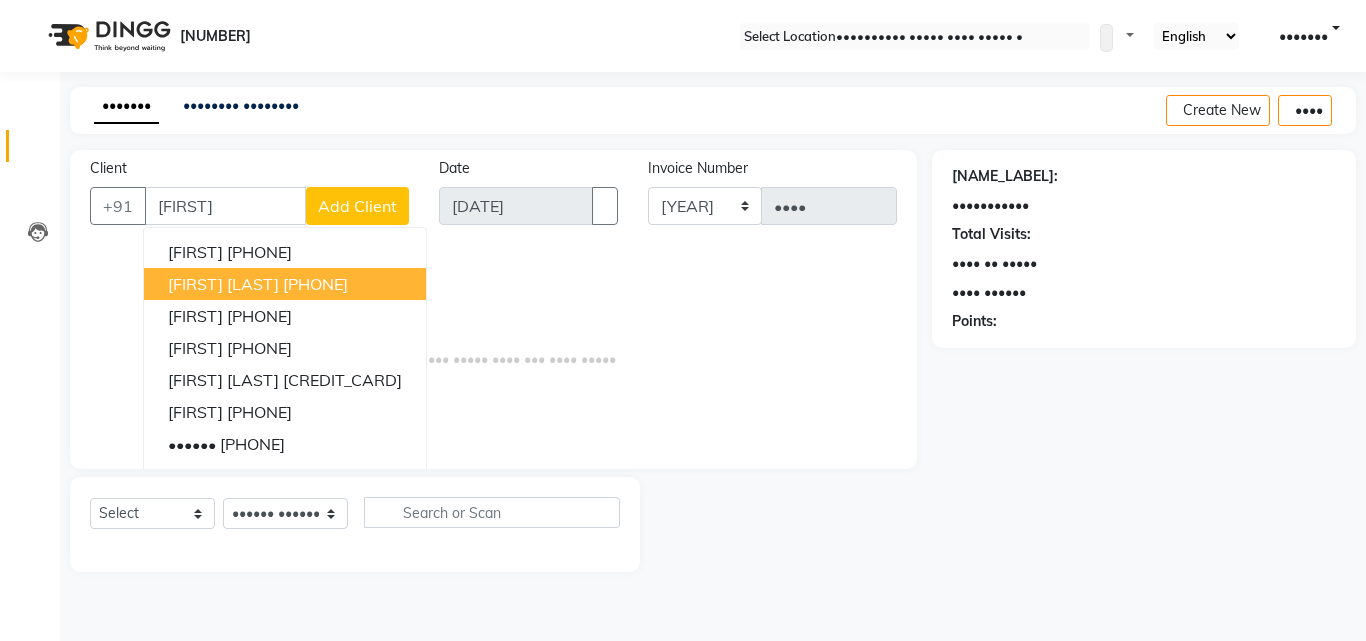 click on "[FIRST] [FIRST] [PHONE]" at bounding box center (285, 284) 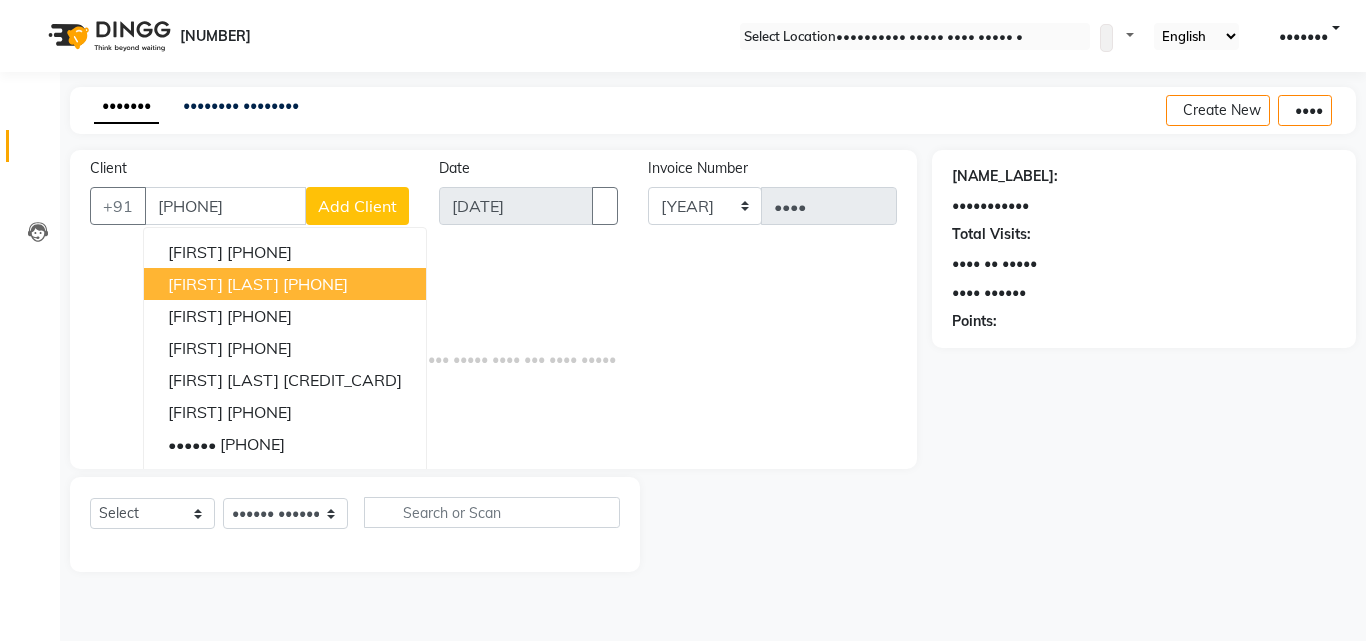 type on "[PHONE]" 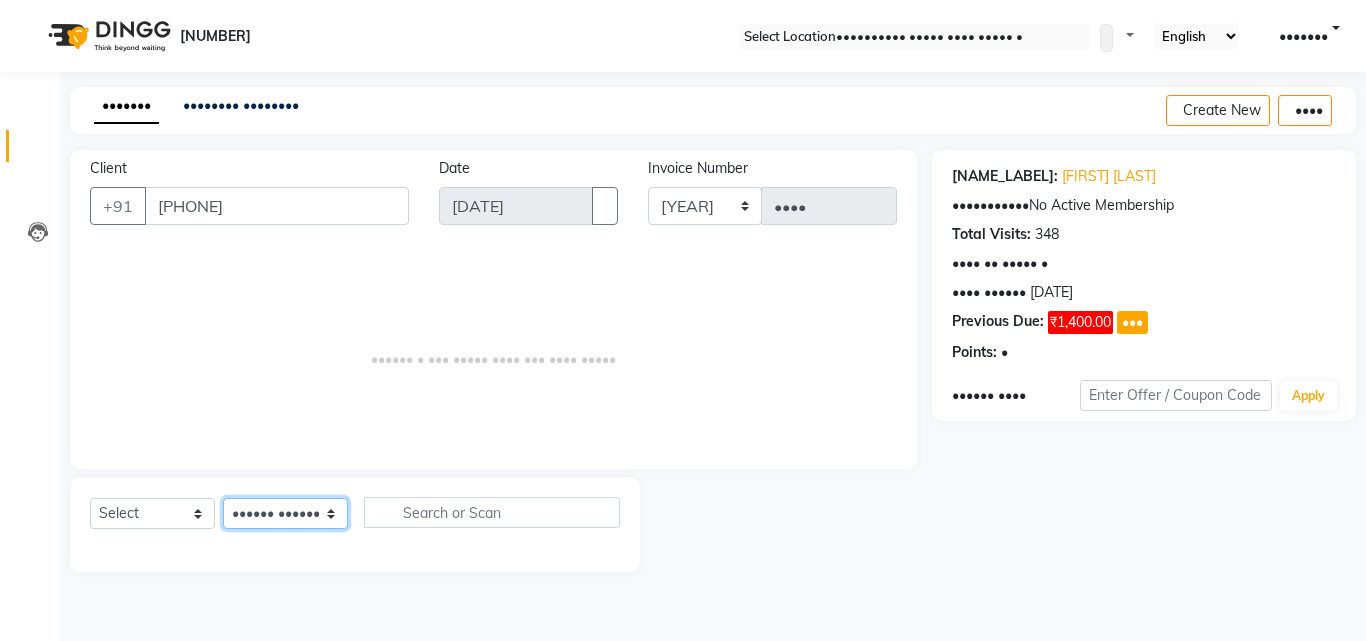 click on "Select Technician [FIRST] [FIRST] [FIRST] [FIRST] [FIRST] [FIRST] [FIRST]" at bounding box center (285, 513) 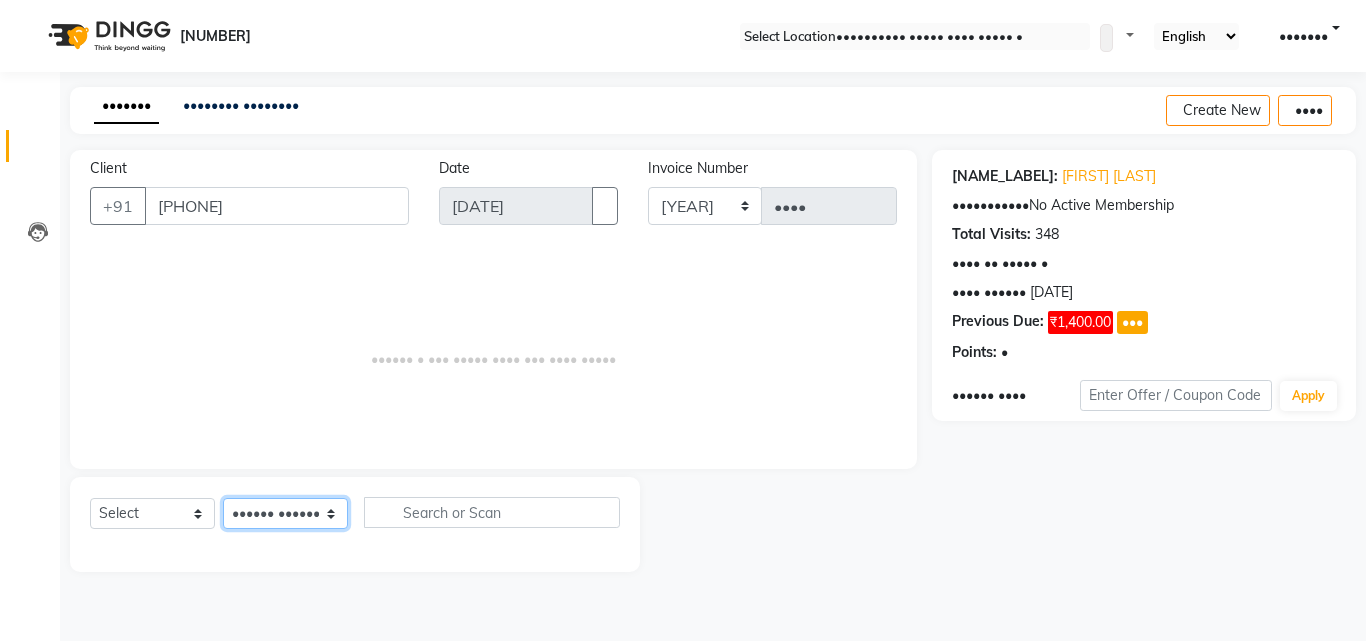 click on "Select Technician [FIRST] [FIRST] [FIRST] [FIRST] [FIRST] [FIRST] [FIRST]" at bounding box center [285, 513] 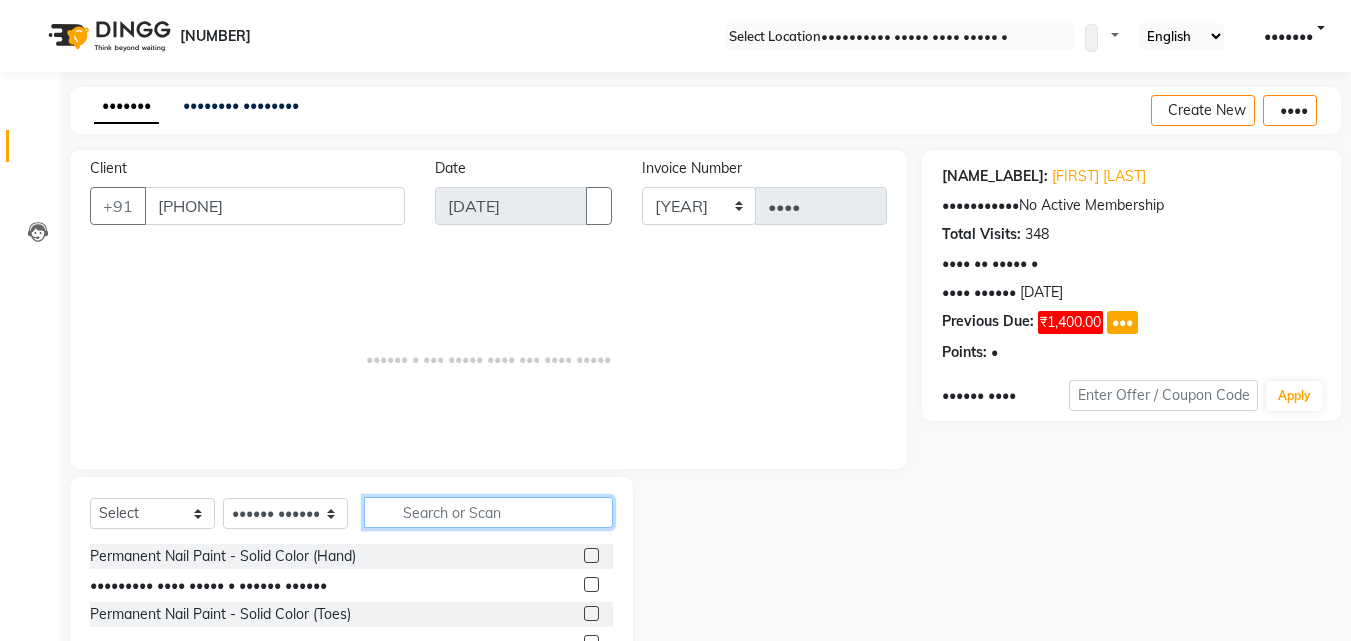 click at bounding box center (488, 512) 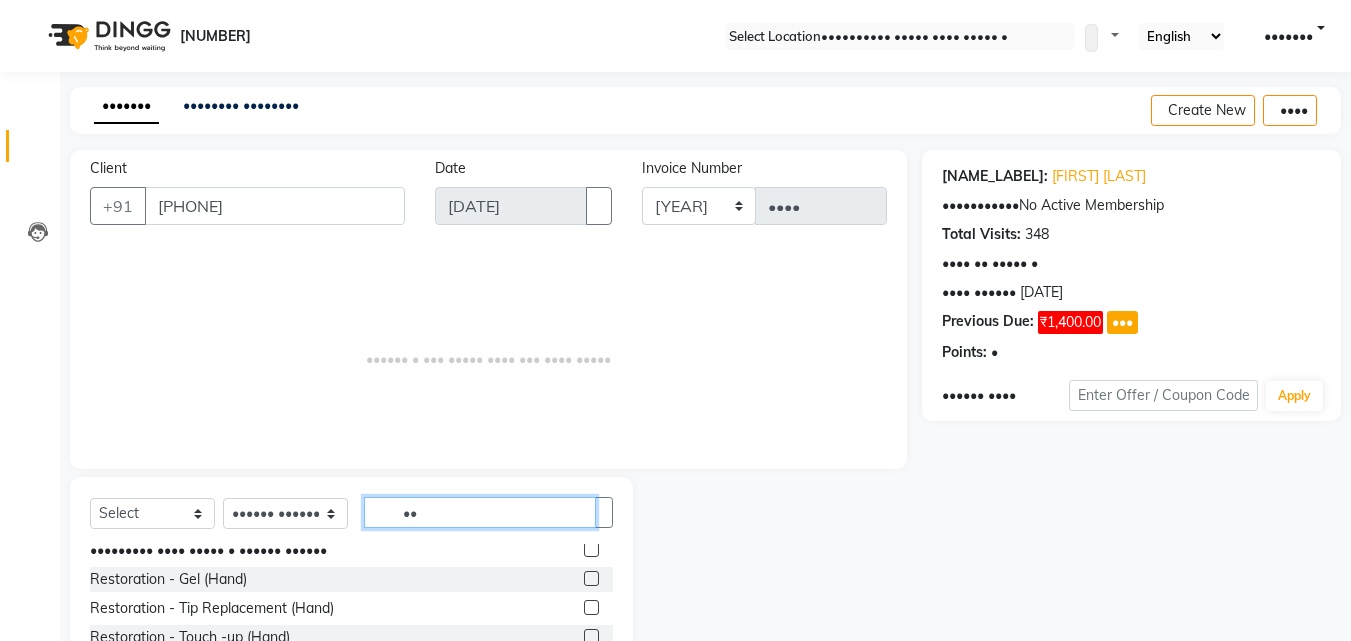 scroll, scrollTop: 0, scrollLeft: 0, axis: both 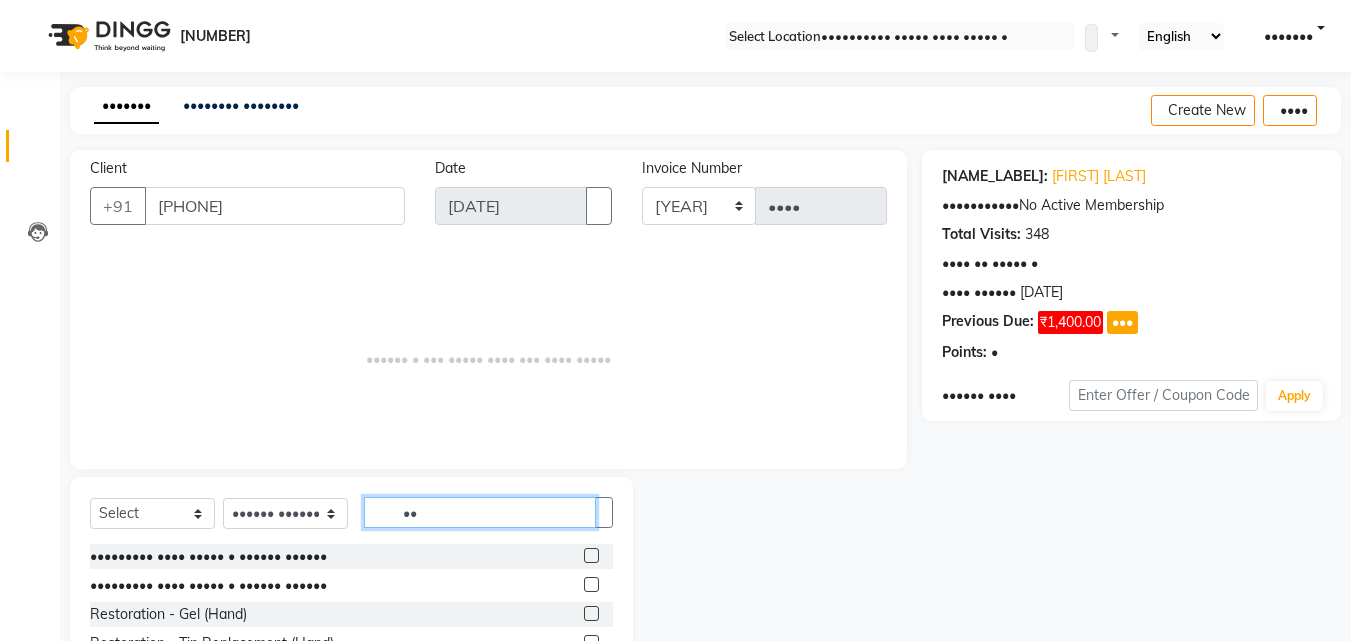 click on "••" at bounding box center [480, 512] 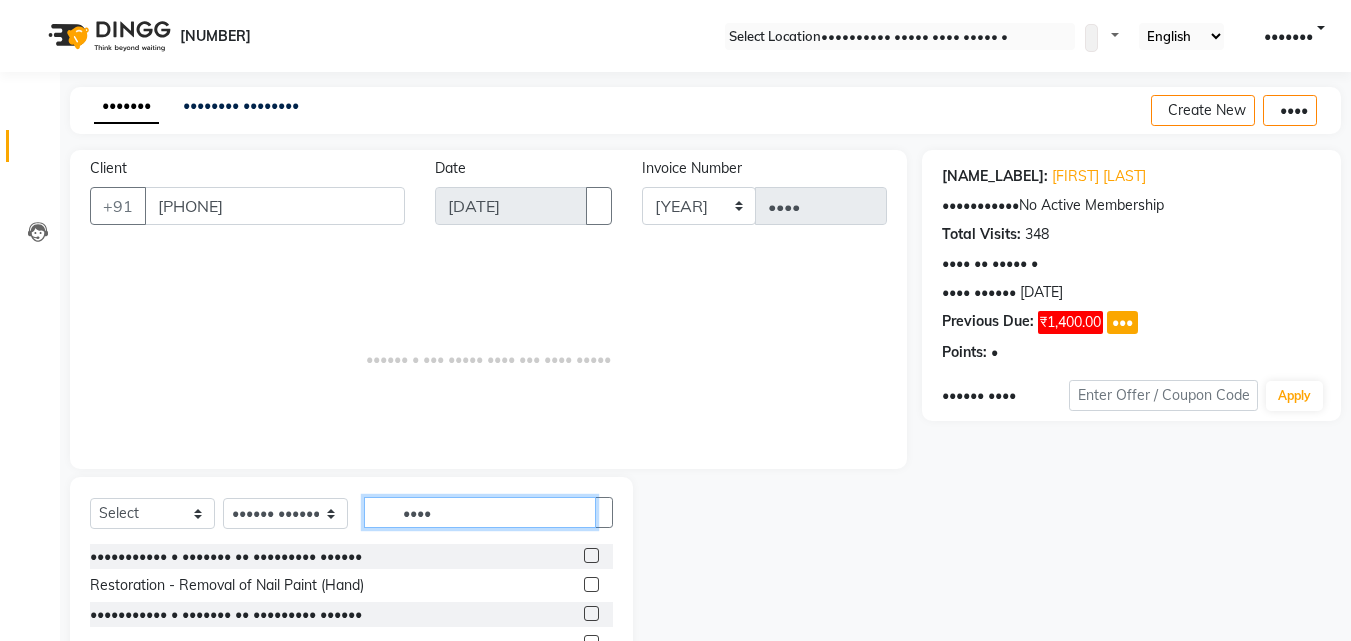 type on "••••" 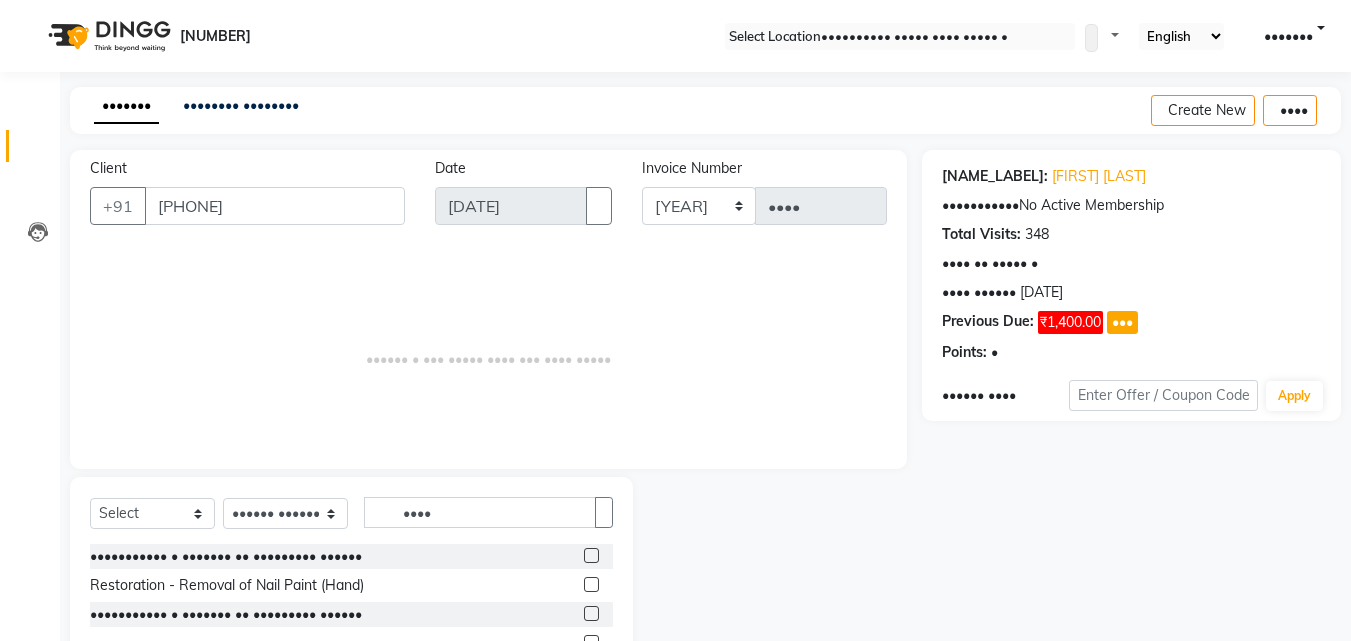 click at bounding box center (591, 555) 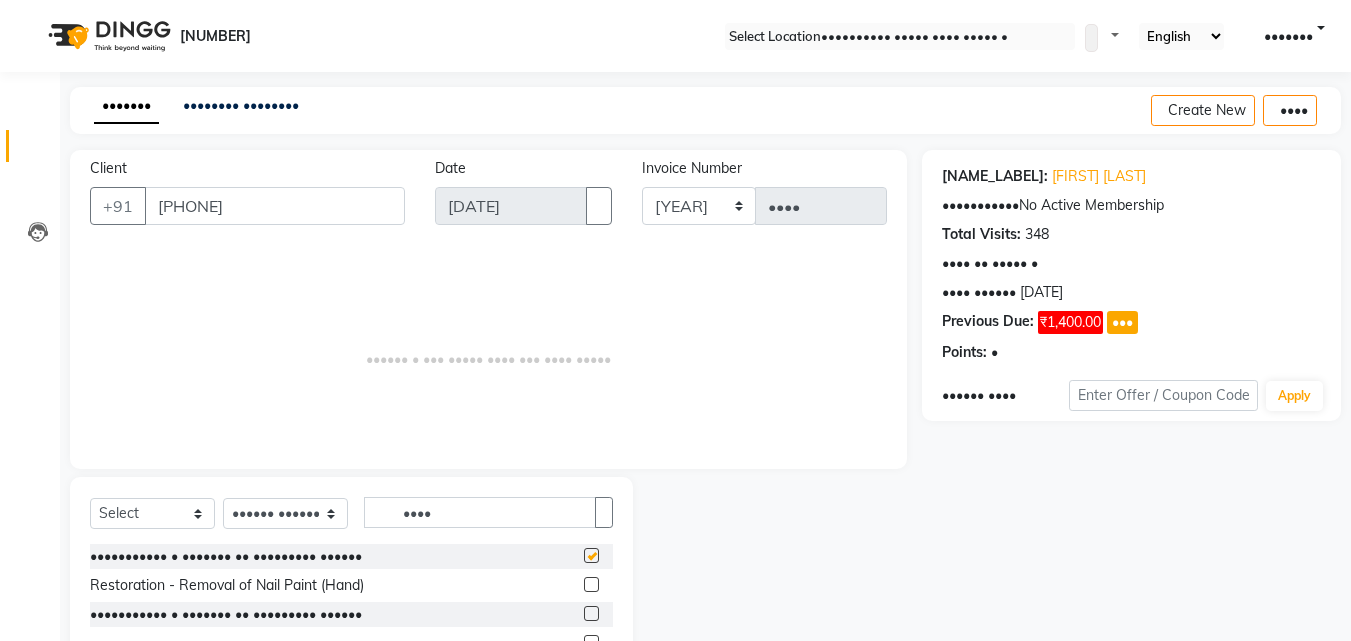 click at bounding box center (591, 555) 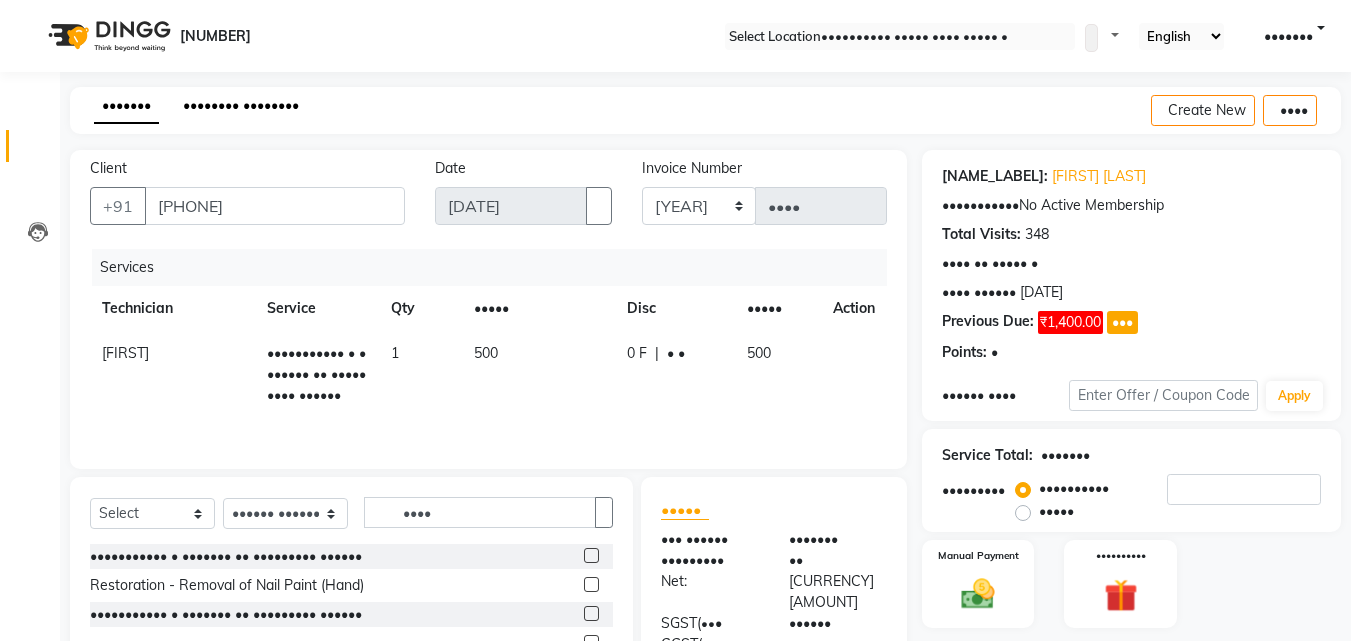 click on "•••••••• ••••••••" at bounding box center (241, 105) 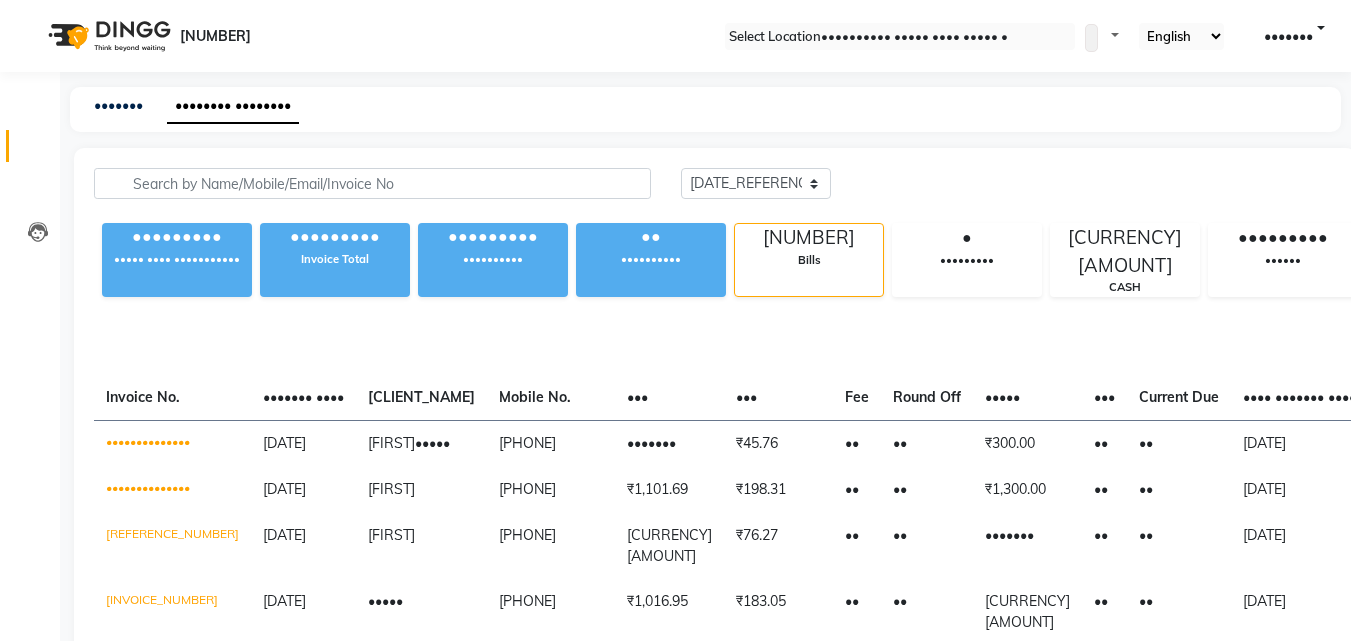 click on "08047224946 Whatsapp Settings Default Panel My Panel English ENGLISH Español العربية मराठी हिंदी ગુજરાતી தமிழ் 中文 Notifications nothing to show Manager Manage Profile Change Password Sign out Version:3.14.0" at bounding box center (675, 36) 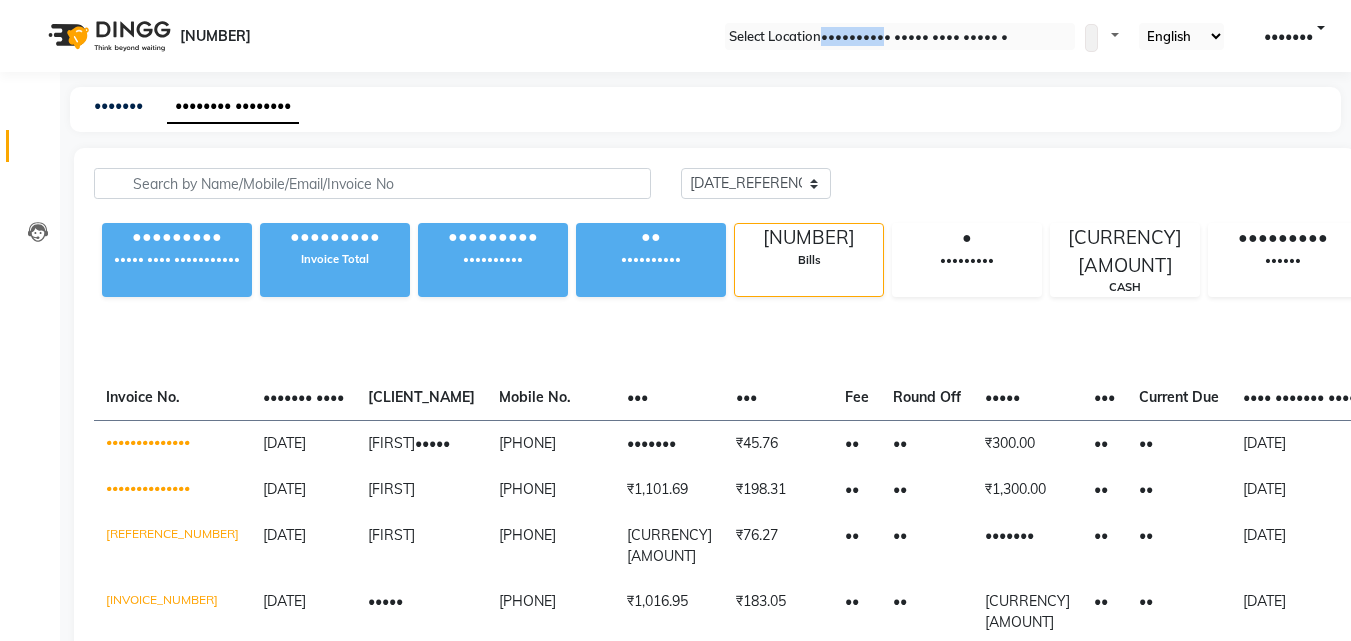click on "08047224946 Whatsapp Settings Default Panel My Panel English ENGLISH Español العربية मराठी हिंदी ગુજરાતી தமிழ் 中文 Notifications nothing to show Manager Manage Profile Change Password Sign out Version:3.14.0" at bounding box center [675, 36] 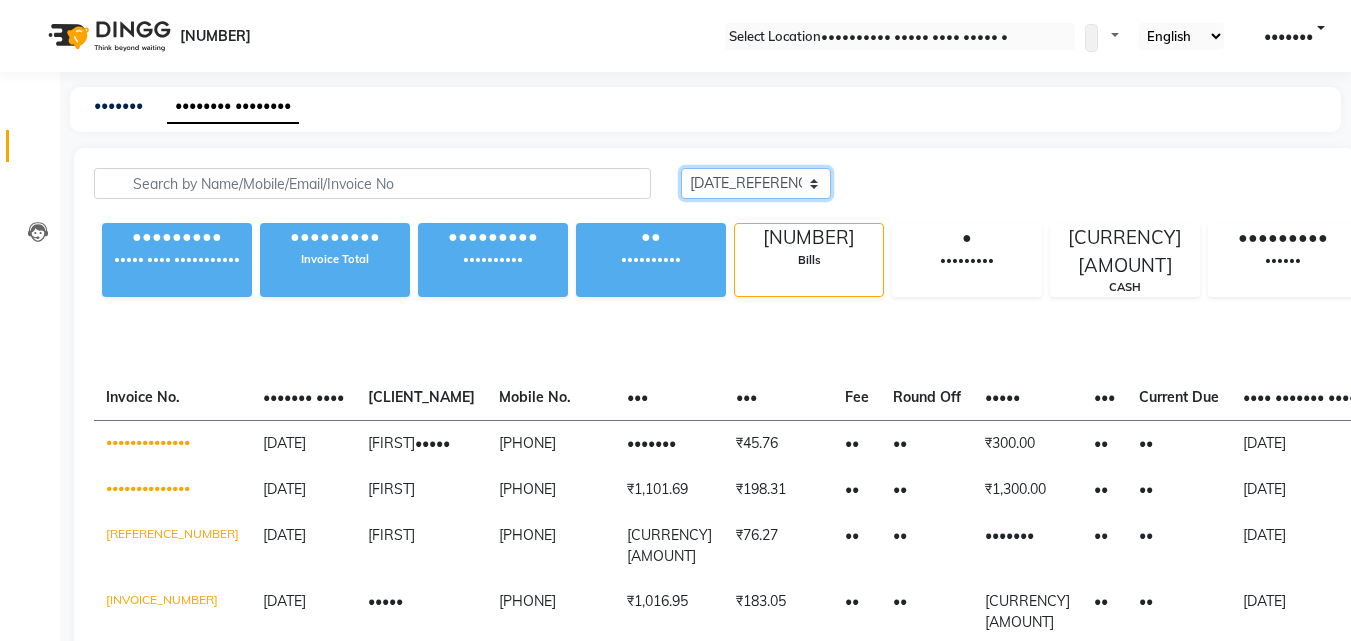 click on "Today Yesterday Custom Range" at bounding box center [756, 183] 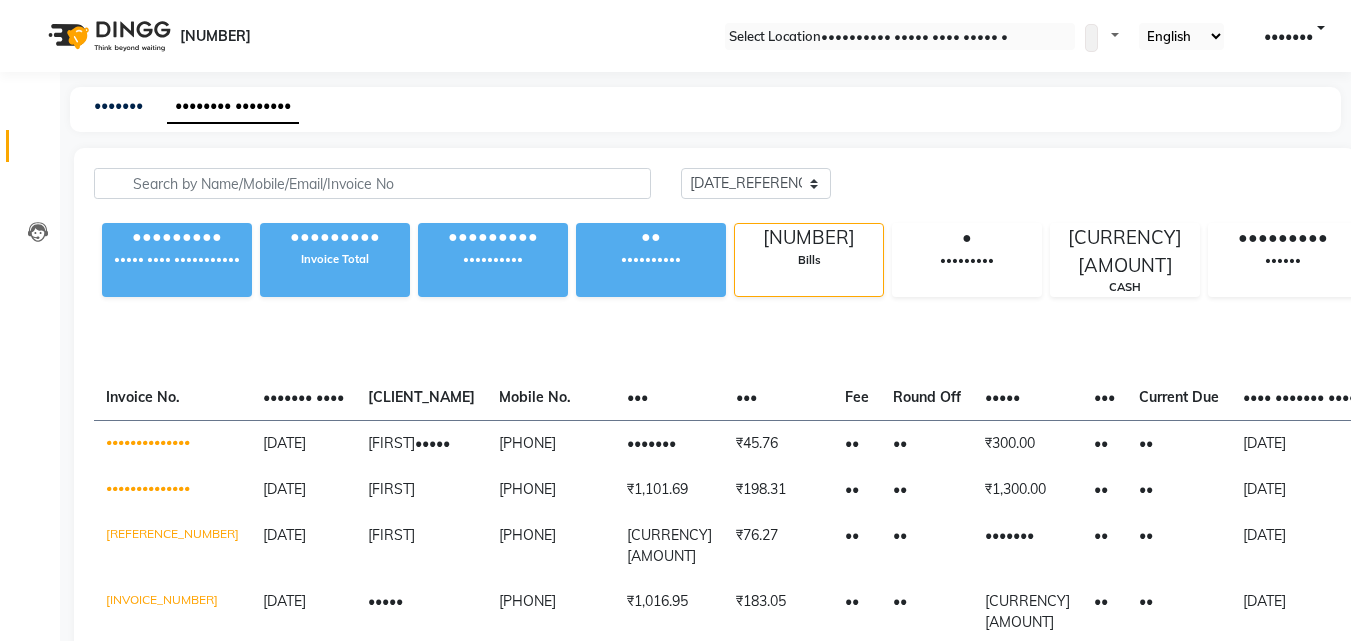 click on "••••••• •••••••• •••••••• ••••• ••••••••• •••••• ••••• •••••• ••••••••• ••••• •••• ••••••••••• ••••••••• ••••••• •••••  ••••••••• •••••••••• •• •••••••••• • ••••• • ••••••••• ••••••••• •••• ••••••••• ••••••  ••••••• •••   ••••••• ••••   •••••• ••••   •••••• •••   •••   •••   •••   ••••• •••   •••••   •••   ••••••• •••   •••• ••••••• ••••   ••••••• ••••••   ••••••• •••••••   •••••• ••••••   ••••••   ••••••••••••••  •••••••••• •••••••  ••••• •••••••••• ••••••• ••••••  ••  •• ••••••• •• •• •••••••••• •••••••  •••• • ••••  ••••••••••••••  •••••••••• •••••••   •••••••••• ••••••••• •••••••  ••  •• ••••••••• •• •• •••••••••• •••••••••  •••• • ••••  ••••••••••••••  •••••••••• •••••••   •••••••••• ••••••• ••••••  ••  •• ••••••• •• •• •••••••••• •••••••  •••• • ••••  ••••••••••••••  •••••••••• •••••   •••••••••• ••••••••• •••••••  ••  •• ••••••••• •• •• •••••••••• •••••••••  •••••• • ••••  ••••••••••••••  •••••••••• •••••   •••••••••• •••••••" at bounding box center [705, 555] 